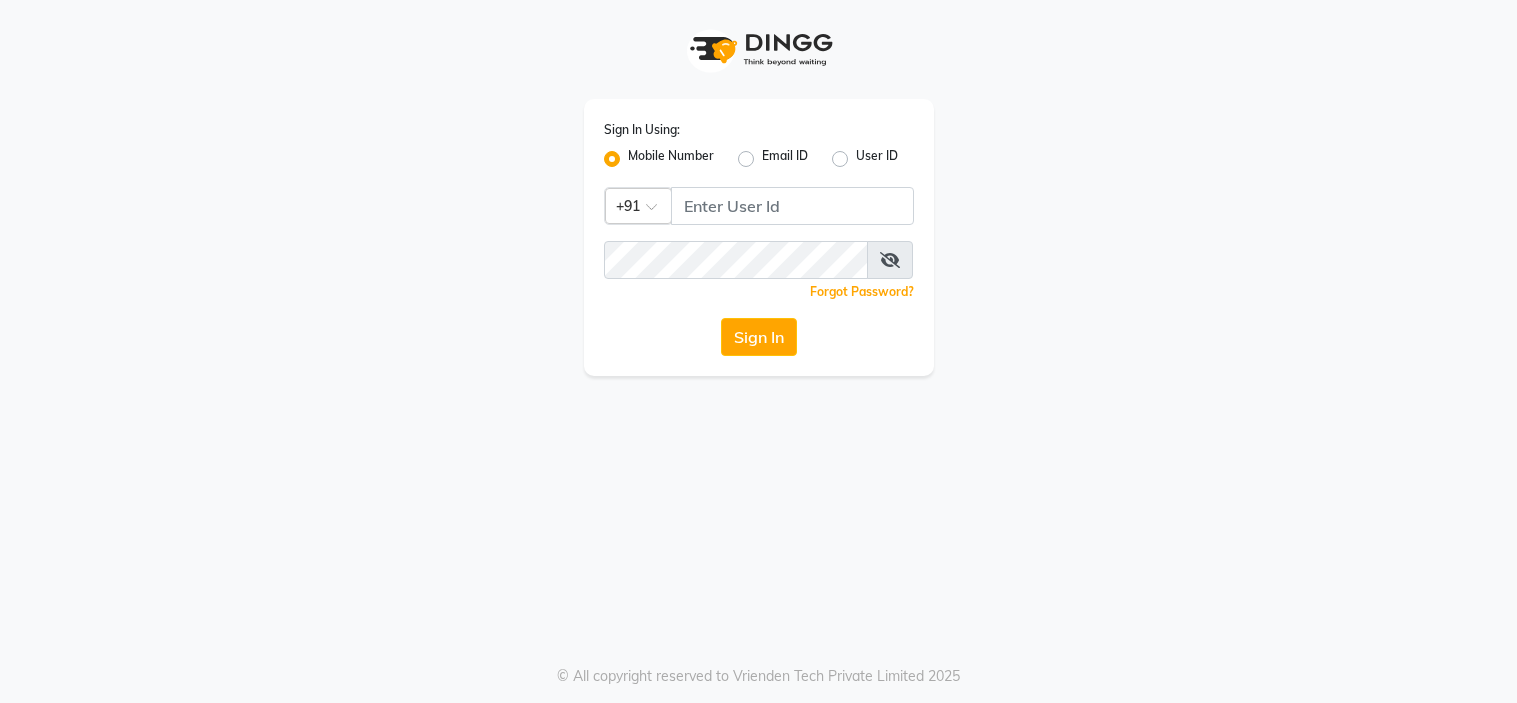 scroll, scrollTop: 0, scrollLeft: 0, axis: both 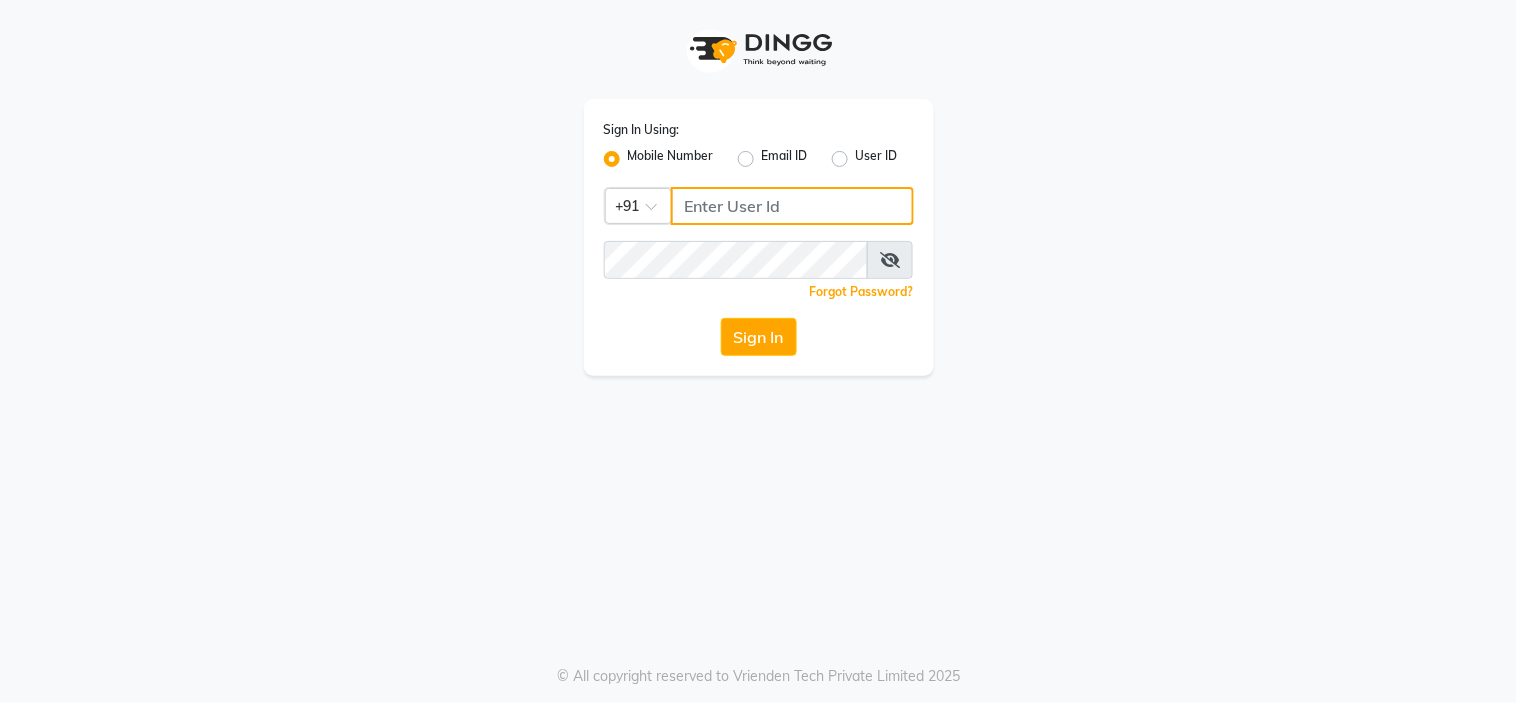 click 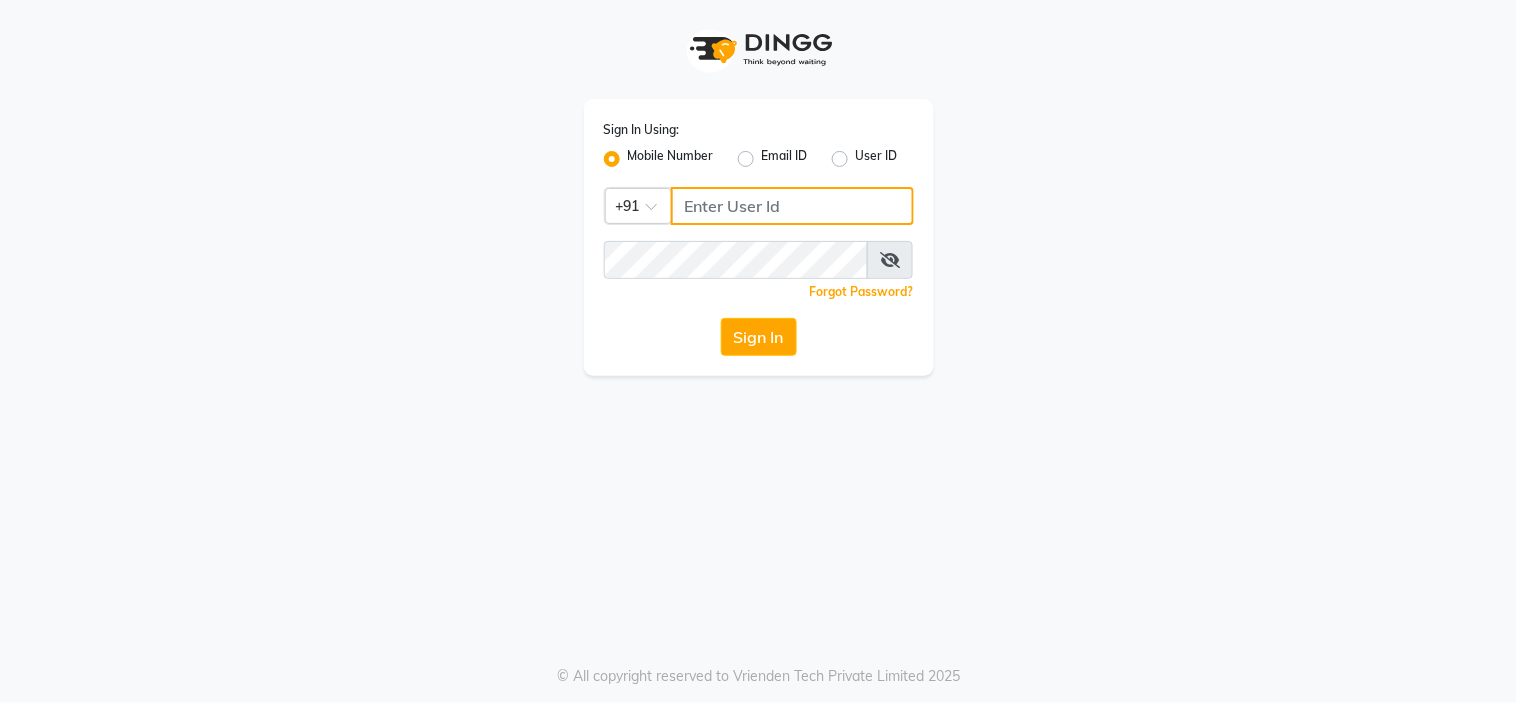 click 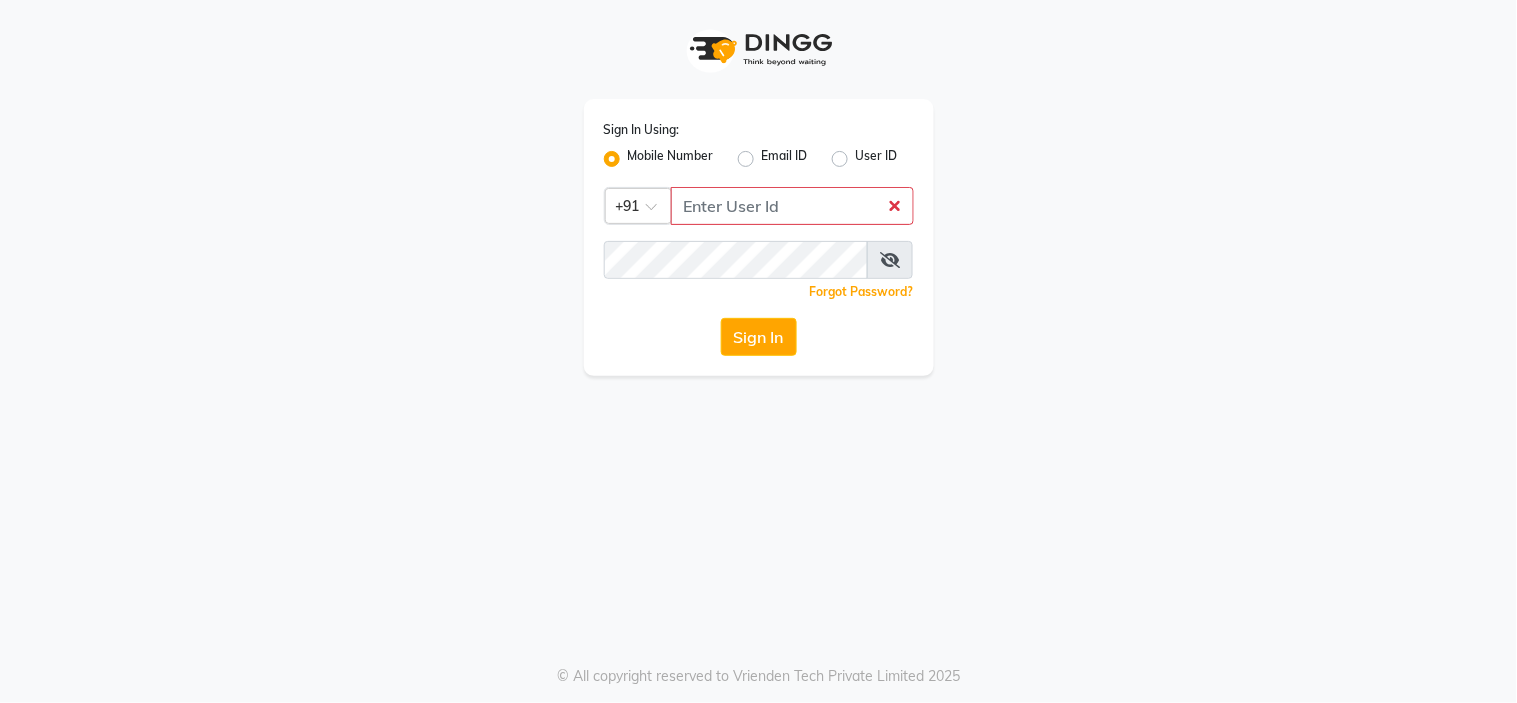 click on "User ID" 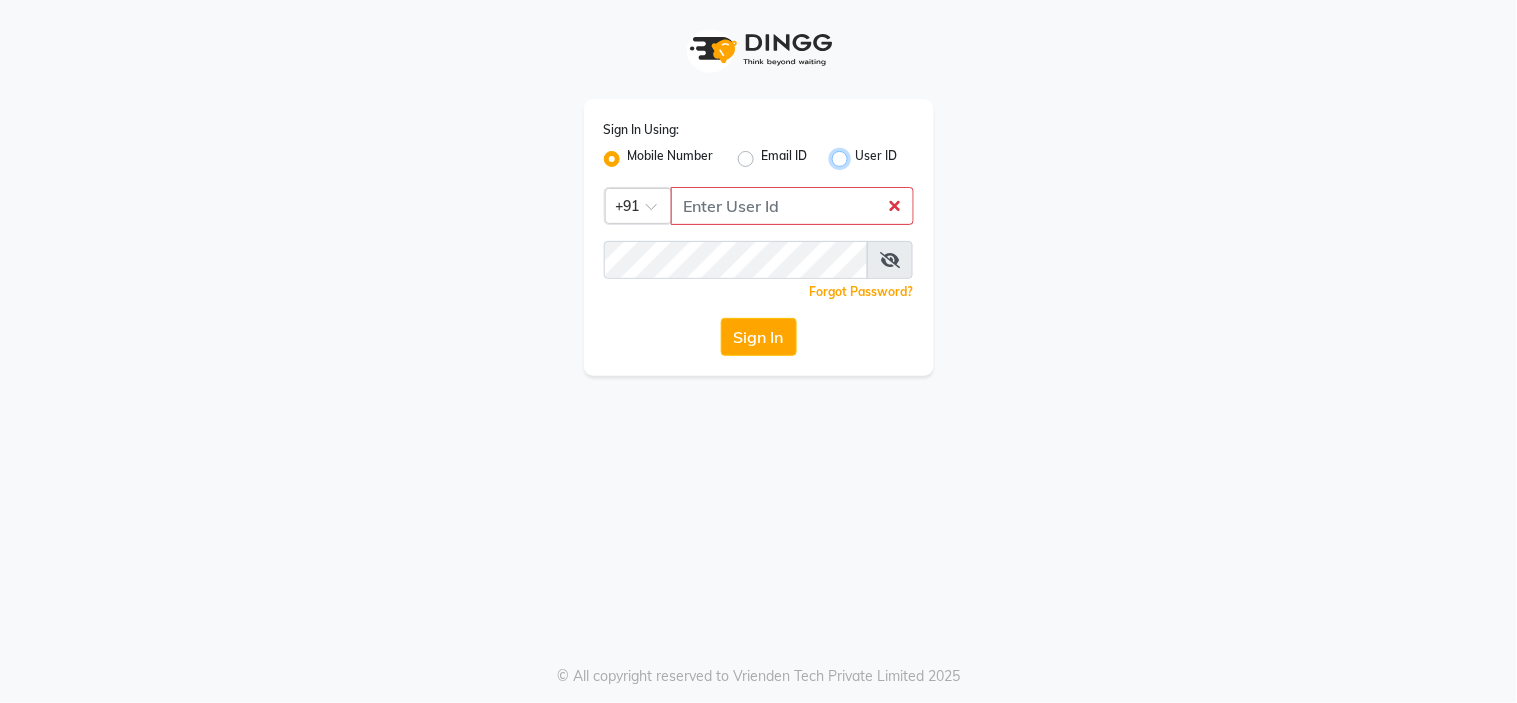 click on "User ID" at bounding box center [862, 153] 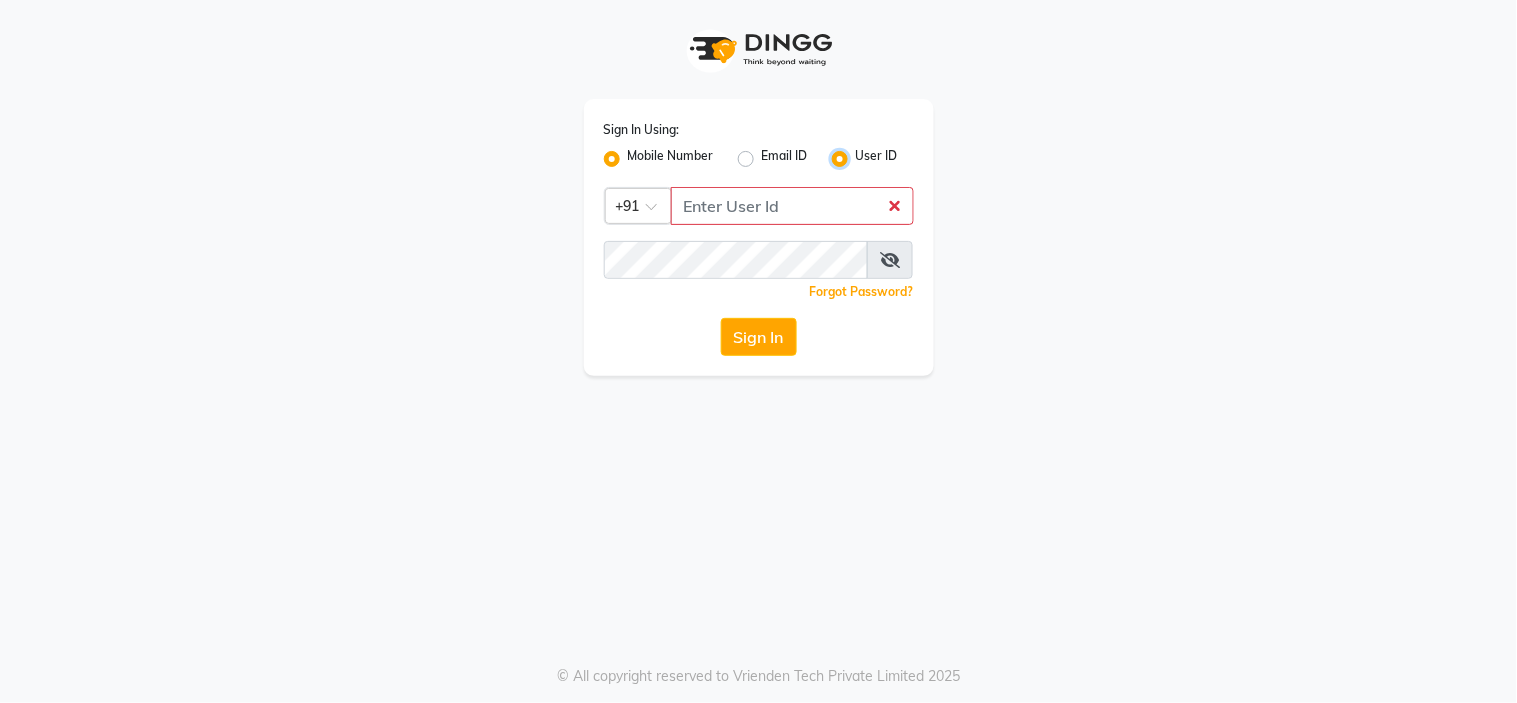 radio on "false" 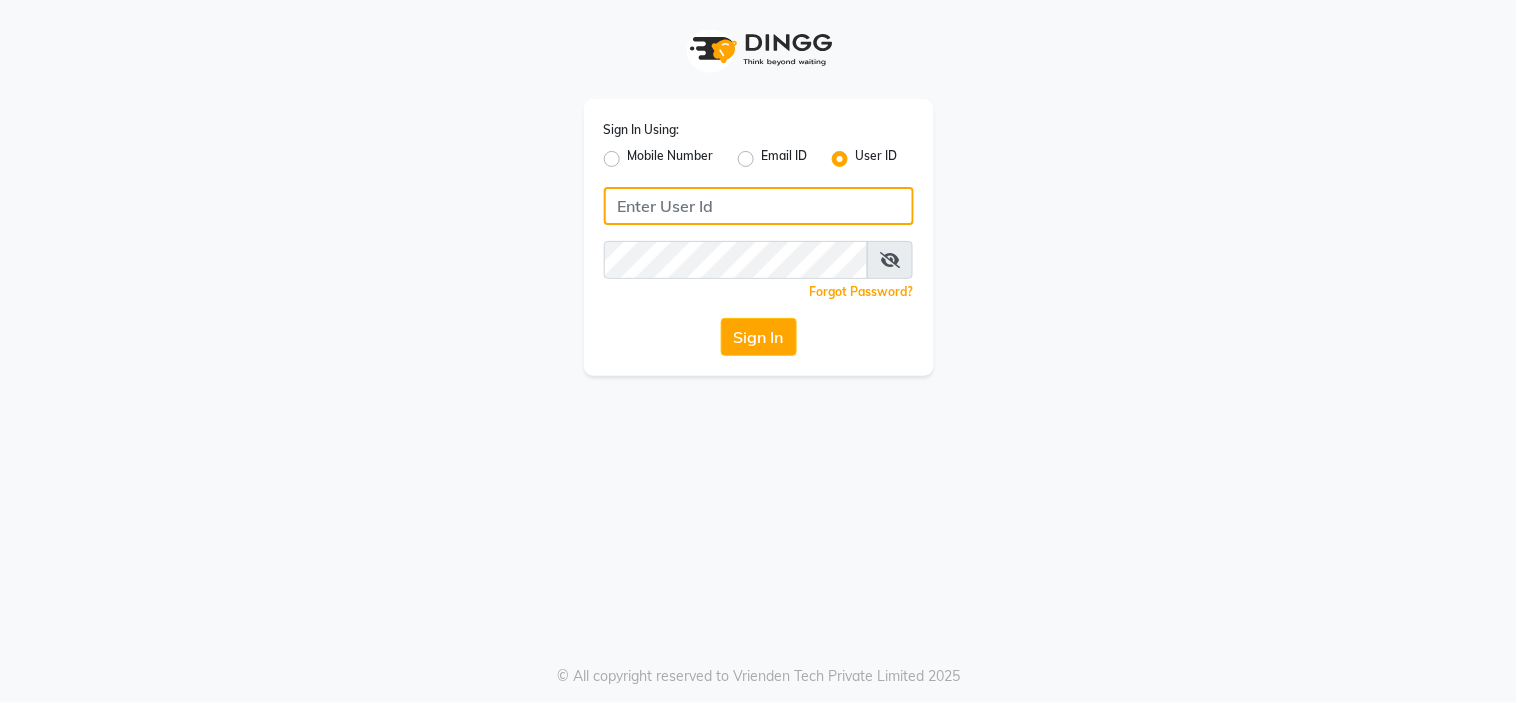 click 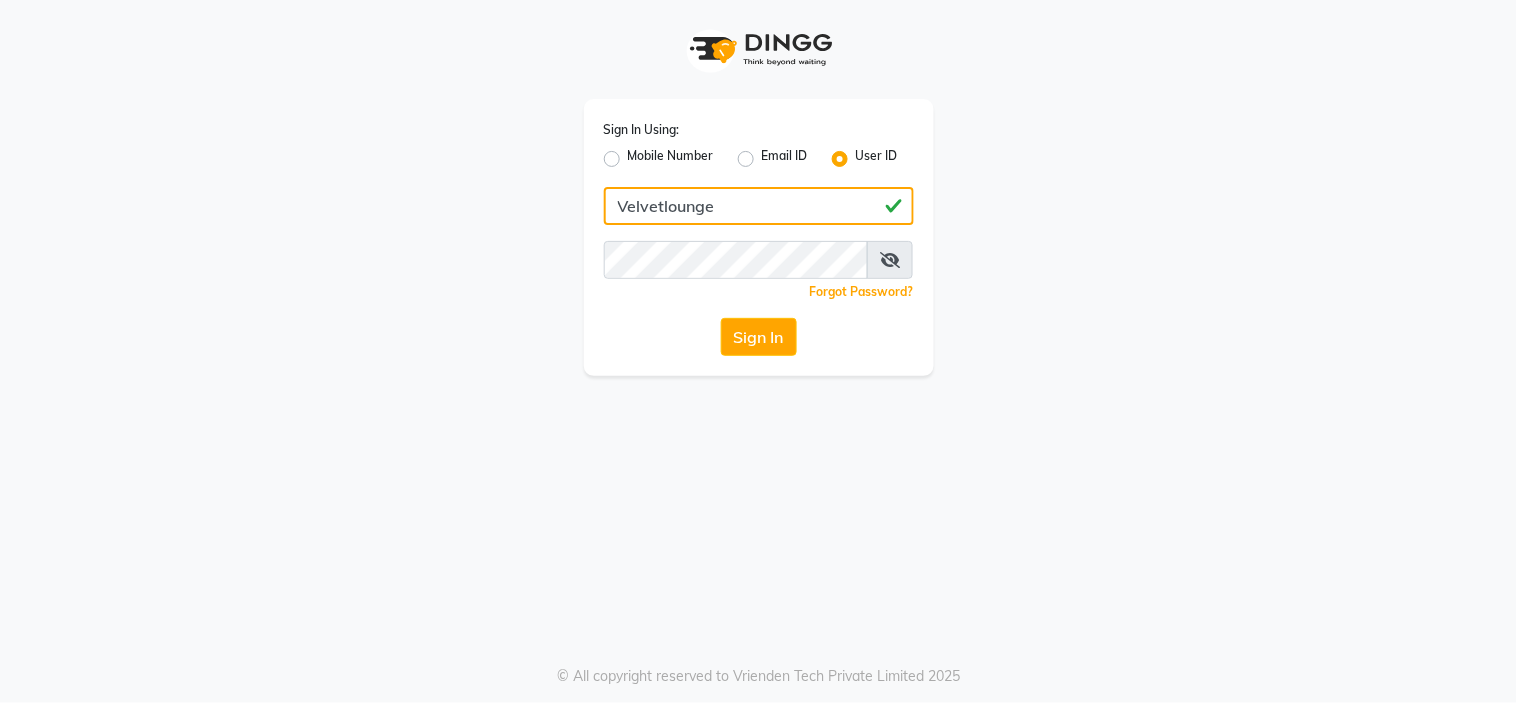 type on "Velvetlounge" 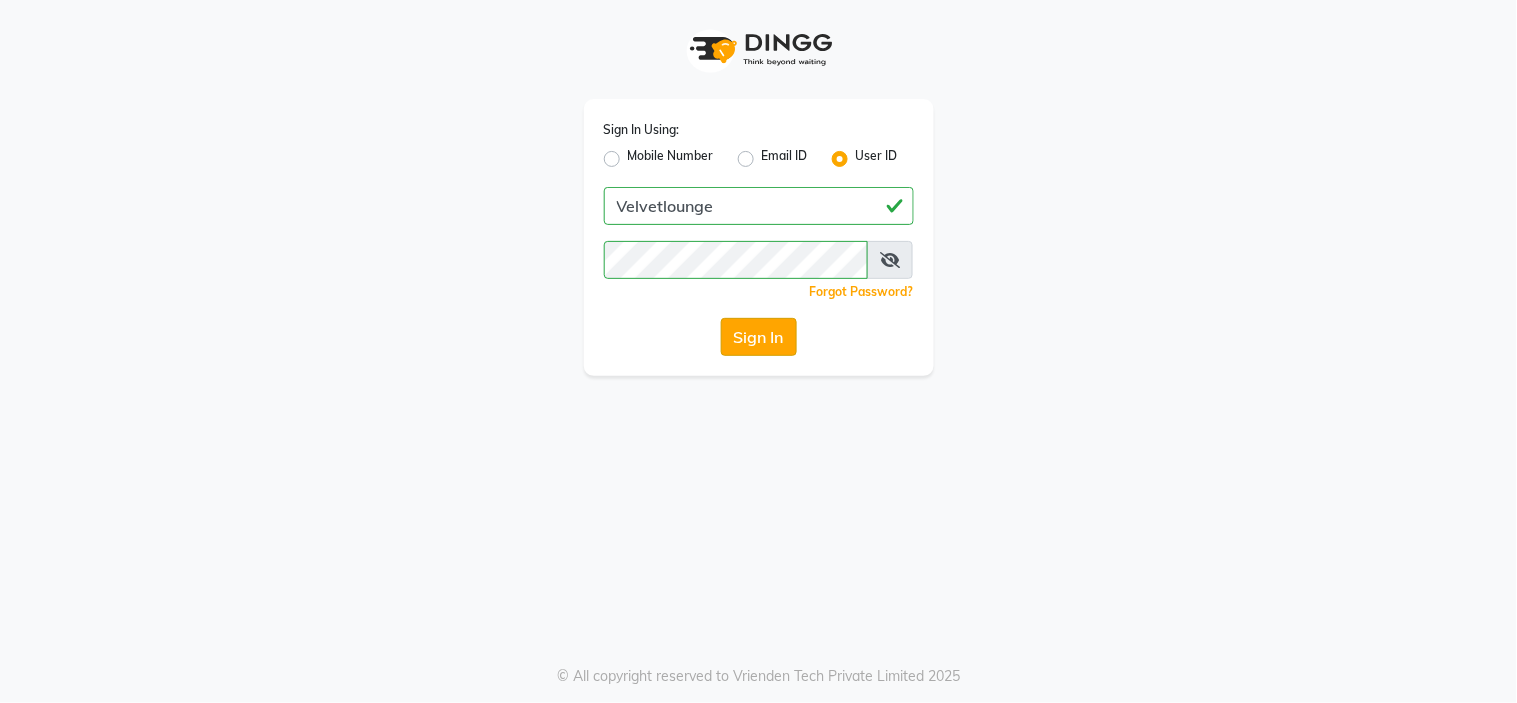 click on "Sign In" 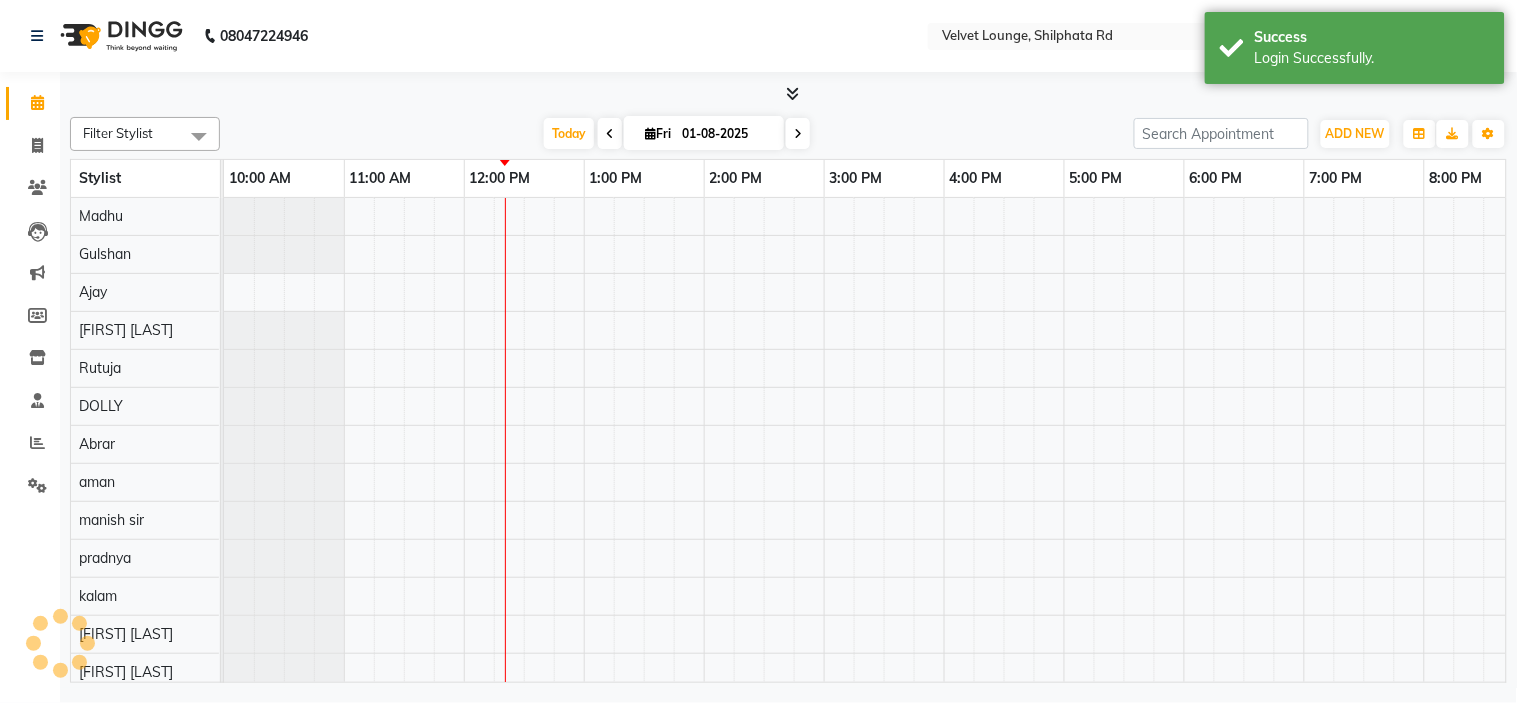 scroll, scrollTop: 0, scrollLeft: 241, axis: horizontal 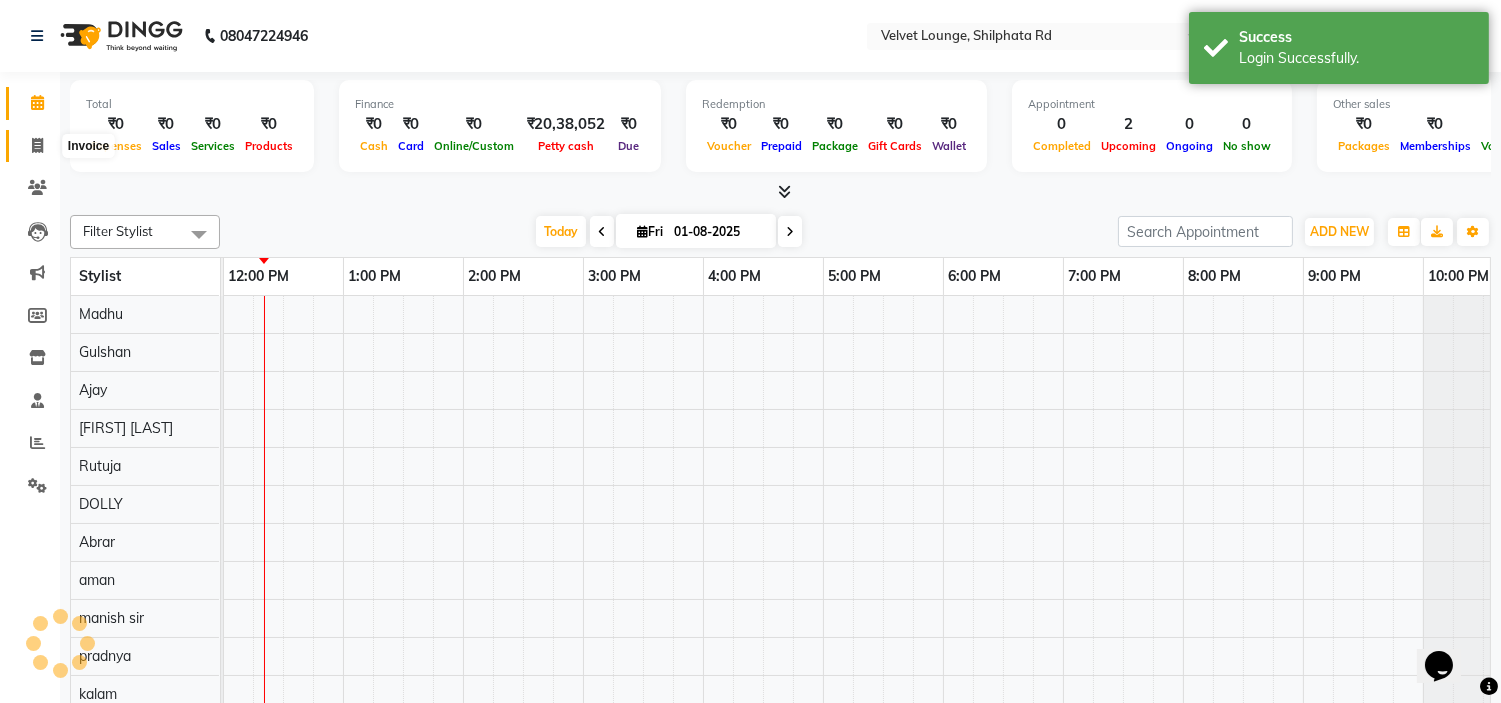 click 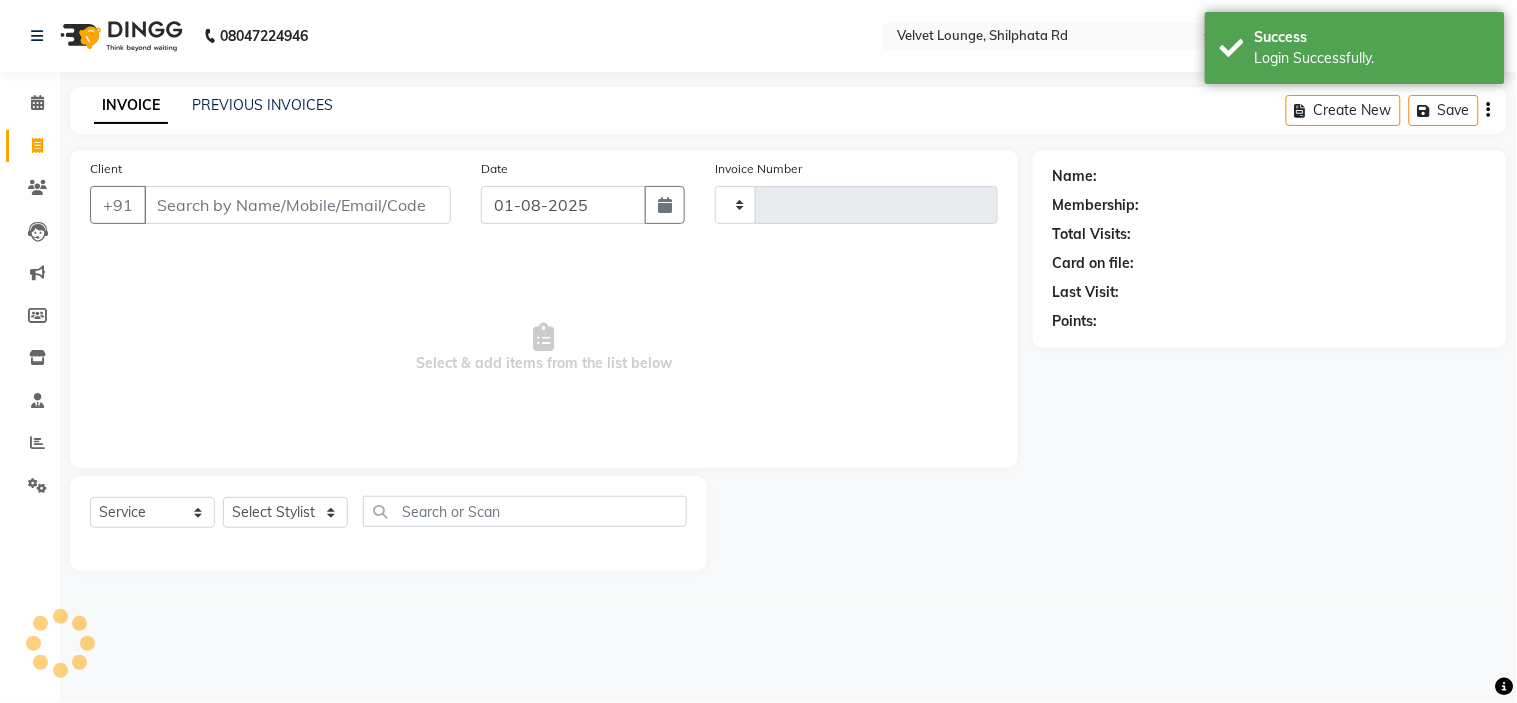 type on "1570" 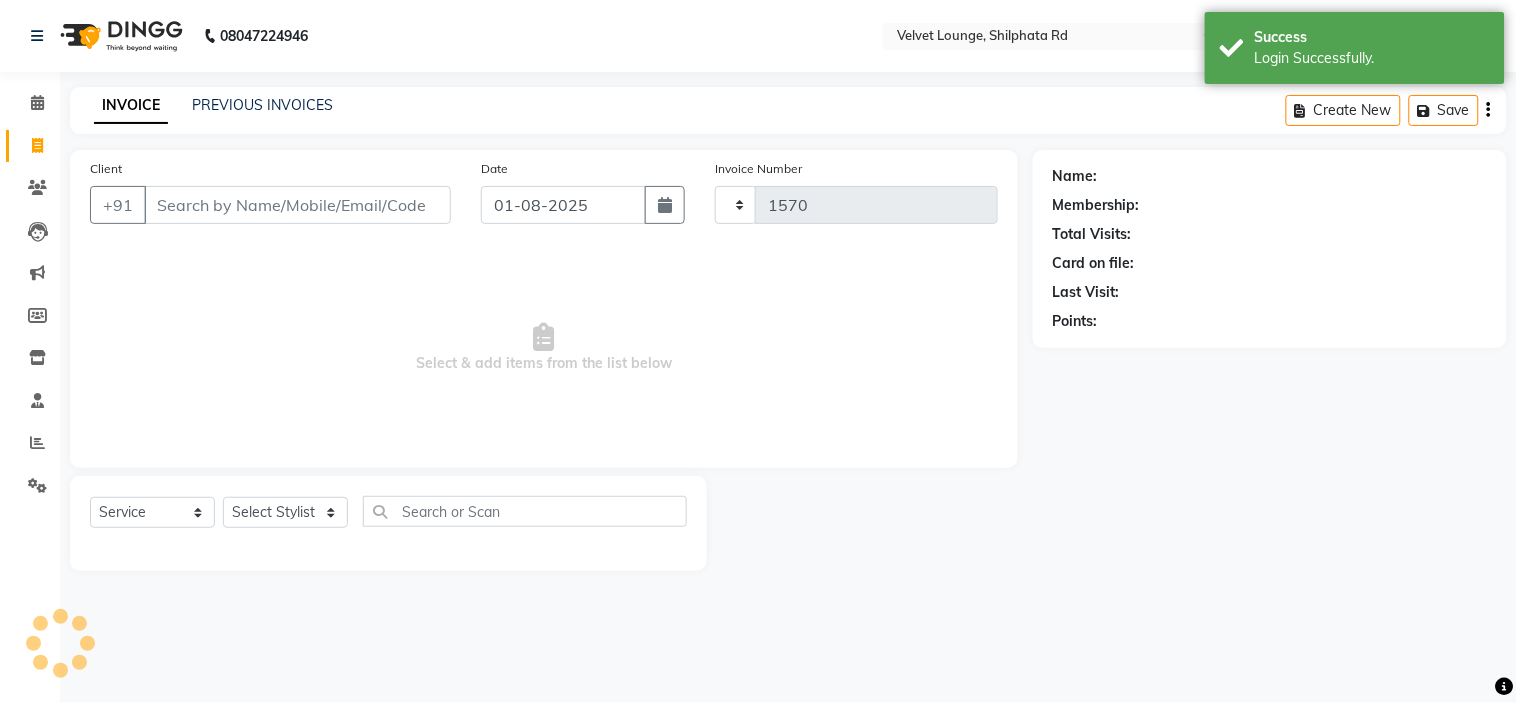 select on "122" 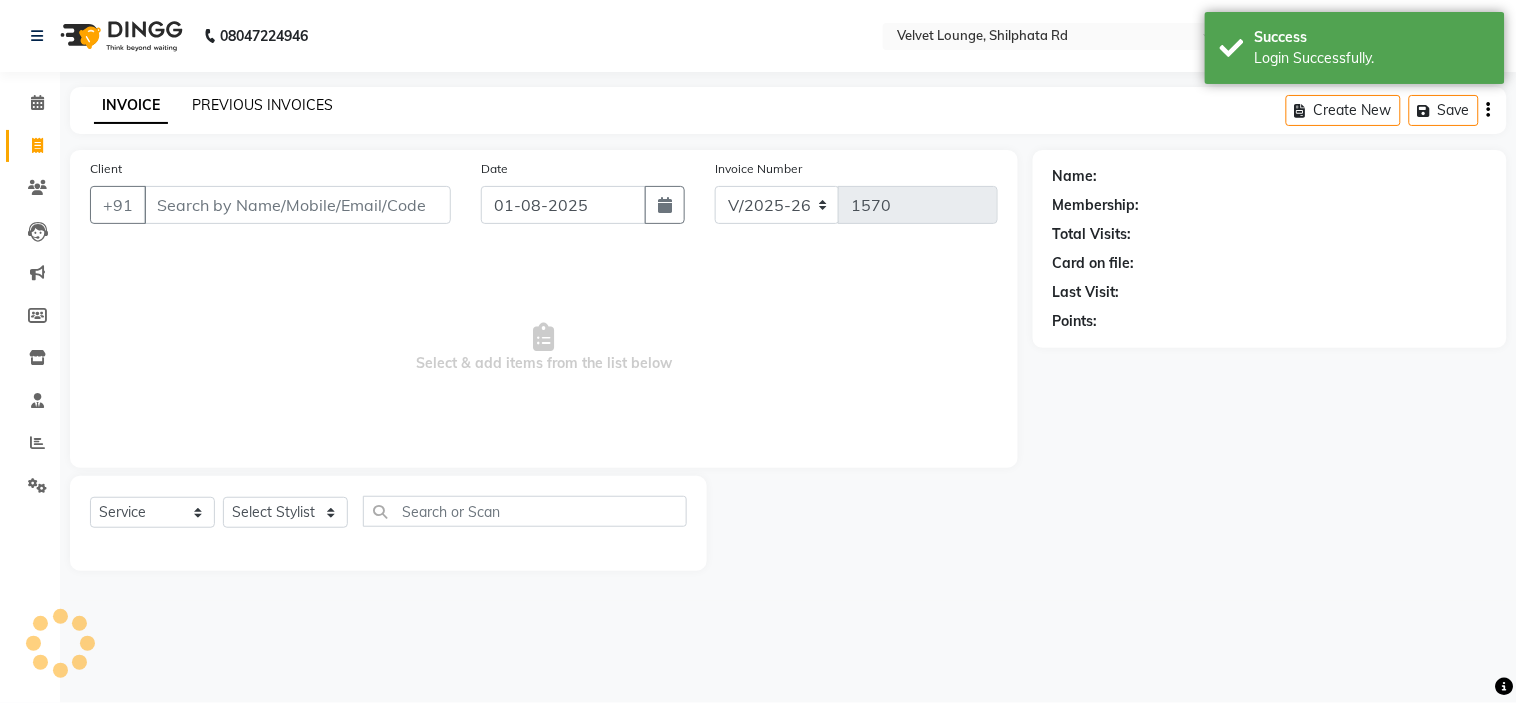 click on "PREVIOUS INVOICES" 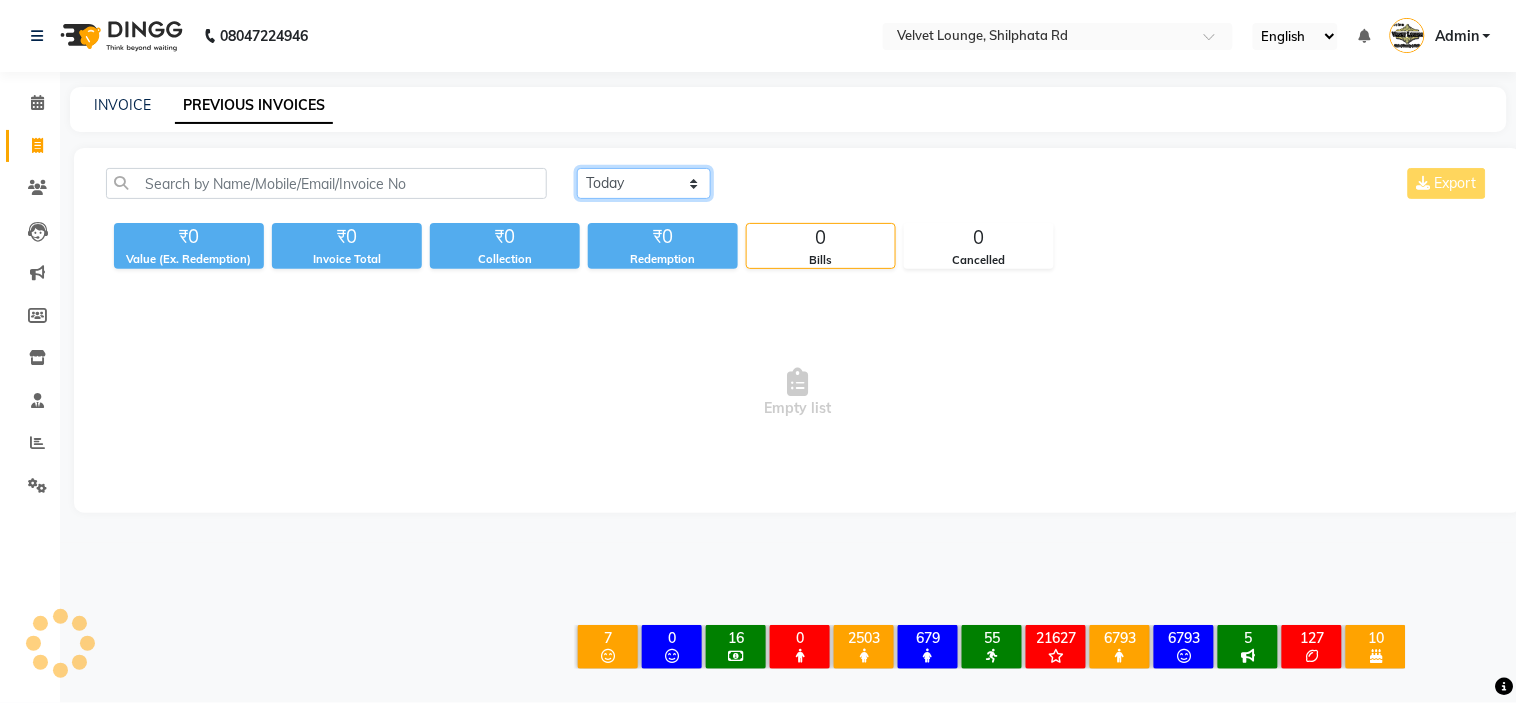 click on "Today Yesterday Custom Range" 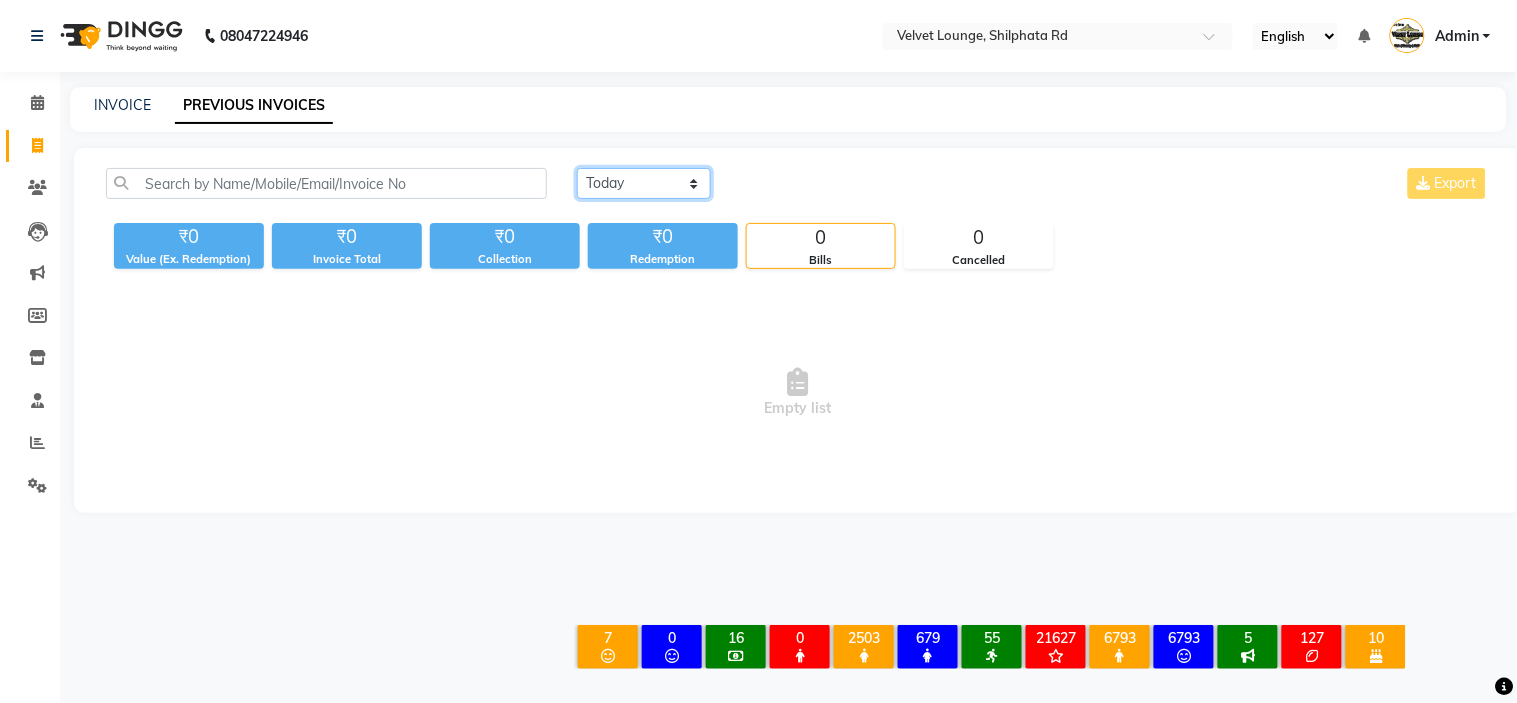 click on "Today Yesterday Custom Range" 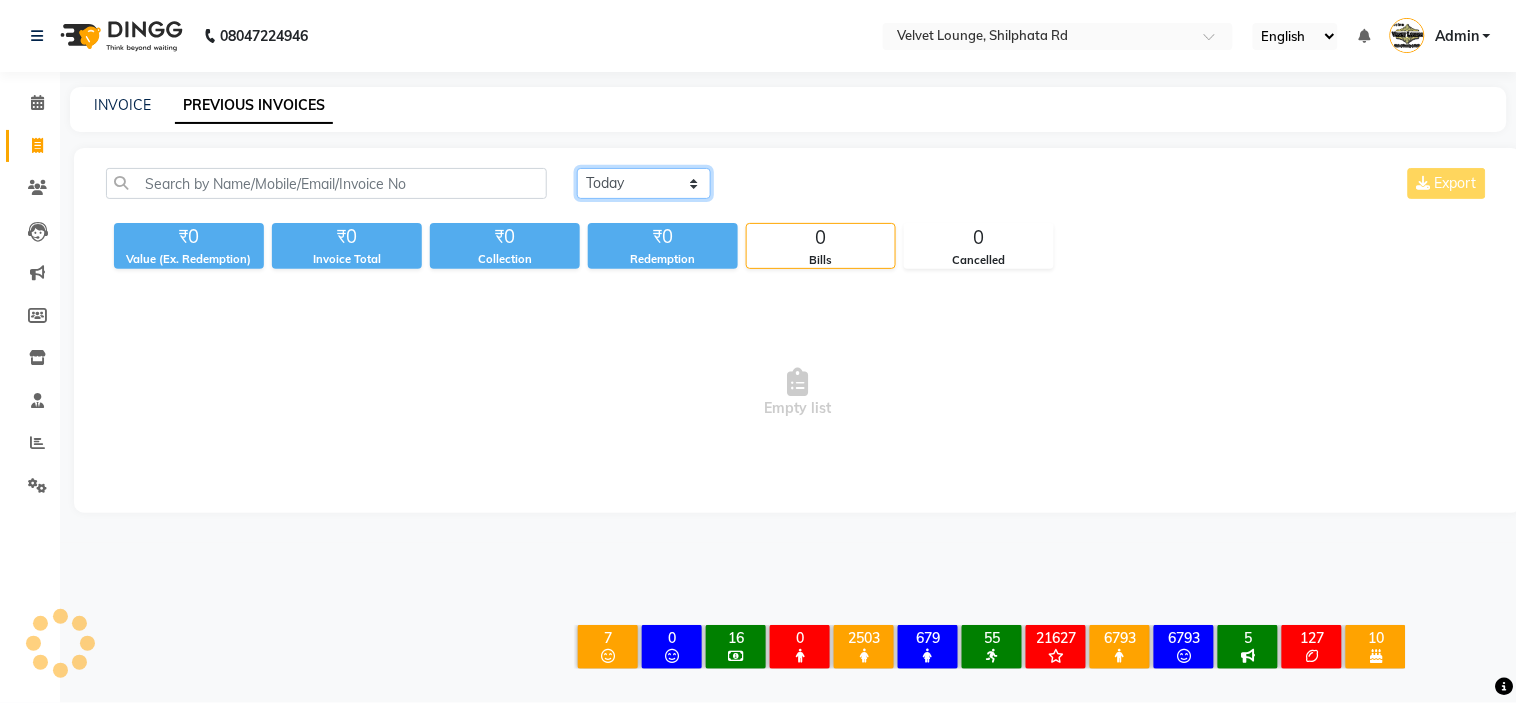 select on "yesterday" 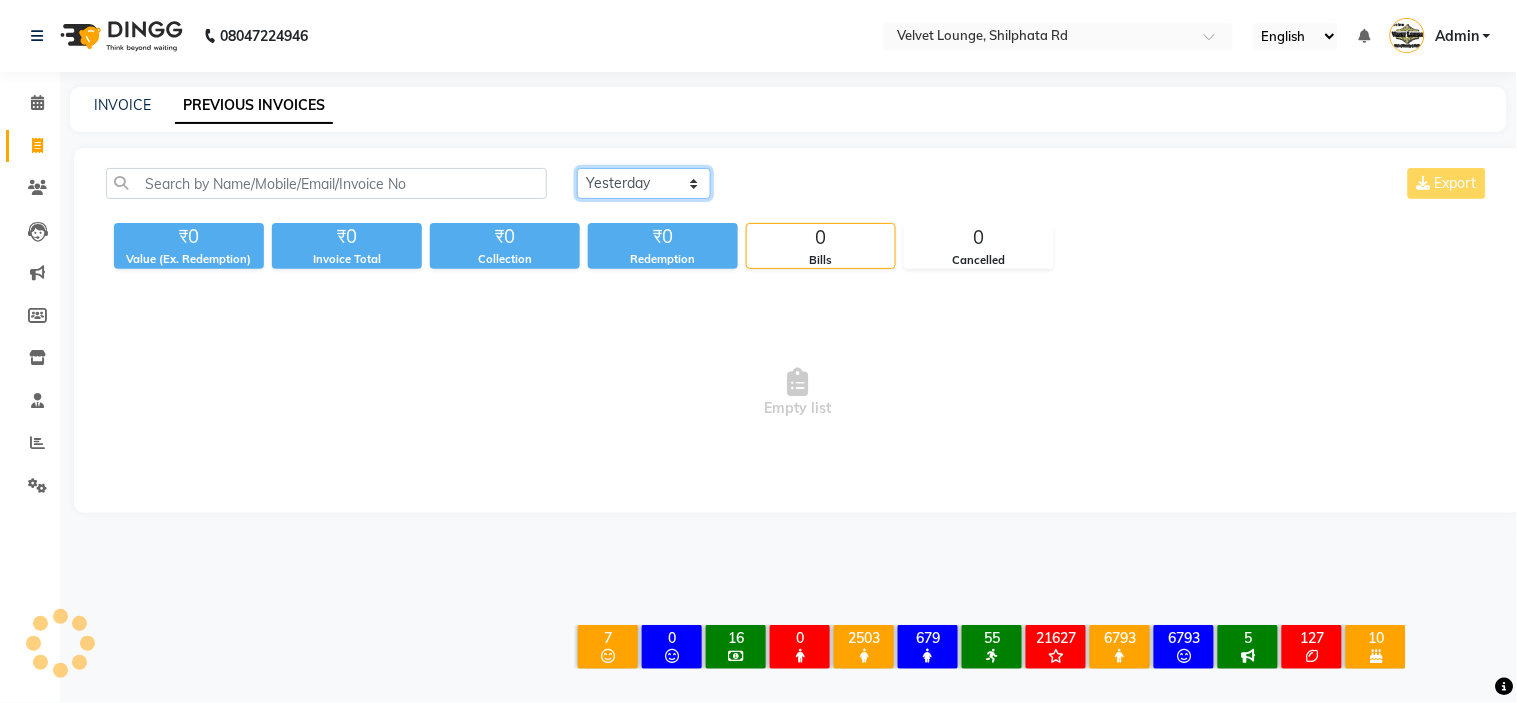 click on "Today Yesterday Custom Range" 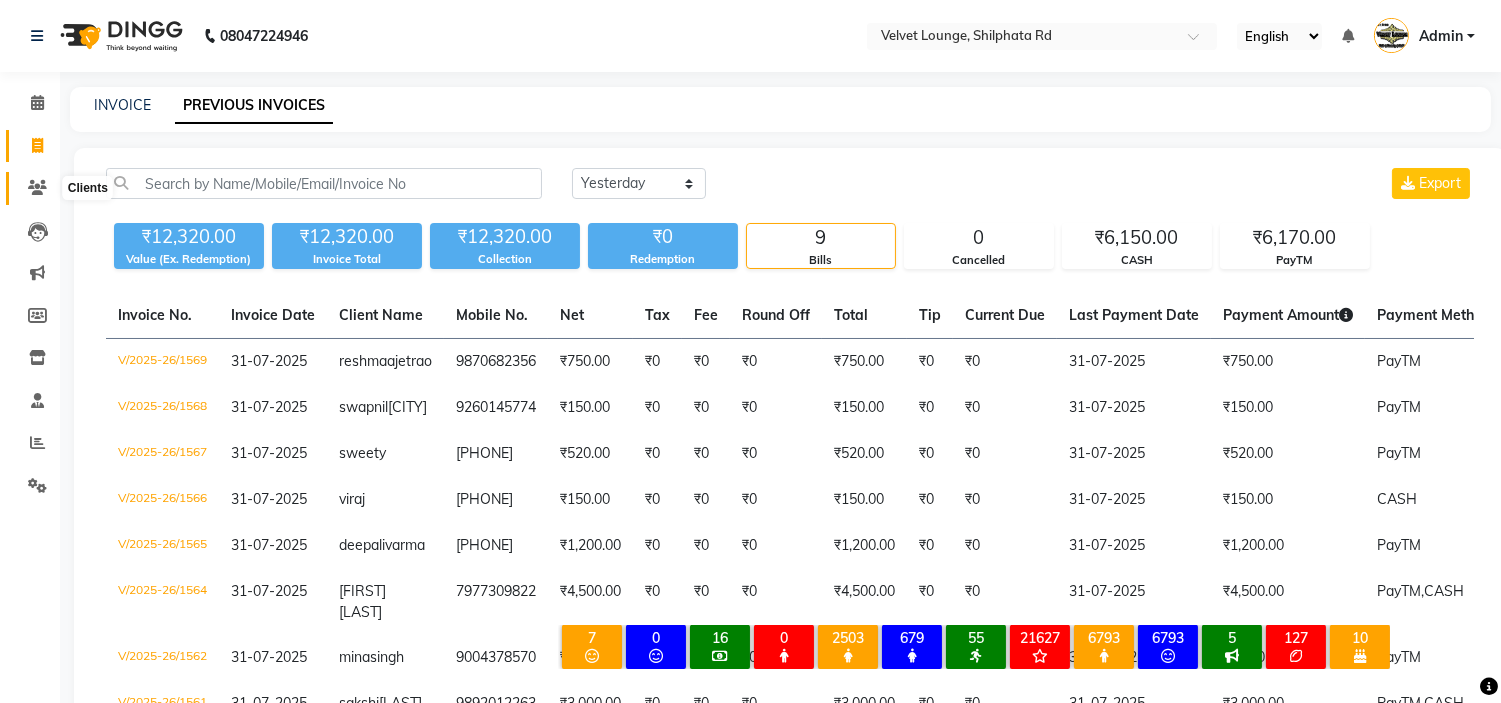 click 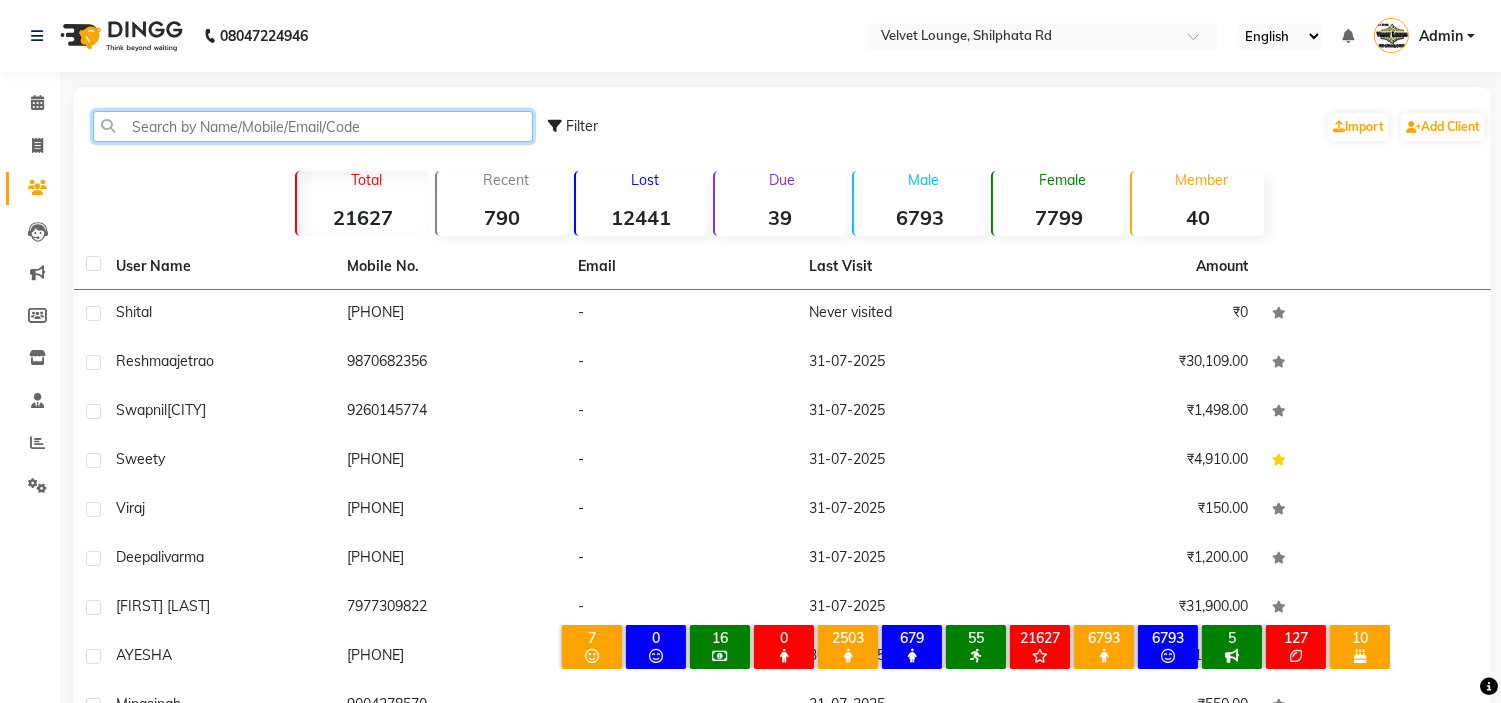 click 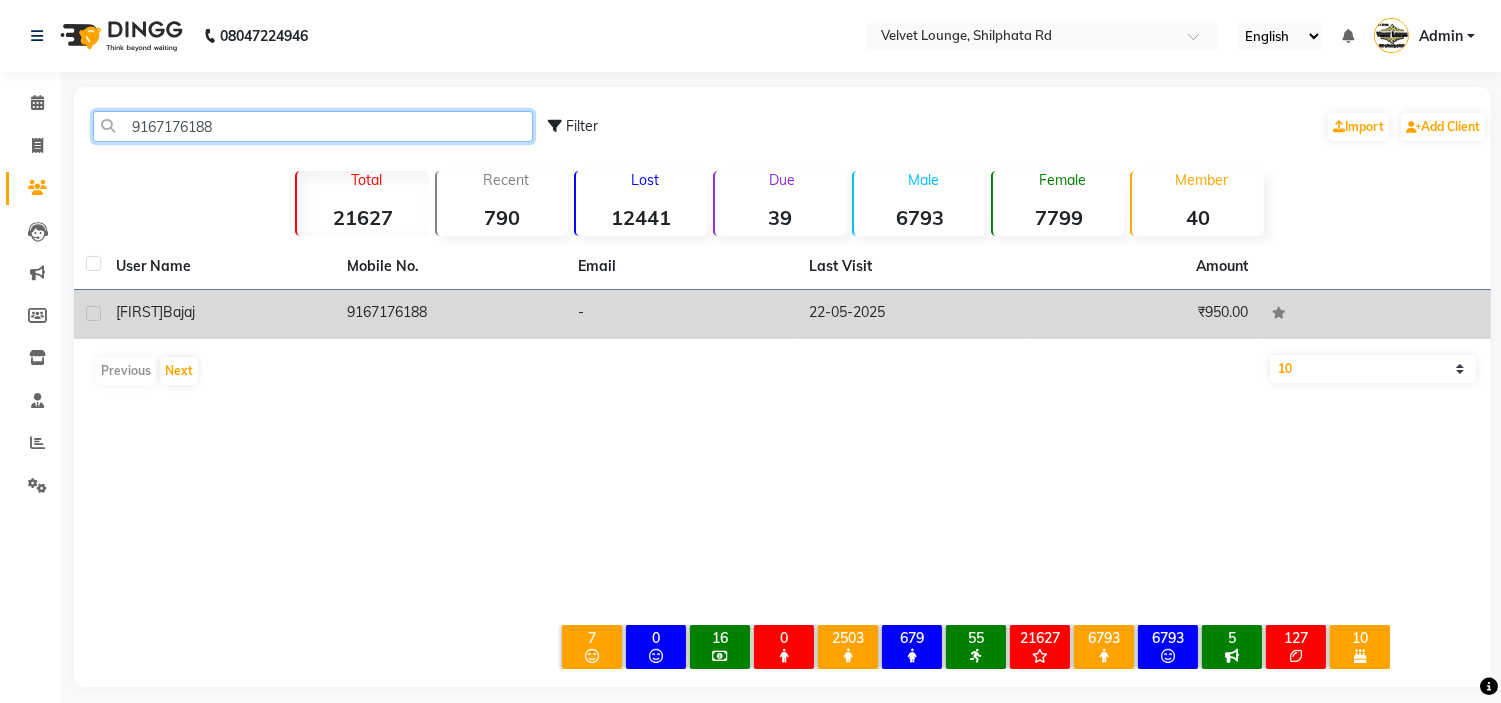 type on "9167176188" 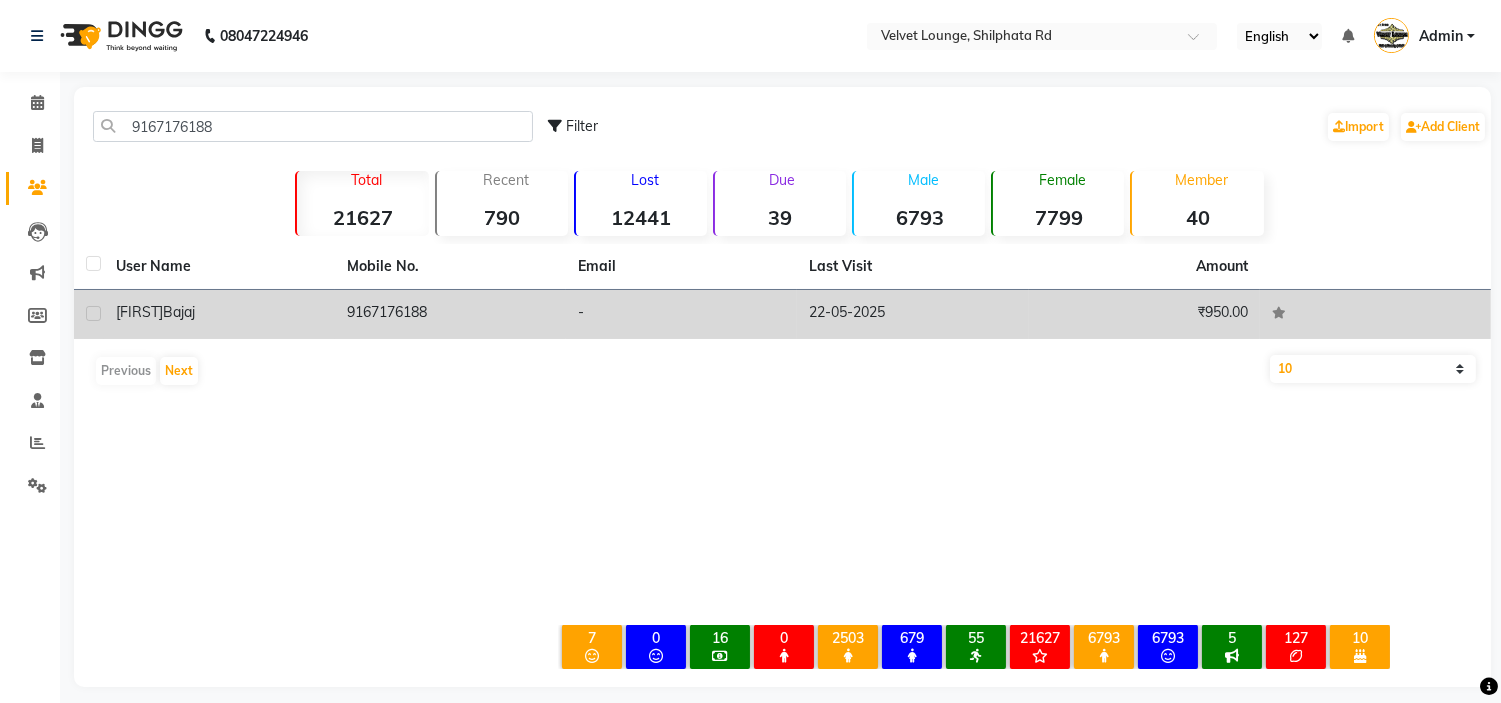 click on "9167176188" 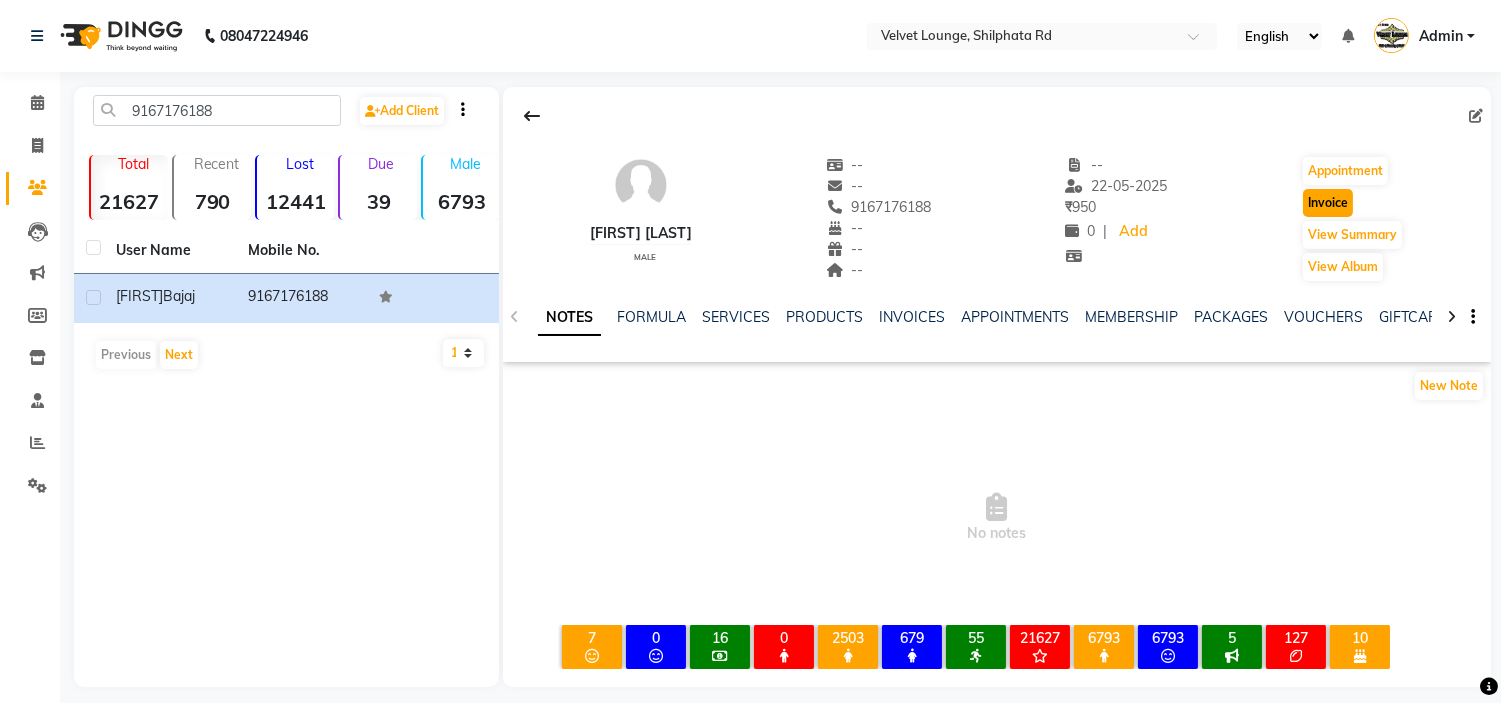 click on "Invoice" 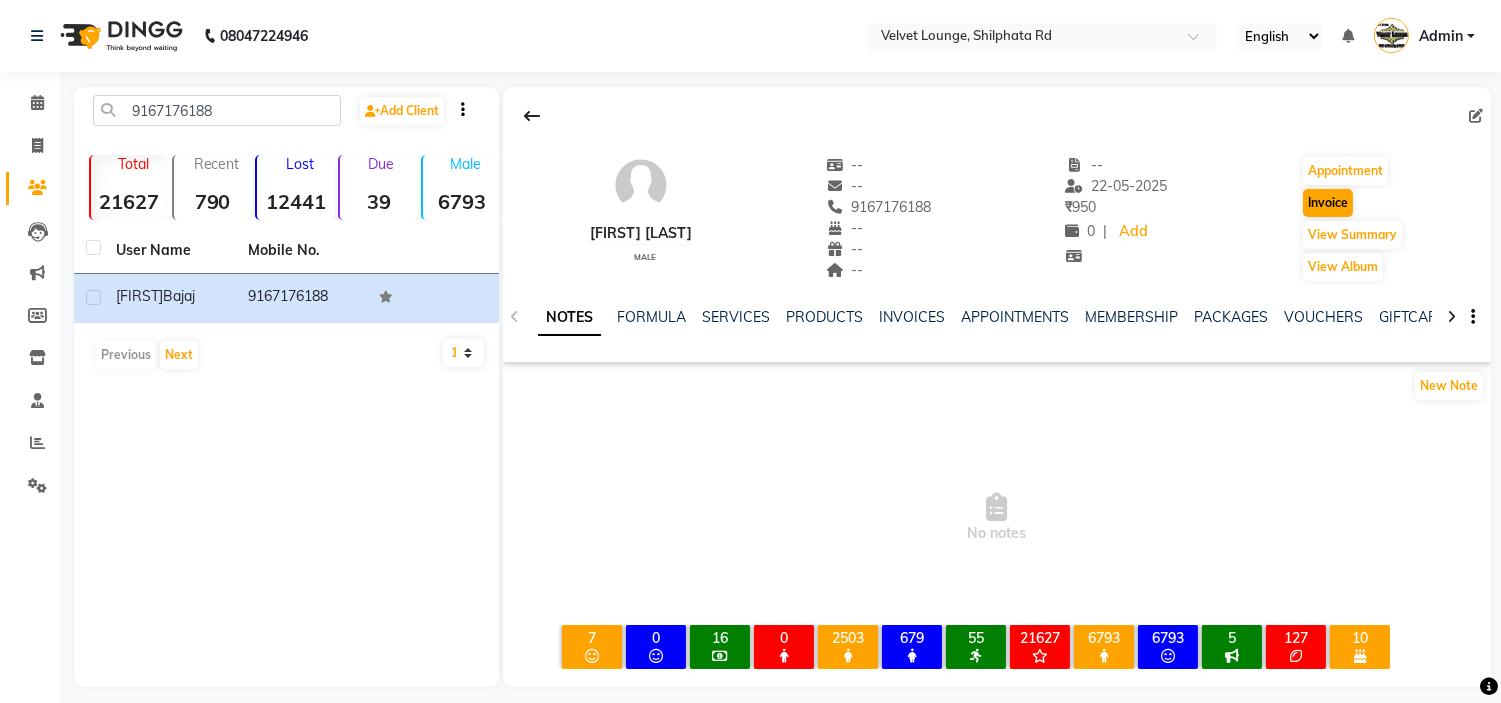 select on "service" 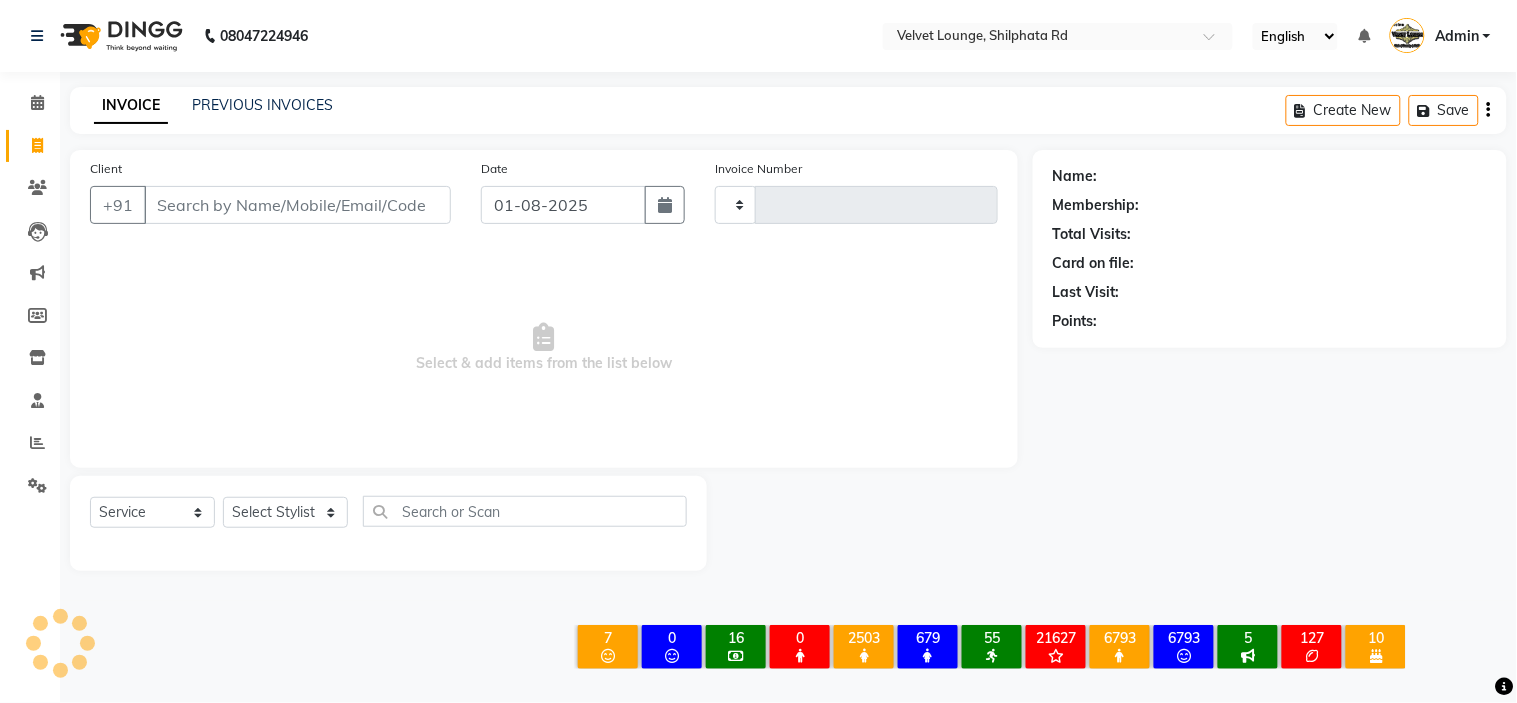 type on "1570" 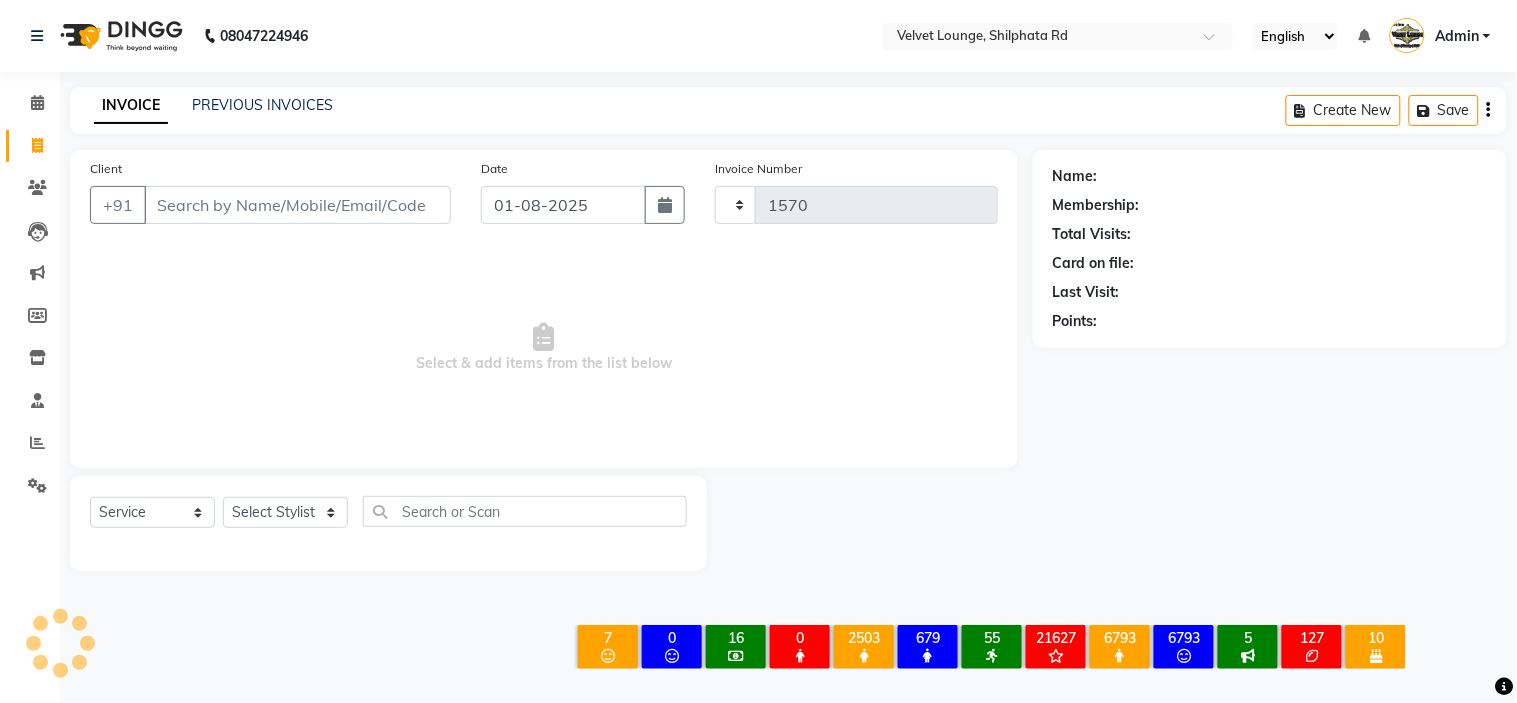 select on "122" 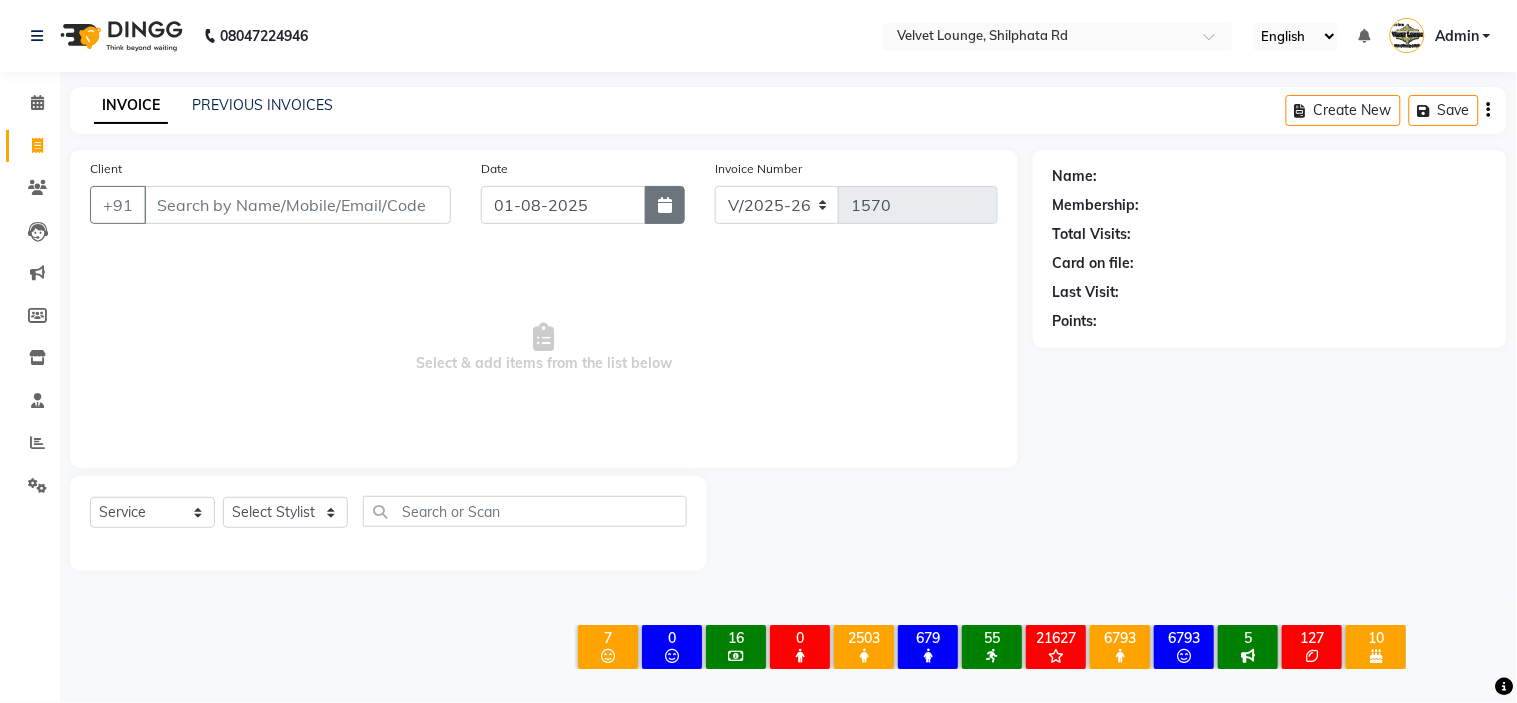 type on "9167176188" 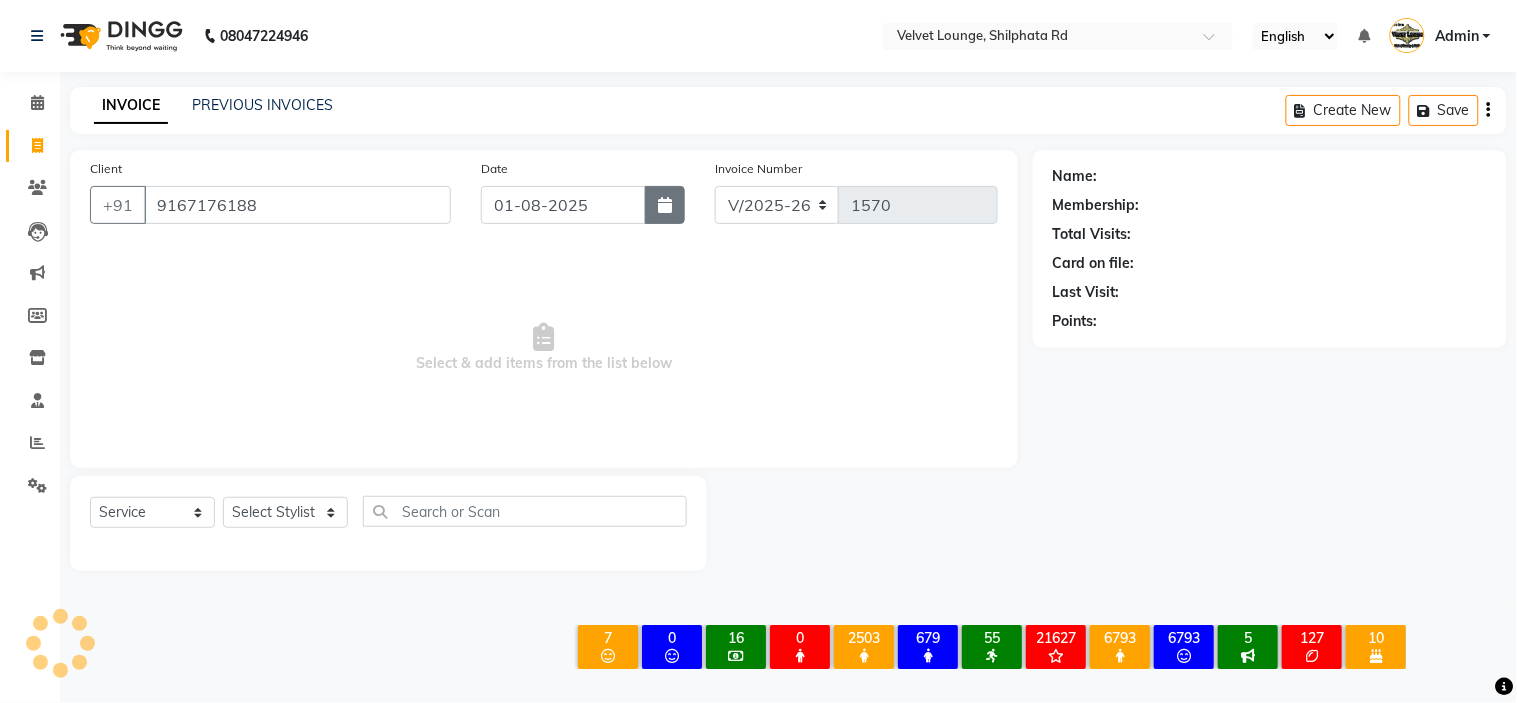 click 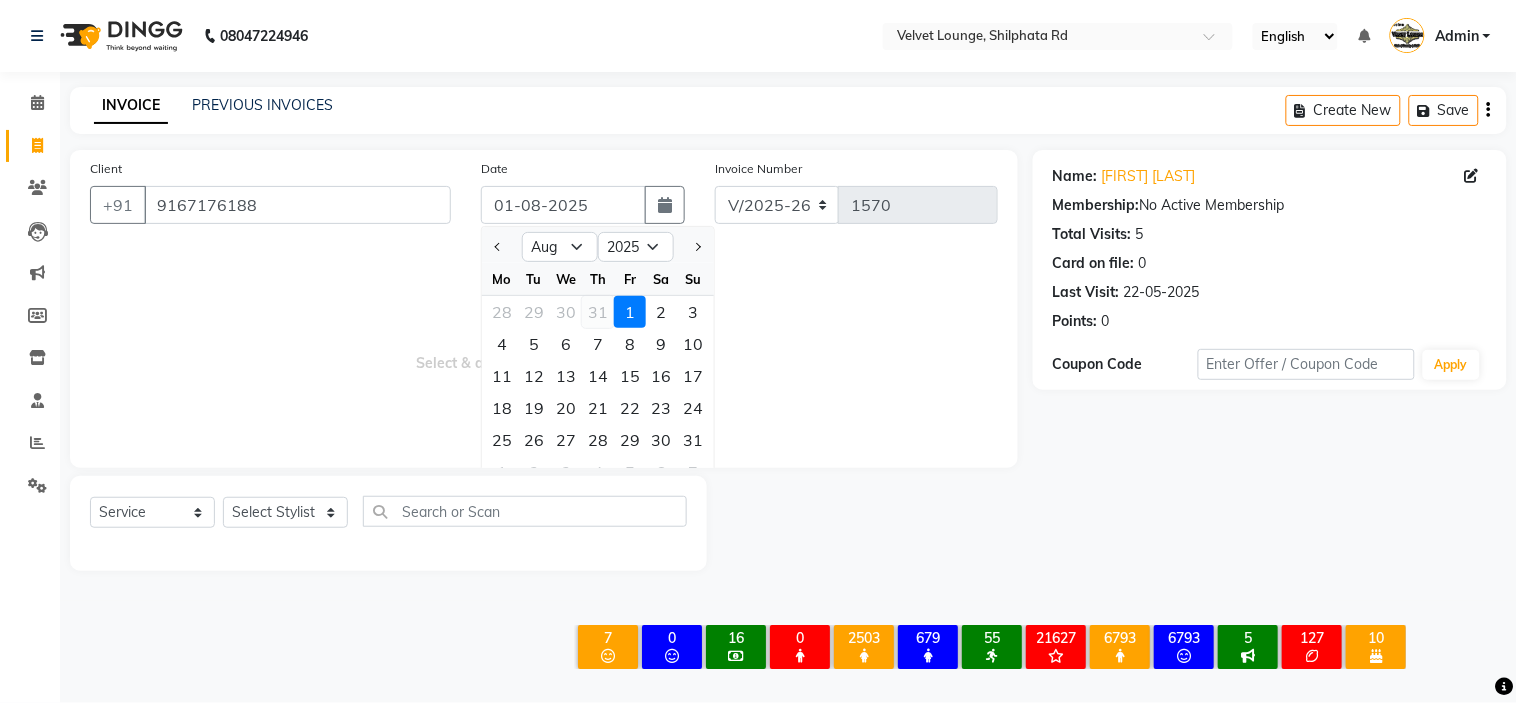 click on "31" 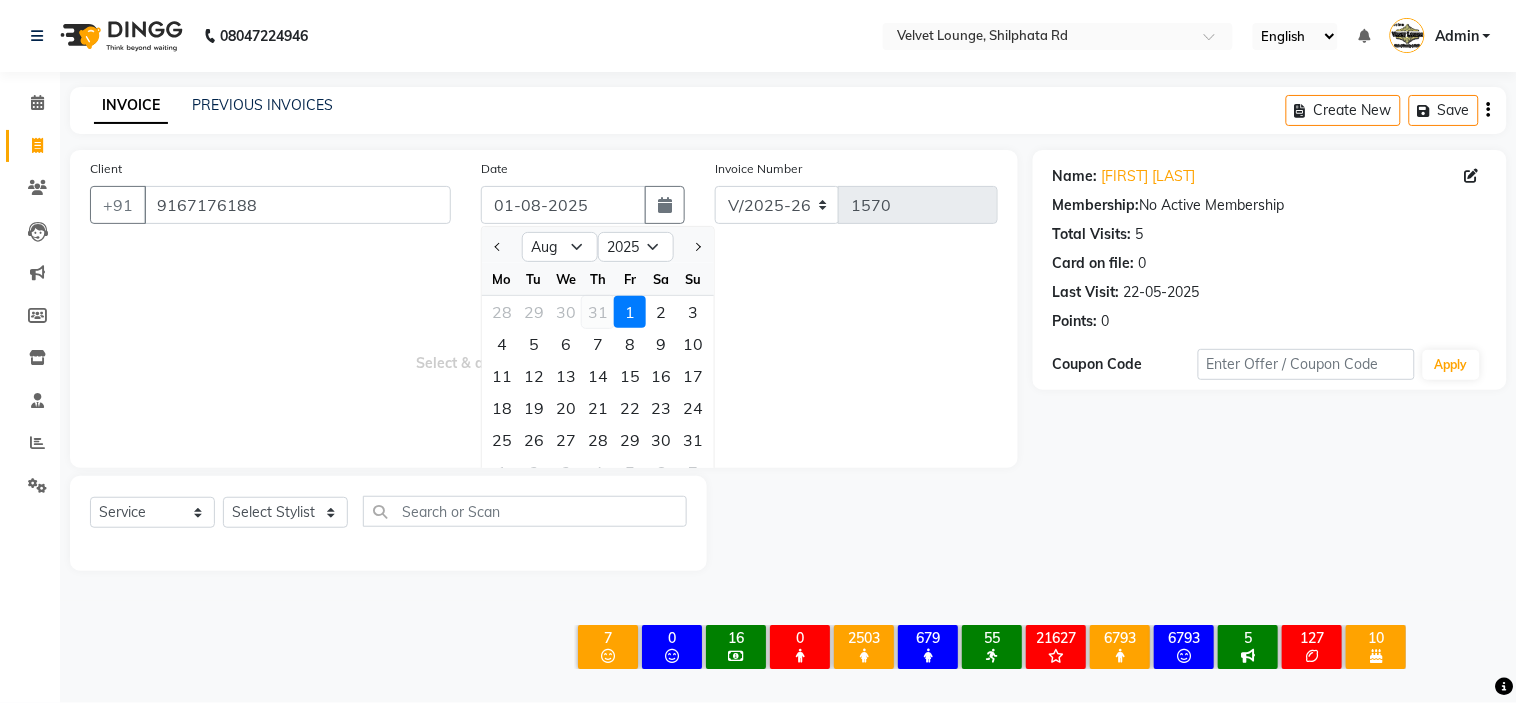 type on "31-07-2025" 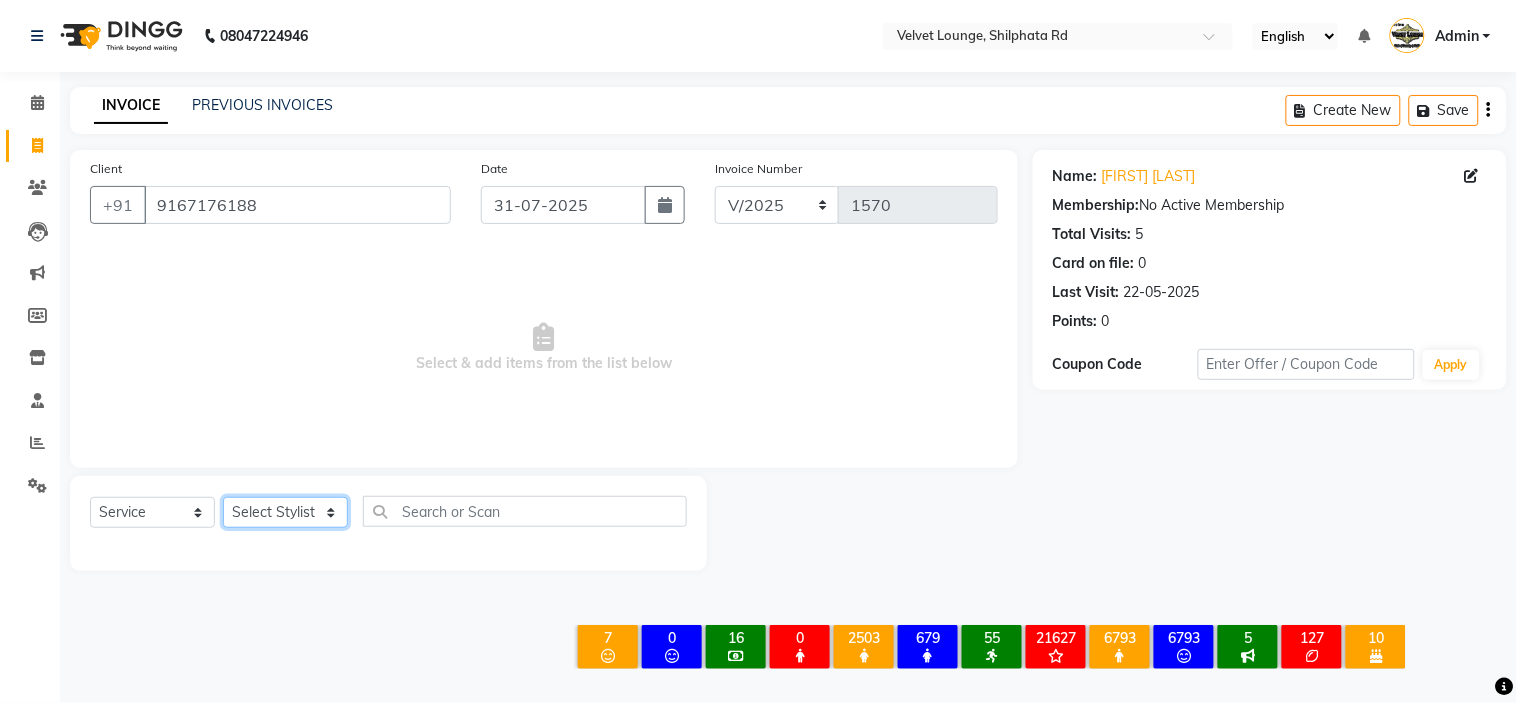 click on "Select Stylist aadil mohaMAD  aarif khan Abrar Ajay ajay jaishwal alam khan aman amit kumar  ANJALI SINGH Ashish singh ashwini palem  Ayan Ali chandradeep DOLLY faizan siddique  fardeen shaikh Garima singh Gulshan jaya jyoti deepak chandaliya kalam karan  Madhu manish sir miraj khan  Mohmad Adnan Ansari mustakin neeta kumbhar neha tamatta pradnya rahul thakur RAZAK SALIM SAIKH rohit Rutuja SAHEER sahil khan salman mahomad imran  SALMA SHAIKH SAMEER KHAN sana santosh jaiswal saqib sayali shaddma  ansari shalu mehra shekhar bansode SHIVADURGA GANTAM shubham pal  shweta pandey varshita gurbani vishal shinde" 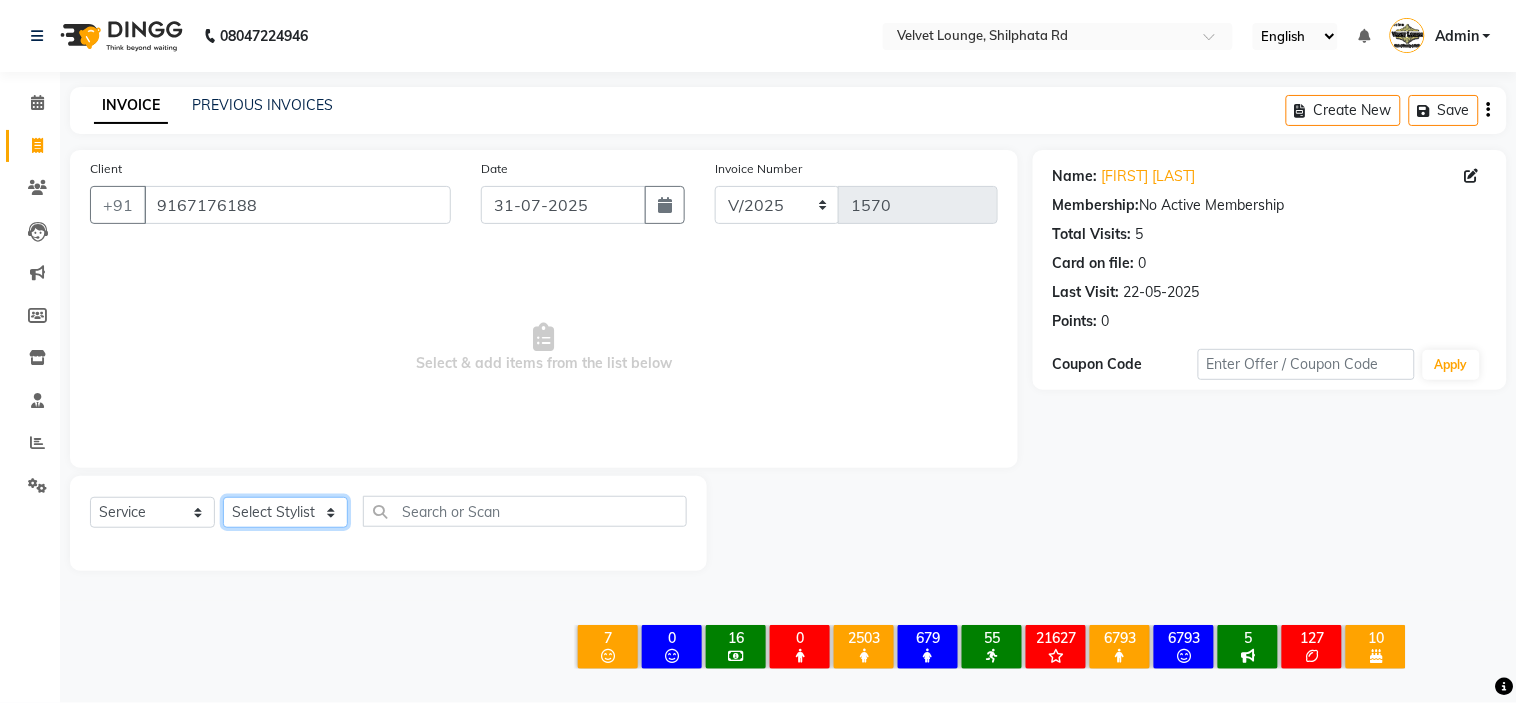 select on "86815" 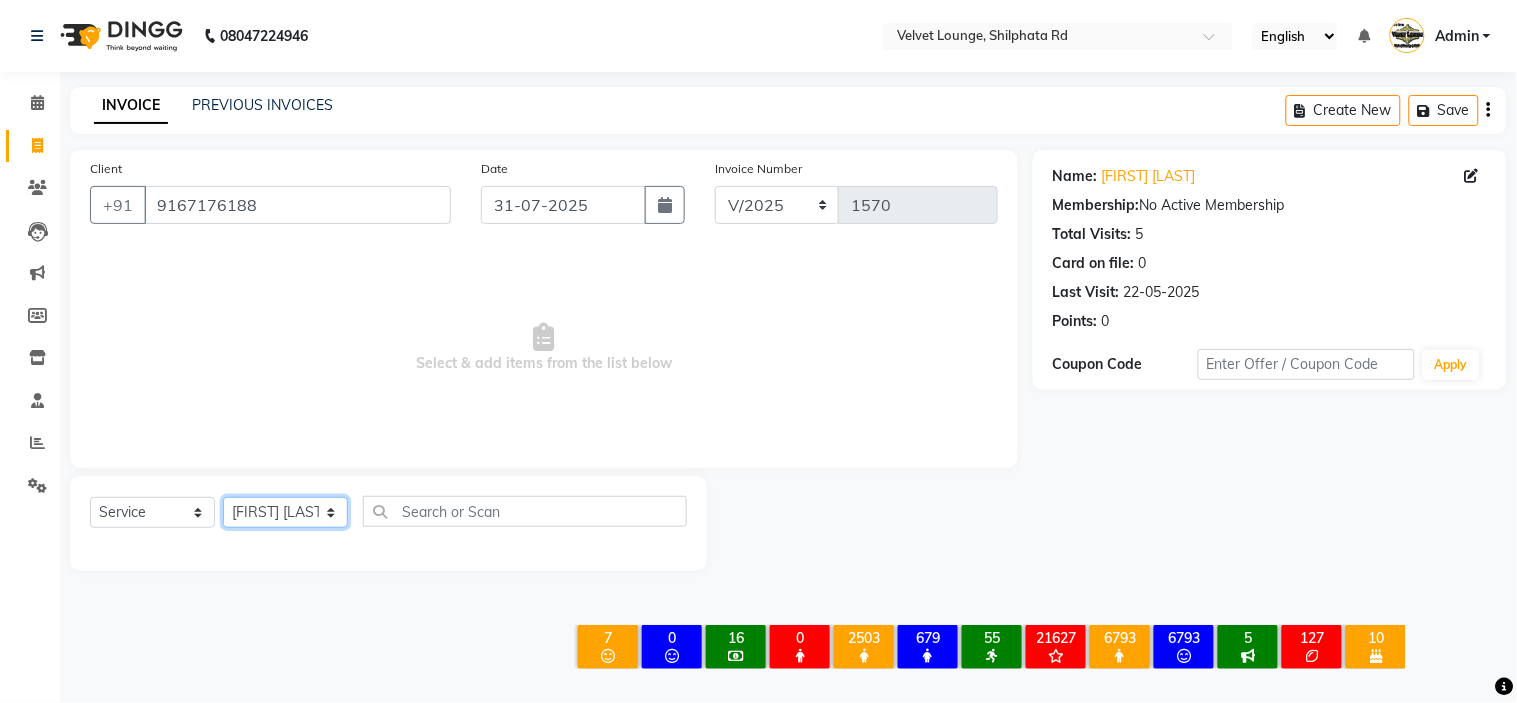 click on "Select Stylist aadil mohaMAD  aarif khan Abrar Ajay ajay jaishwal alam khan aman amit kumar  ANJALI SINGH Ashish singh ashwini palem  Ayan Ali chandradeep DOLLY faizan siddique  fardeen shaikh Garima singh Gulshan jaya jyoti deepak chandaliya kalam karan  Madhu manish sir miraj khan  Mohmad Adnan Ansari mustakin neeta kumbhar neha tamatta pradnya rahul thakur RAZAK SALIM SAIKH rohit Rutuja SAHEER sahil khan salman mahomad imran  SALMA SHAIKH SAMEER KHAN sana santosh jaiswal saqib sayali shaddma  ansari shalu mehra shekhar bansode SHIVADURGA GANTAM shubham pal  shweta pandey varshita gurbani vishal shinde" 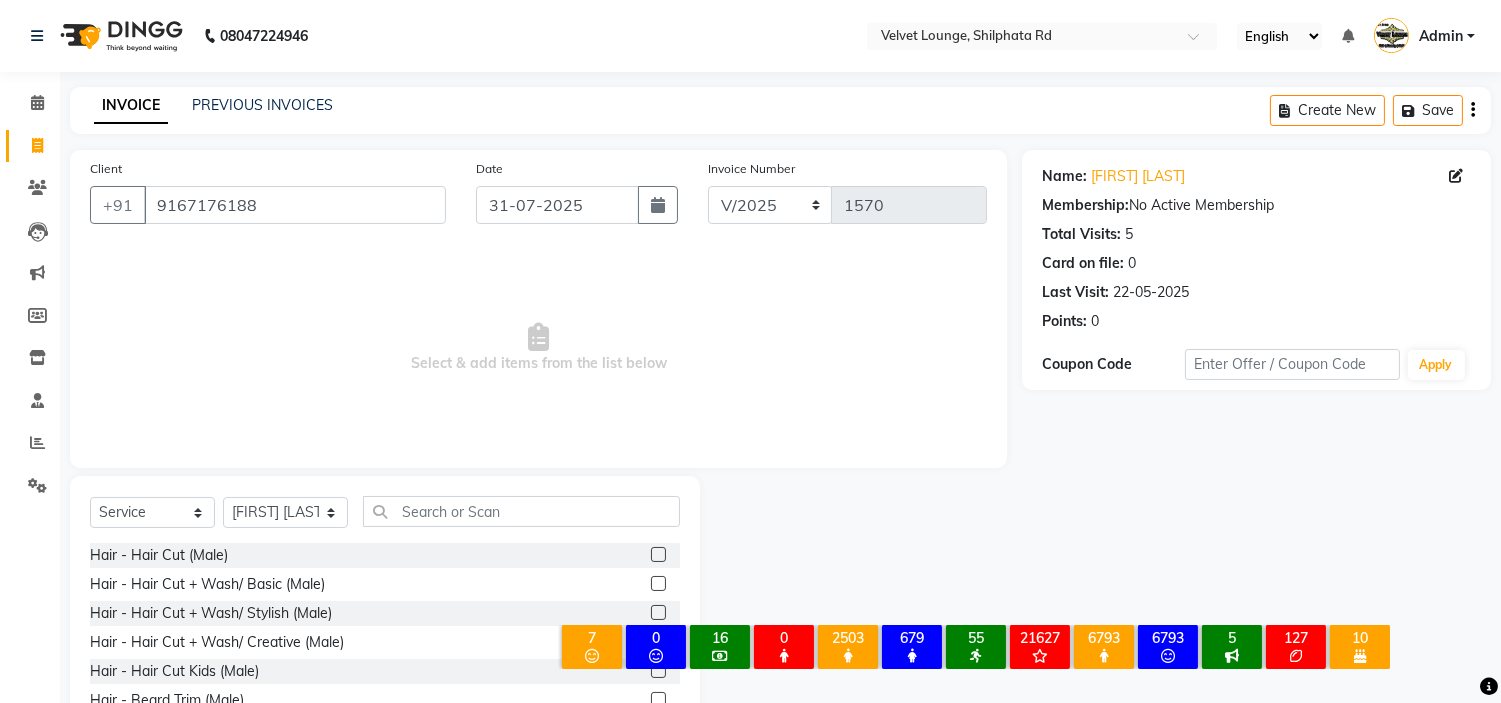 click 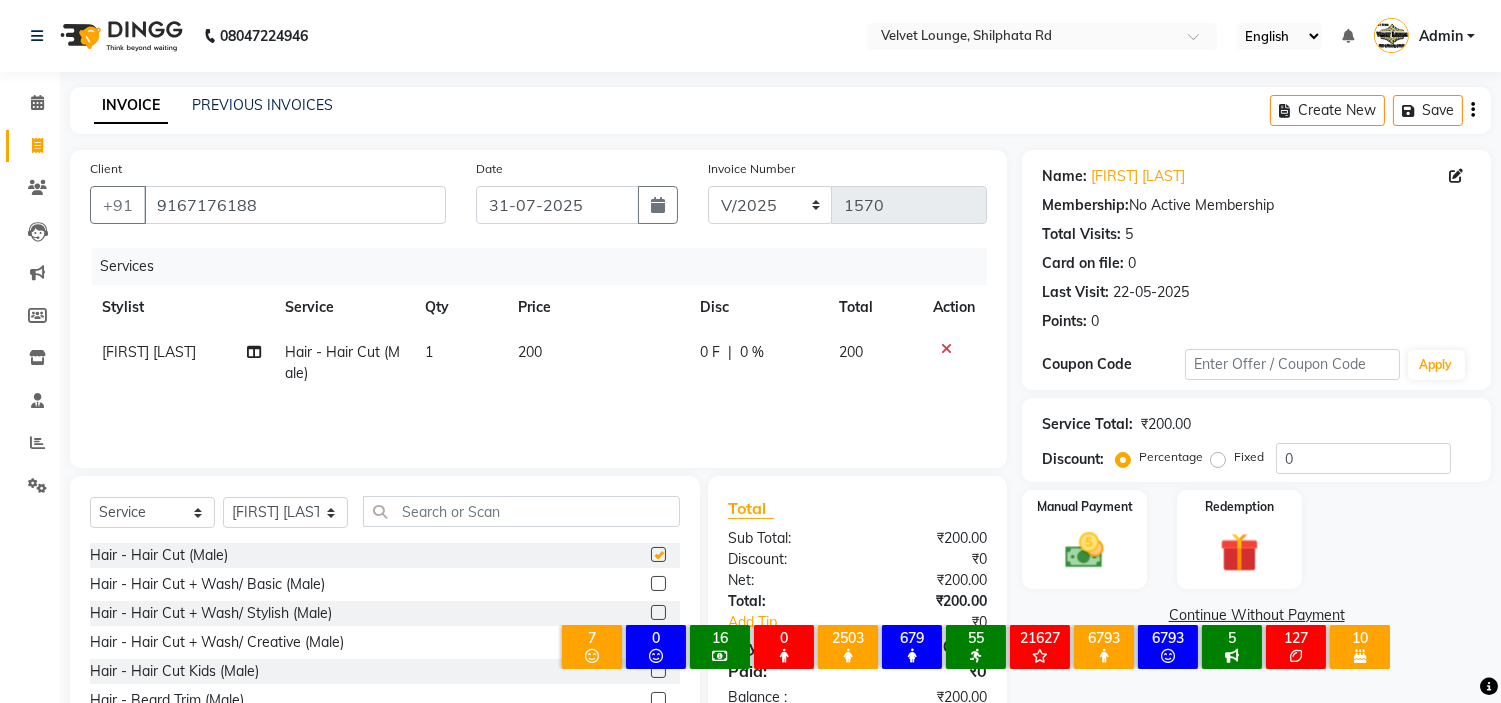 checkbox on "false" 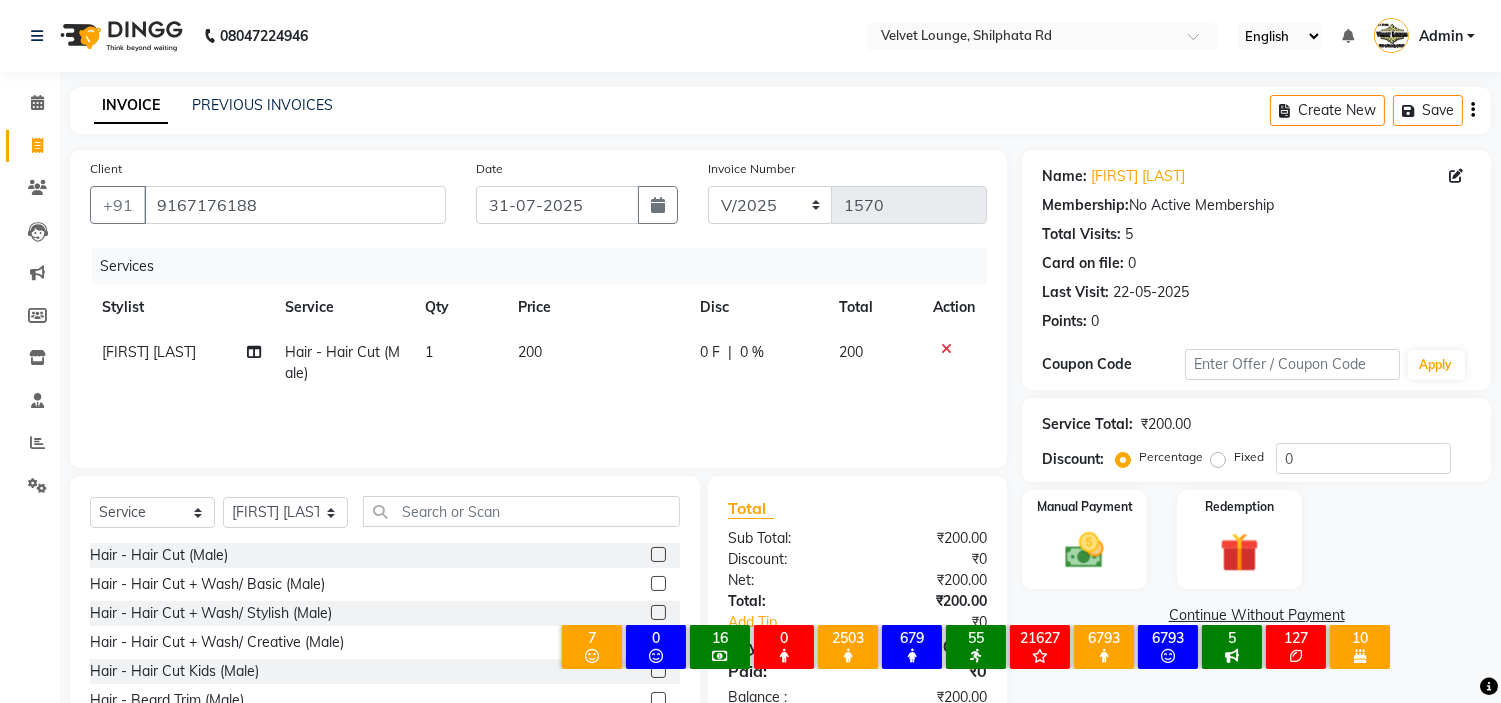 click on "0 F" 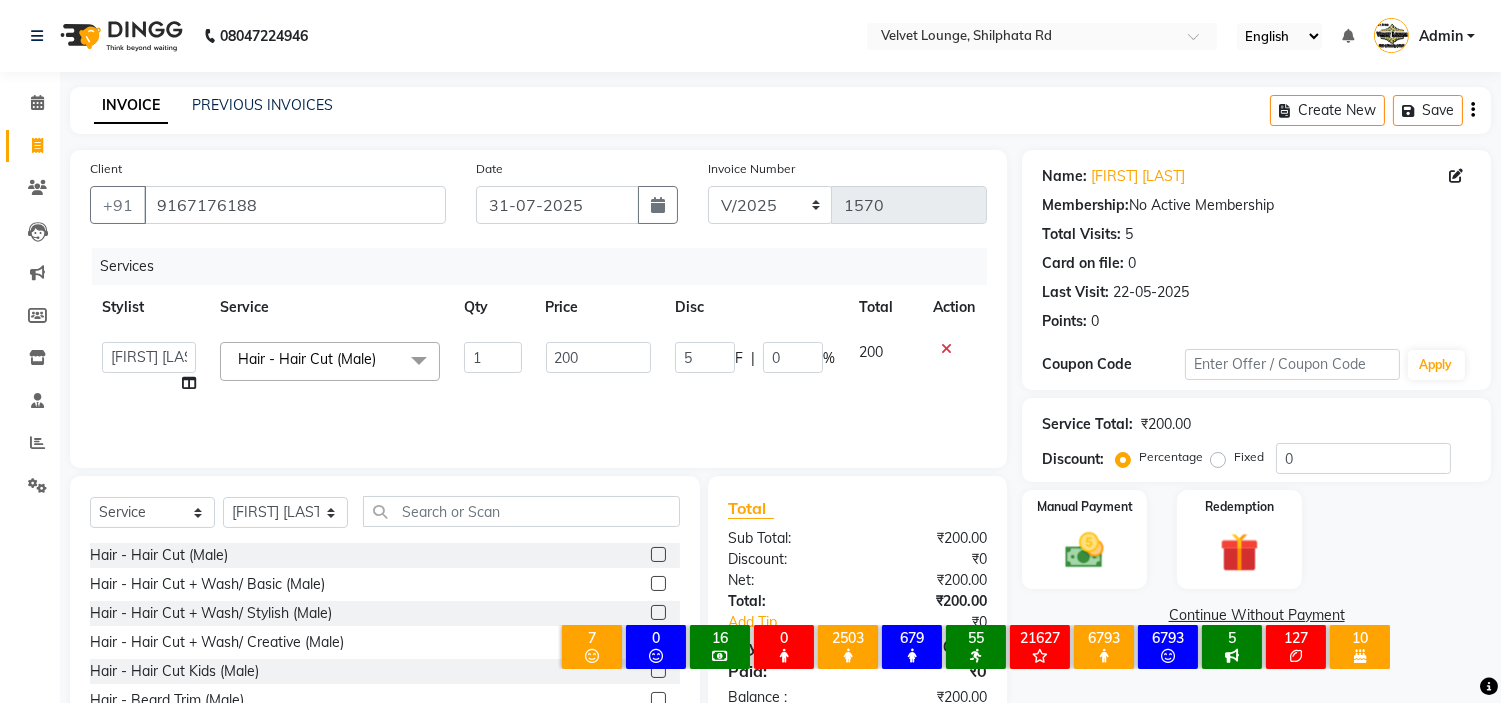 type on "50" 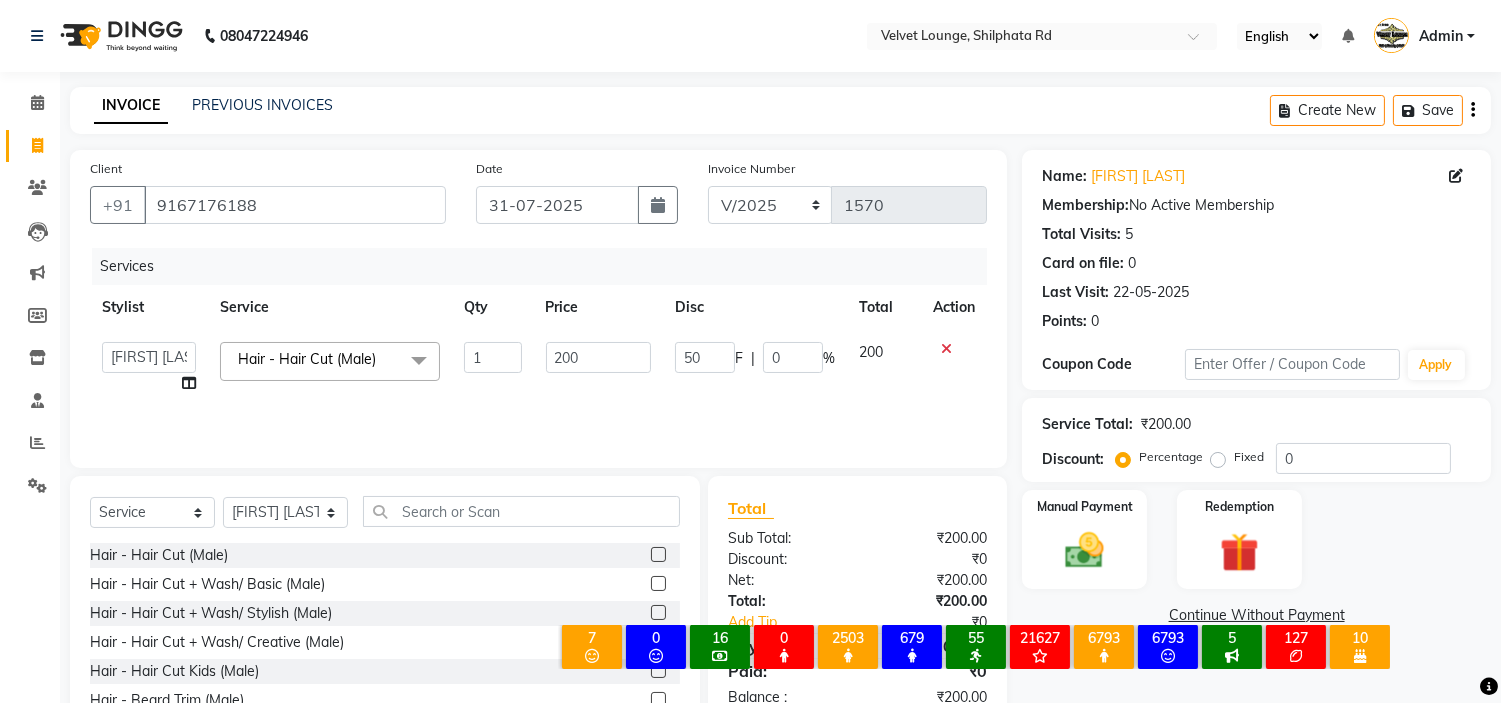 click on "Services Stylist Service Qty Price Disc Total Action  aadil mohaMAD    aarif khan   Abrar   Ajay   ajay jaishwal   alam khan   aman   amit kumar    ANJALI SINGH   Ashish singh   ashwini palem    Ayan Ali   chandradeep   DOLLY   faizan siddique    fardeen shaikh   Garima singh   Gulshan   jaya   jyoti deepak chandaliya   kalam   karan    Madhu   manish sir   miraj khan    Mohmad Adnan Ansari   mustakin   neeta kumbhar   neha tamatta   pradnya   rahul thakur   RAZAK SALIM SAIKH   rohit   Rutuja   SAHEER   sahil khan   salman mahomad imran    SALMA SHAIKH   SAMEER KHAN   sana   santosh jaiswal   saqib   sayali   shaddma  ansari   shalu mehra   shekhar bansode   SHIVADURGA GANTAM   shubham pal    shweta pandey   varshita gurbani   vishal shinde  Hair - Hair Cut (Male)  x Hair - Hair Cut (Male) Hair - Hair Cut + Wash/ Basic (Male) Hair - Hair Cut + Wash/ Stylish (Male) Hair - Hair Cut + Wash/ Creative (Male) Hair - Hair Cut Kids (Male) Hair - Beard Trim (Male) Hair - Clean Shave (Male) Hair - Stylish Shave (Male)" 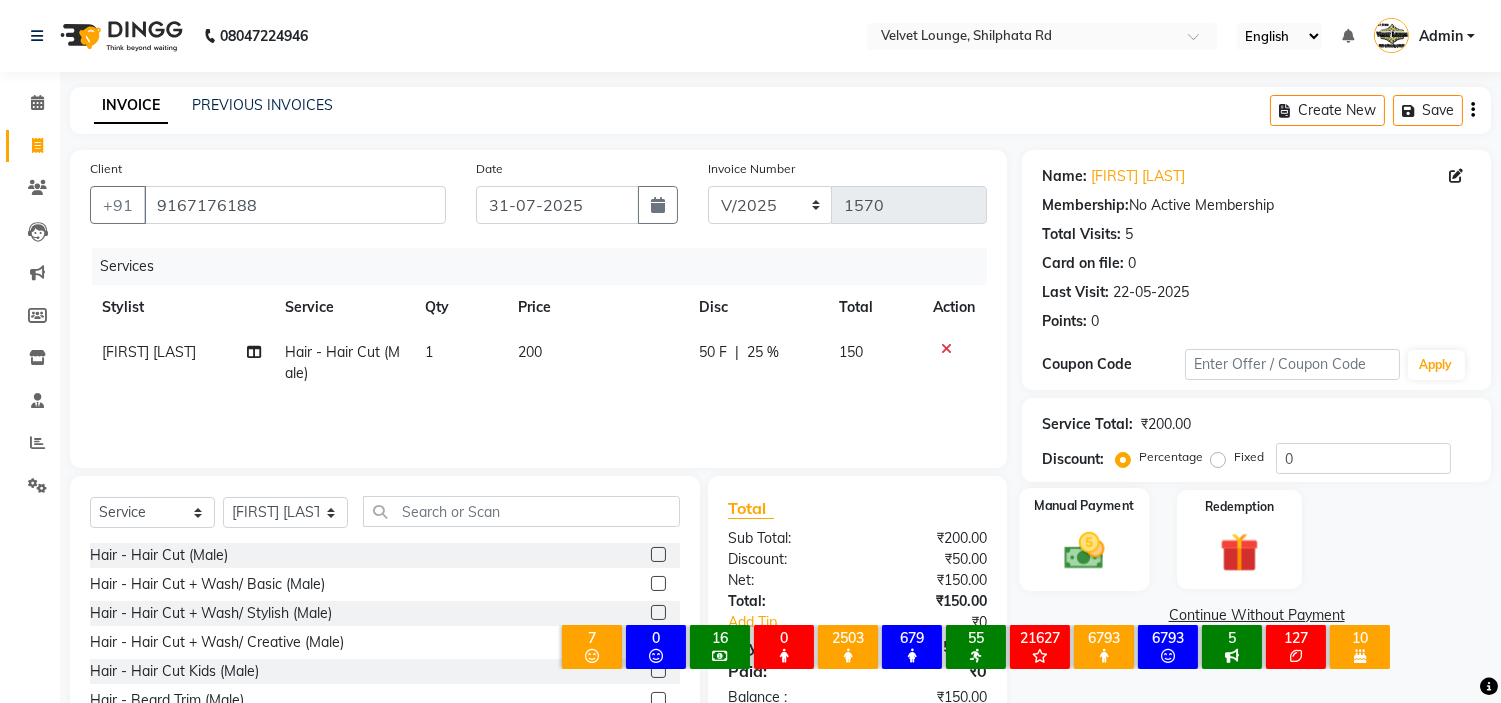 click 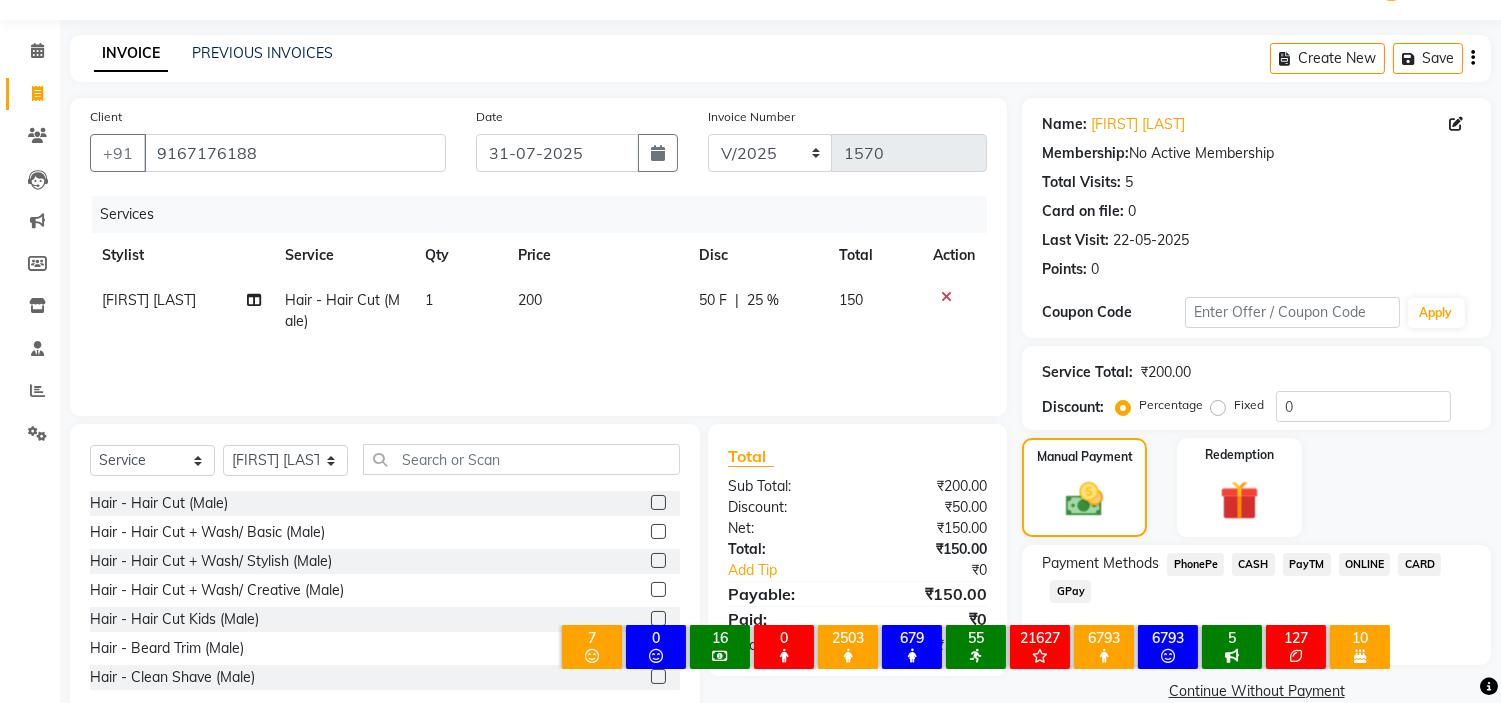 scroll, scrollTop: 97, scrollLeft: 0, axis: vertical 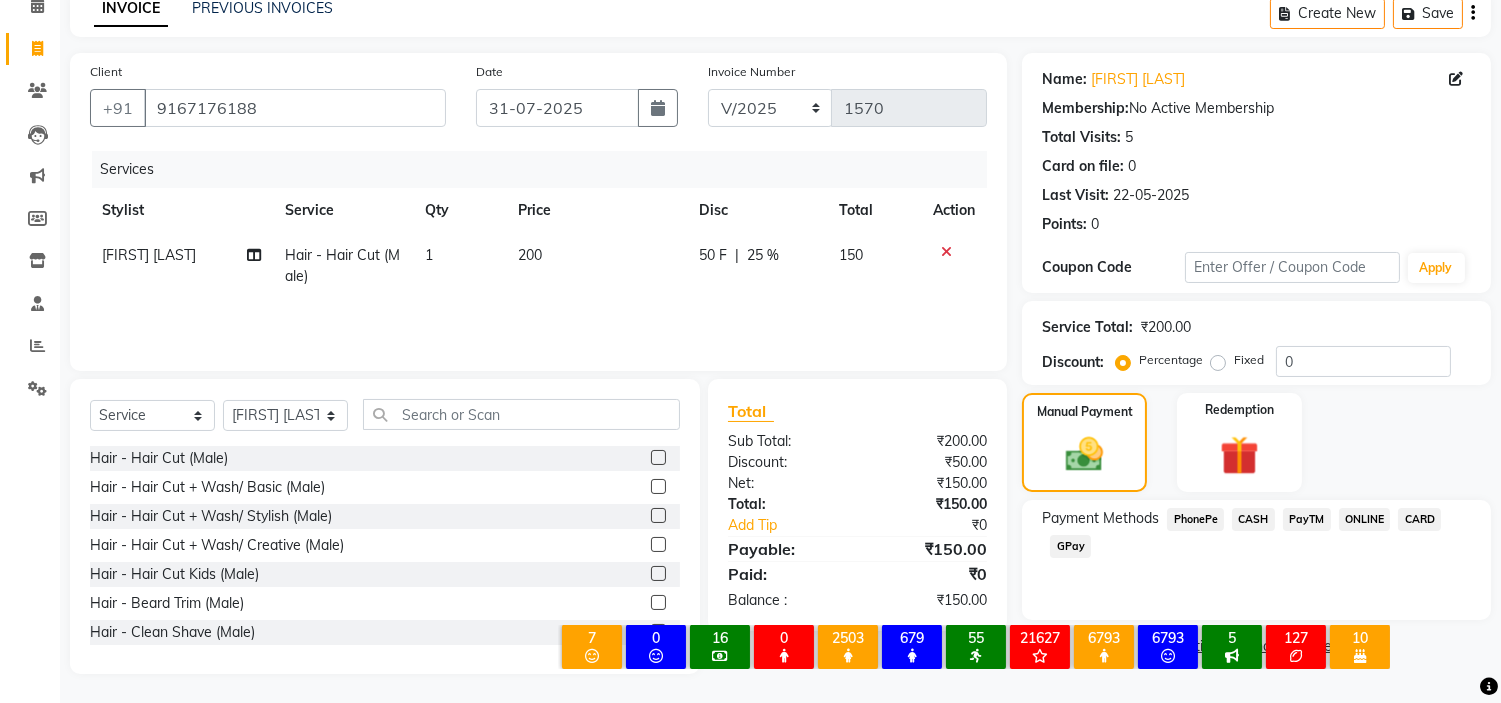 click on "PayTM" 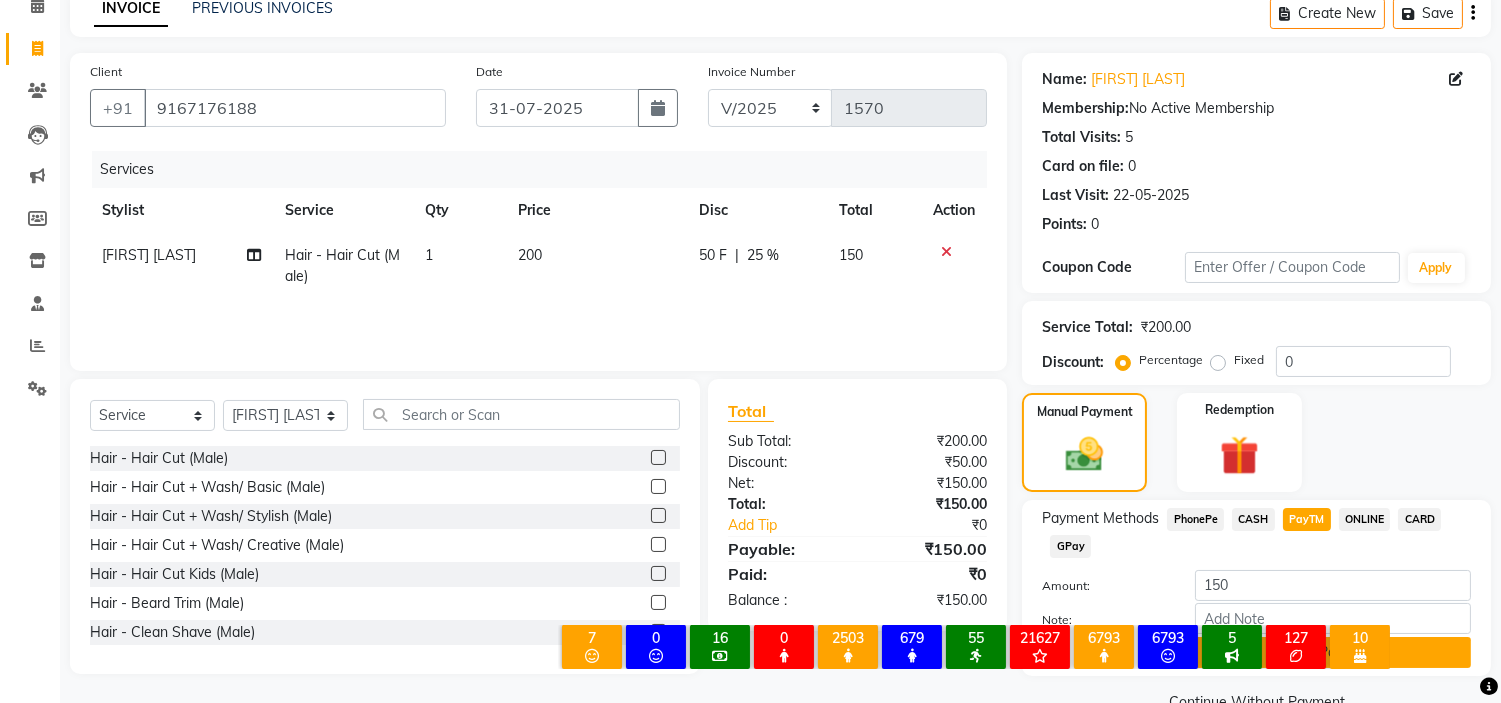 click on "Add Payment" 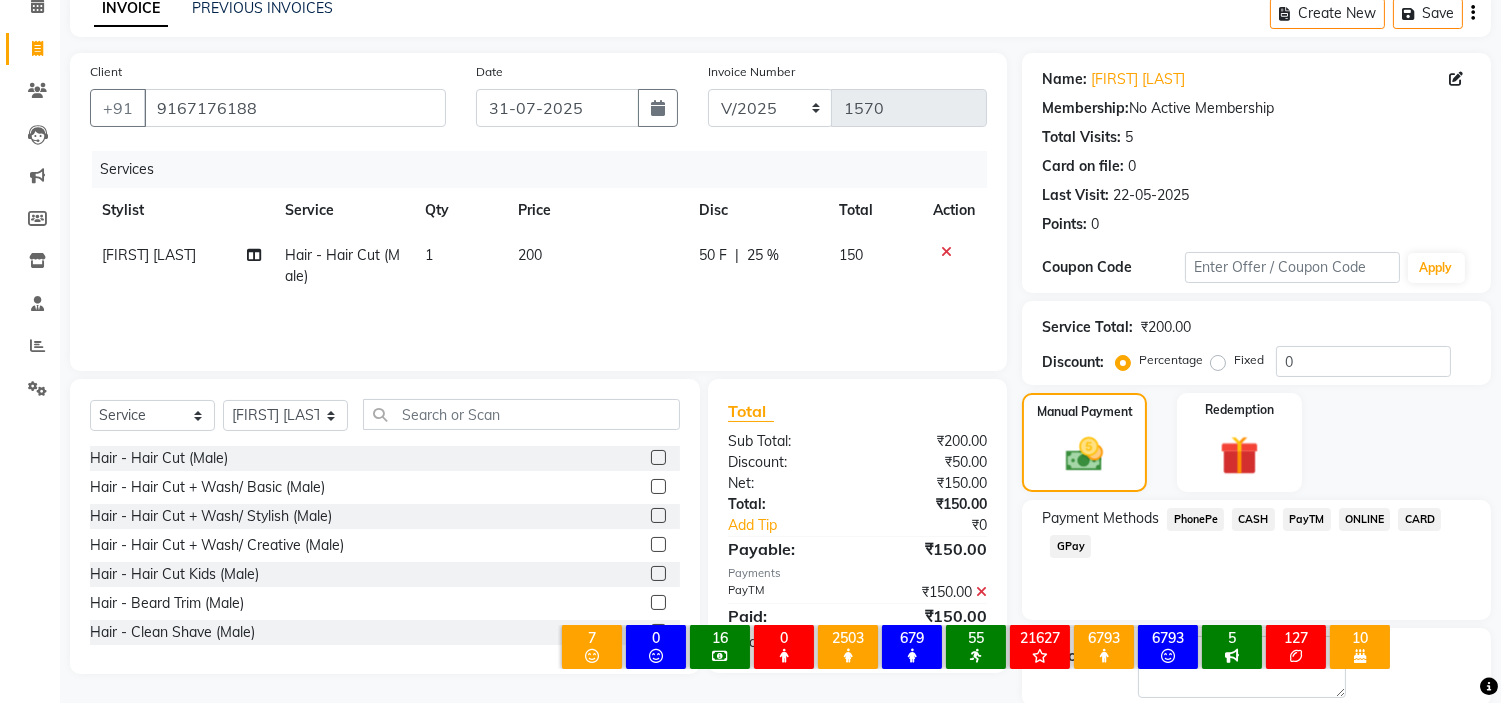 scroll, scrollTop: 196, scrollLeft: 0, axis: vertical 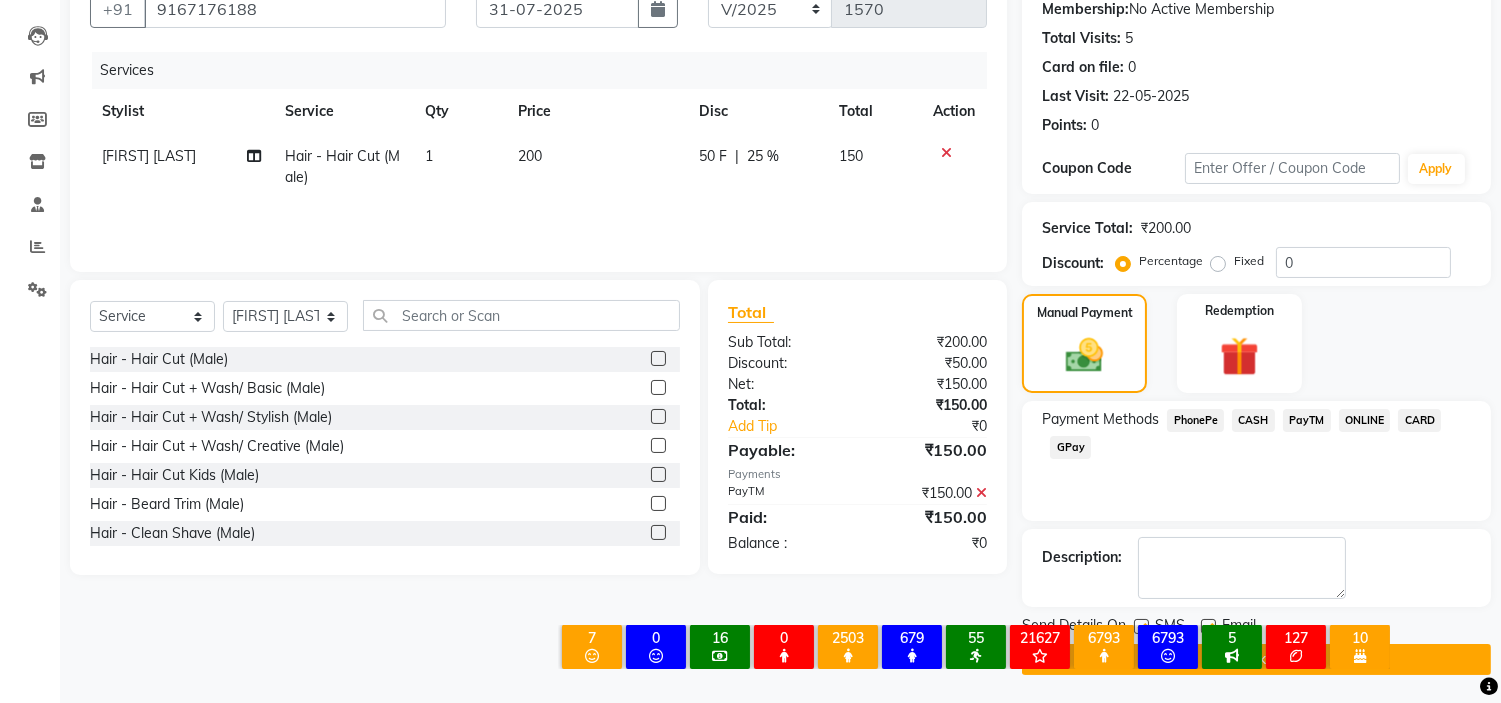 click on "Checkout" 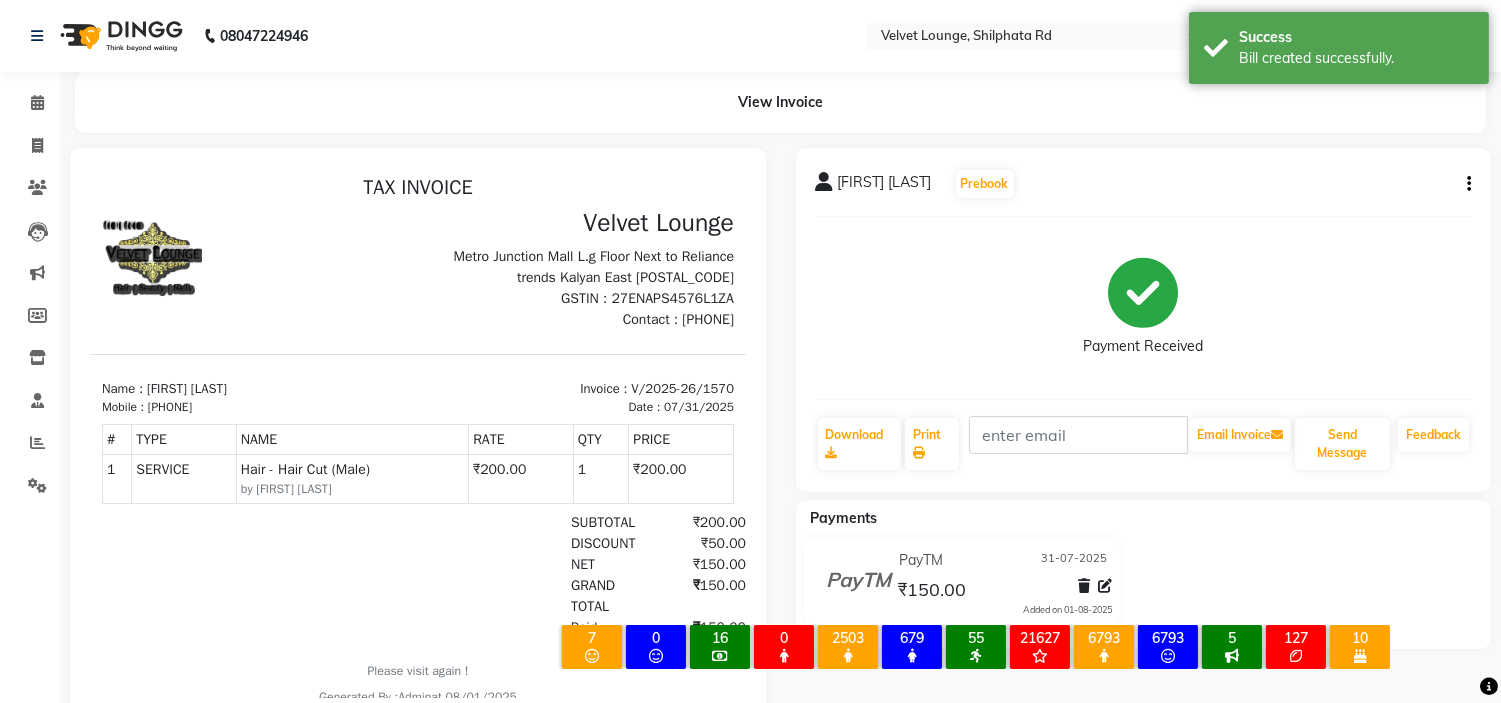 scroll, scrollTop: 0, scrollLeft: 0, axis: both 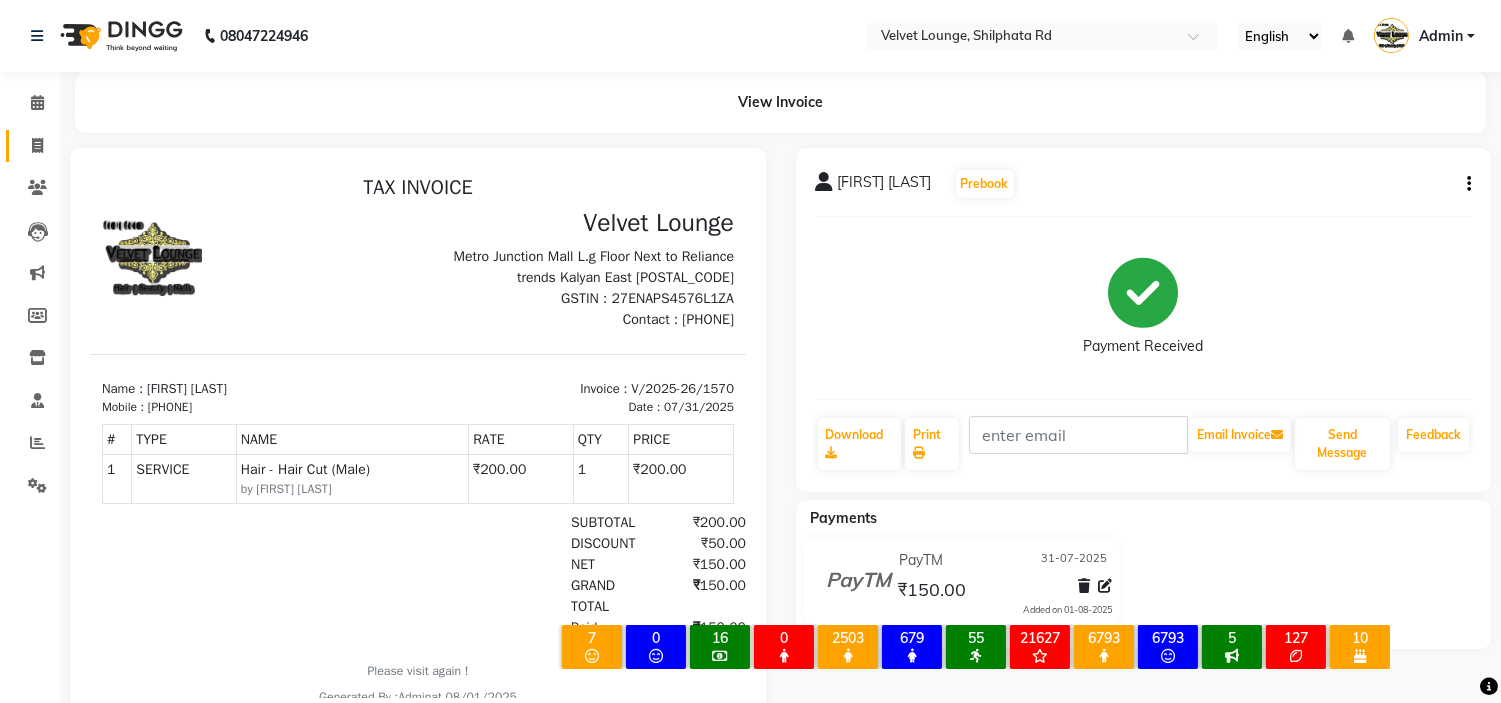 click on "Invoice" 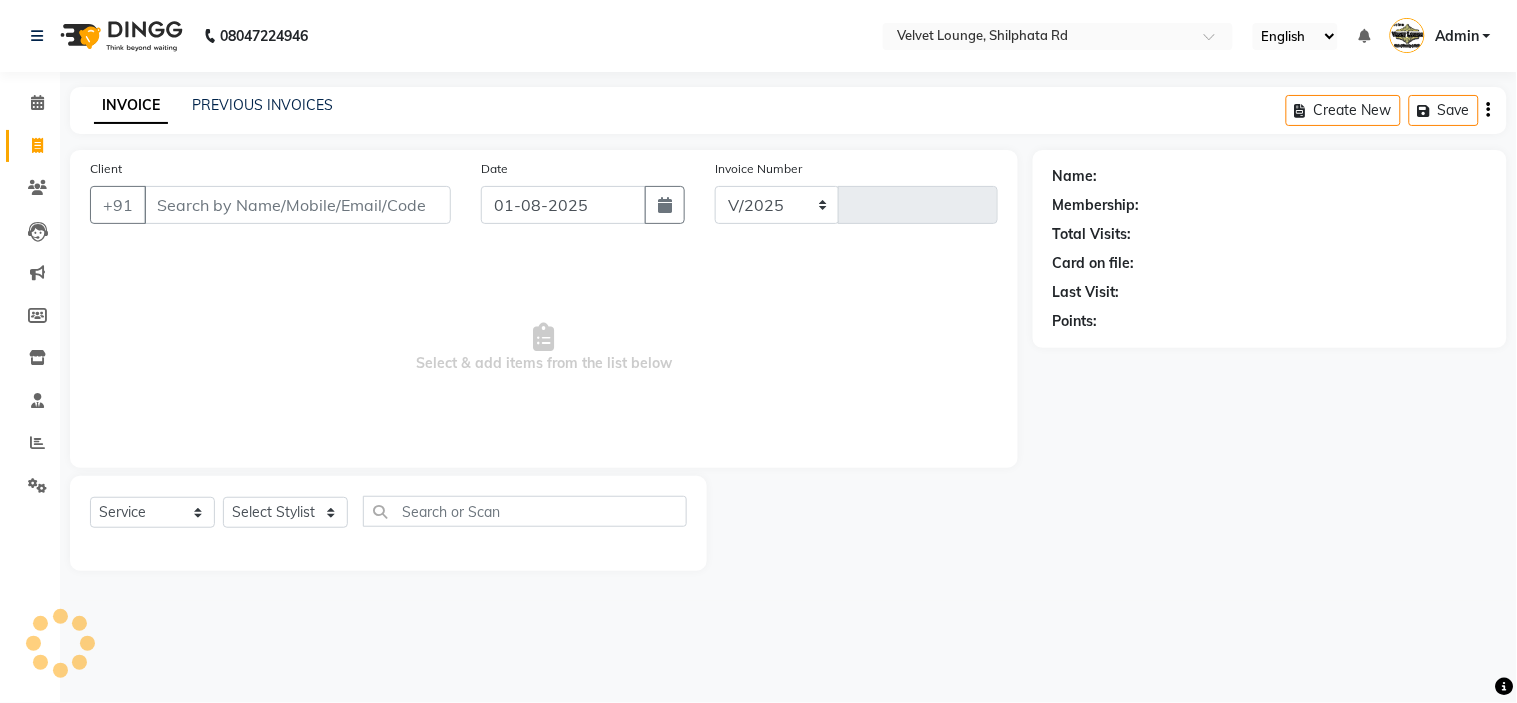 select on "122" 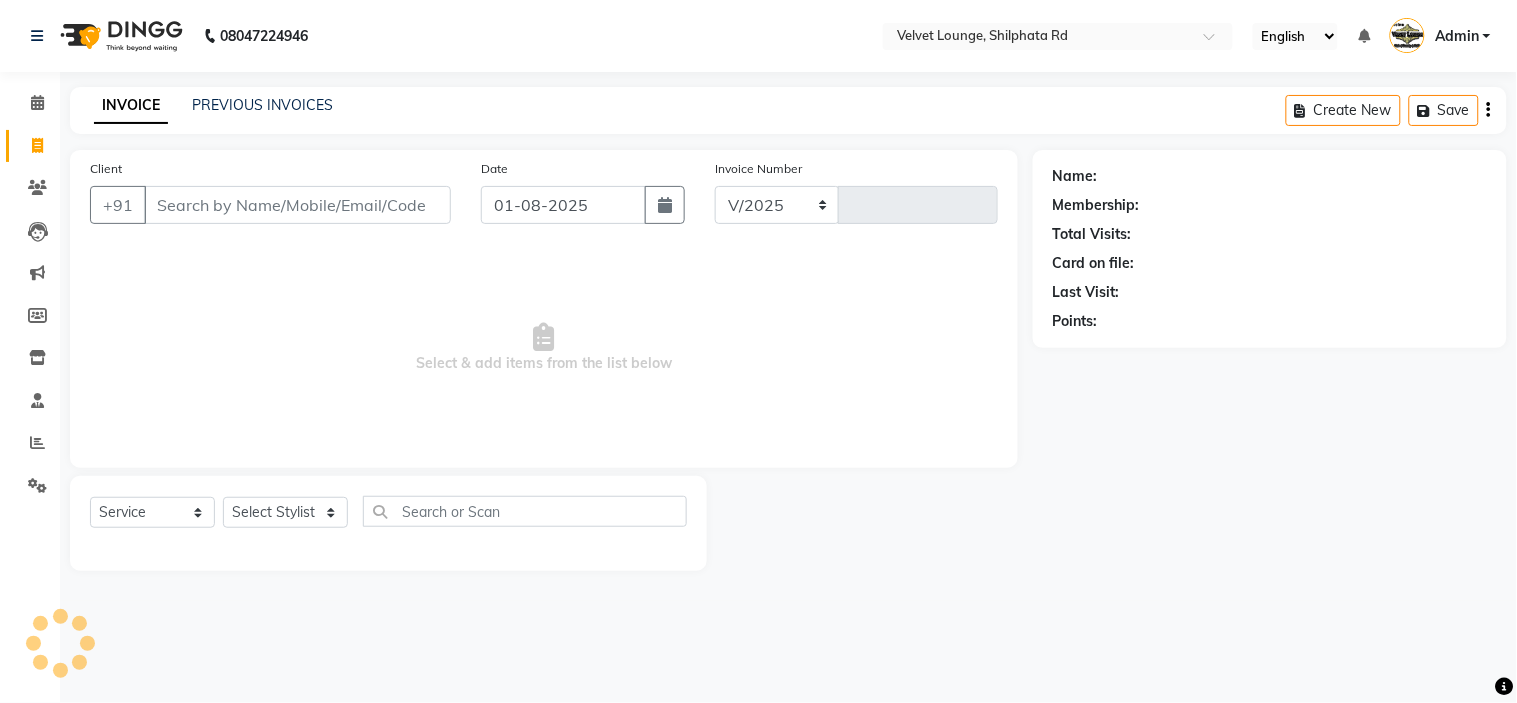 type on "1571" 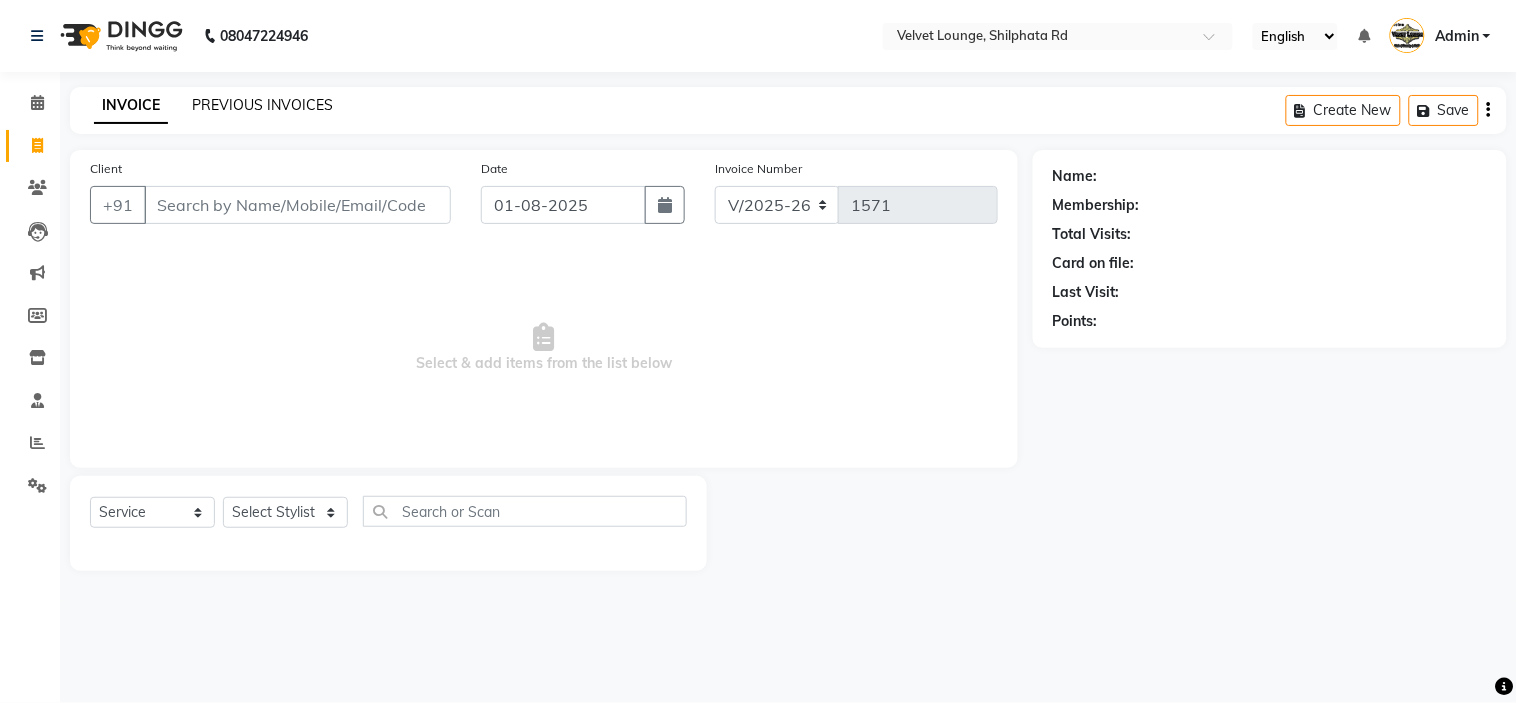 click on "PREVIOUS INVOICES" 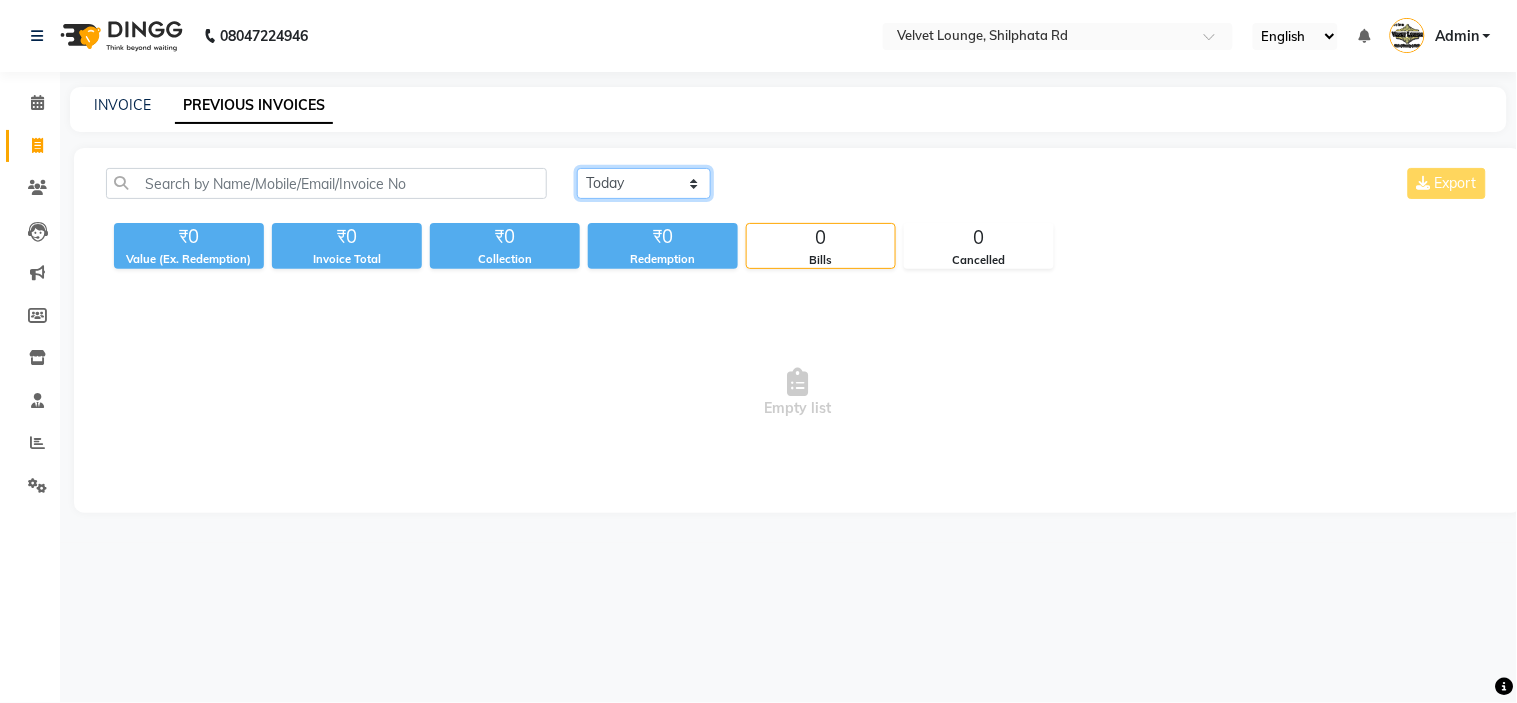 click on "Today Yesterday Custom Range" 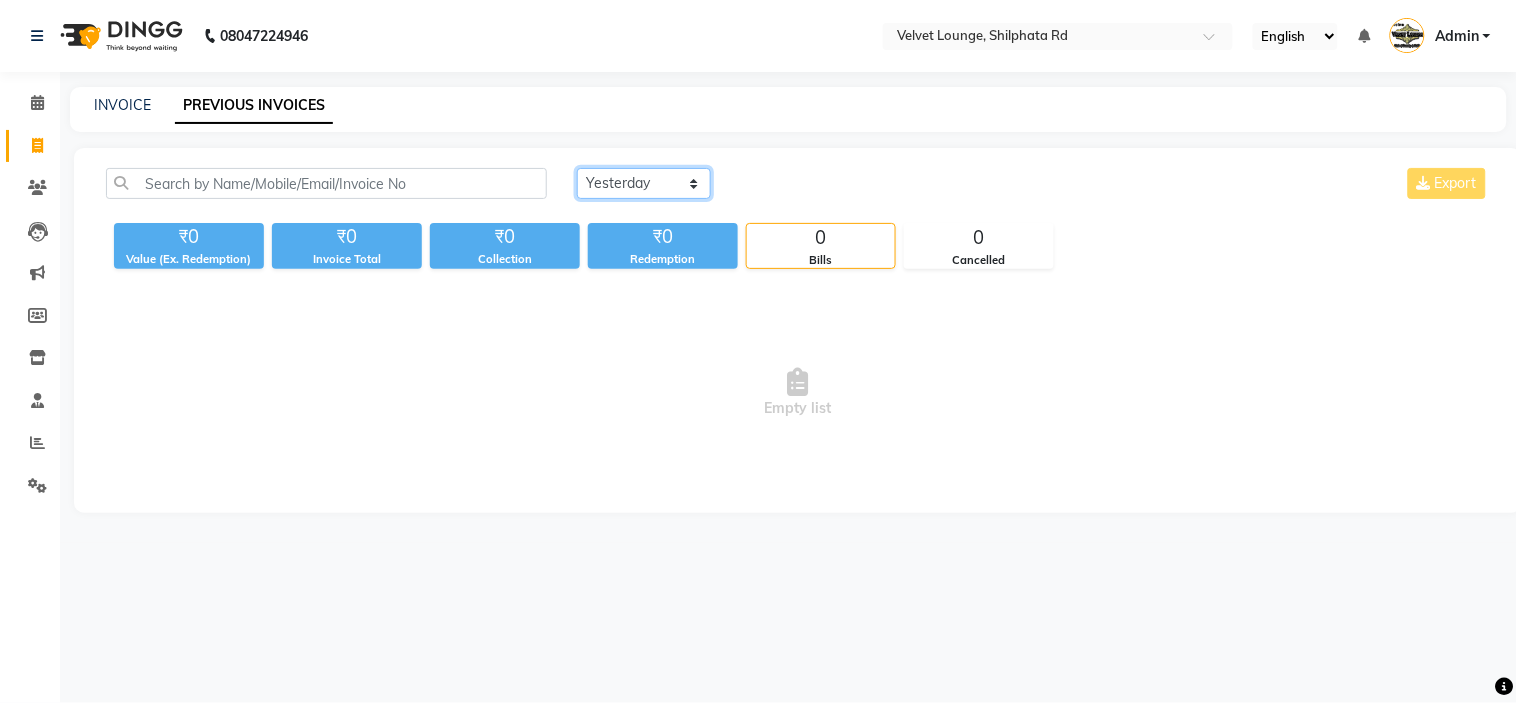 click on "Today Yesterday Custom Range" 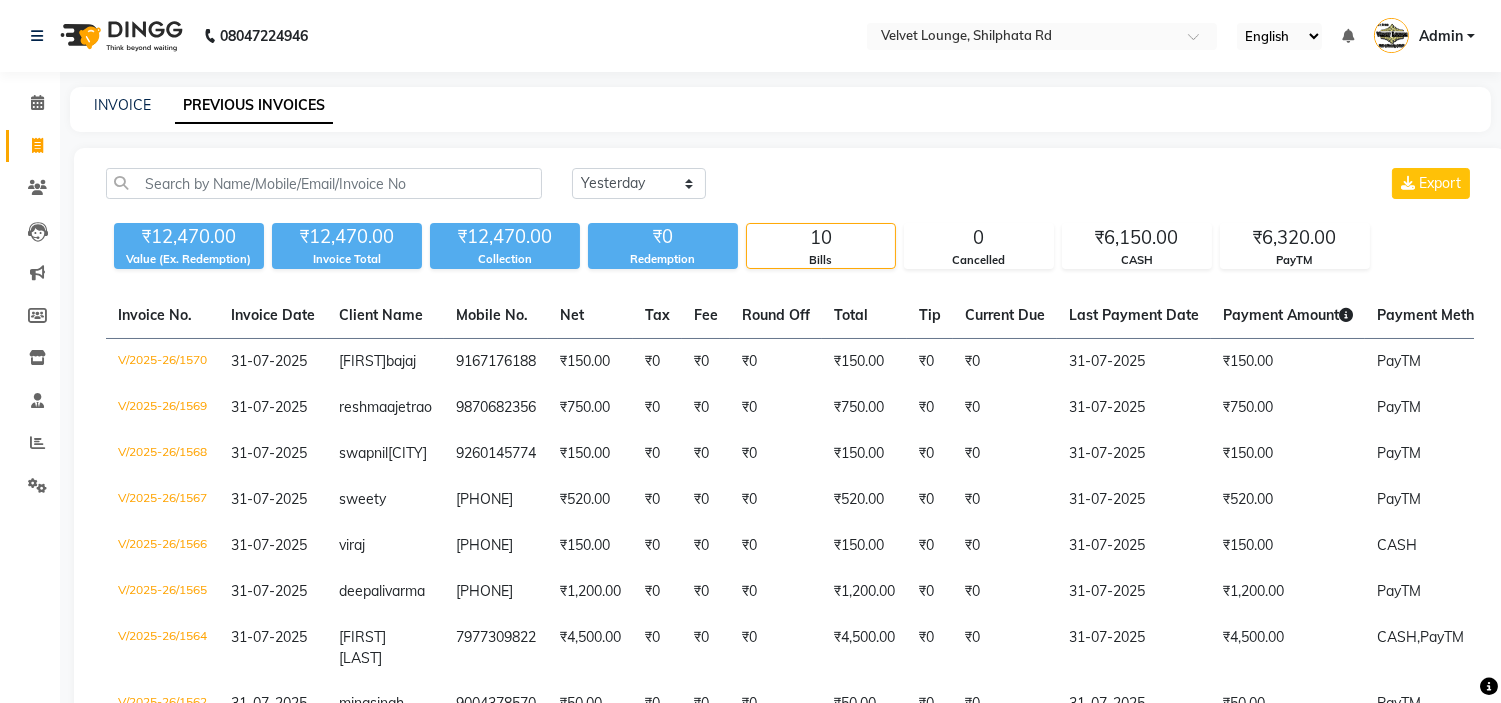 click on "₹0" 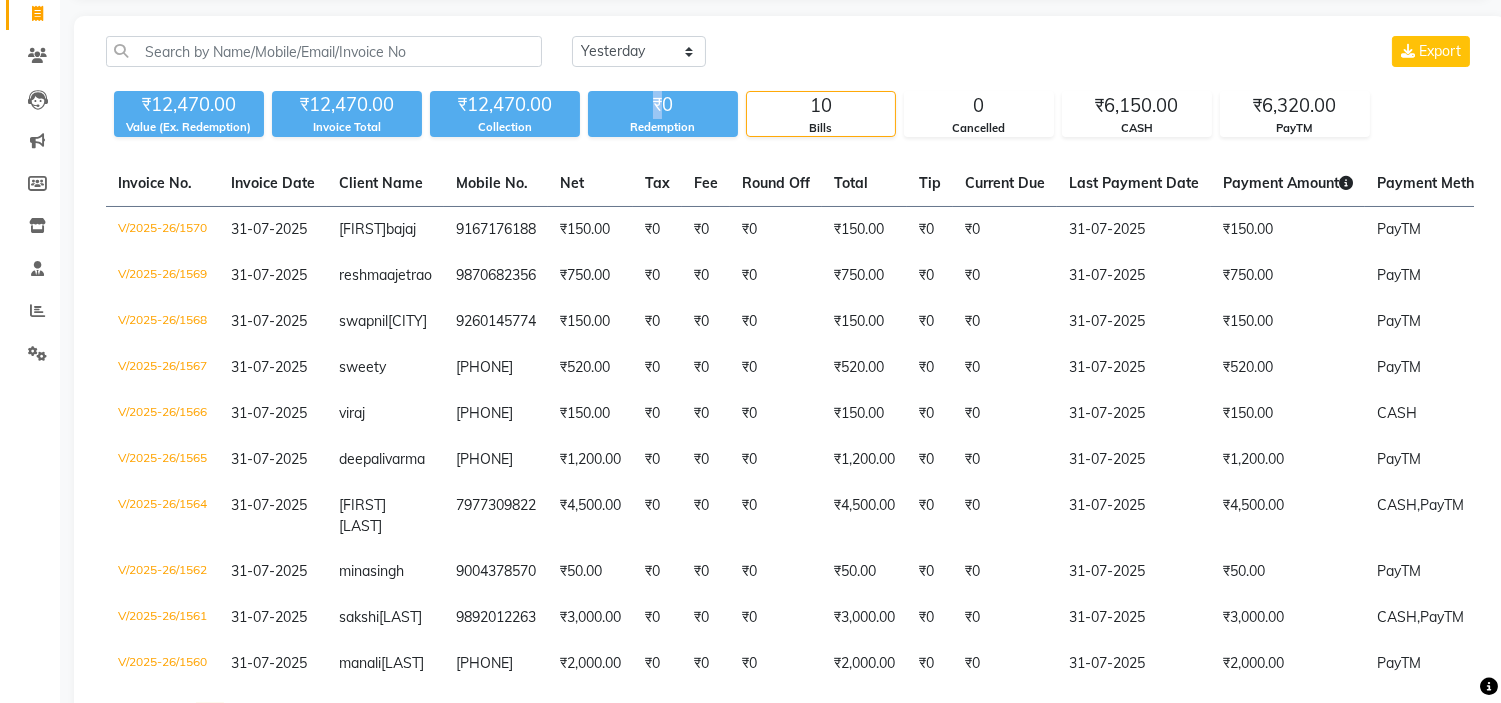 scroll, scrollTop: 137, scrollLeft: 0, axis: vertical 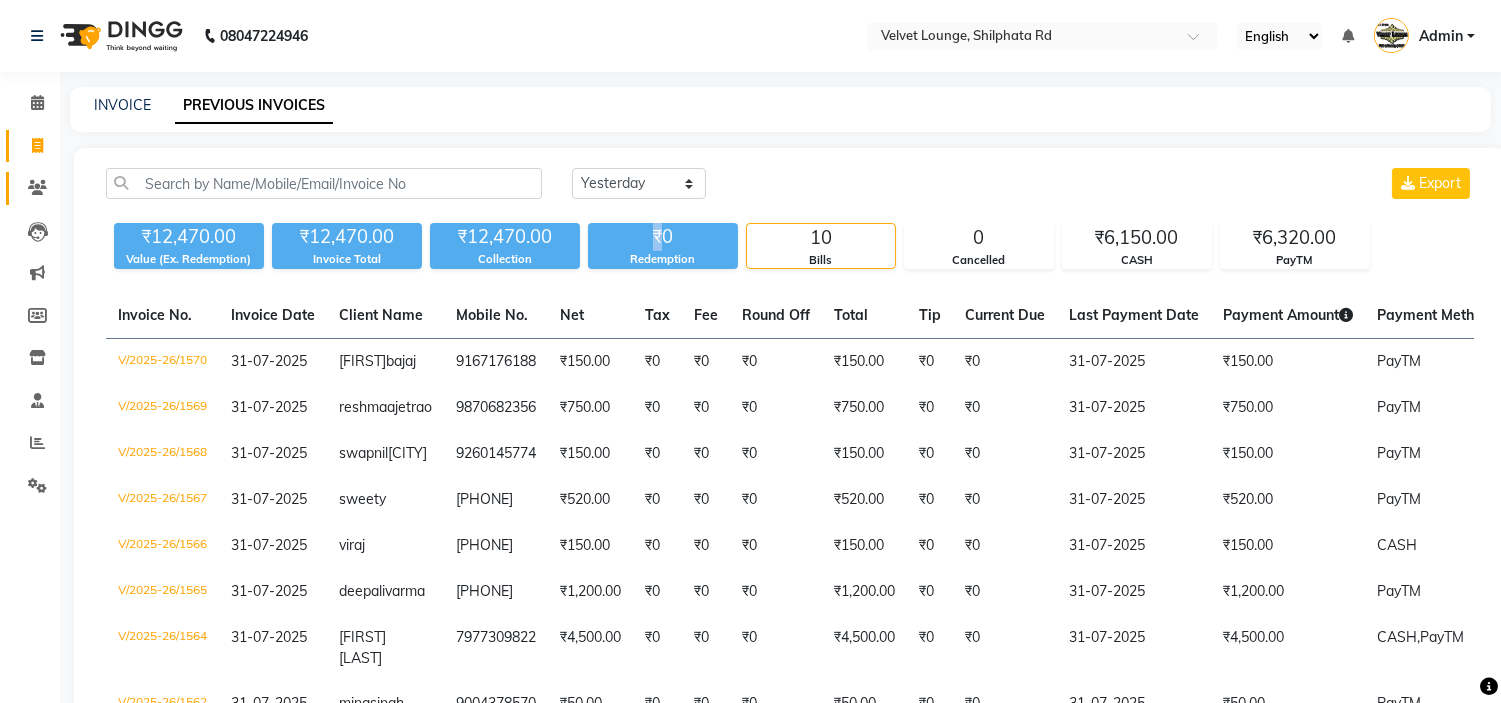 click on "Clients" 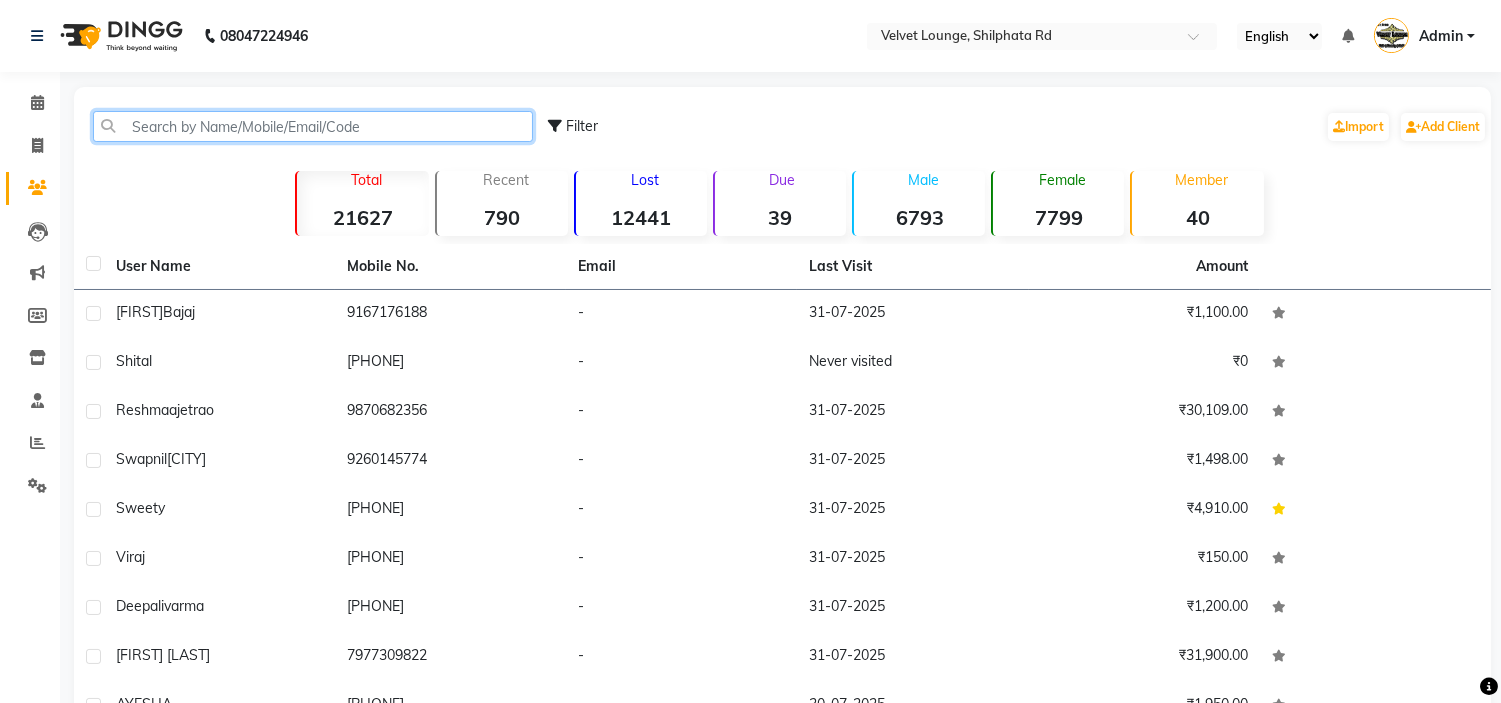 click 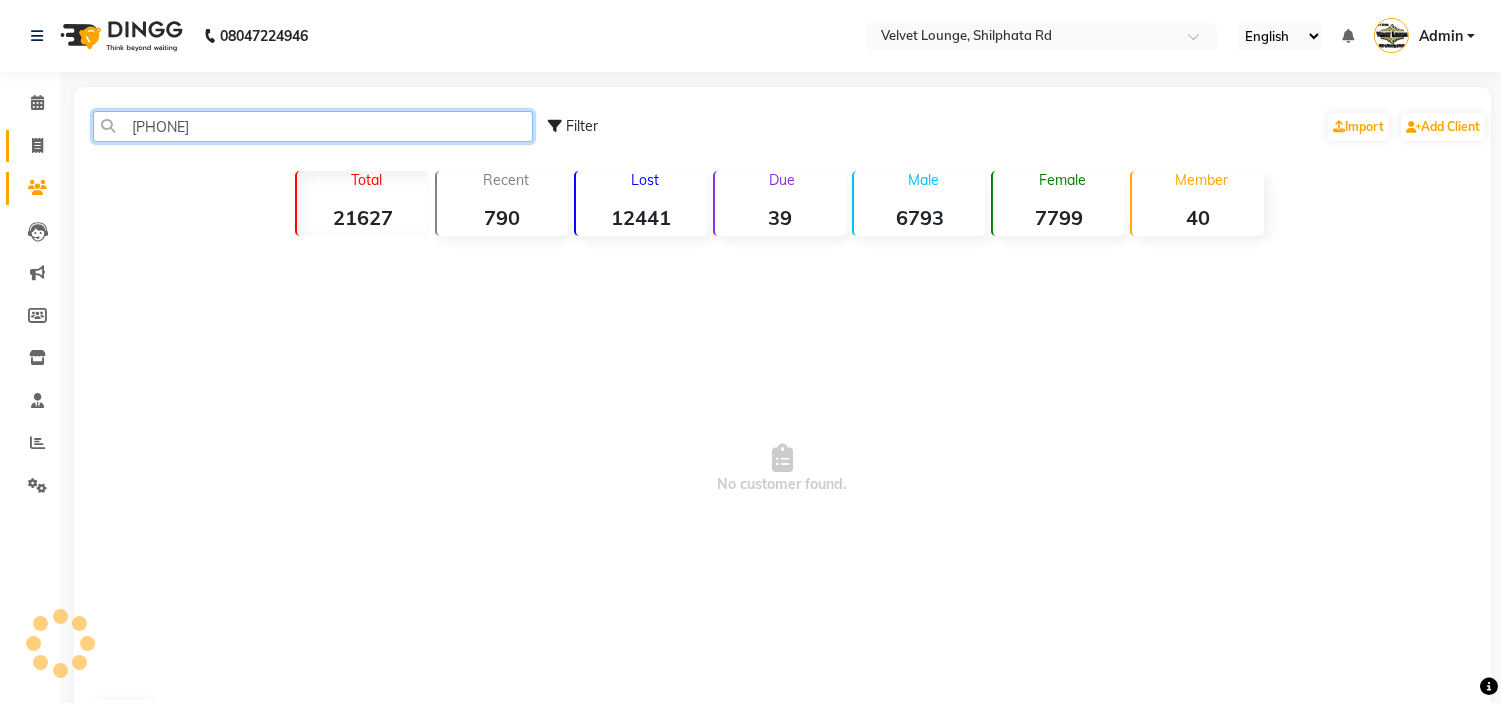 drag, startPoint x: 275, startPoint y: 128, endPoint x: 32, endPoint y: 151, distance: 244.08604 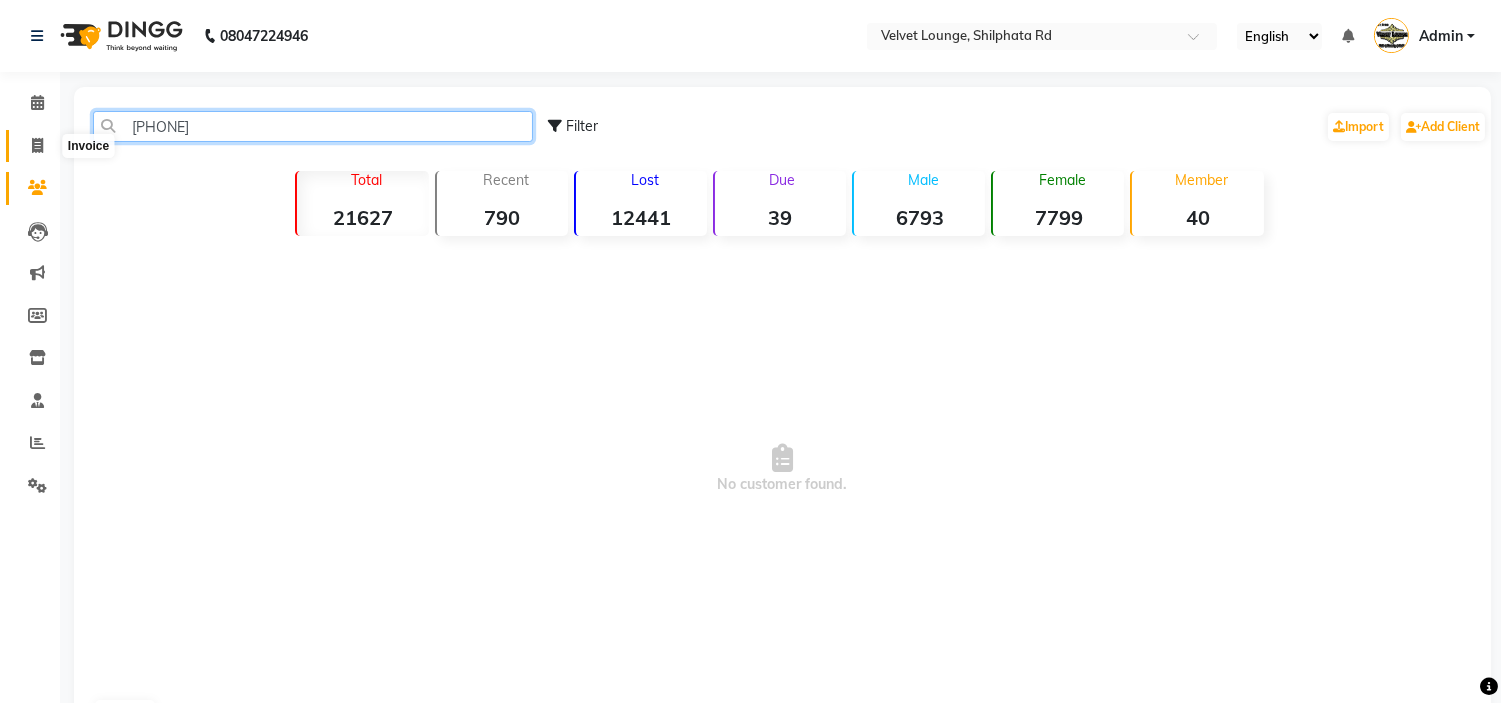 type on "[PHONE]" 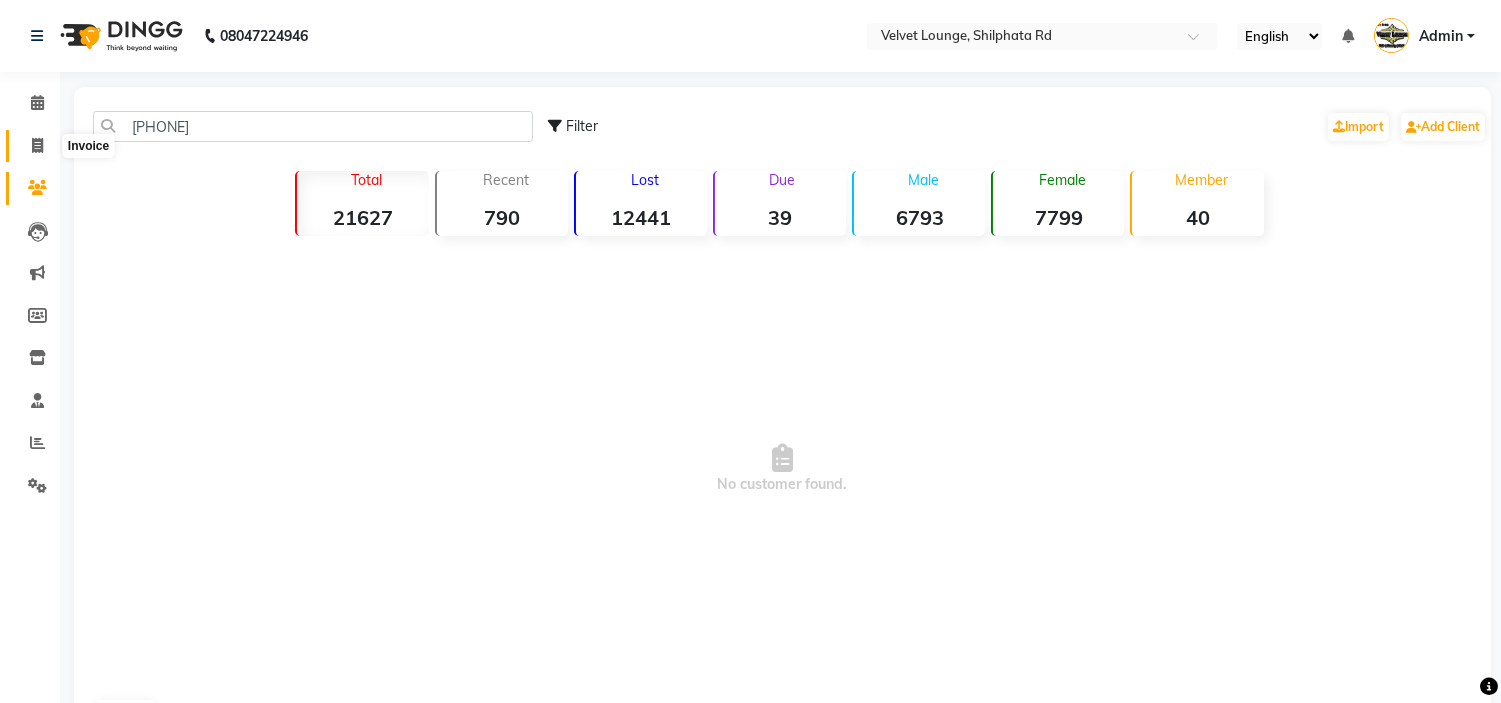 click 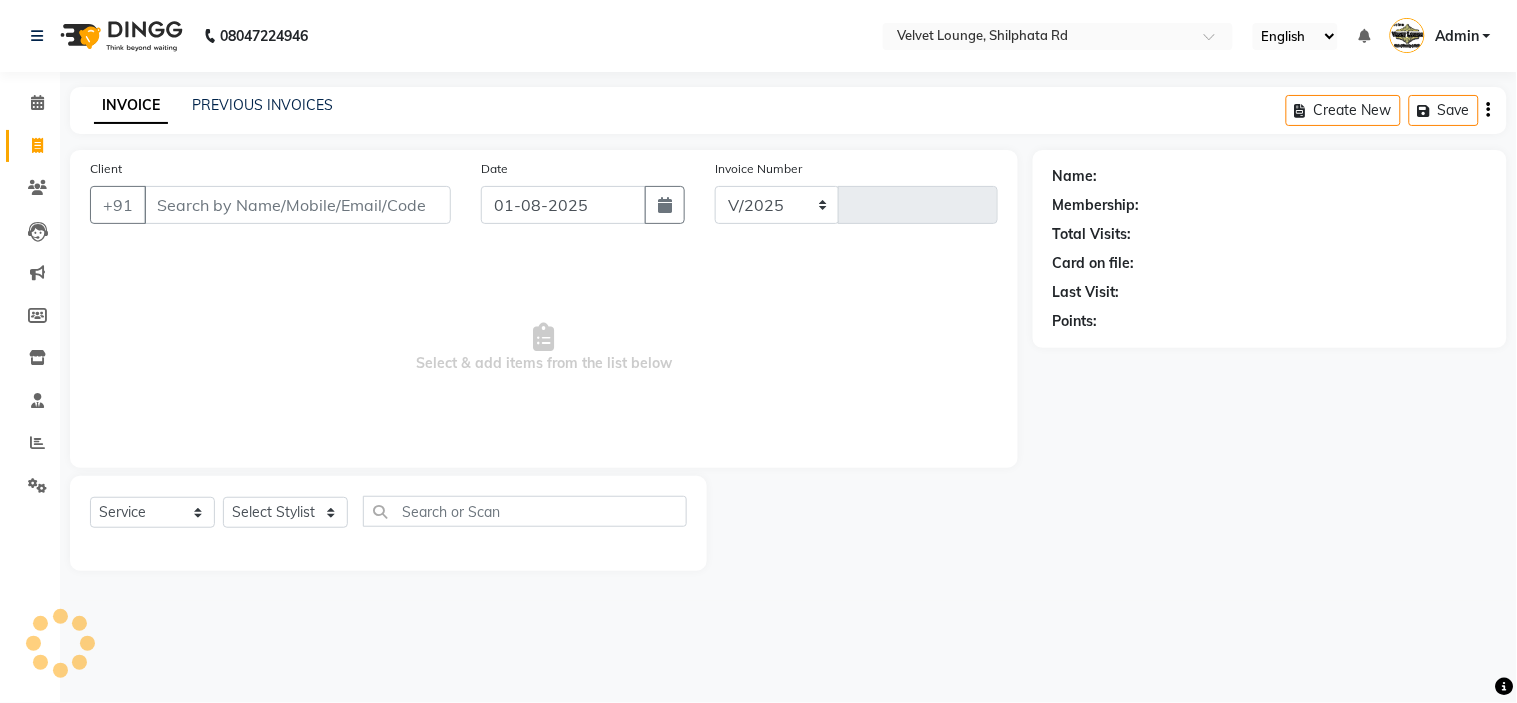 select on "122" 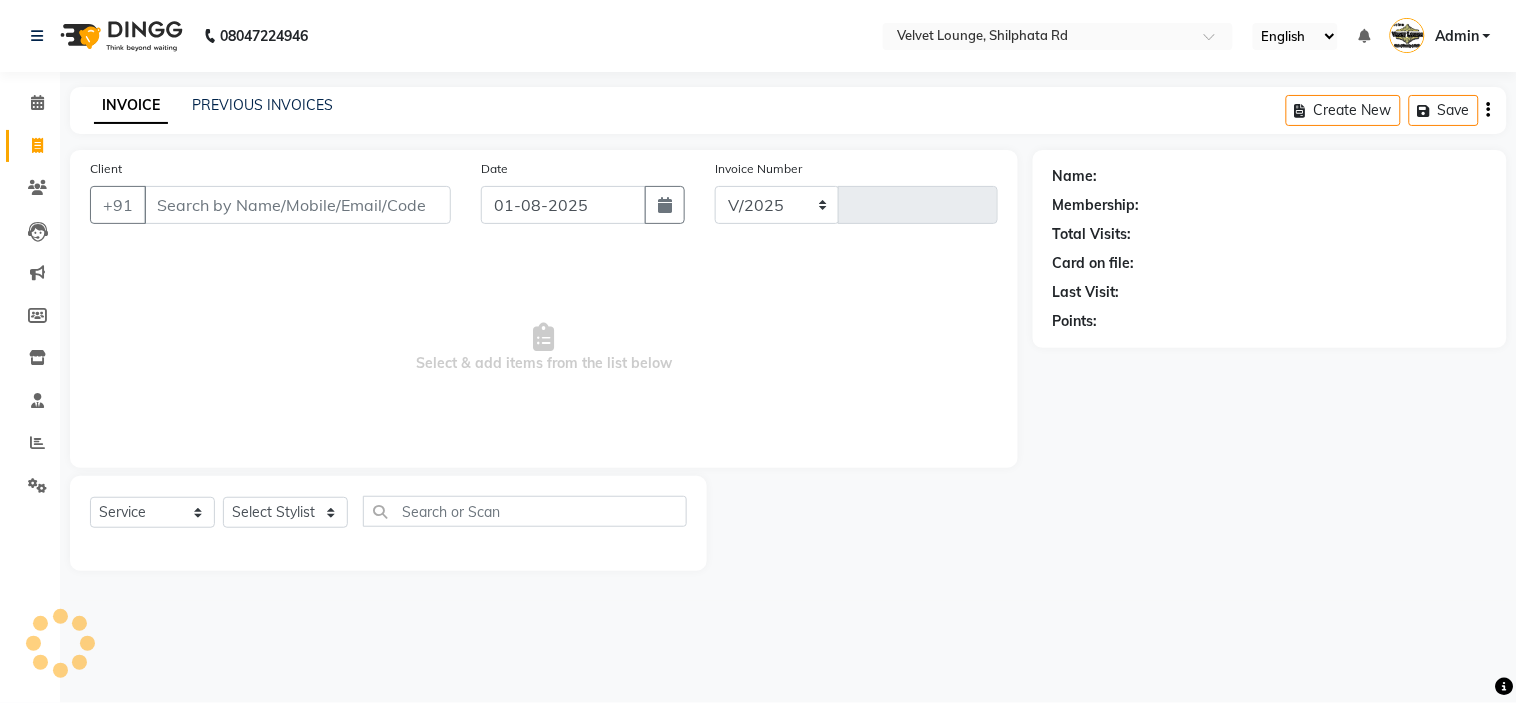 type on "1571" 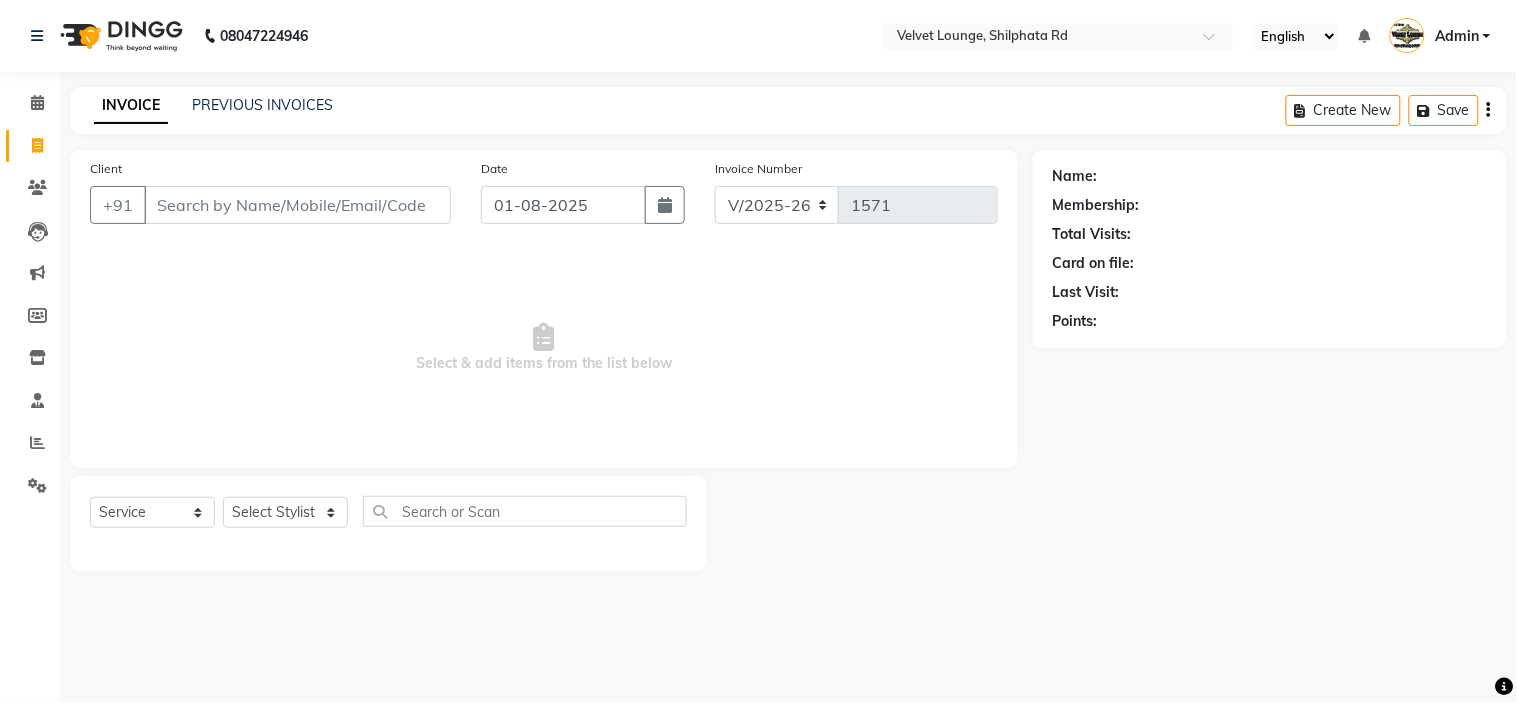 click on "Client" at bounding box center [297, 205] 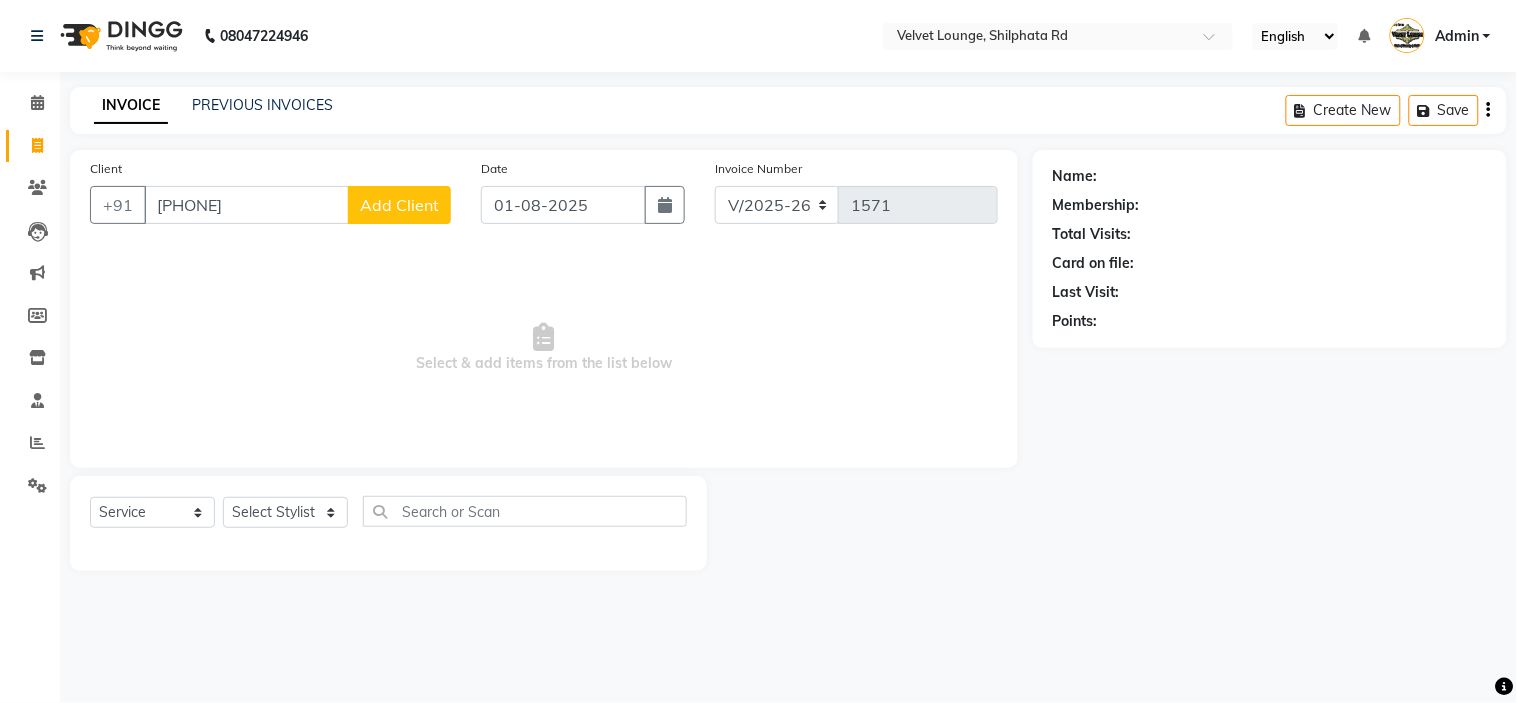 type on "[PHONE]" 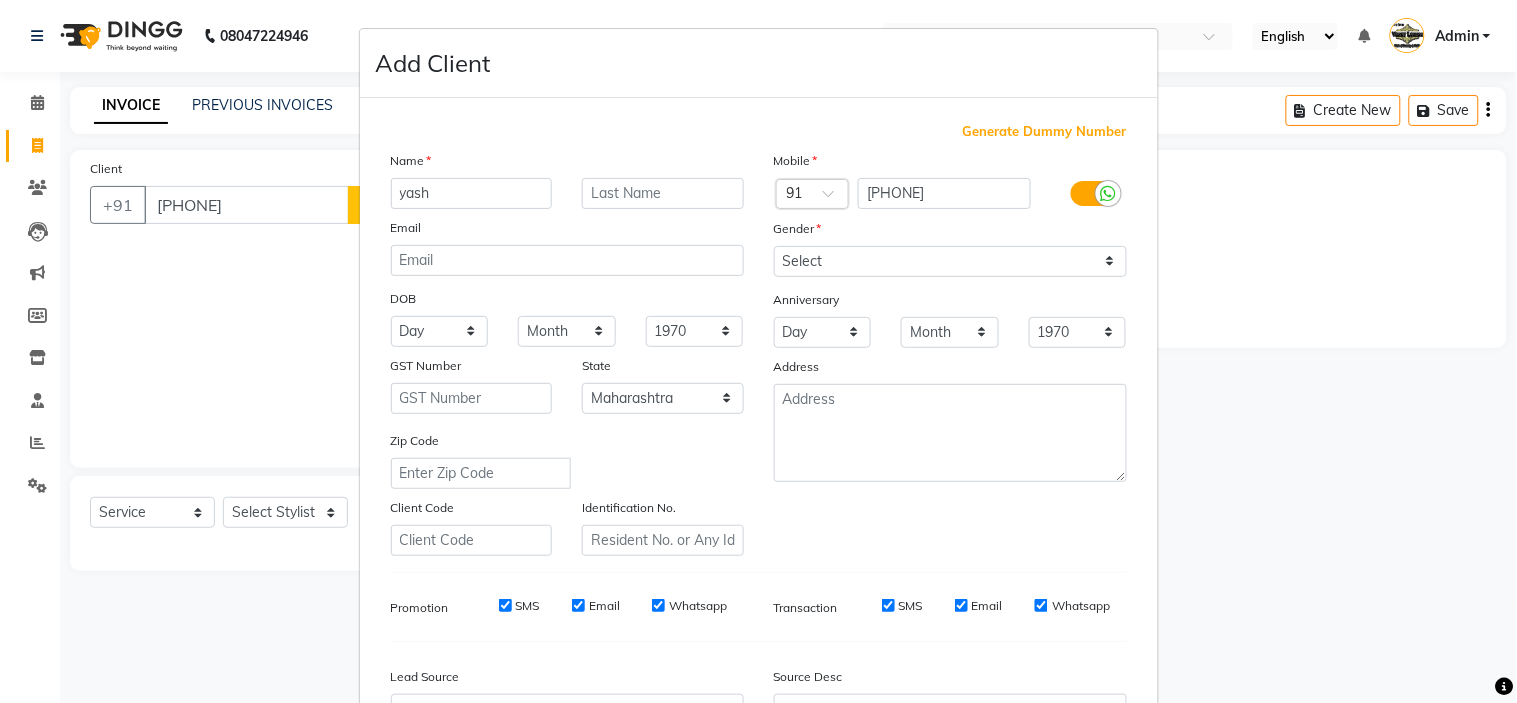 type on "yash" 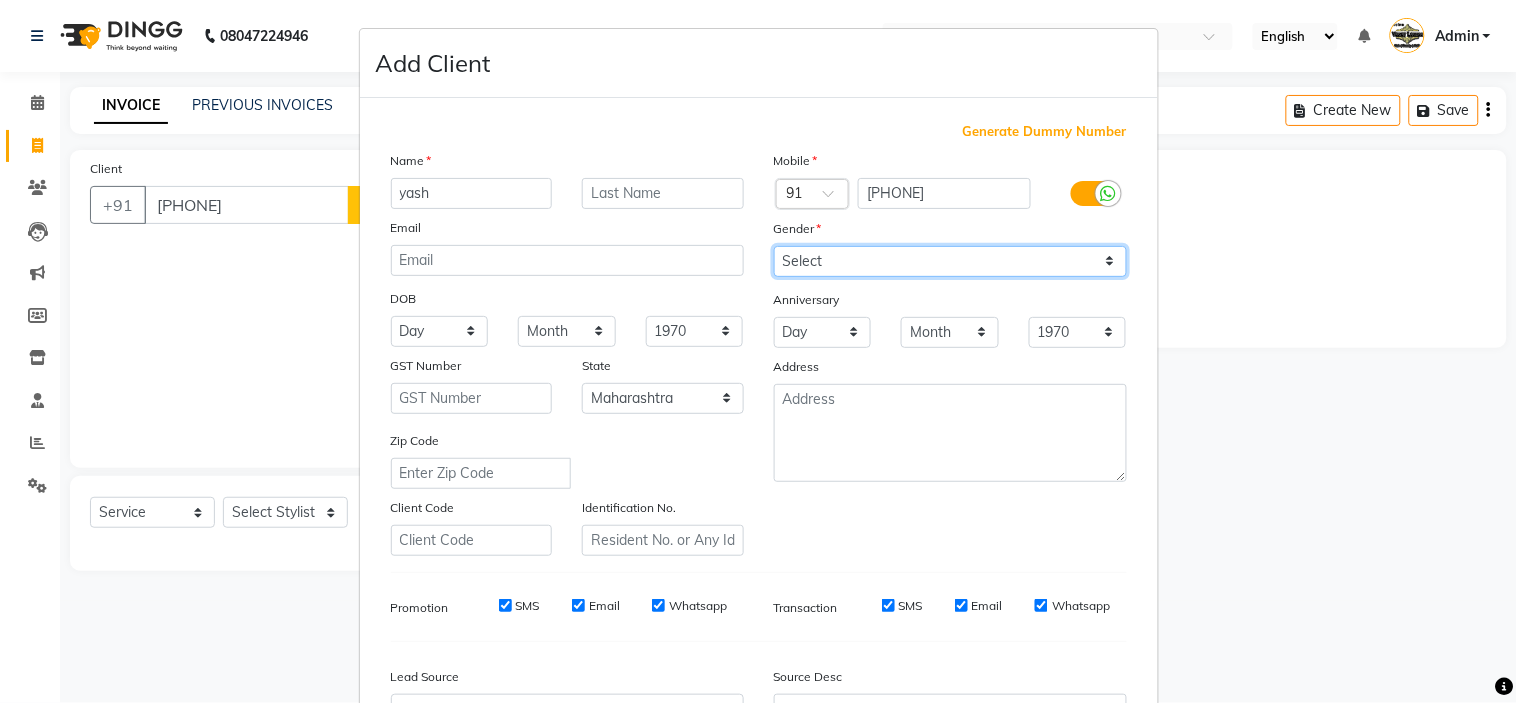 click on "Select Male Female Other Prefer Not To Say" at bounding box center [950, 261] 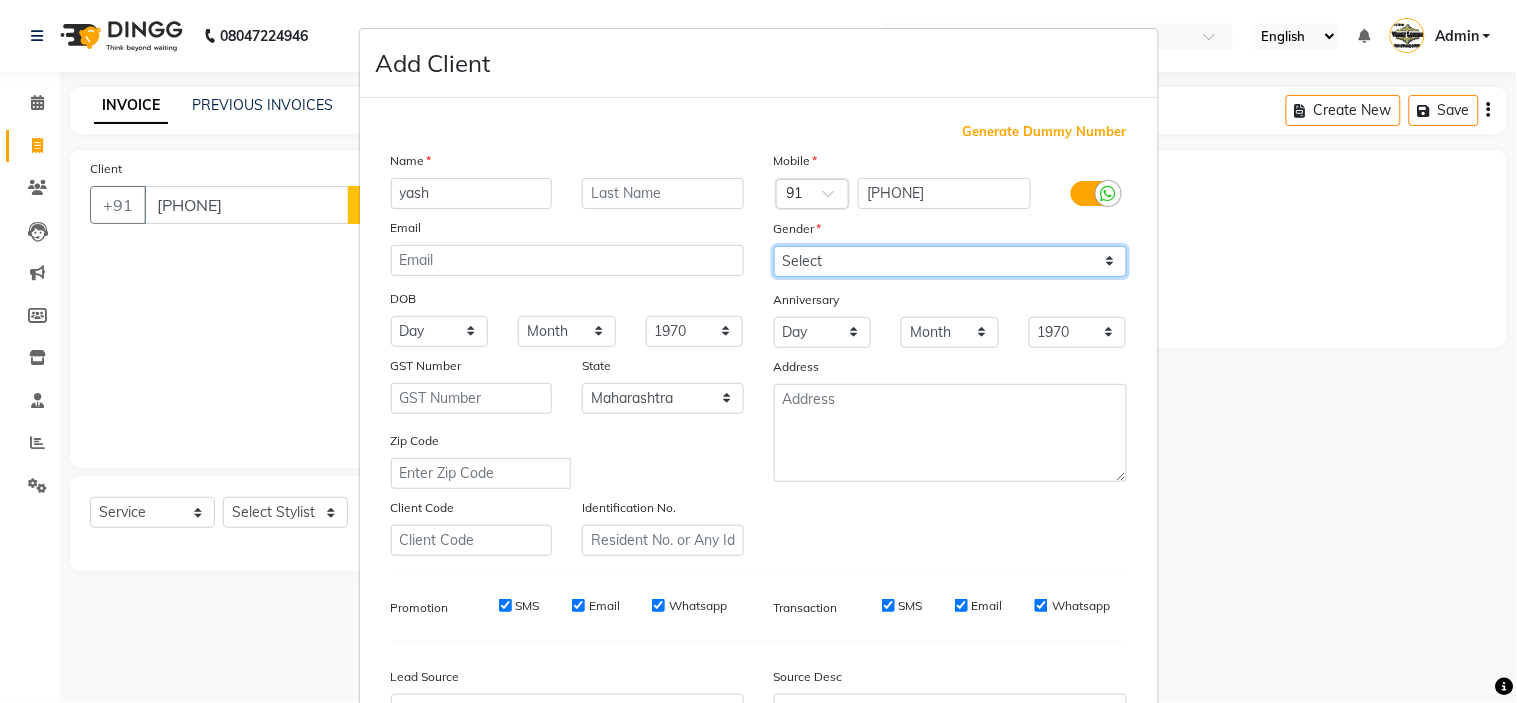 select on "male" 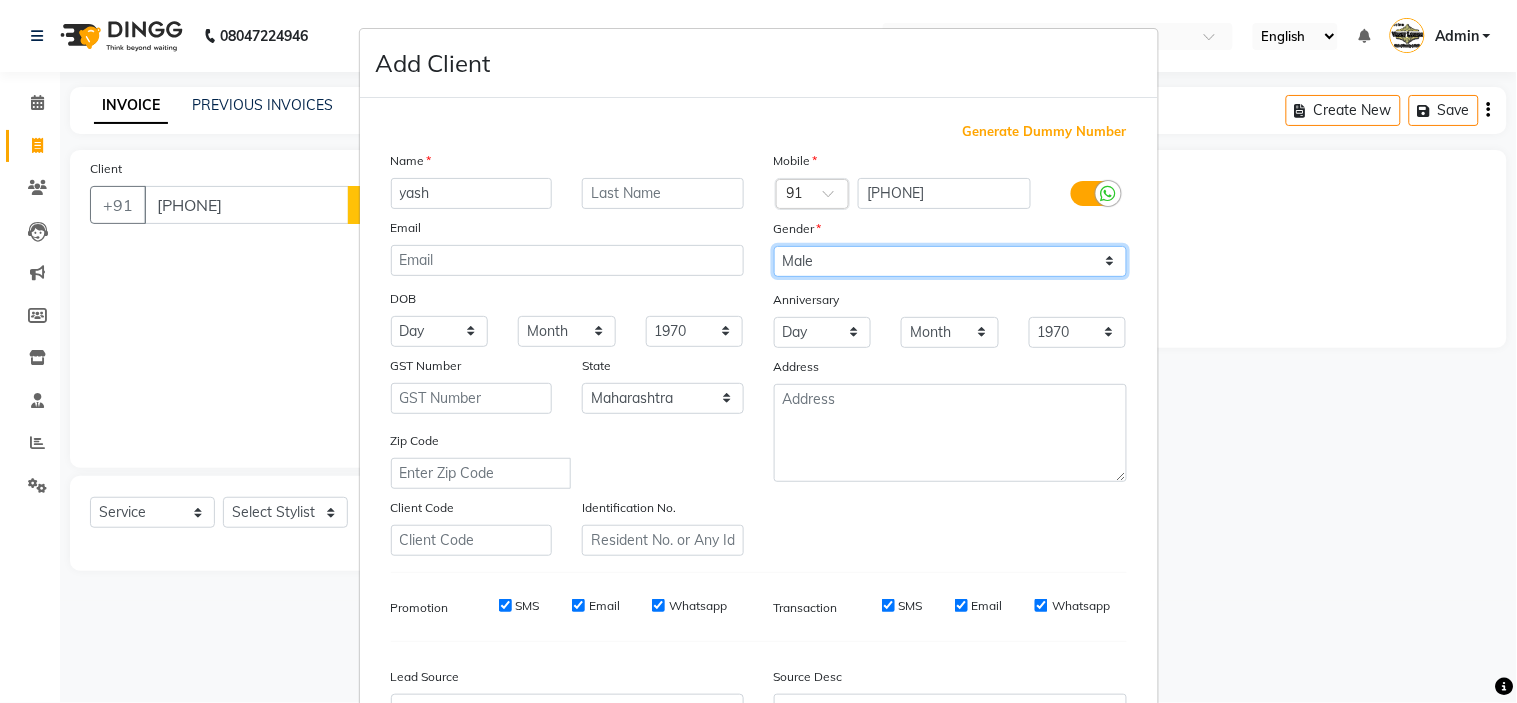 click on "Select Male Female Other Prefer Not To Say" at bounding box center [950, 261] 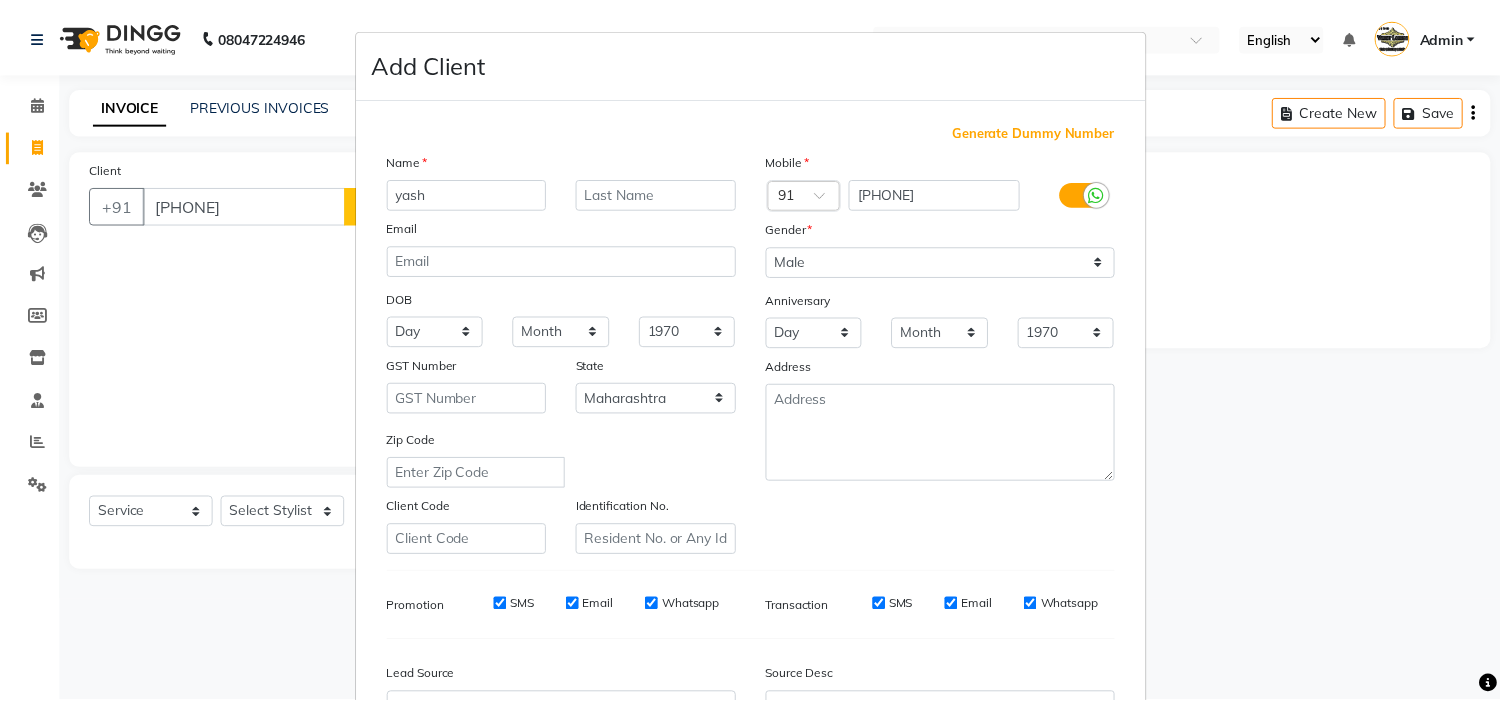 scroll, scrollTop: 221, scrollLeft: 0, axis: vertical 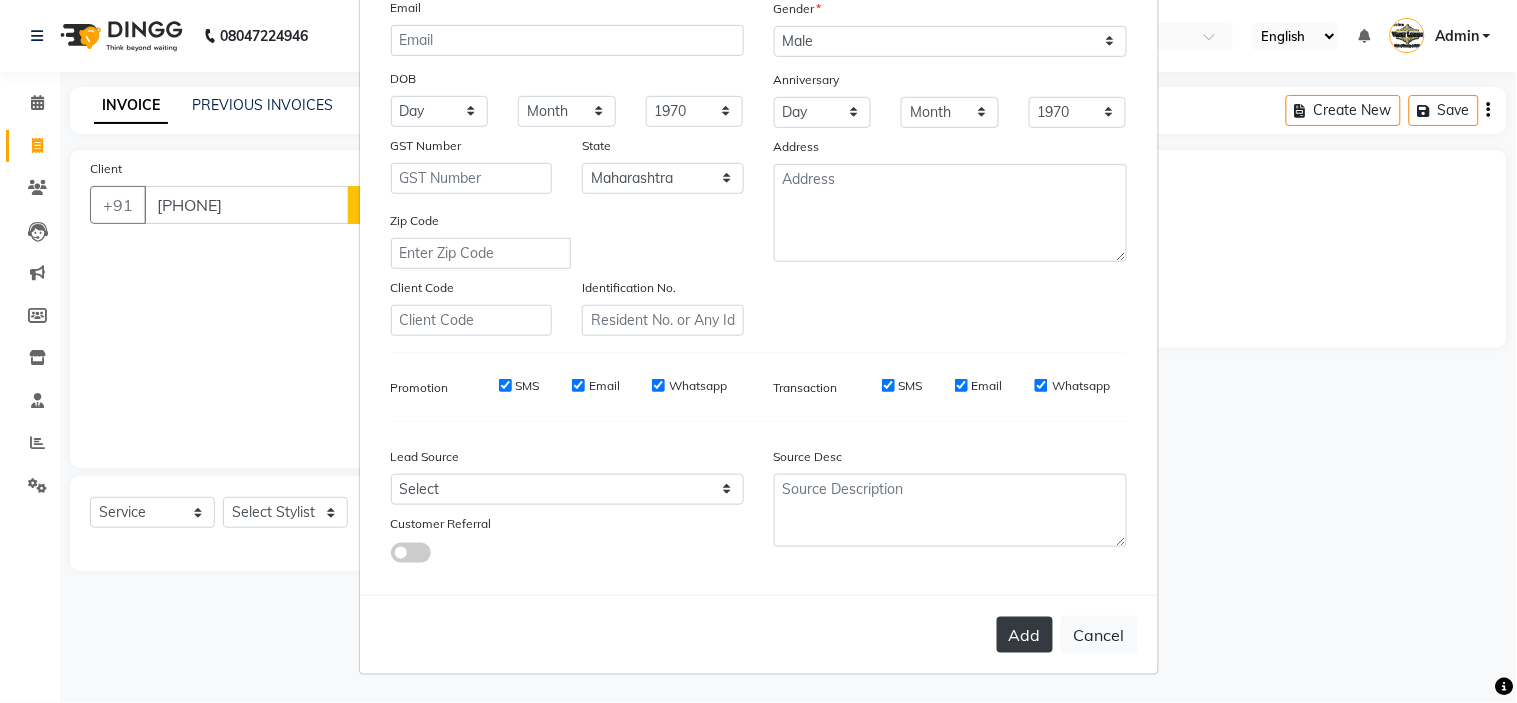 click on "Add" at bounding box center (1025, 635) 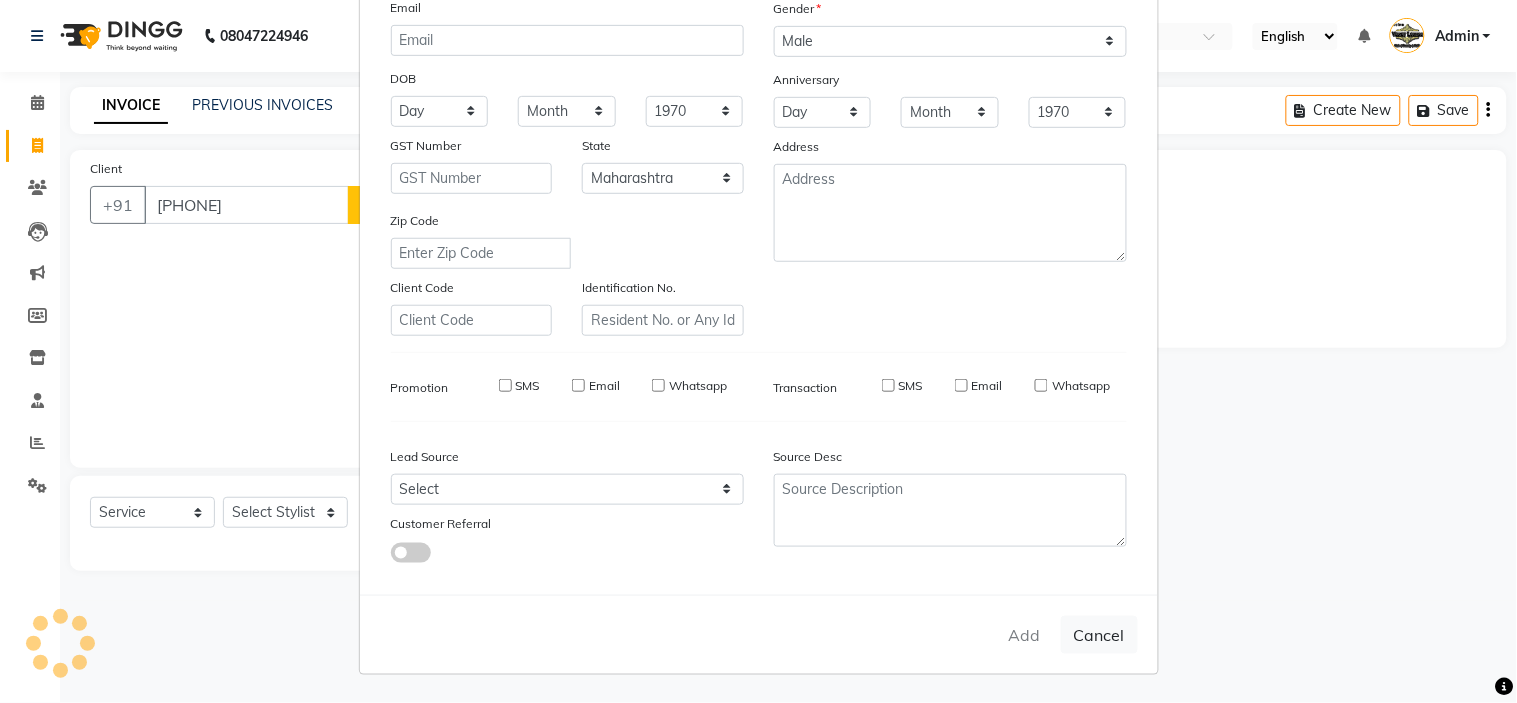 type 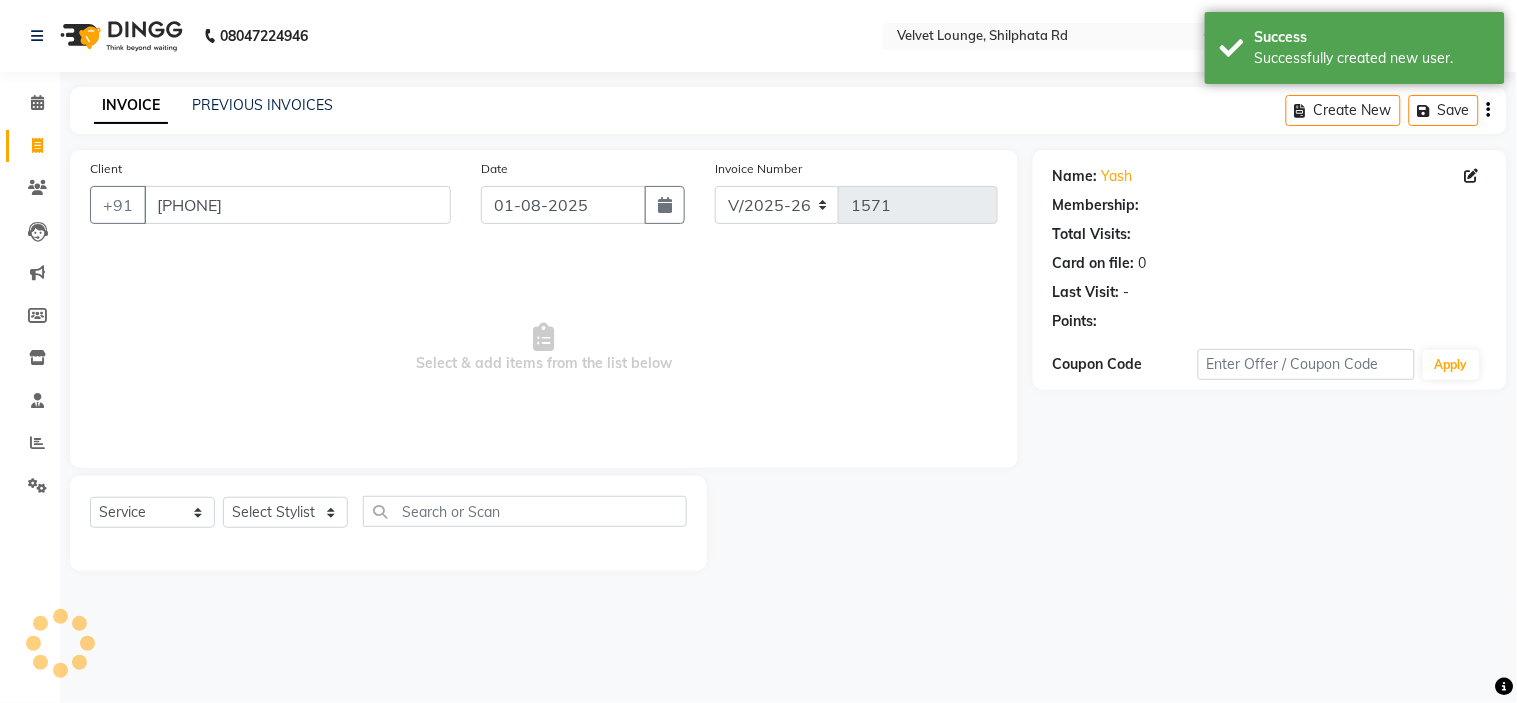 select on "1: Object" 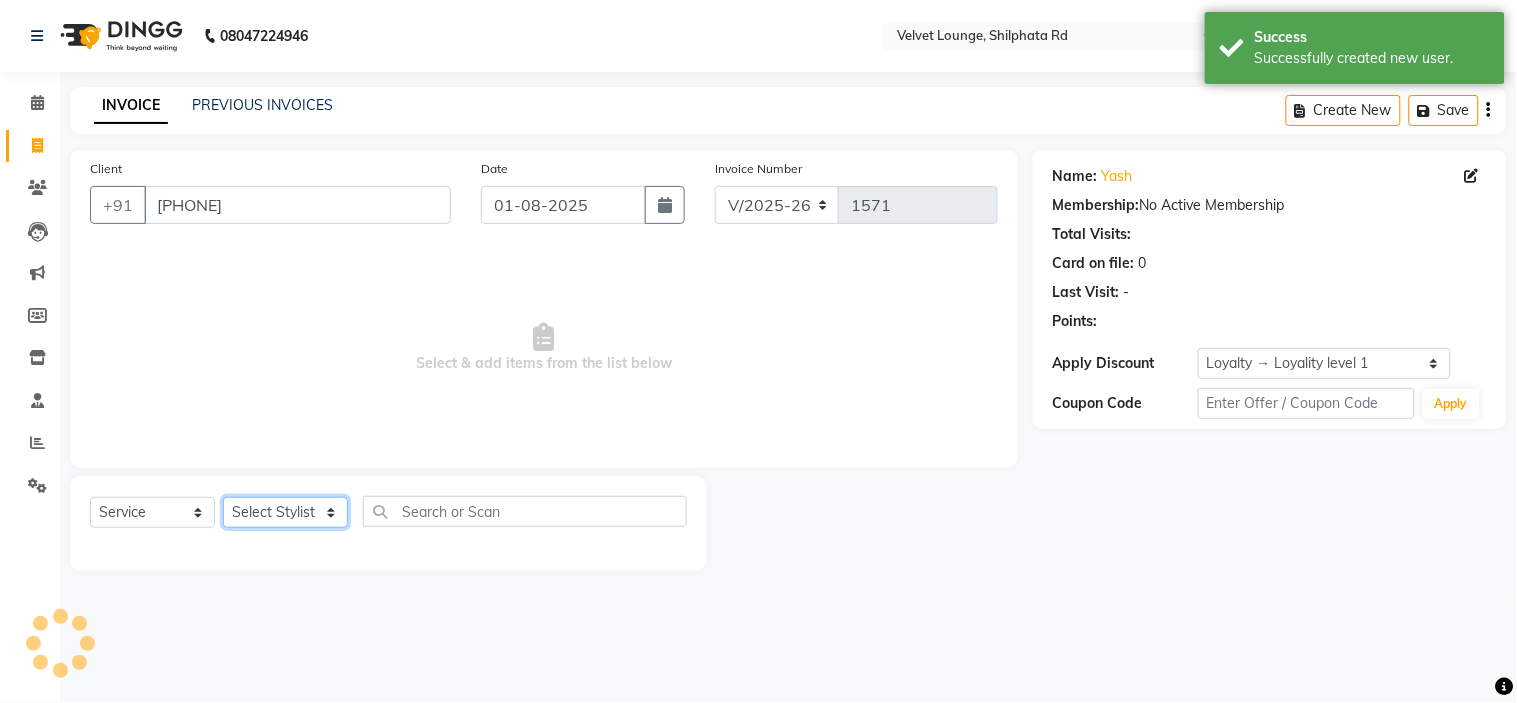click on "Select Stylist aadil mohaMAD  aarif khan Abrar Ajay ajay jaishwal alam khan aman amit kumar  ANJALI SINGH Ashish singh ashwini palem  Ayan Ali chandradeep DOLLY faizan siddique  fardeen shaikh Garima singh Gulshan jaya jyoti deepak chandaliya kalam karan  Madhu manish sir miraj khan  Mohmad Adnan Ansari mustakin neeta kumbhar neha tamatta pradnya rahul thakur RAZAK SALIM SAIKH rohit Rutuja SAHEER sahil khan salman mahomad imran  SALMA SHAIKH SAMEER KHAN sana santosh jaiswal saqib sayali shaddma  ansari shalu mehra shekhar bansode SHIVADURGA GANTAM shubham pal  shweta pandey varshita gurbani vishal shinde" 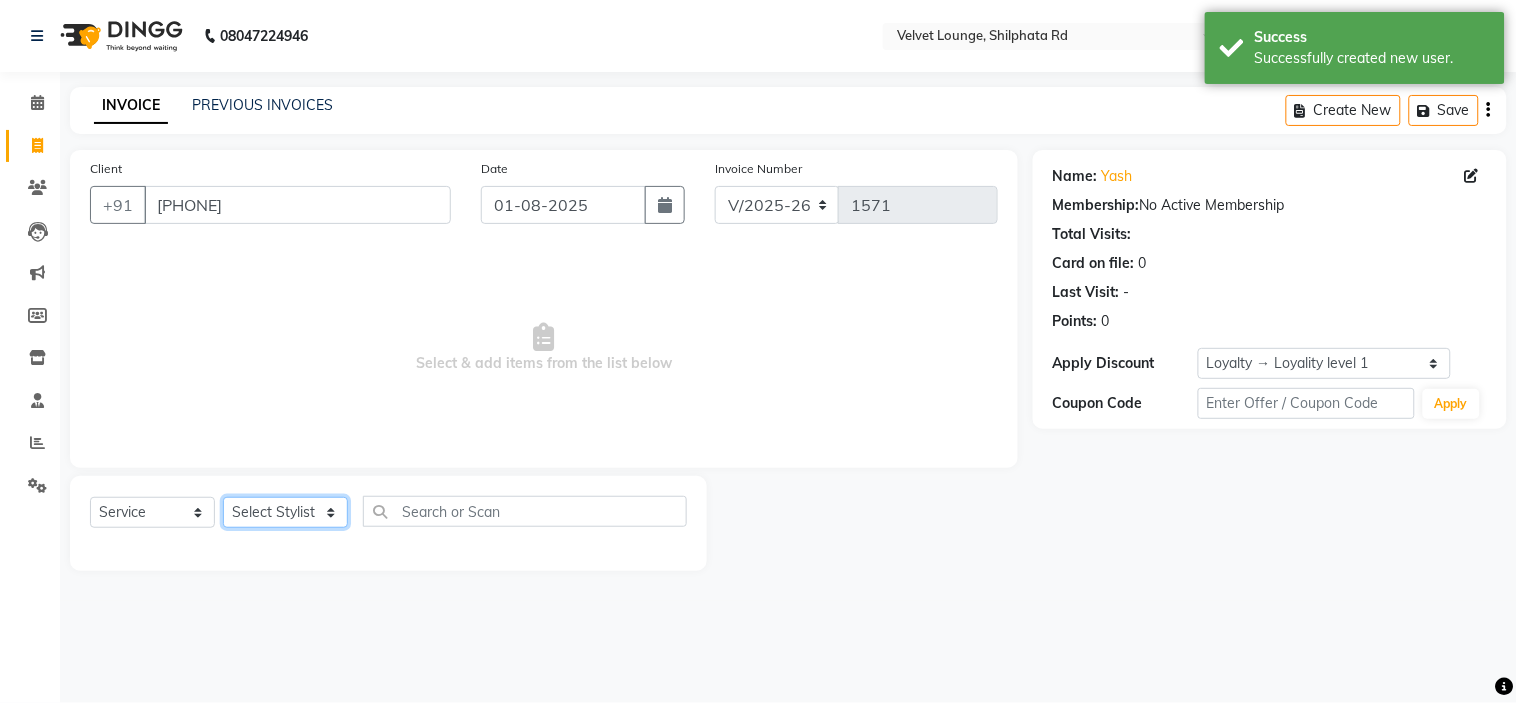 select on "86815" 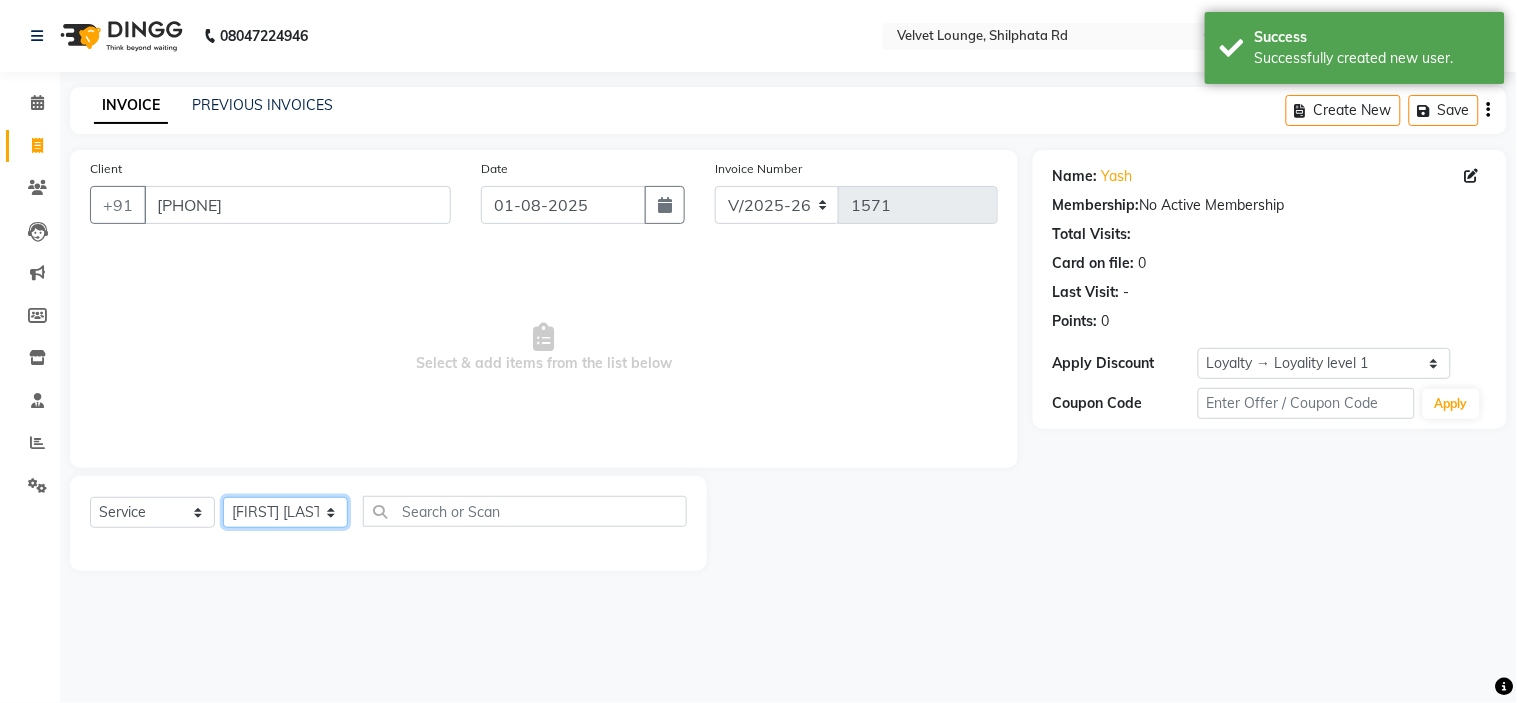 click on "Select Stylist aadil mohaMAD  aarif khan Abrar Ajay ajay jaishwal alam khan aman amit kumar  ANJALI SINGH Ashish singh ashwini palem  Ayan Ali chandradeep DOLLY faizan siddique  fardeen shaikh Garima singh Gulshan jaya jyoti deepak chandaliya kalam karan  Madhu manish sir miraj khan  Mohmad Adnan Ansari mustakin neeta kumbhar neha tamatta pradnya rahul thakur RAZAK SALIM SAIKH rohit Rutuja SAHEER sahil khan salman mahomad imran  SALMA SHAIKH SAMEER KHAN sana santosh jaiswal saqib sayali shaddma  ansari shalu mehra shekhar bansode SHIVADURGA GANTAM shubham pal  shweta pandey varshita gurbani vishal shinde" 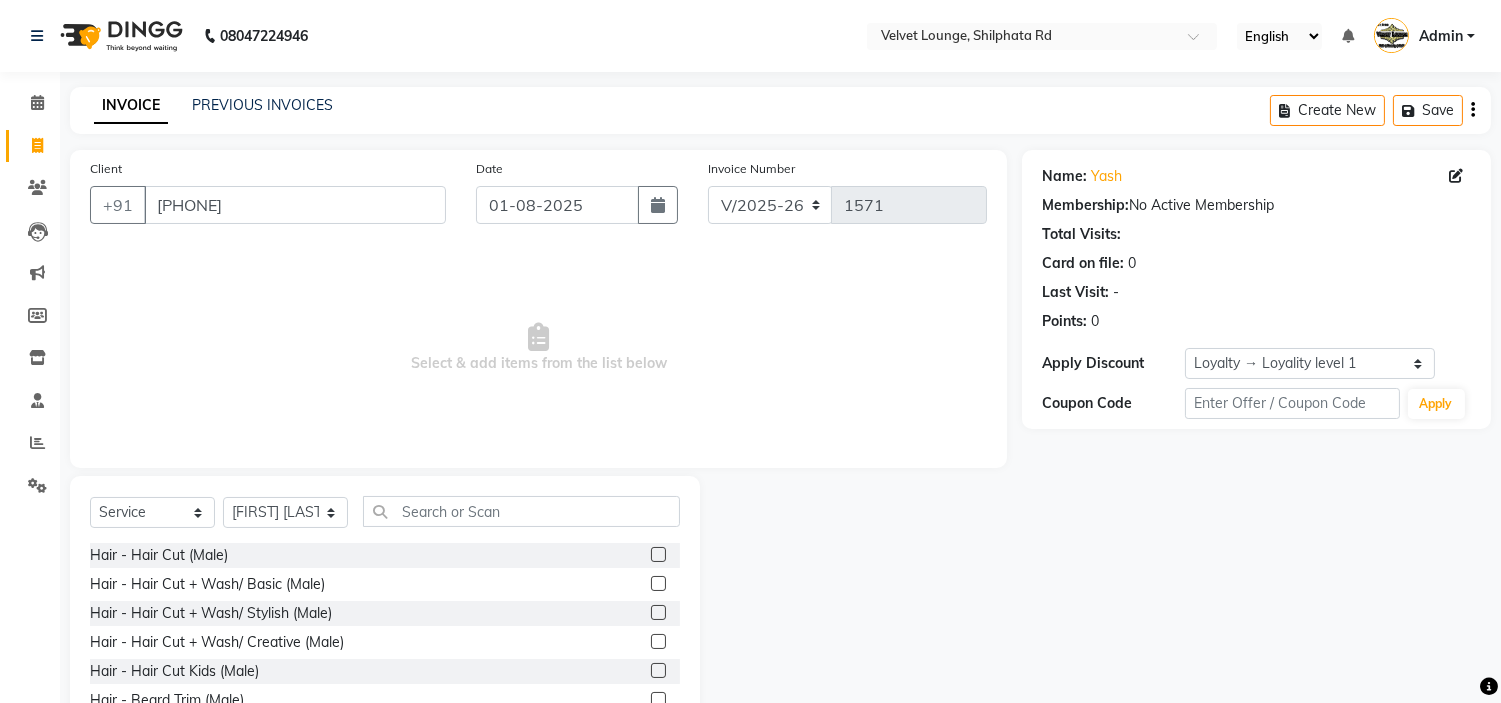 click 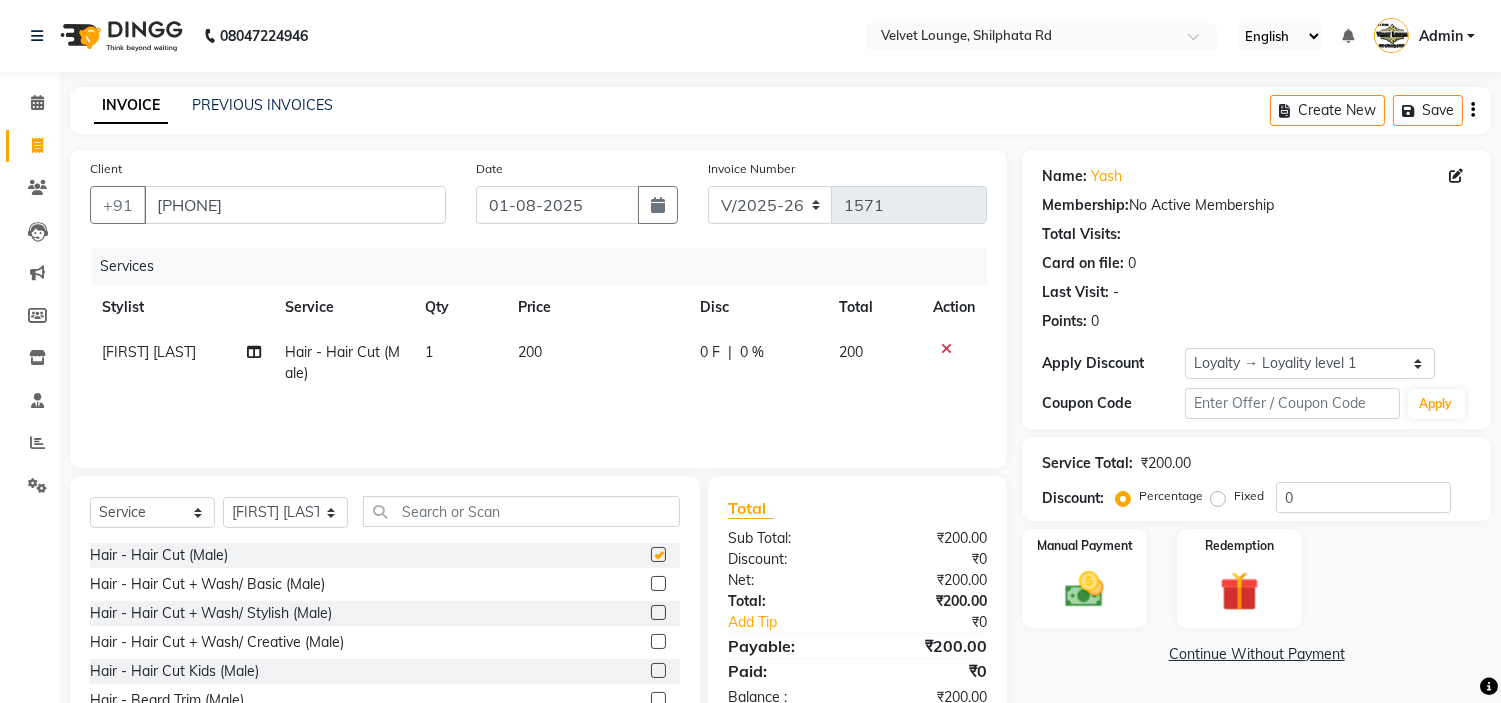 checkbox on "false" 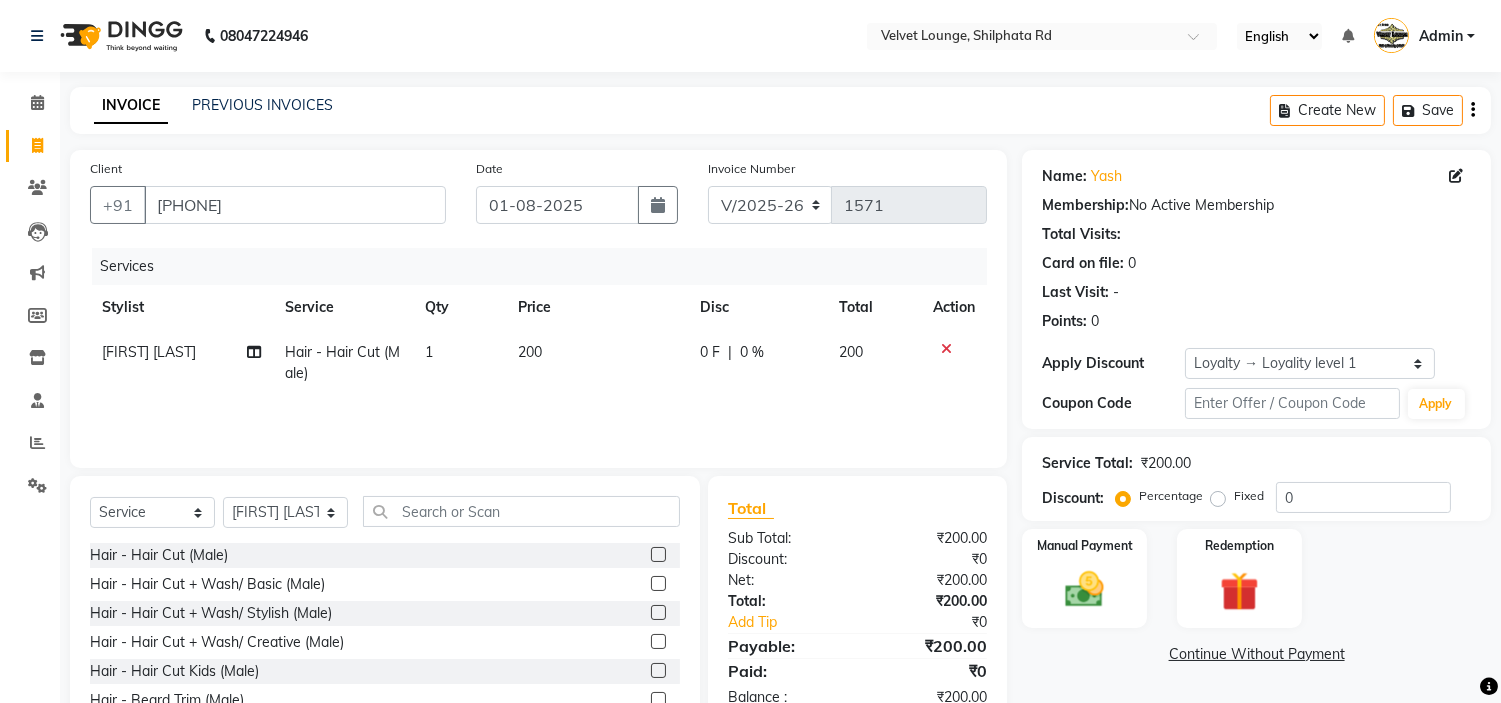 click on "0 F" 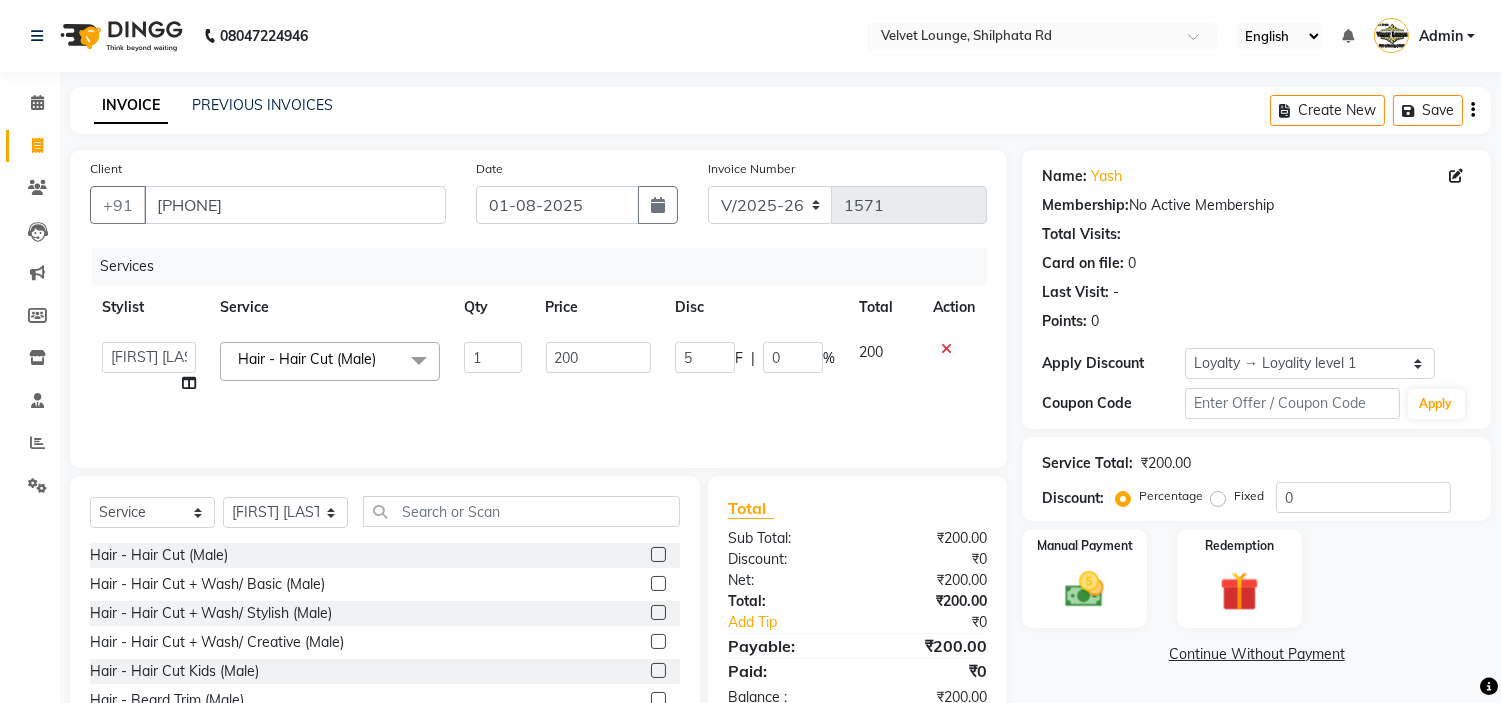 type on "50" 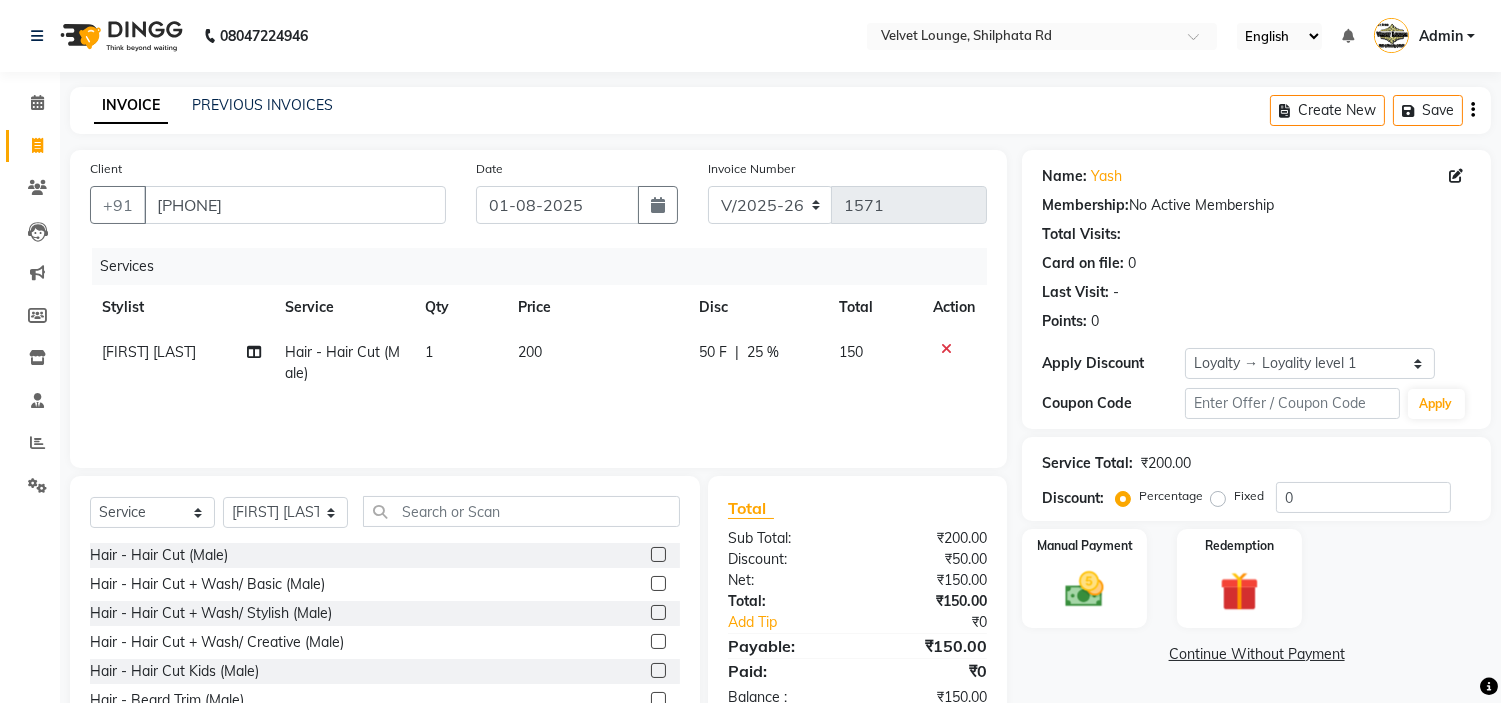 click on "Services Stylist Service Qty Price Disc Total Action [FIRST] [LAST] Hair - Hair Cut (Male) 1 200 50 F | 25 % 150" 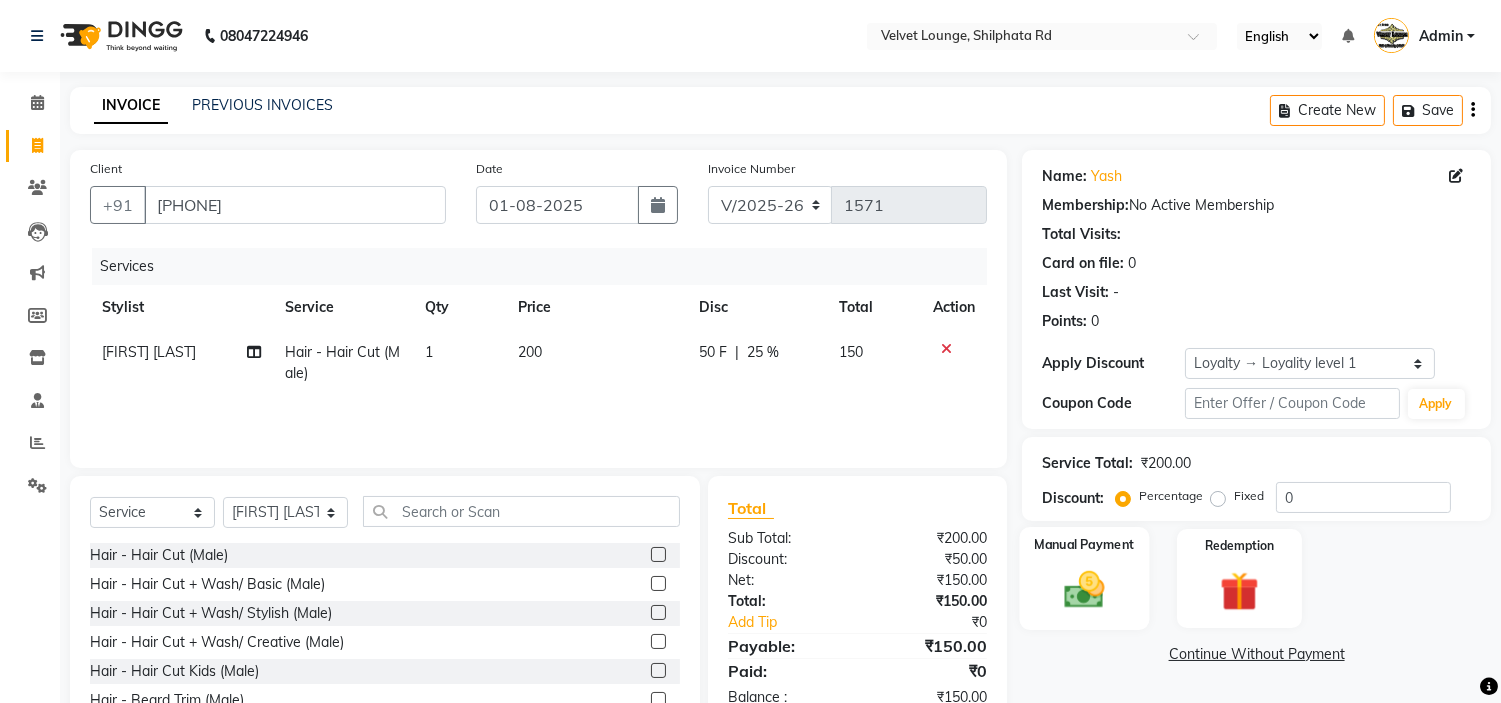 click 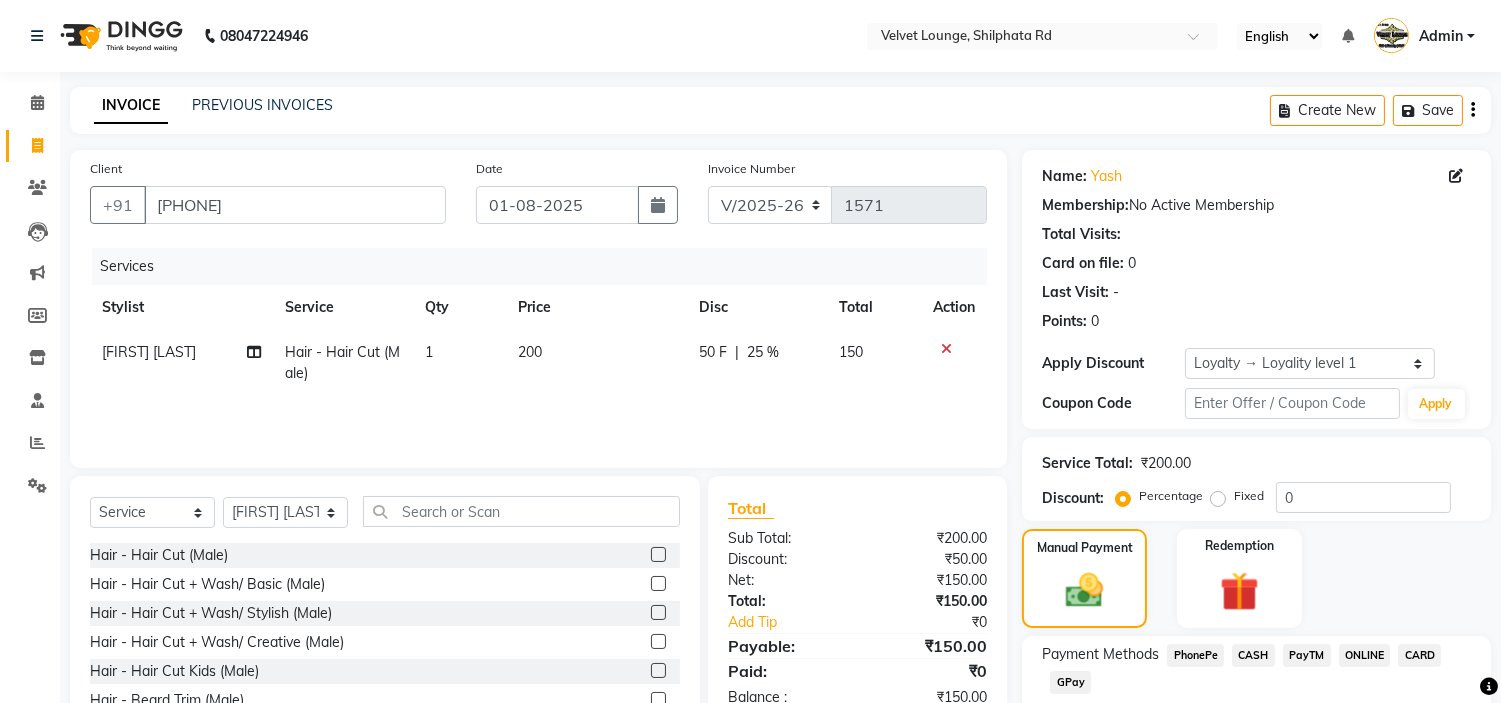 click on "CASH" 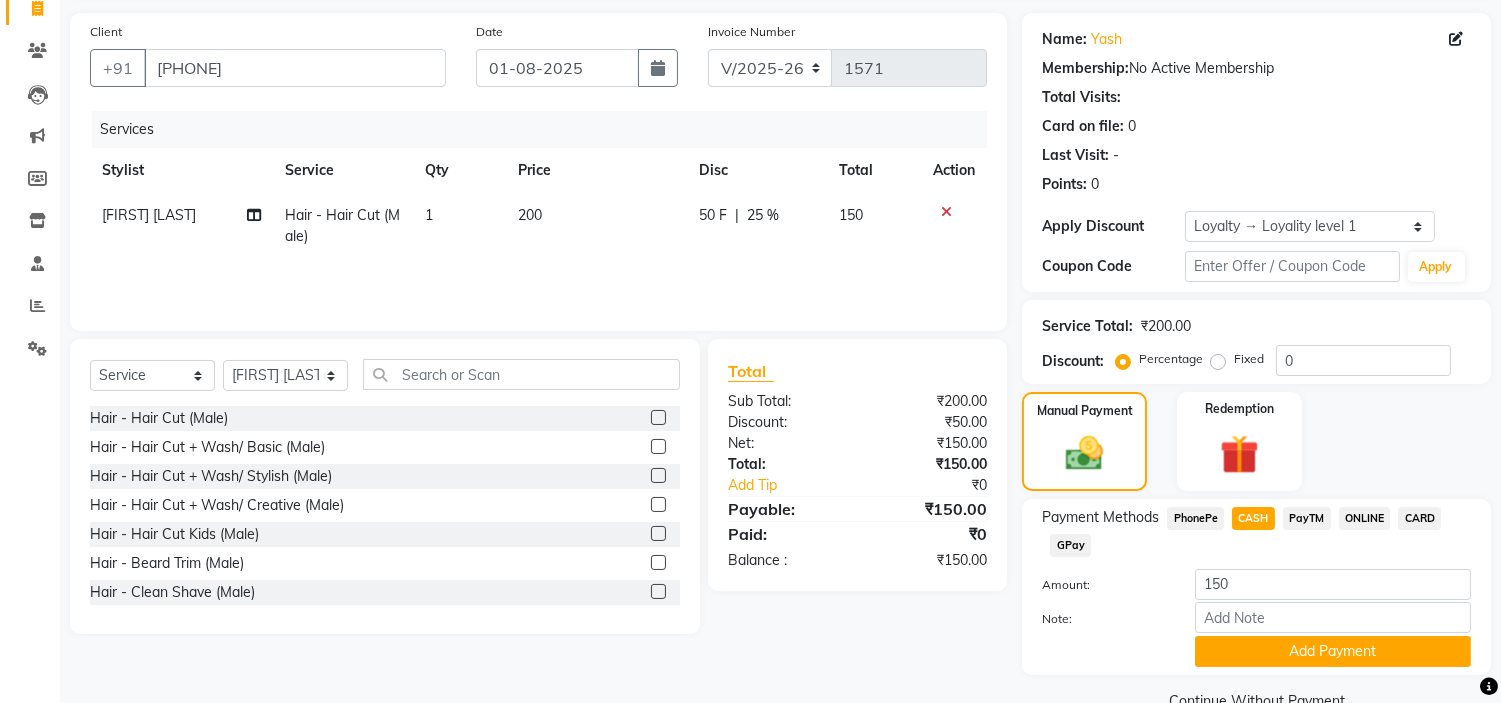 scroll, scrollTop: 180, scrollLeft: 0, axis: vertical 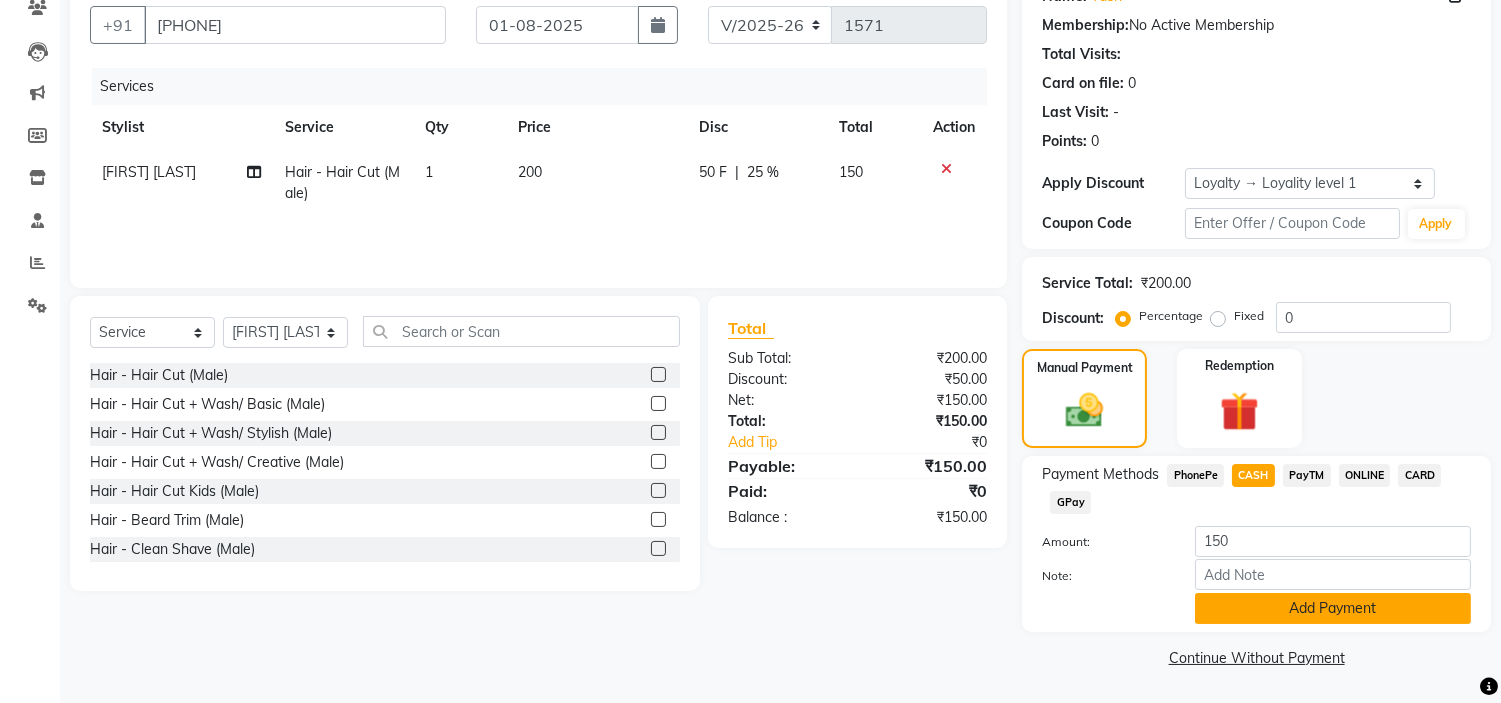 click on "Add Payment" 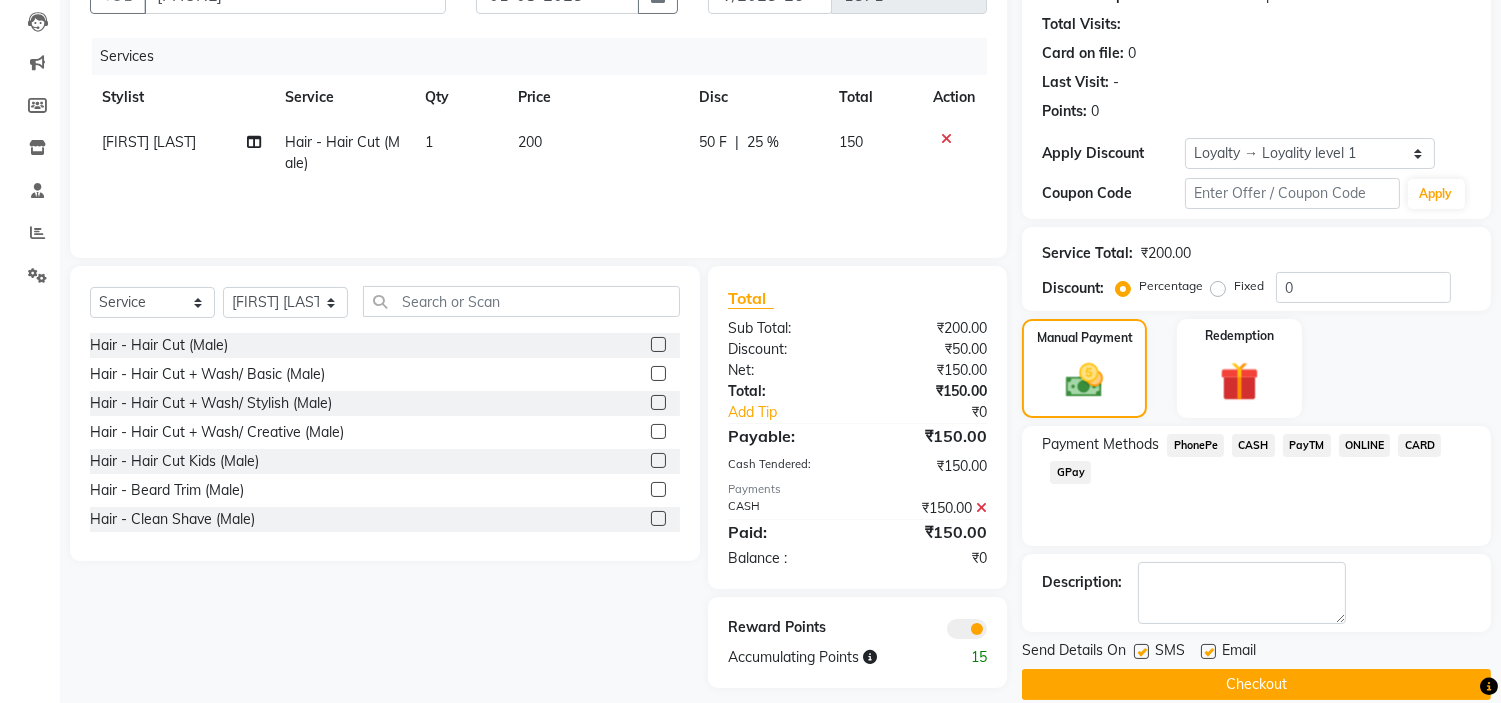 scroll, scrollTop: 236, scrollLeft: 0, axis: vertical 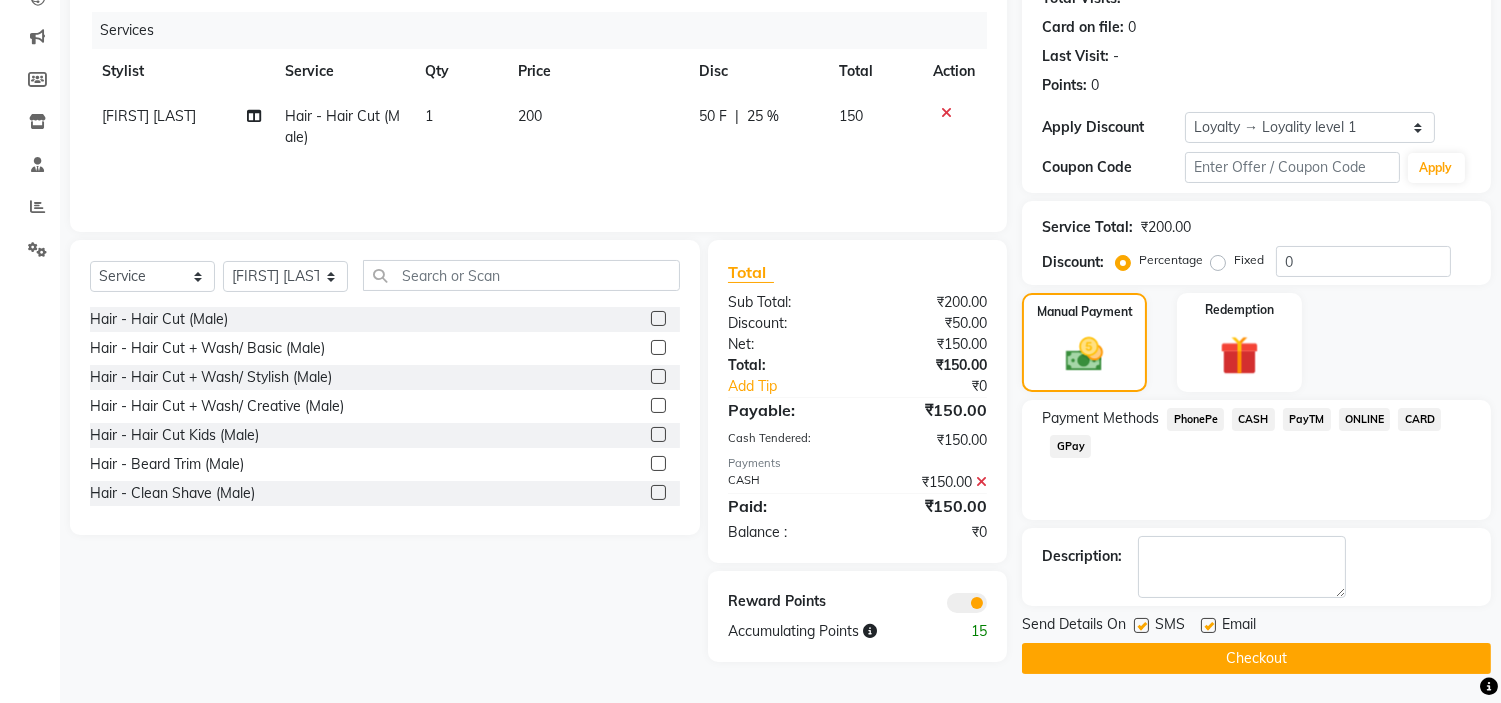 click on "Checkout" 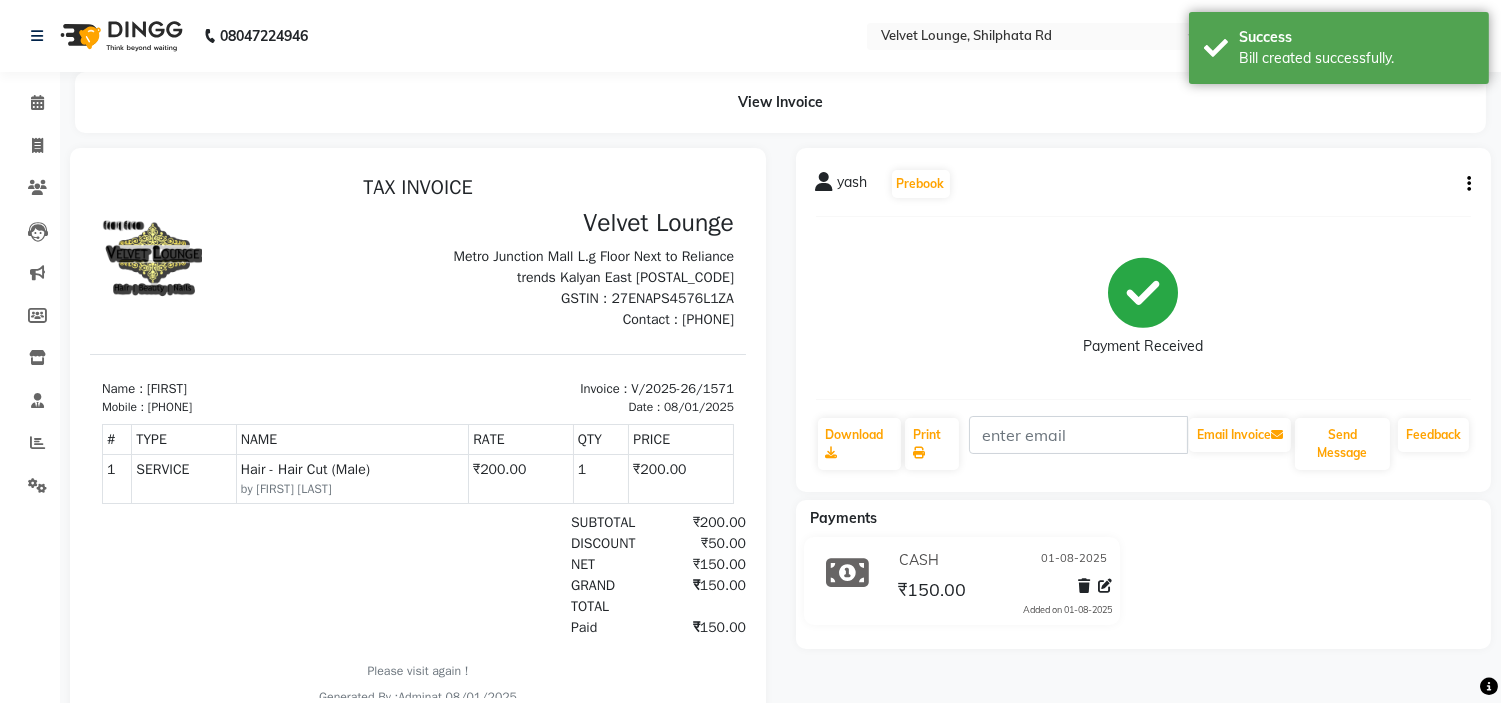 scroll, scrollTop: 0, scrollLeft: 0, axis: both 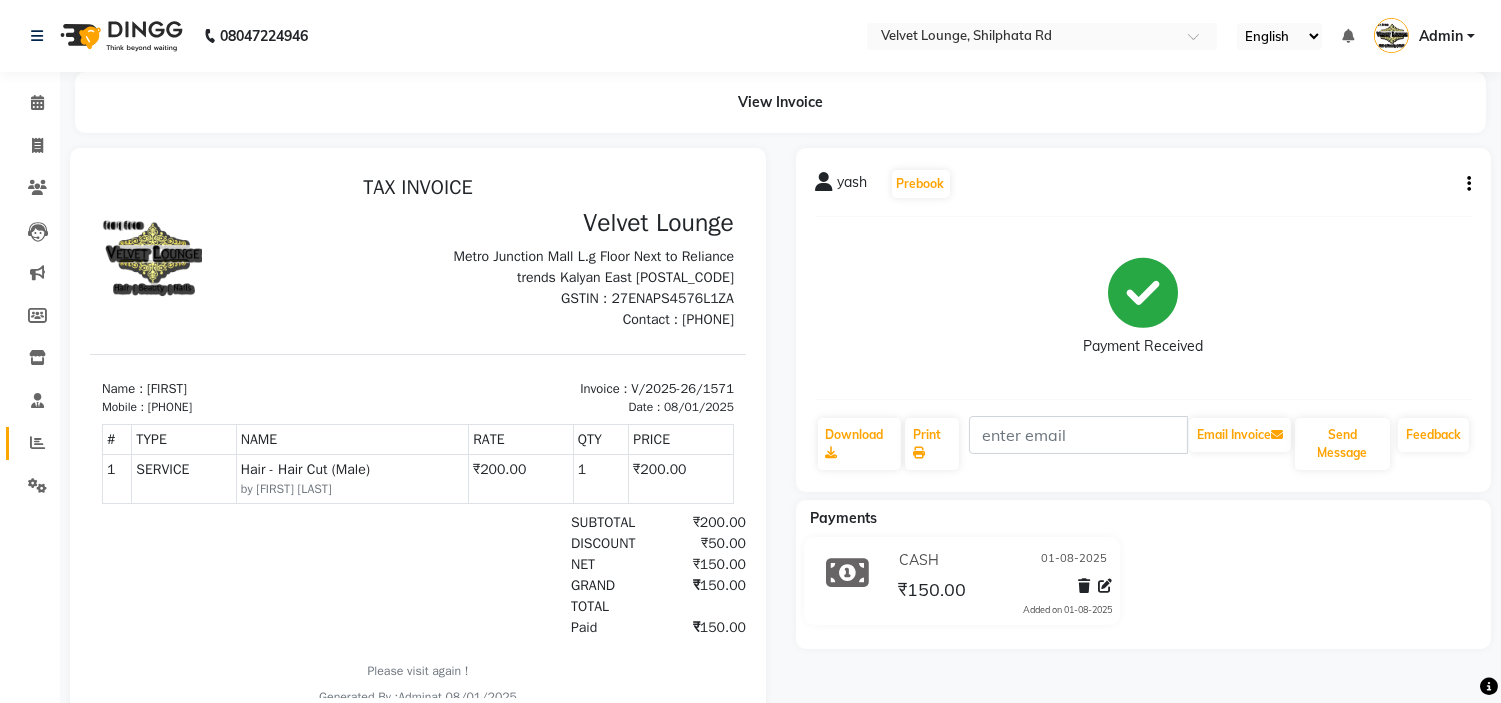 click on "Reports" 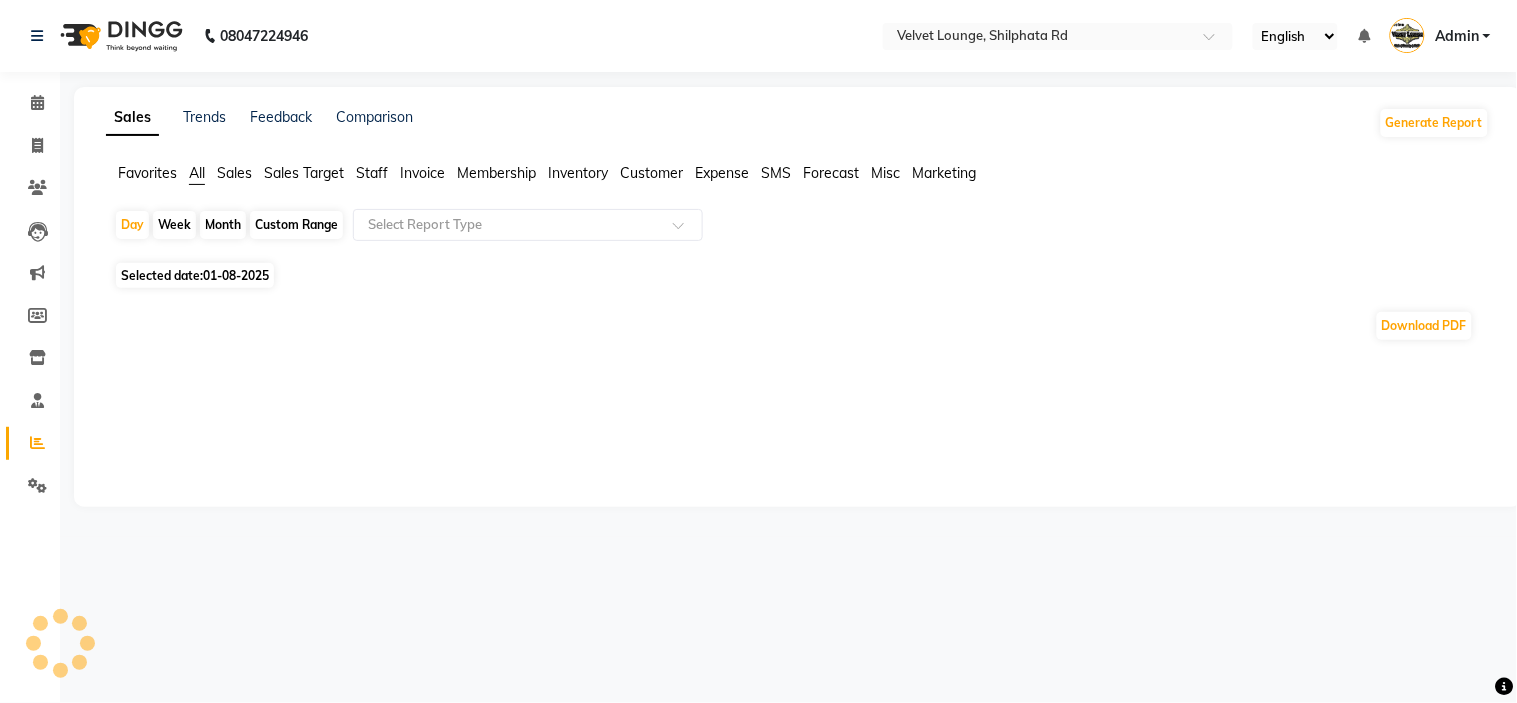 click on "Month" 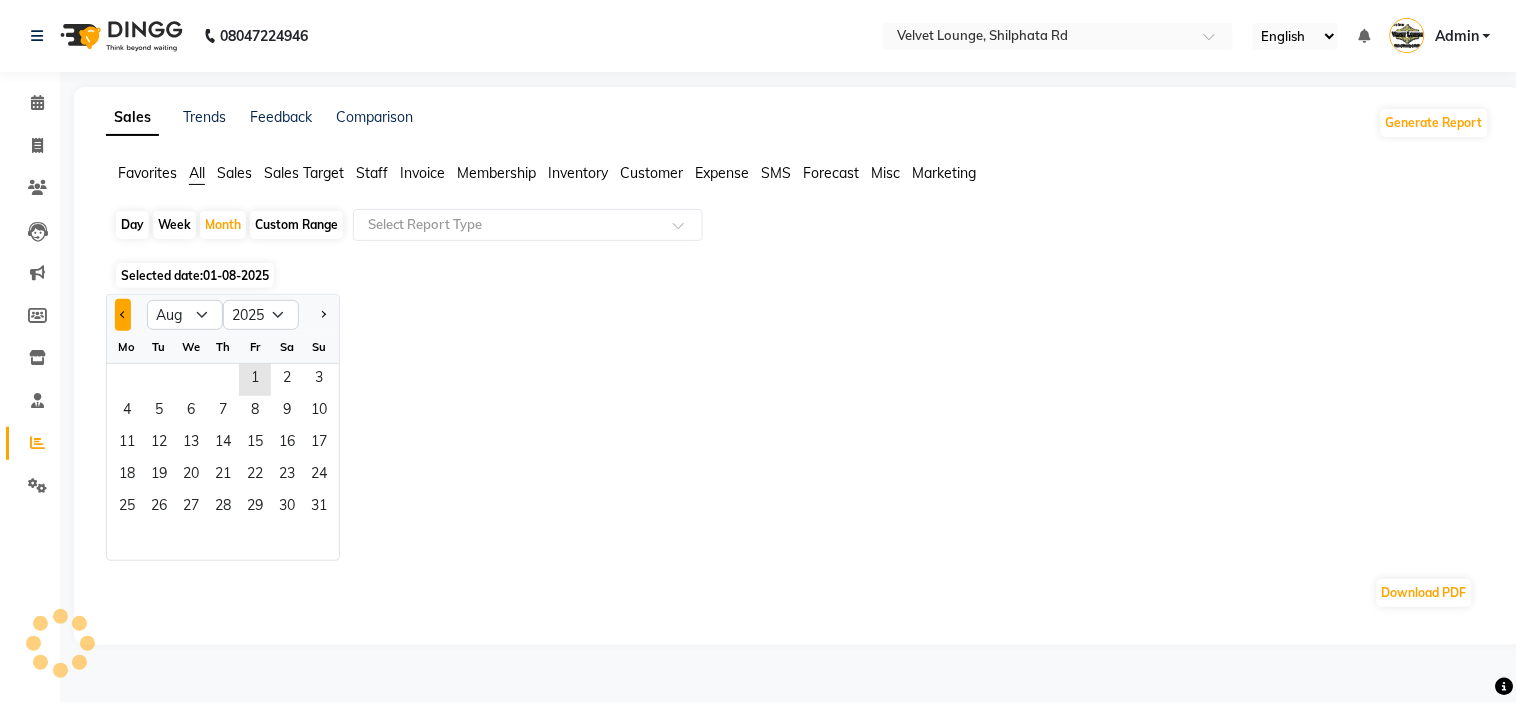 click 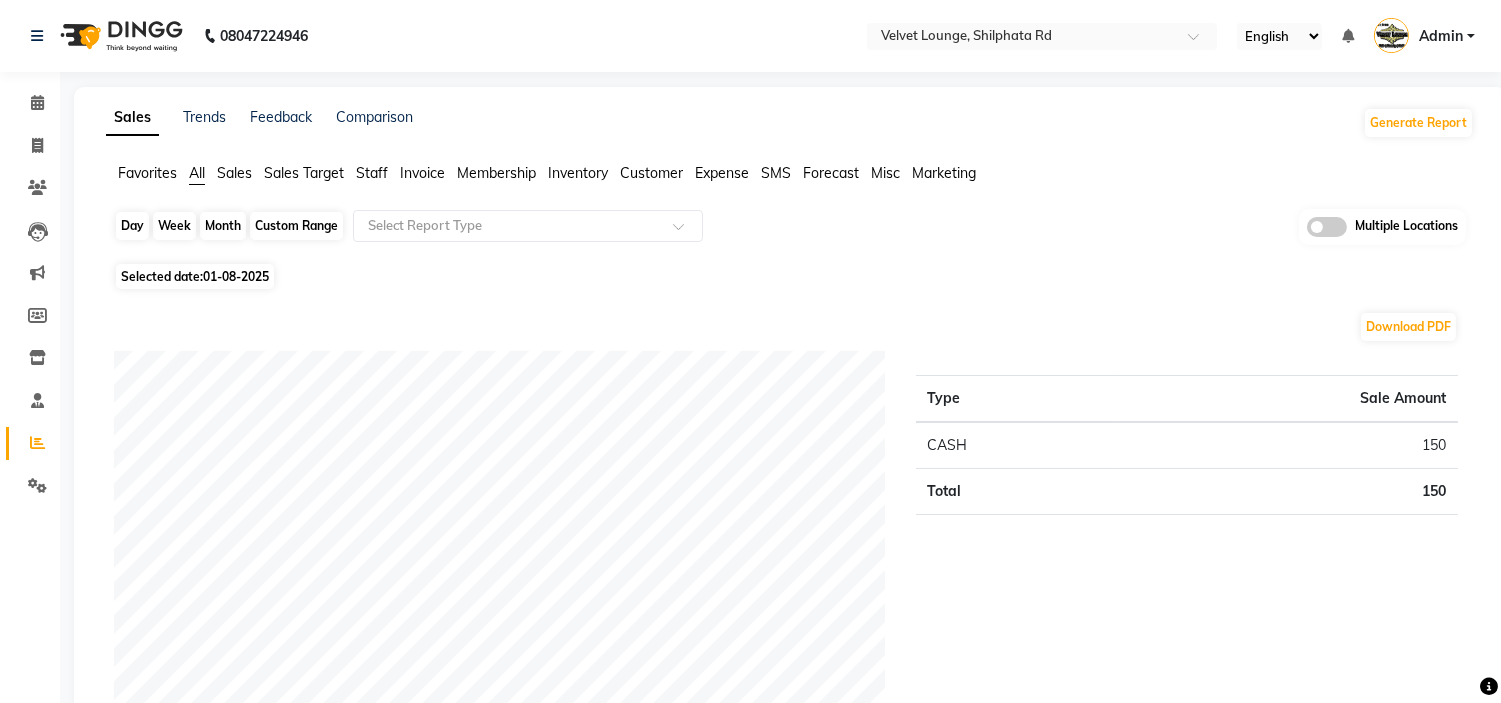 click on "Month" 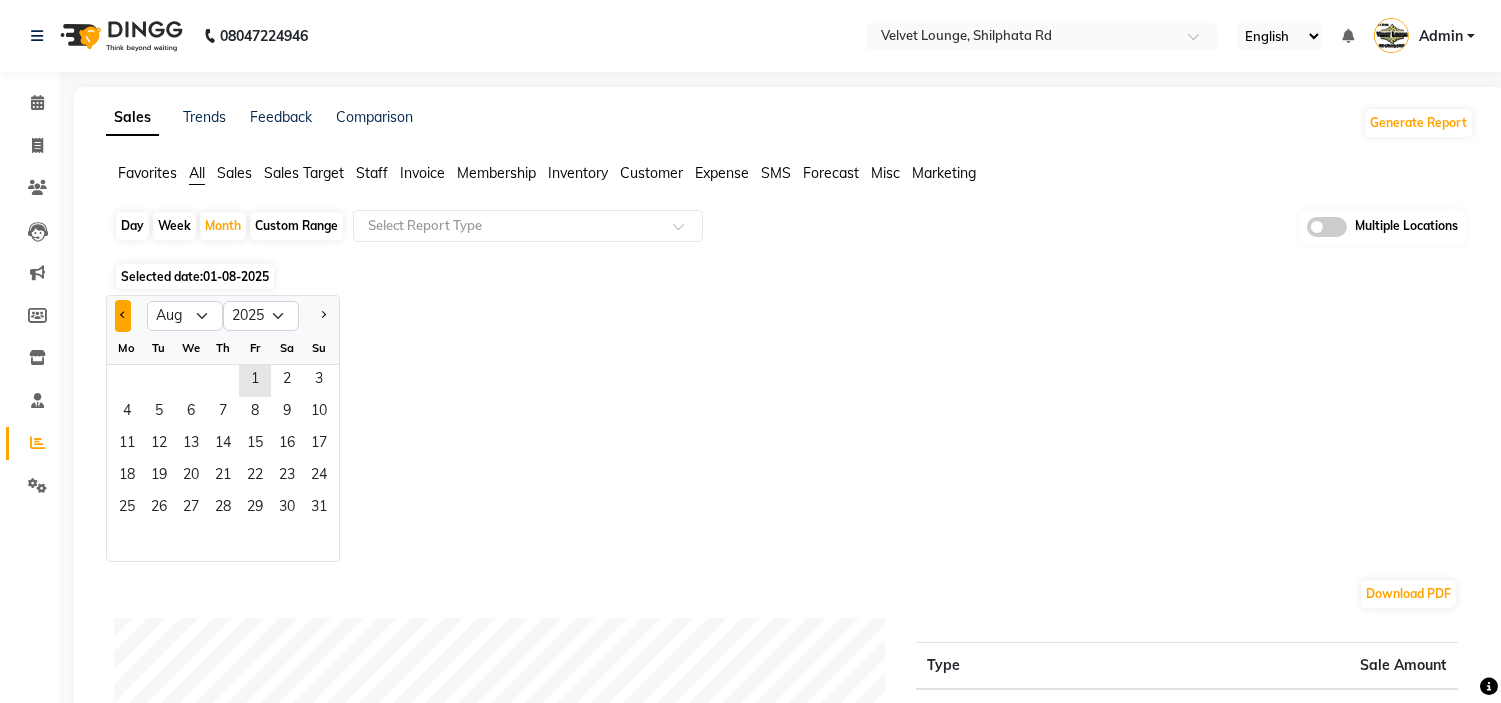 click 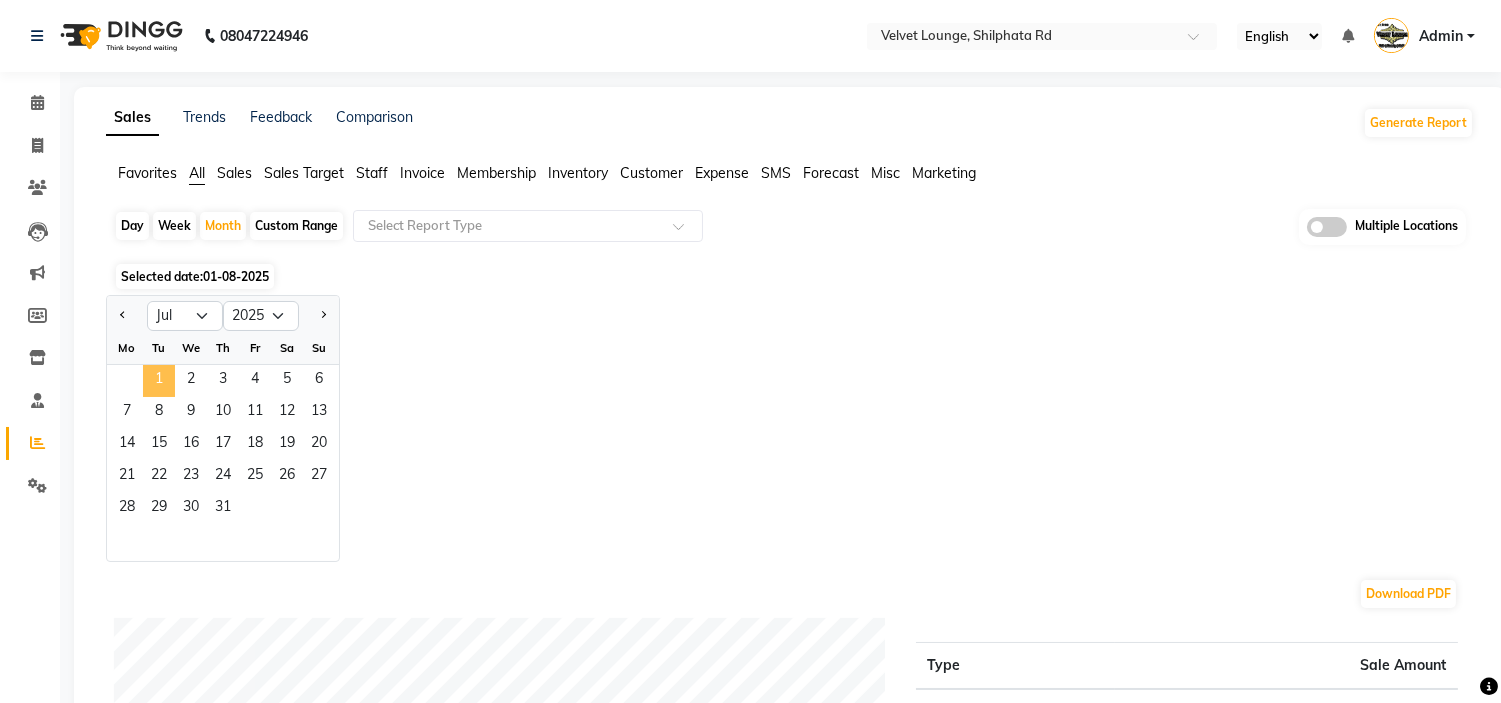 click on "1" 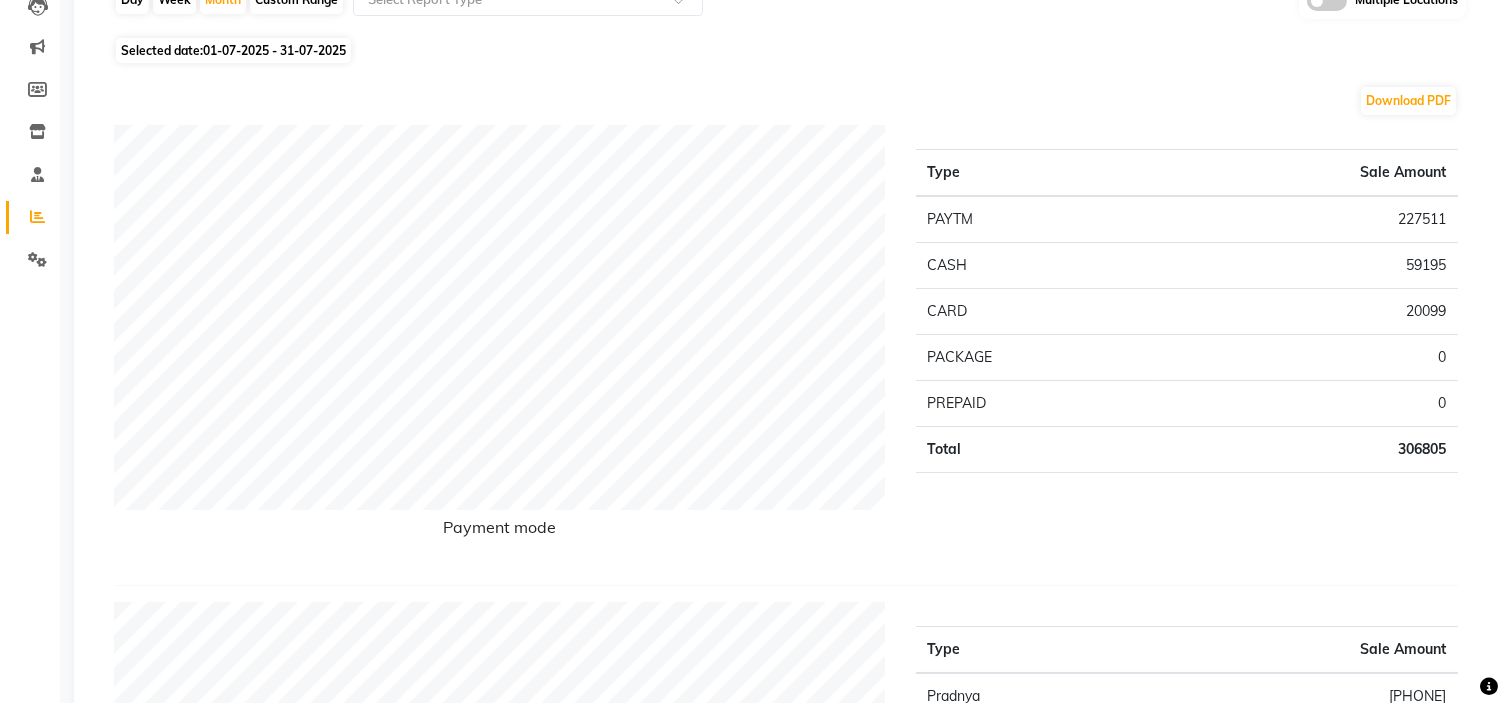 scroll, scrollTop: 206, scrollLeft: 0, axis: vertical 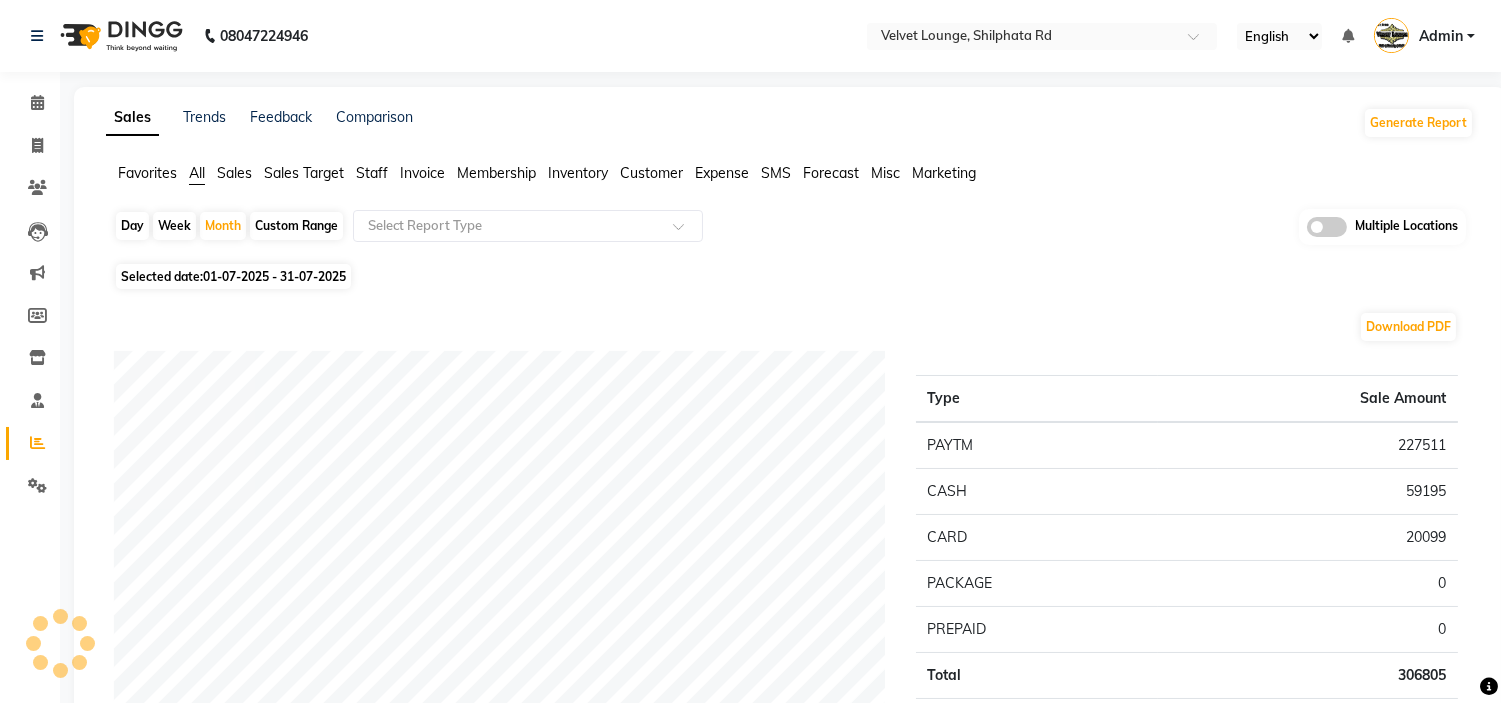 click on "Payment mode Type Sale Amount PAYTM [AMOUNT] CASH [AMOUNT] CARD [AMOUNT] PACKAGE [AMOUNT] PREPAID [AMOUNT] Total [AMOUNT] Staff summary Type Sale Amount Pradnya [AMOUNT] Razak Salim Saikh [AMOUNT] Jaya [AMOUNT] Alam Khan [AMOUNT] Jyoti Deepak Chandaliya [AMOUNT] Sameer Khan [AMOUNT] Ayan Ali [AMOUNT] Manish Sir [AMOUNT] Shweta Pandey [AMOUNT] Sayali [AMOUNT] Others [AMOUNT] Total [AMOUNT] Sales summary Type Sale Amount Vouchers [AMOUNT] Gift card [AMOUNT] Tips [AMOUNT] Services [AMOUNT] Products [AMOUNT] Memberships [AMOUNT] Fee [AMOUNT] Prepaid [AMOUNT] Packages [AMOUNT] Total [AMOUNT] Expense by type Type Sale Amount Advance Salary [AMOUNT] agarbatti [AMOUNT] Milk [AMOUNT] Total [AMOUNT] Service by category Type Sale Amount Hair [AMOUNT] Color [AMOUNT] Advanced Facial [AMOUNT] Kera Spa & Morocco Spa [AMOUNT] D-Tan [AMOUNT] Hair Ritual [AMOUNT] Premium Facial [AMOUNT] [AMOUNT] Waxing" 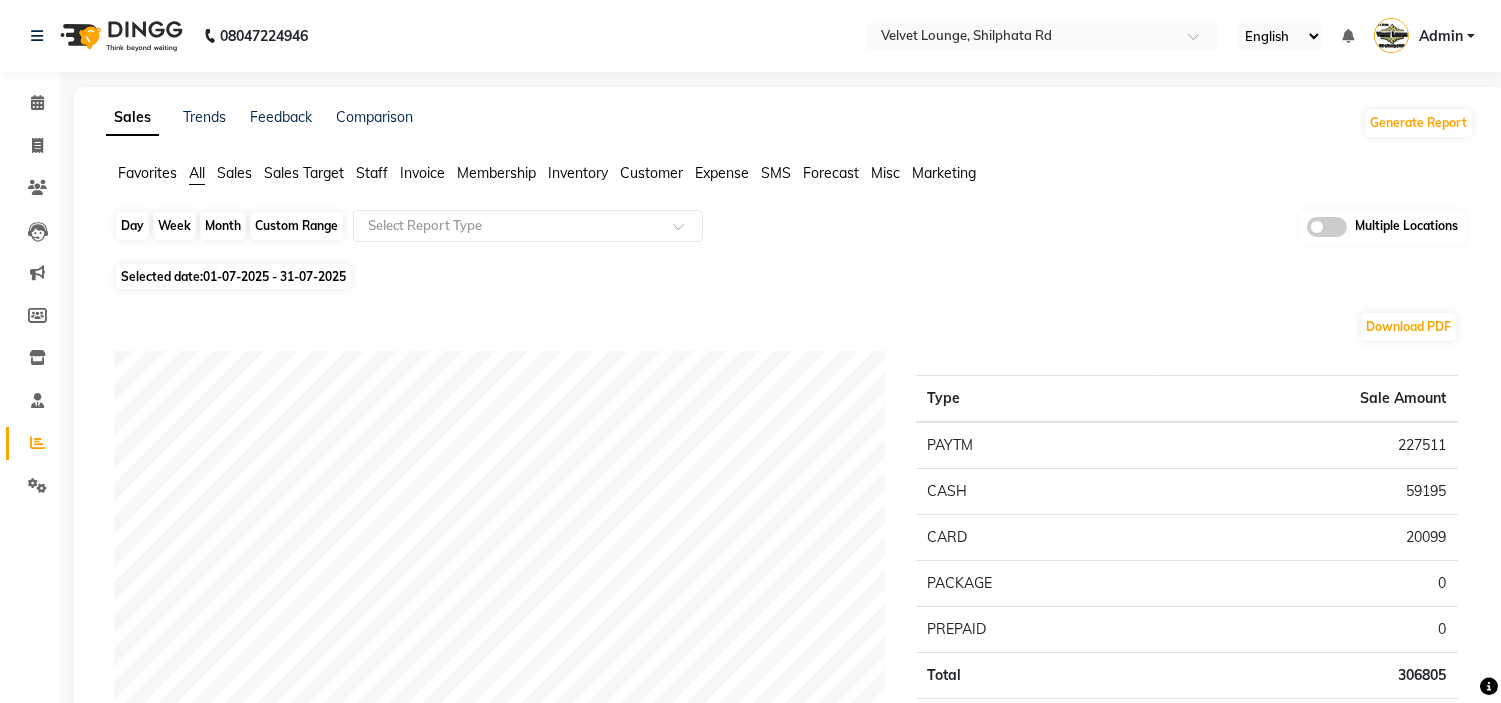 click on "Month" 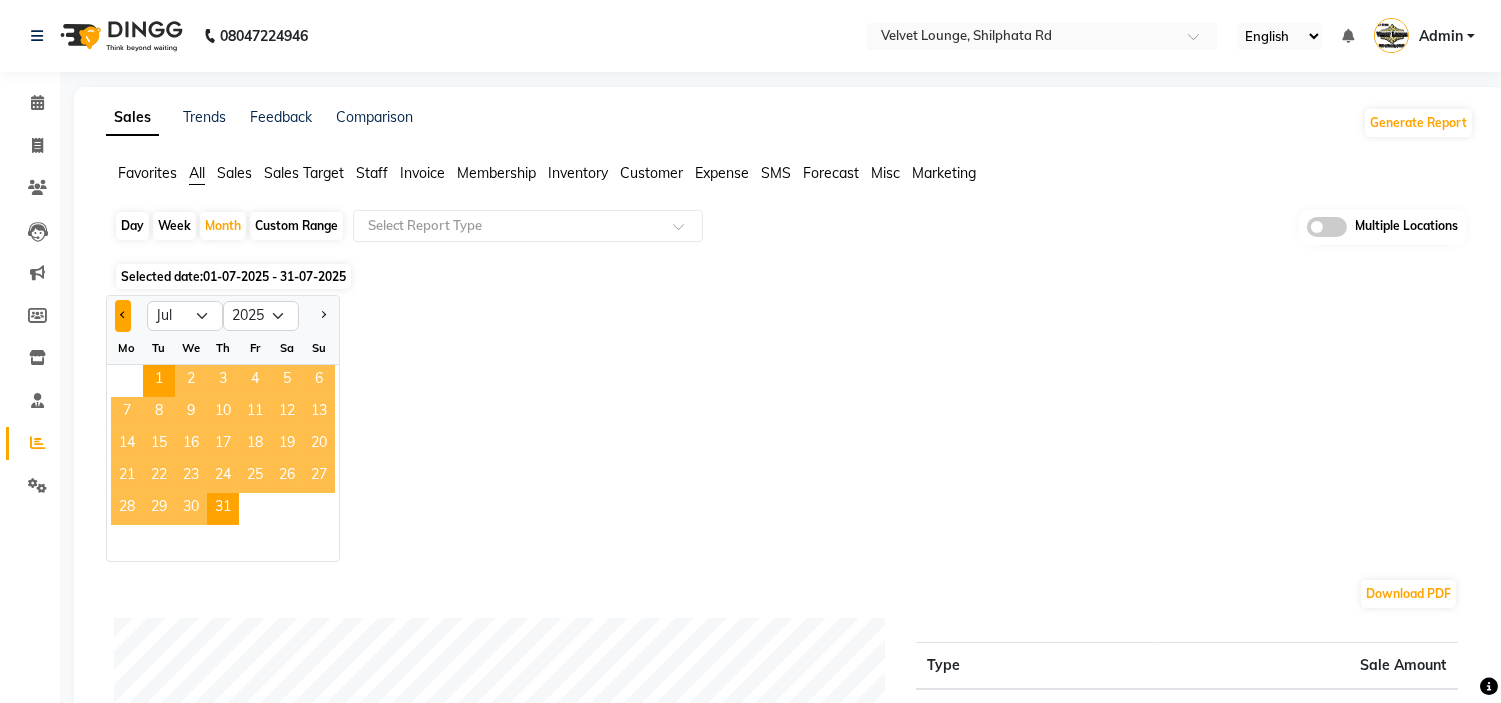 click 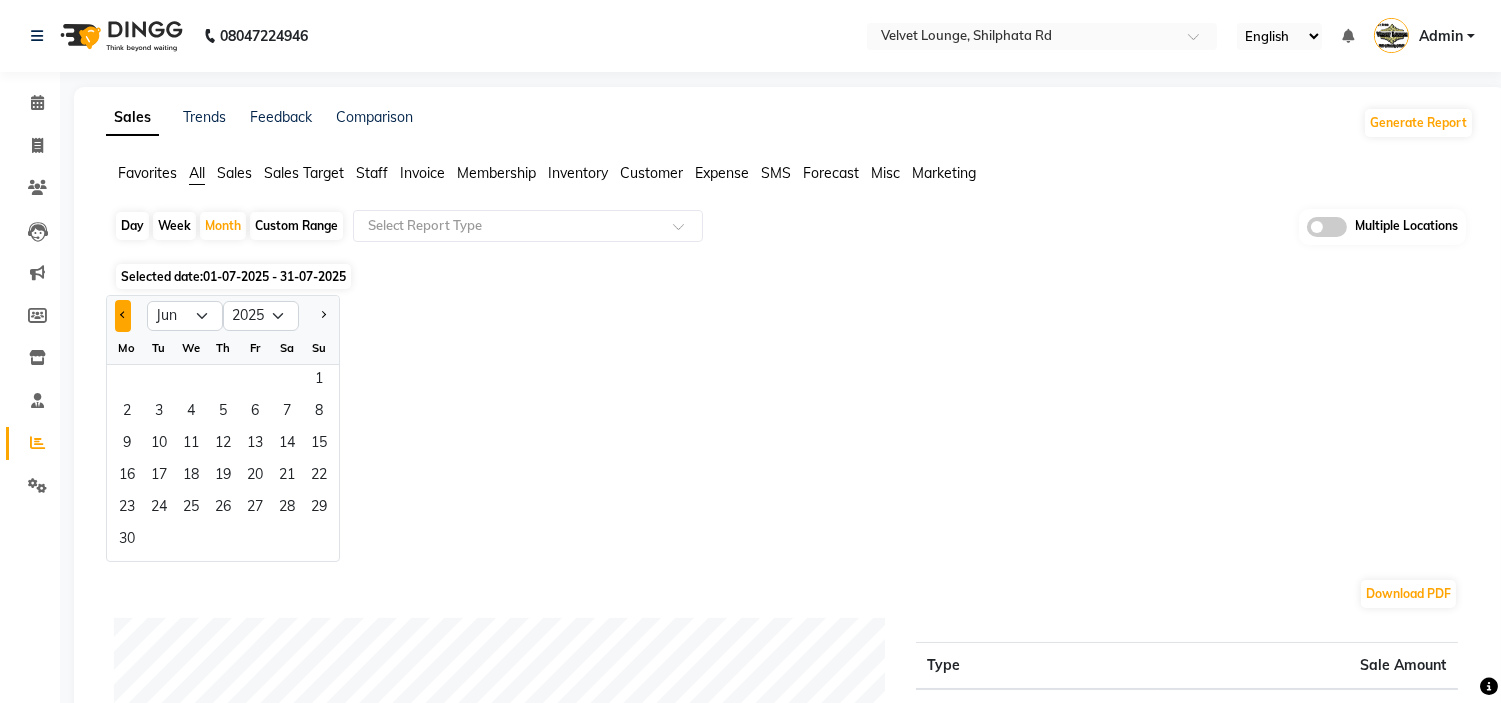 click 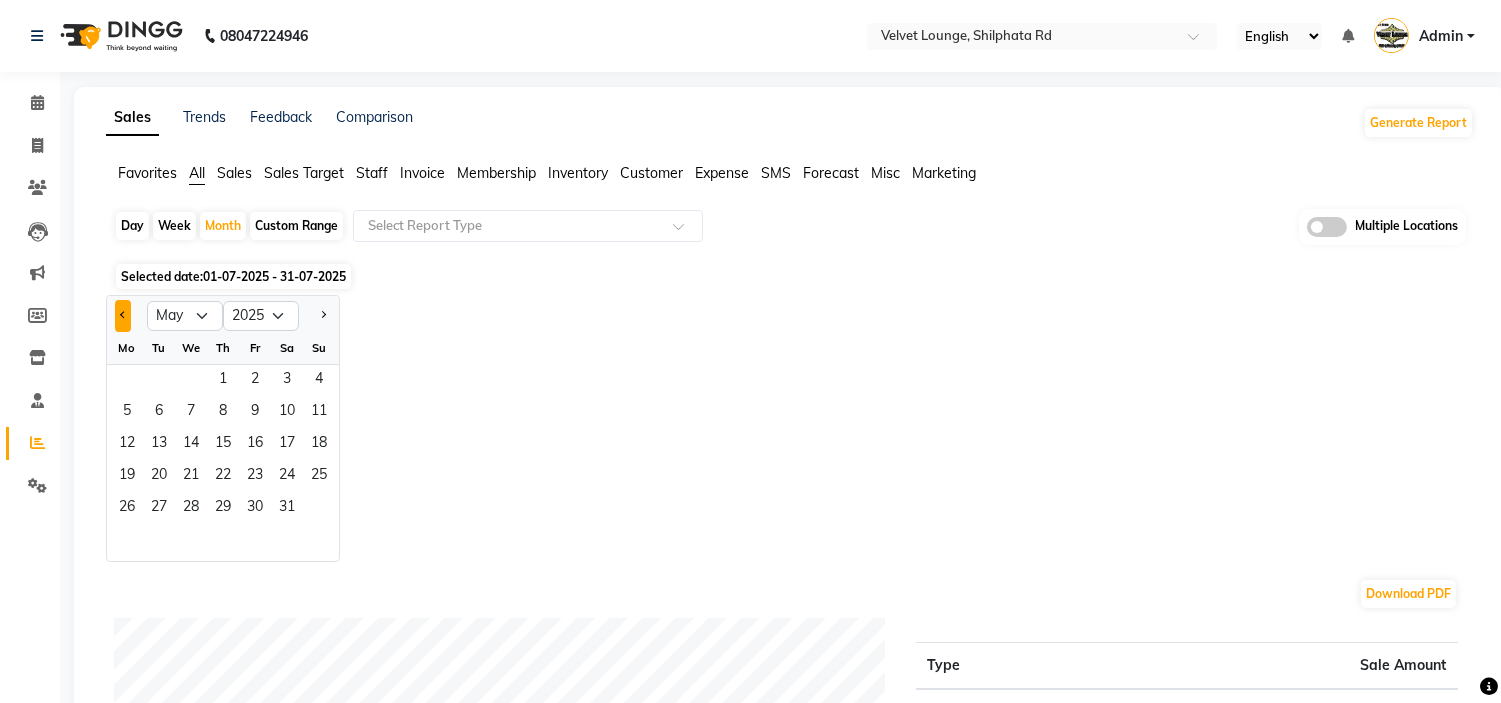 click 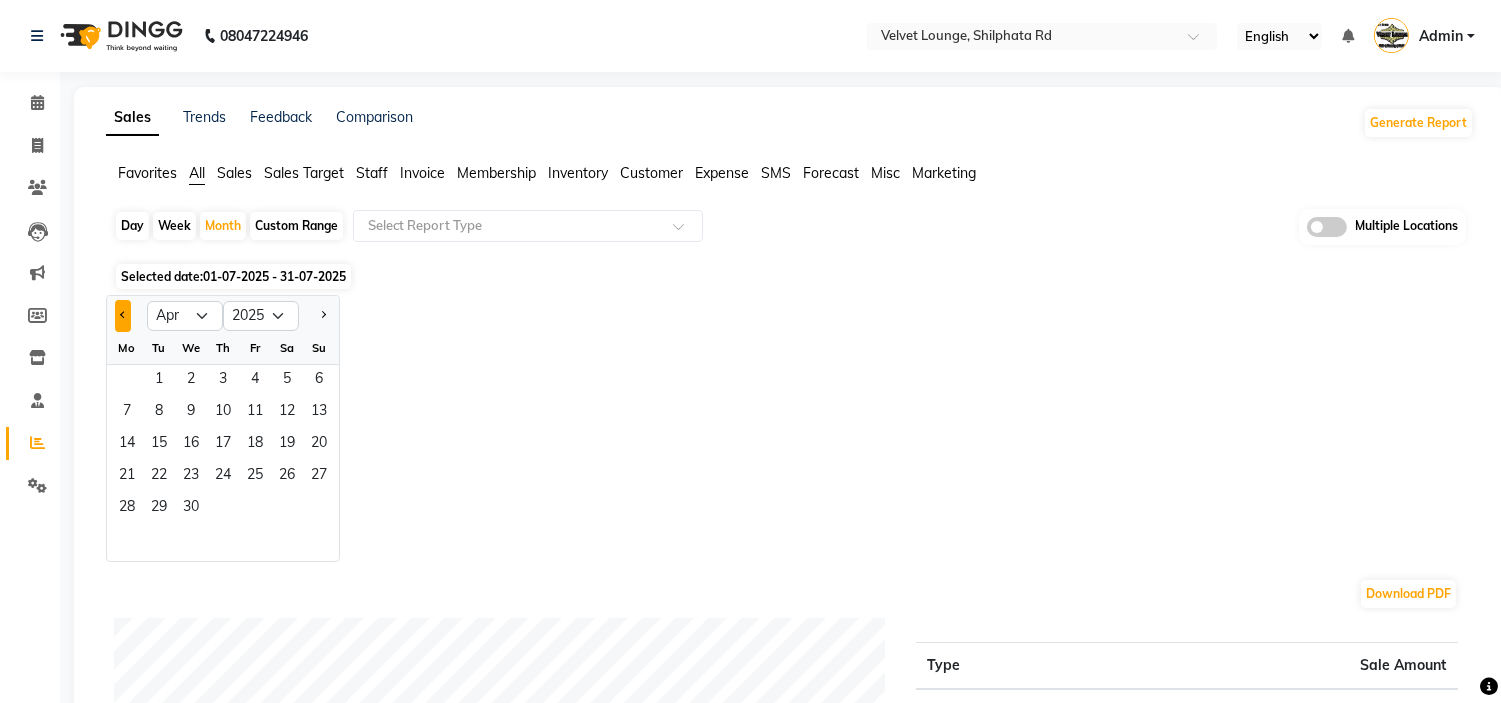 click 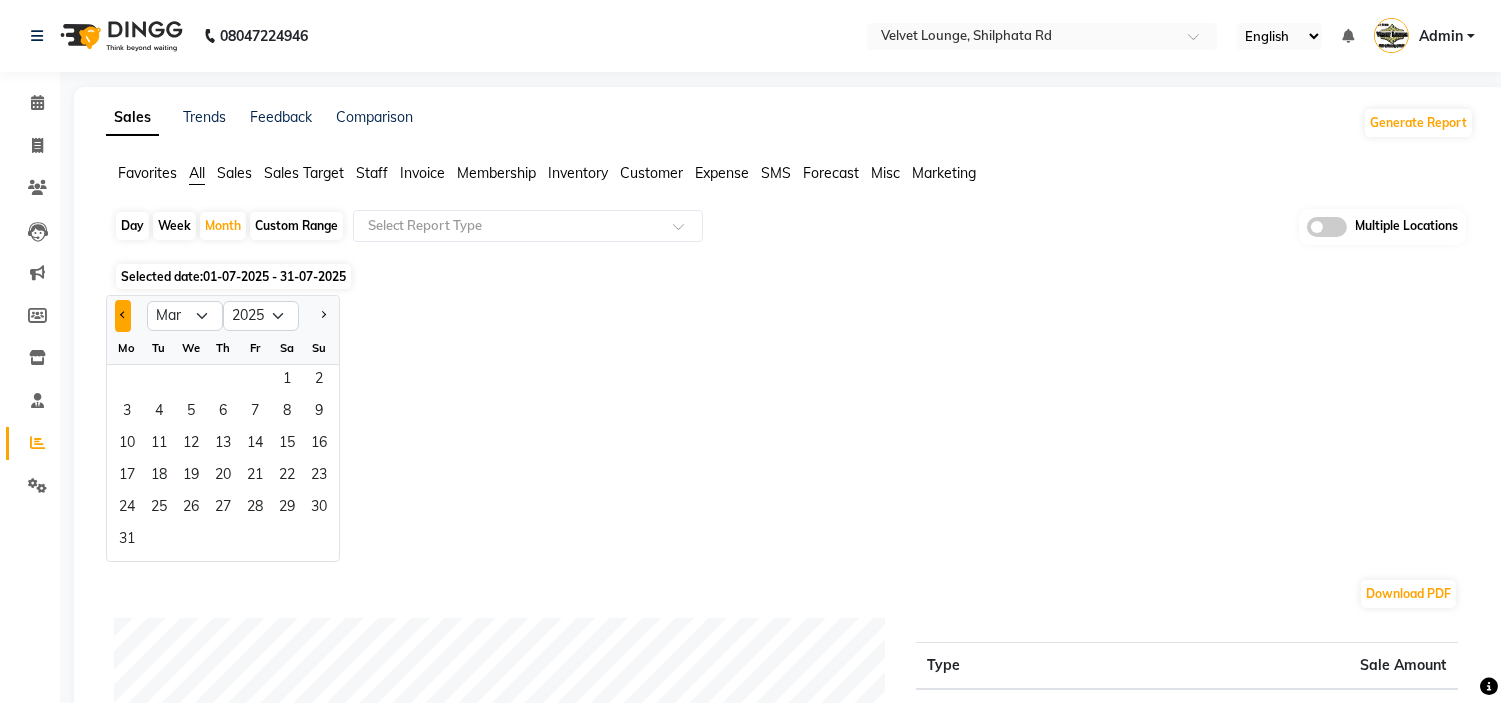 click 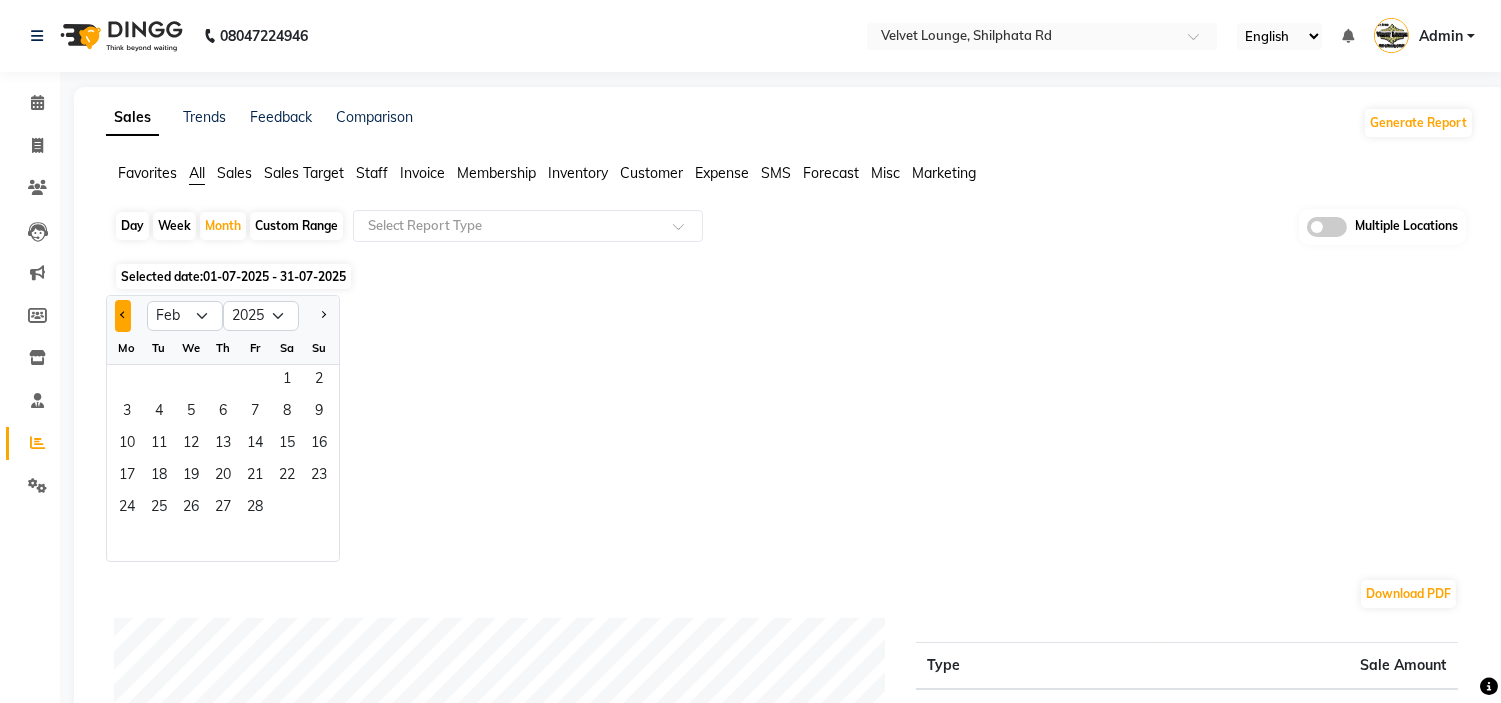 click 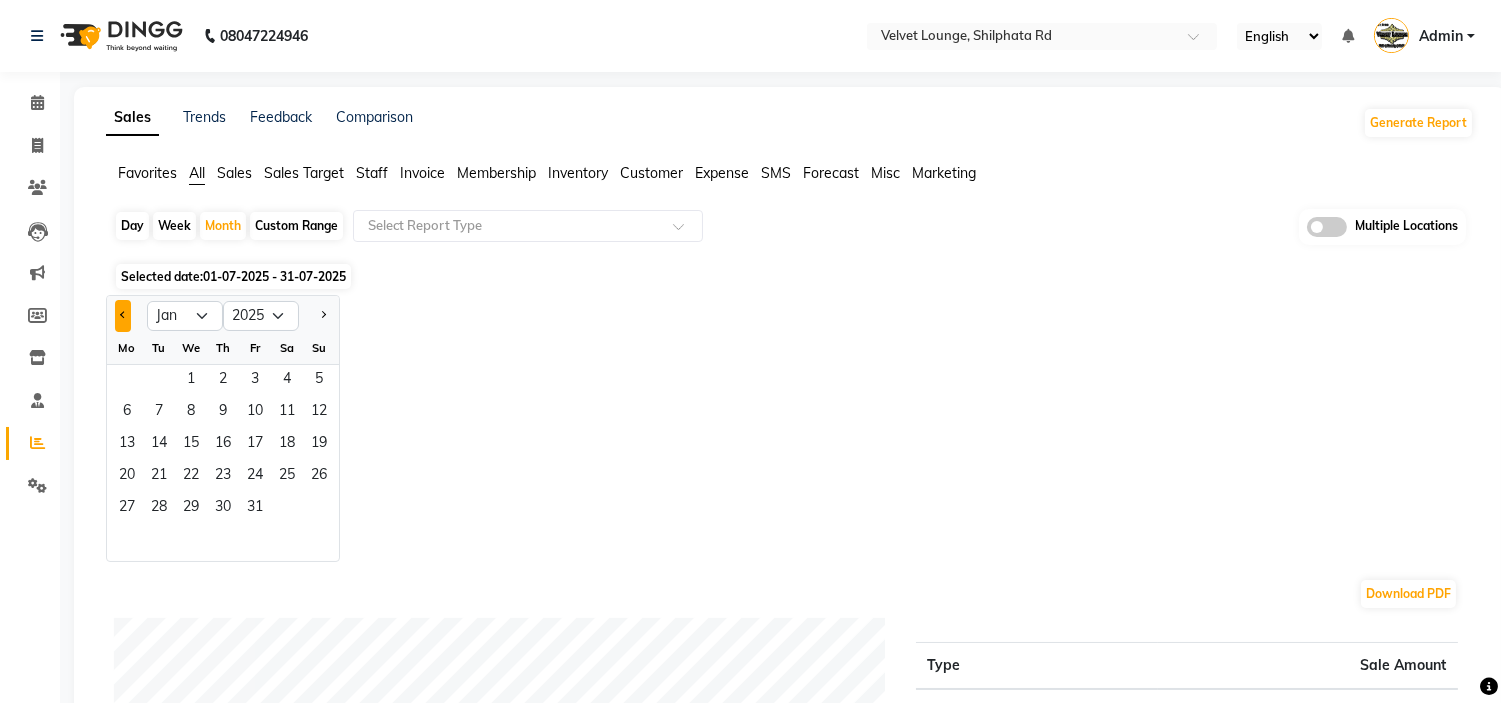 click 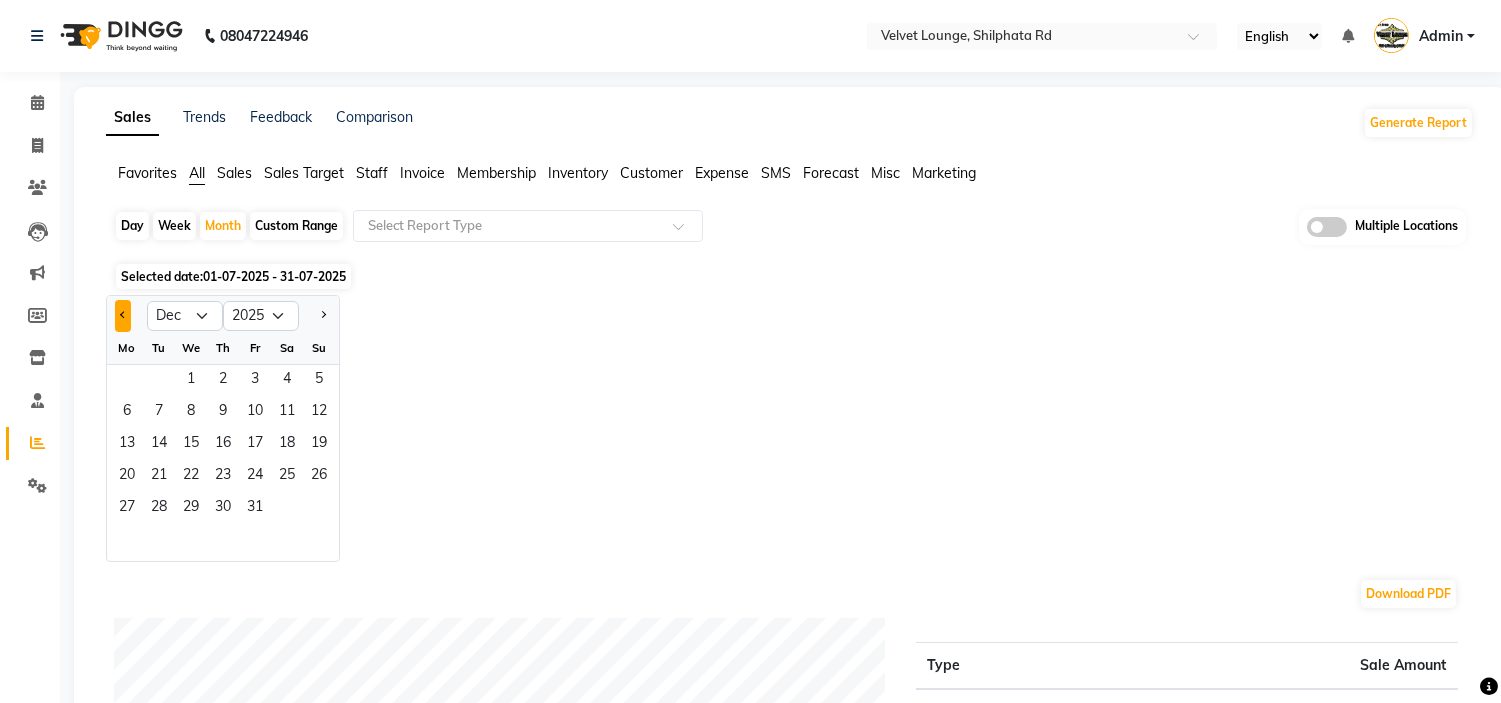 select on "2024" 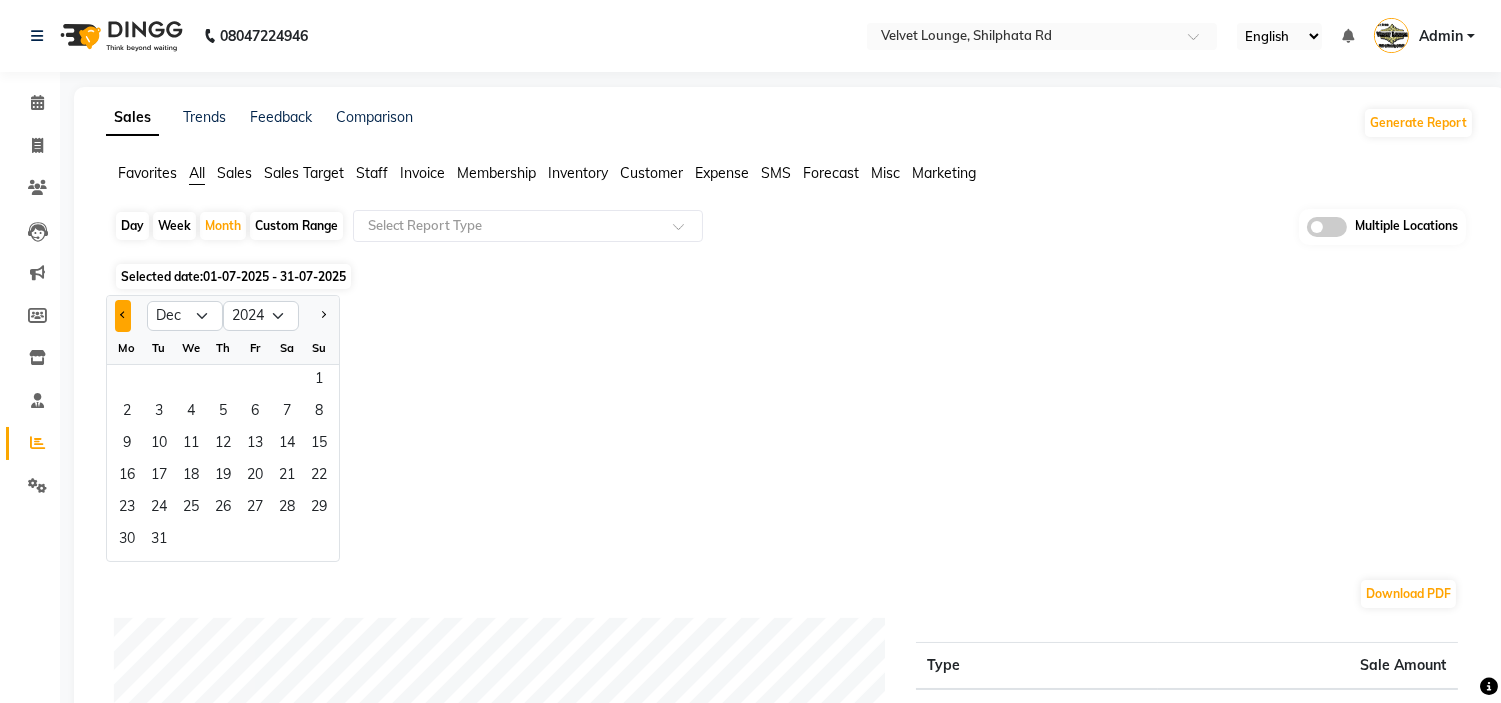 click 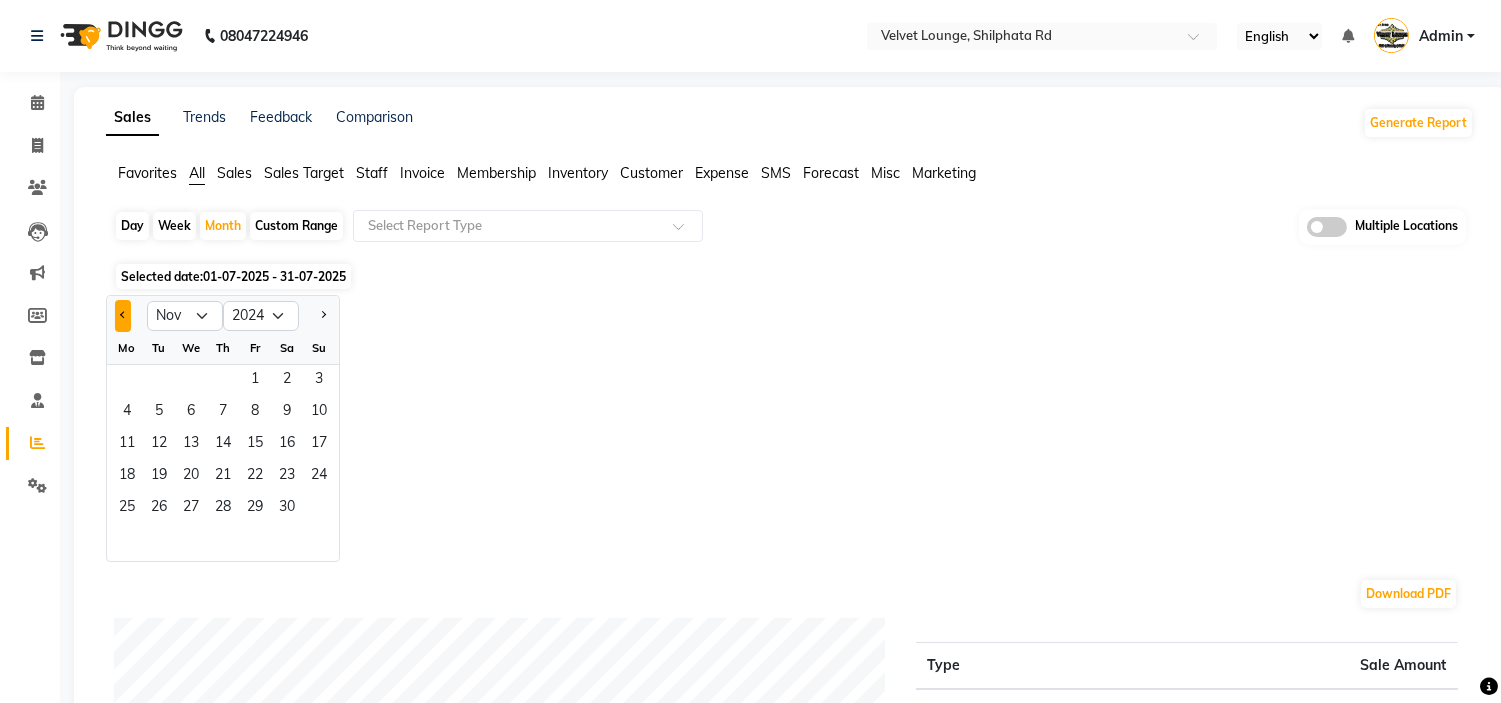 click 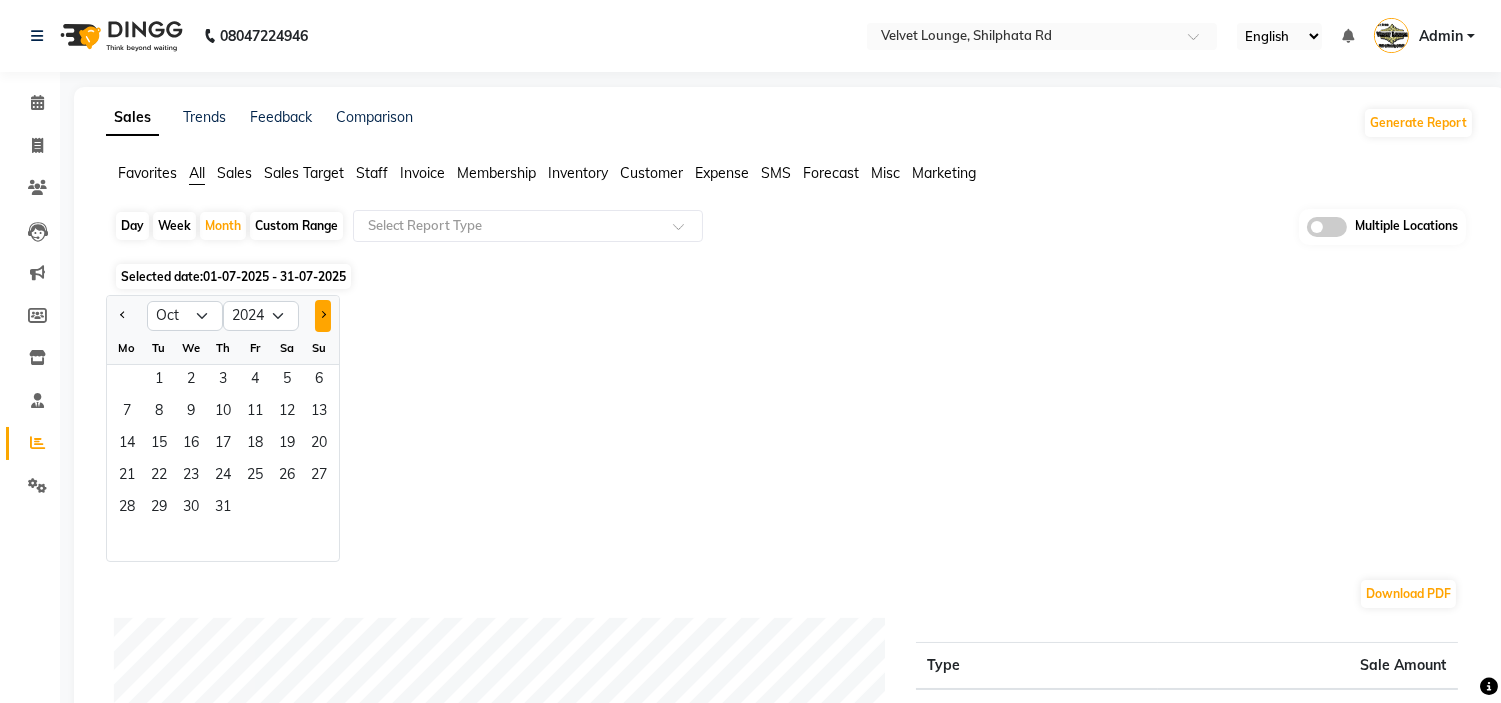 click 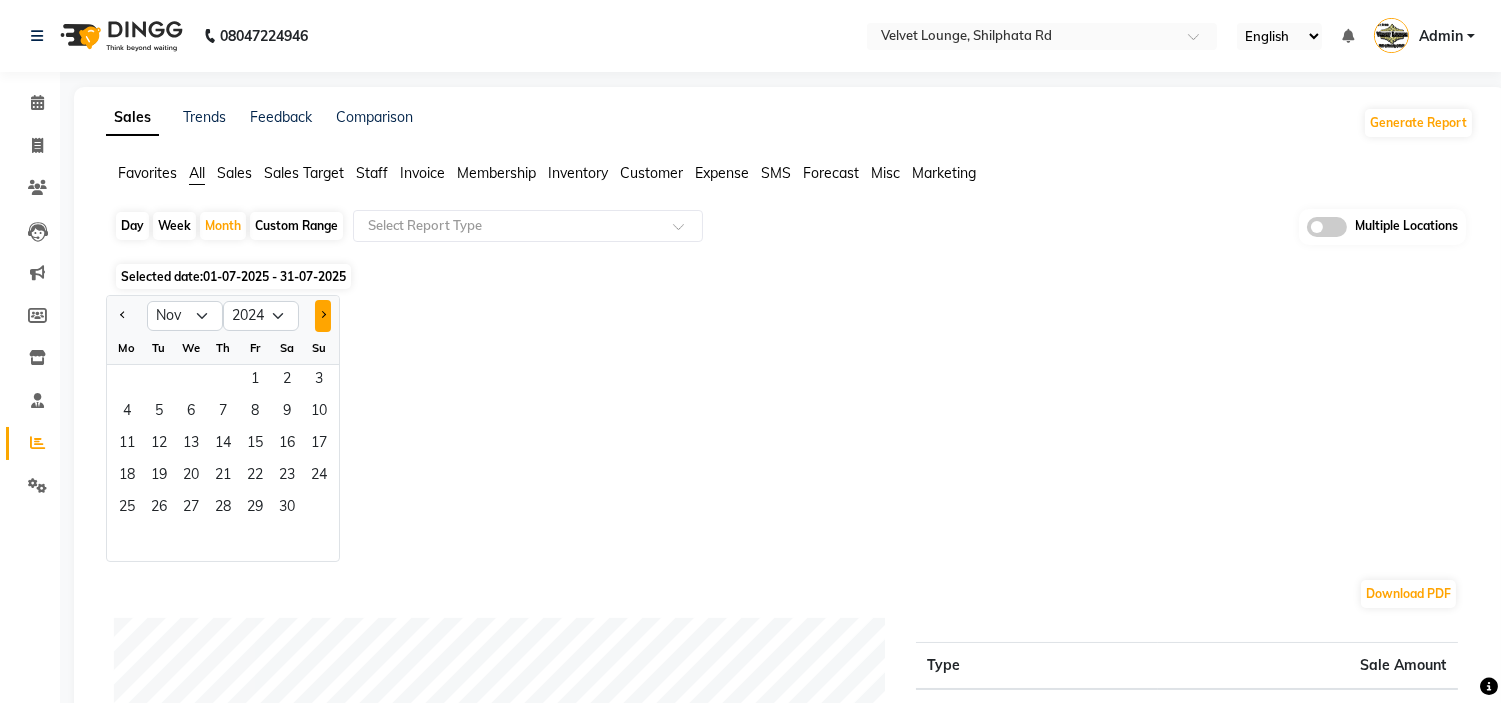 click 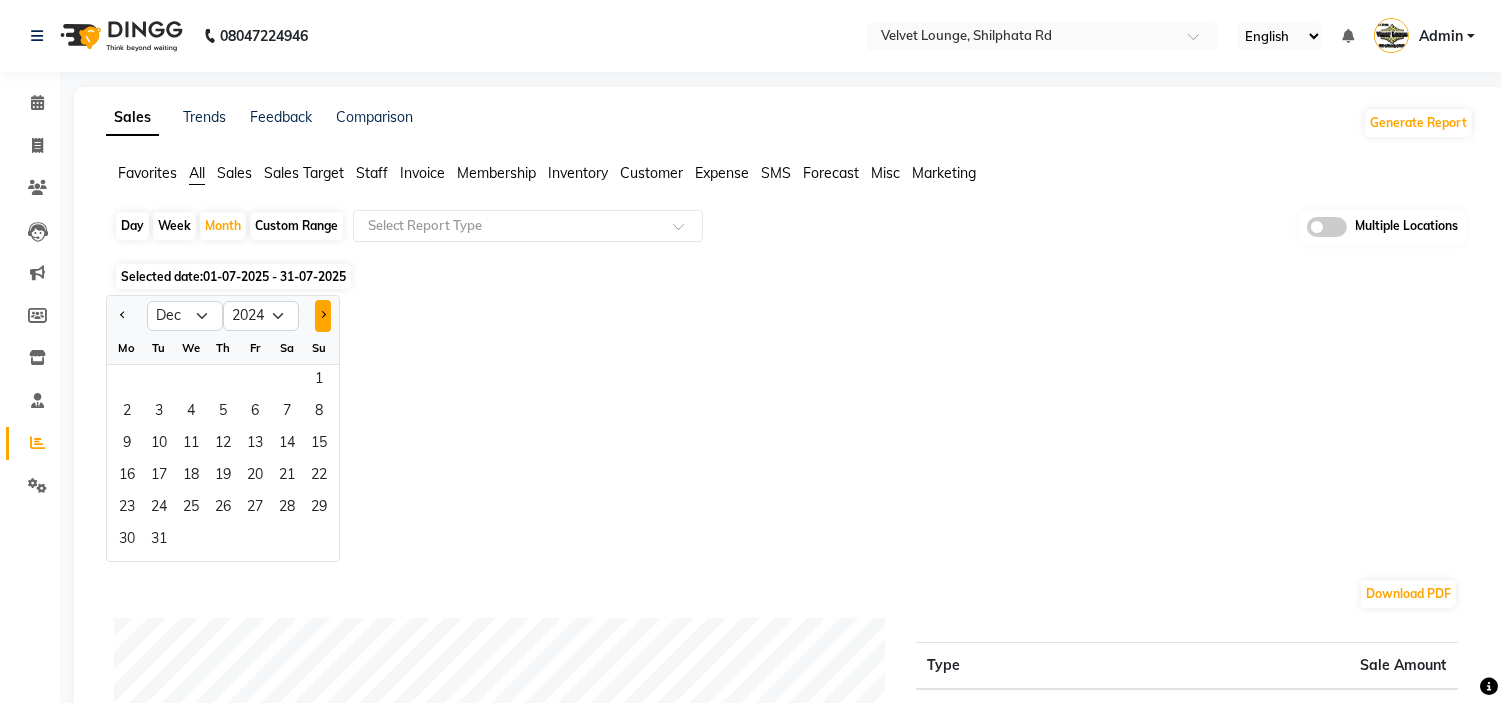 click 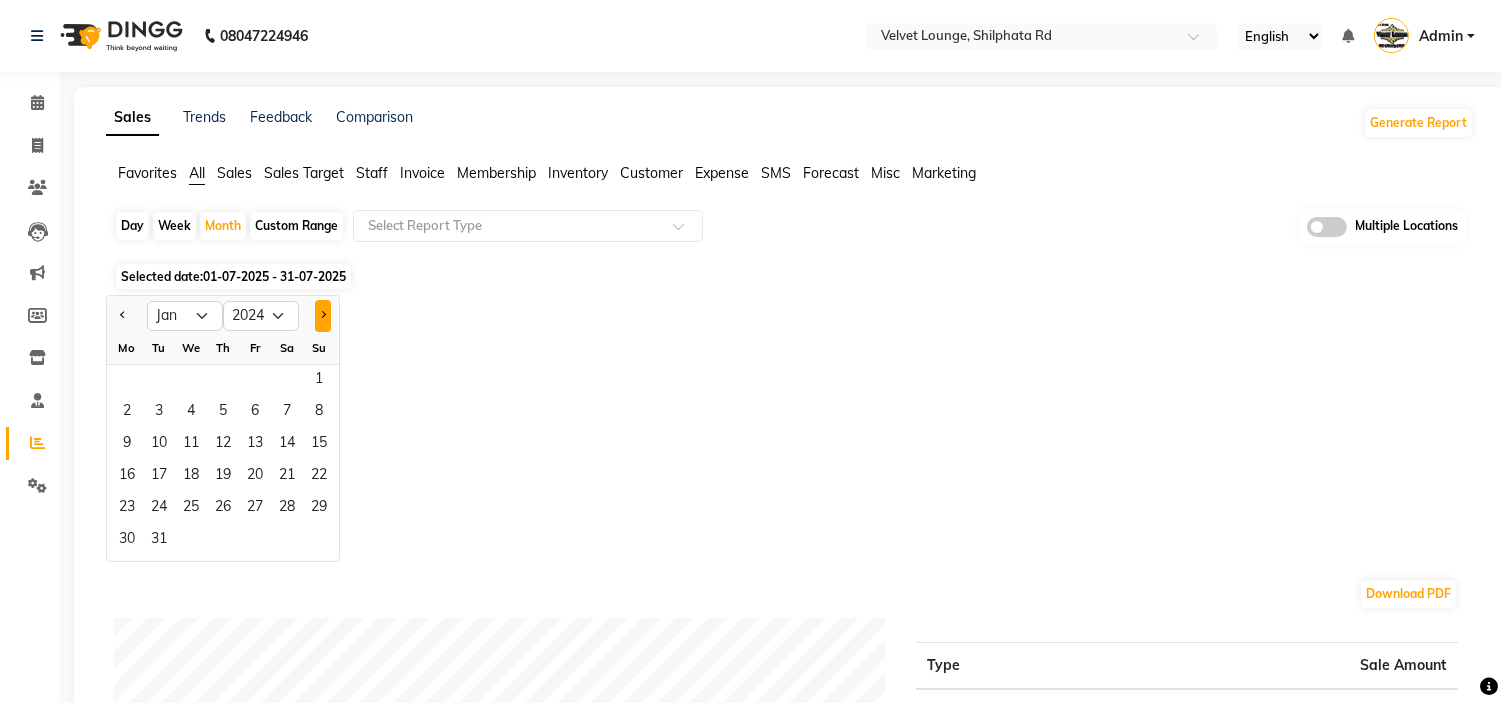 select on "2025" 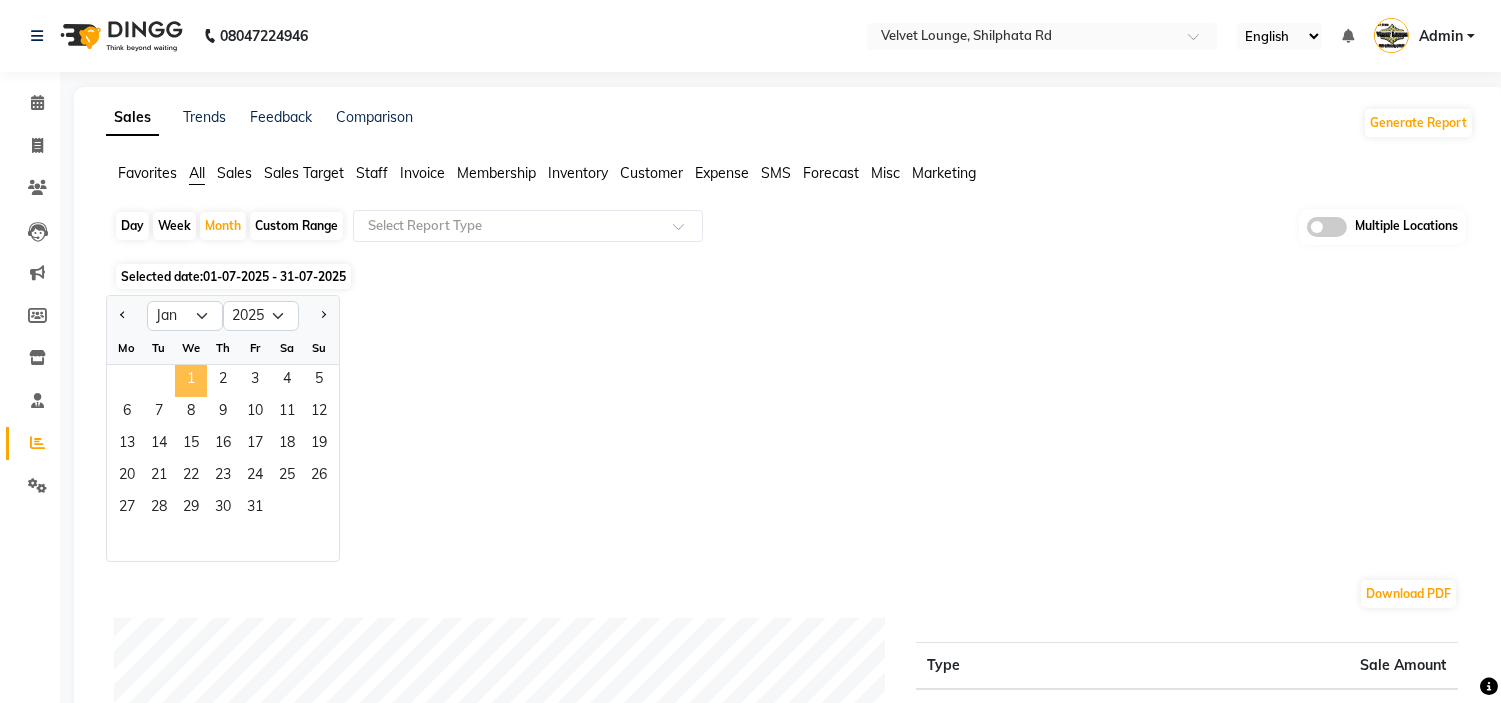 click on "1" 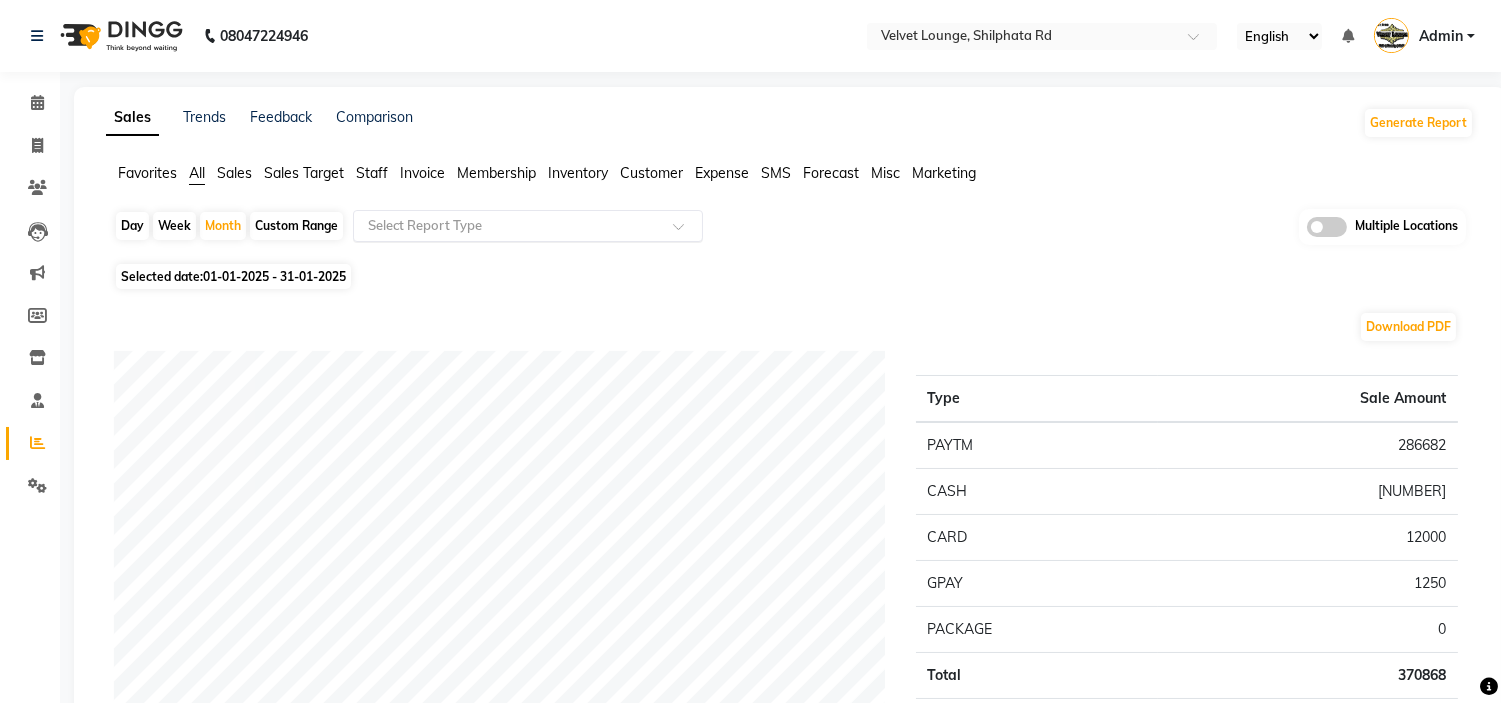 click 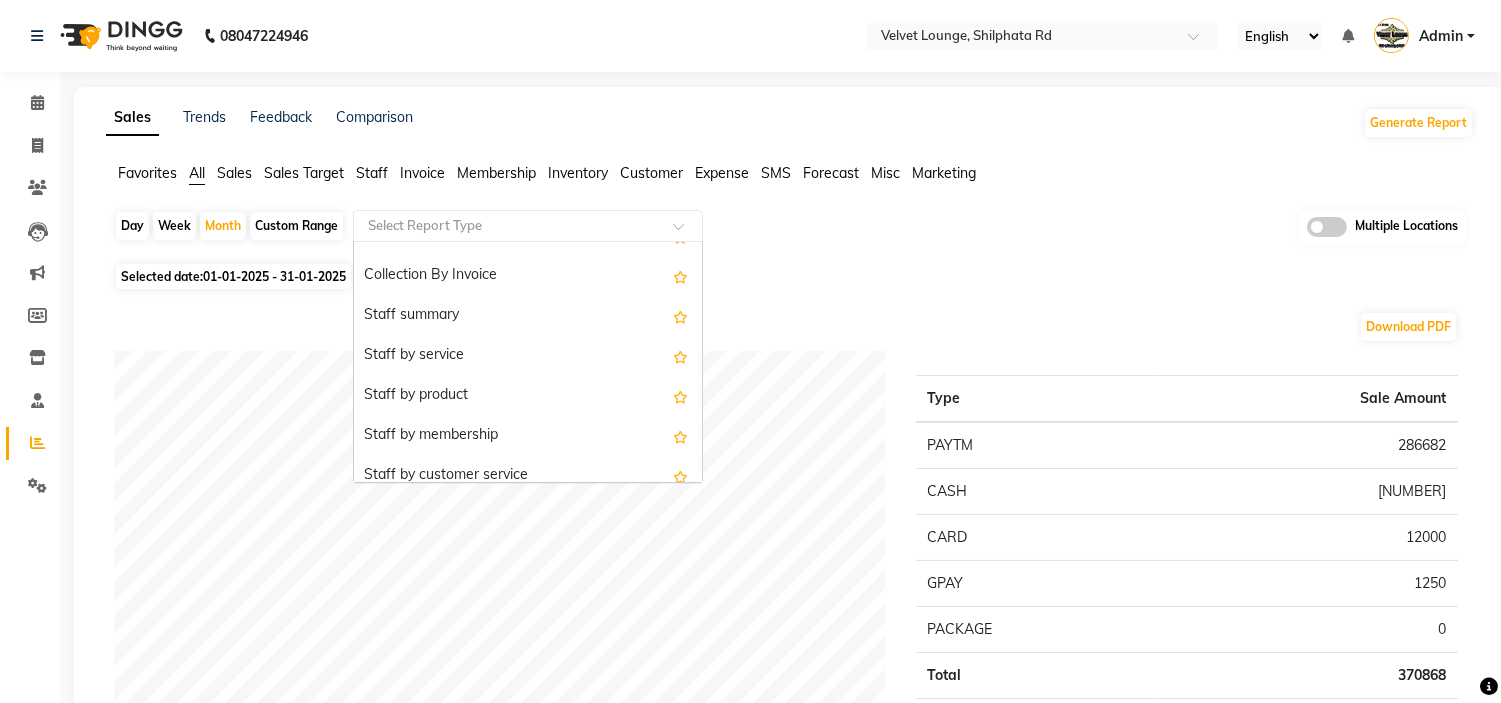 scroll, scrollTop: 711, scrollLeft: 0, axis: vertical 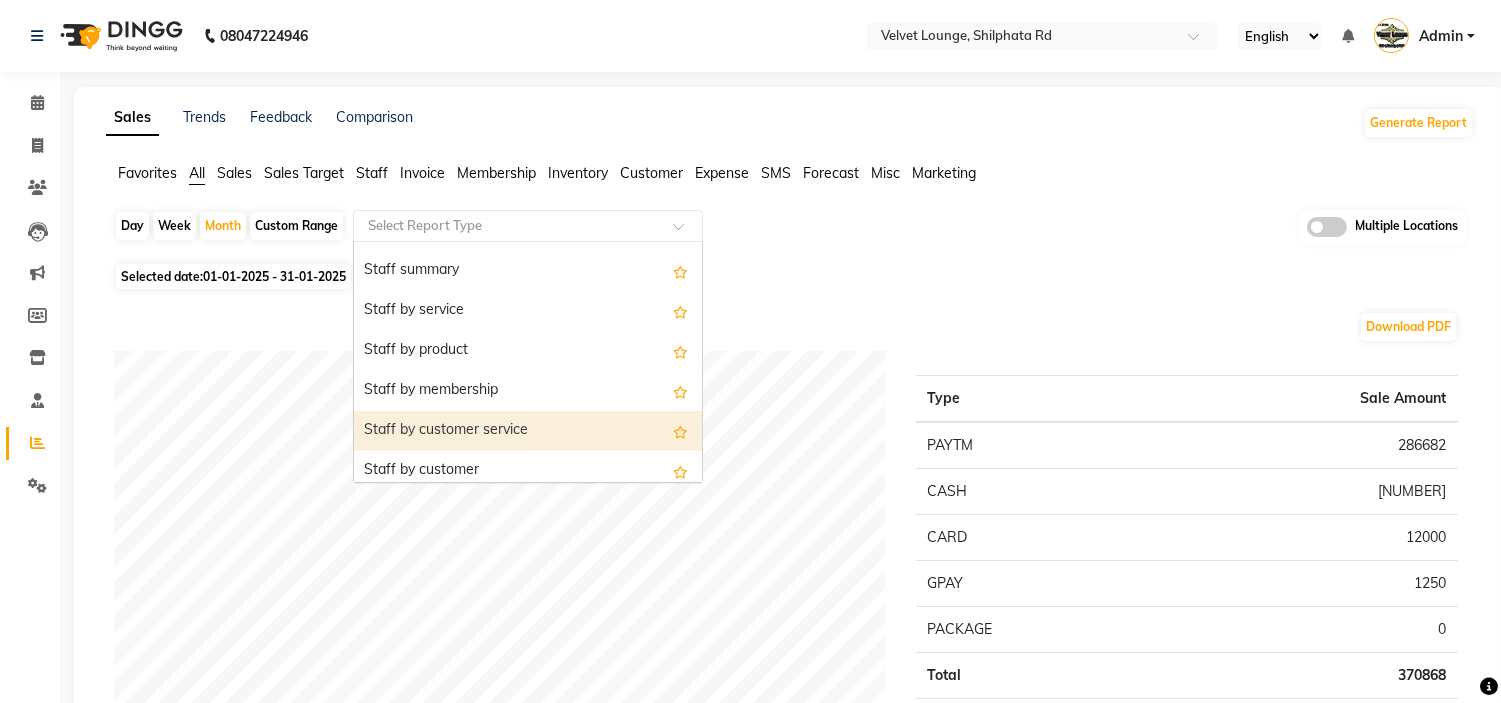 click on "Staff by customer service" at bounding box center (528, 431) 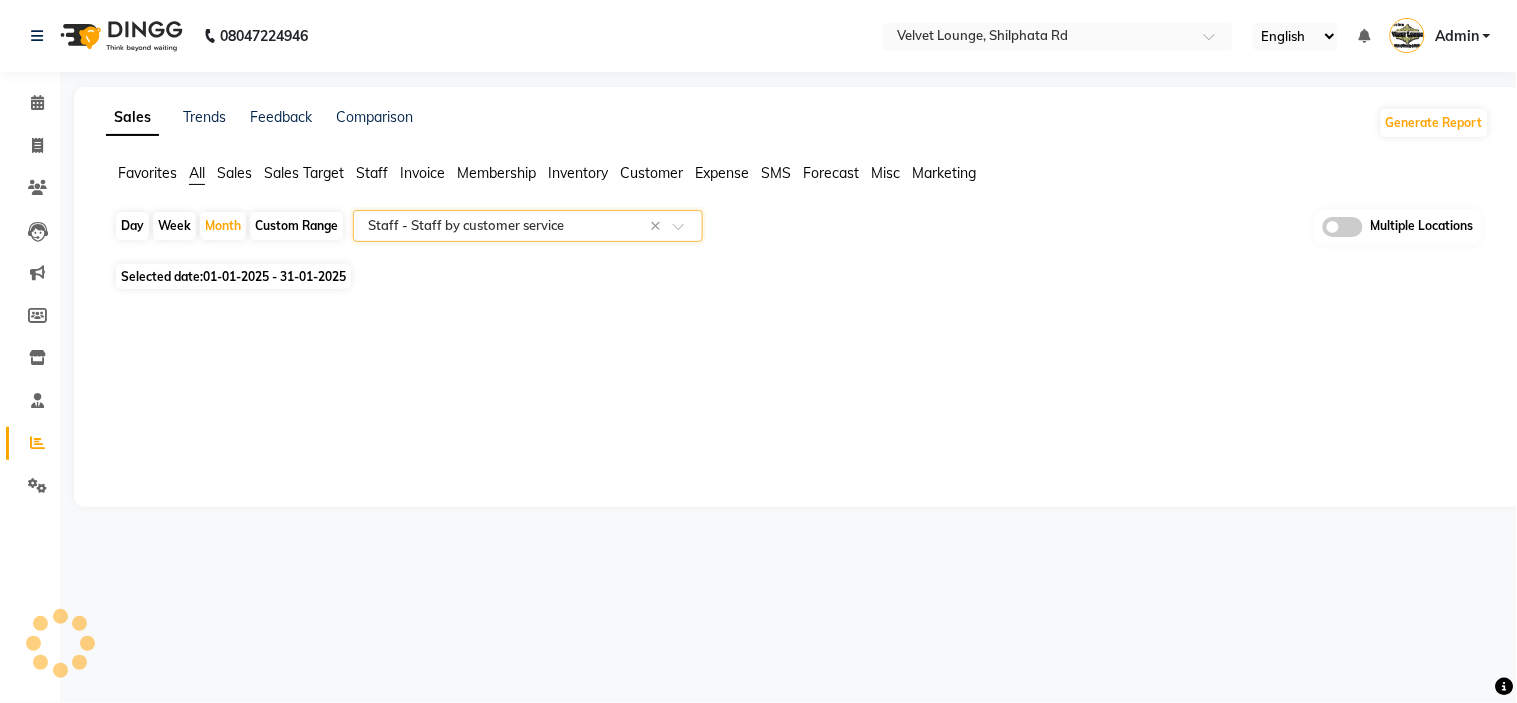 select on "full_report" 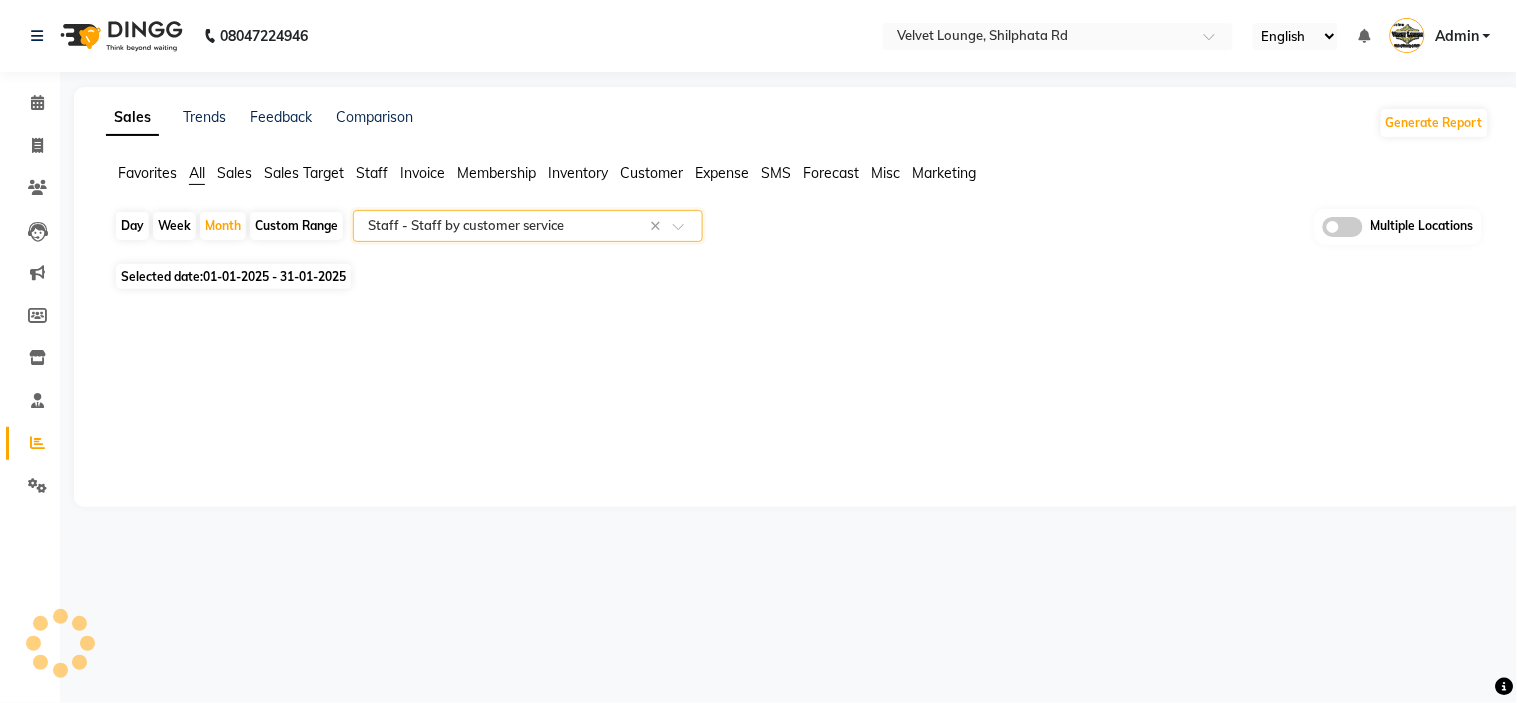 select on "pdf" 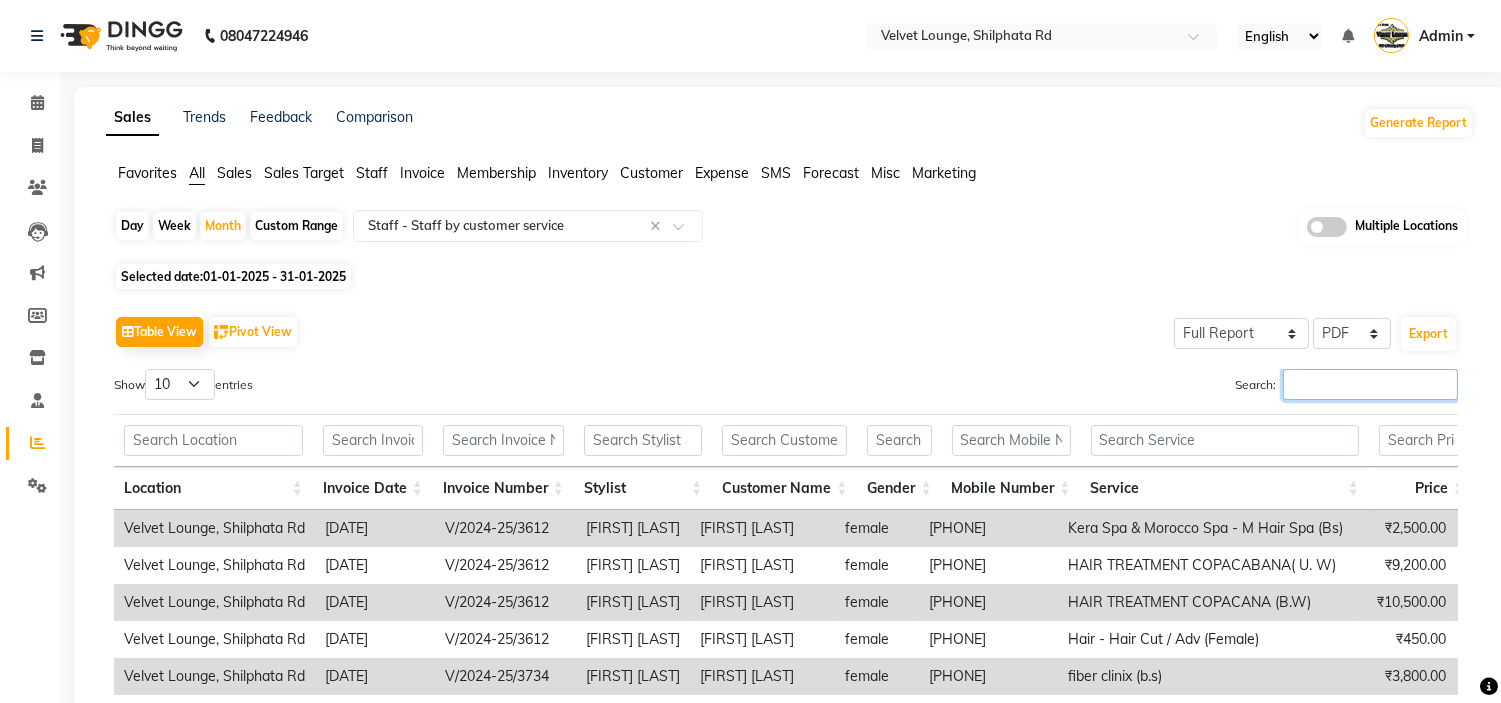 click on "Search:" at bounding box center [1370, 384] 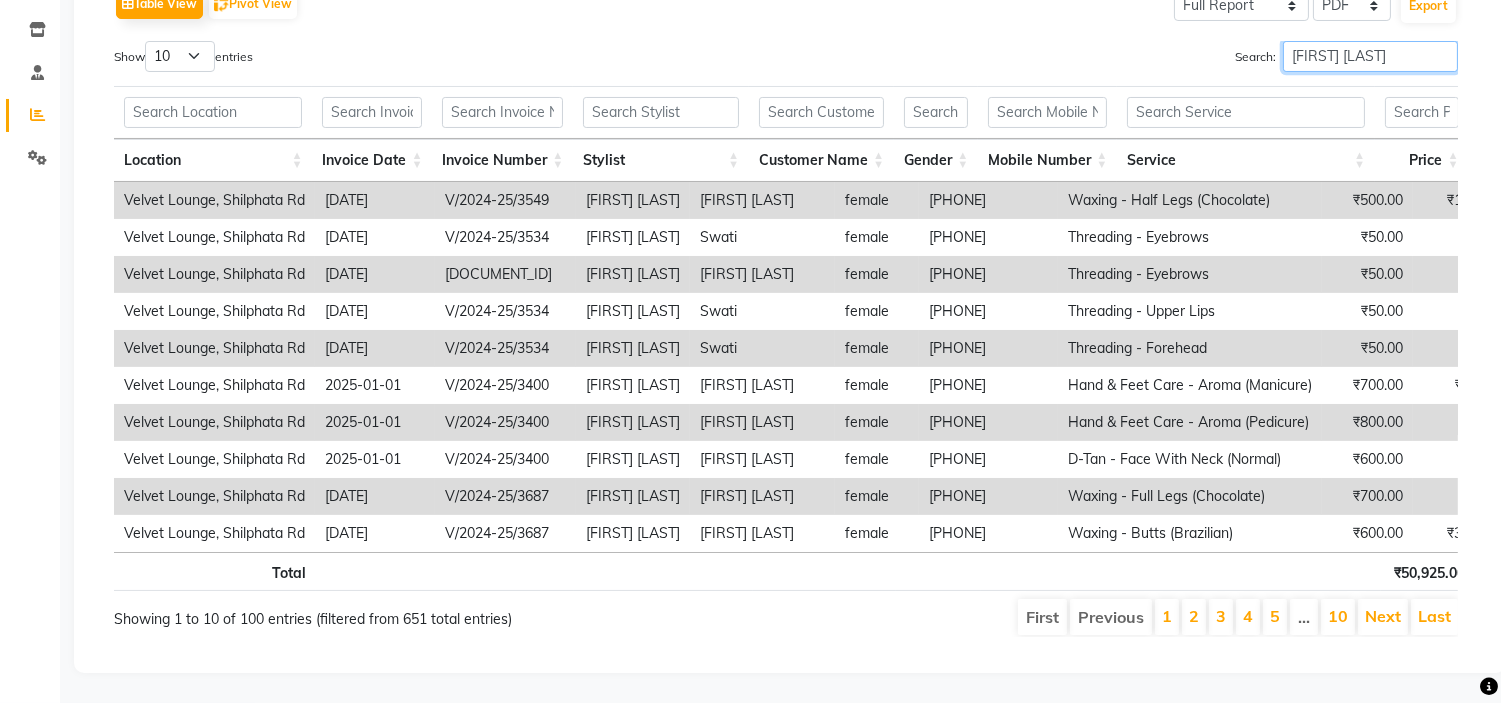 scroll, scrollTop: 361, scrollLeft: 0, axis: vertical 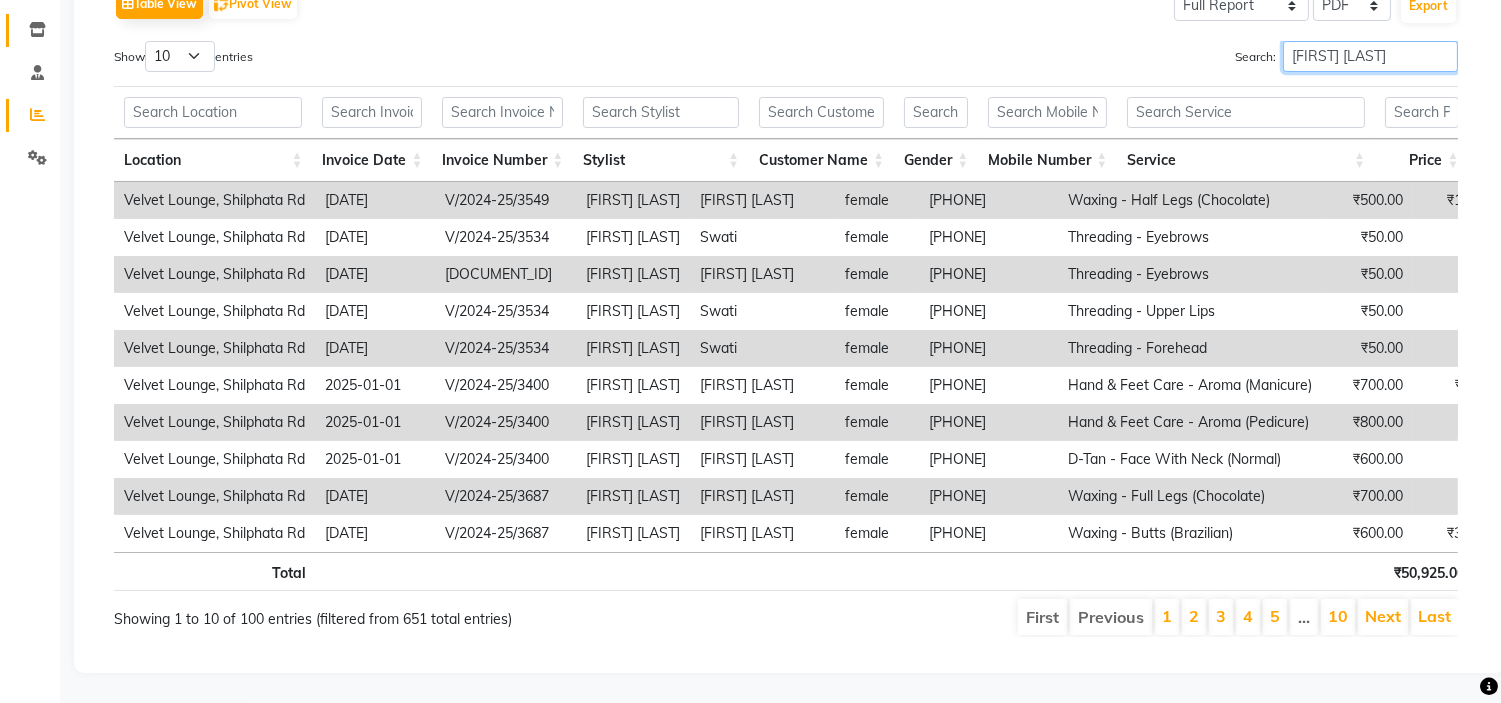 type on "[FIRST] [LAST]" 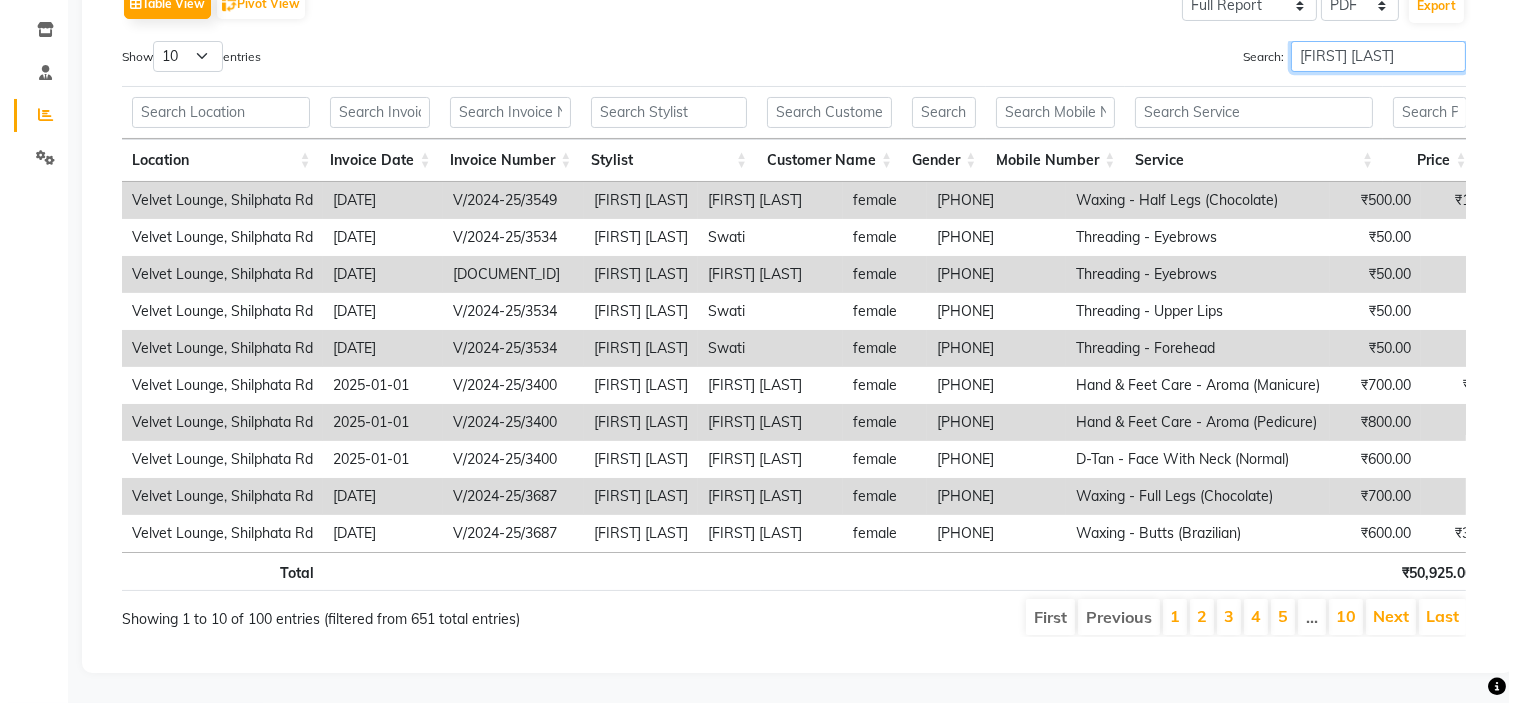 scroll, scrollTop: 0, scrollLeft: 0, axis: both 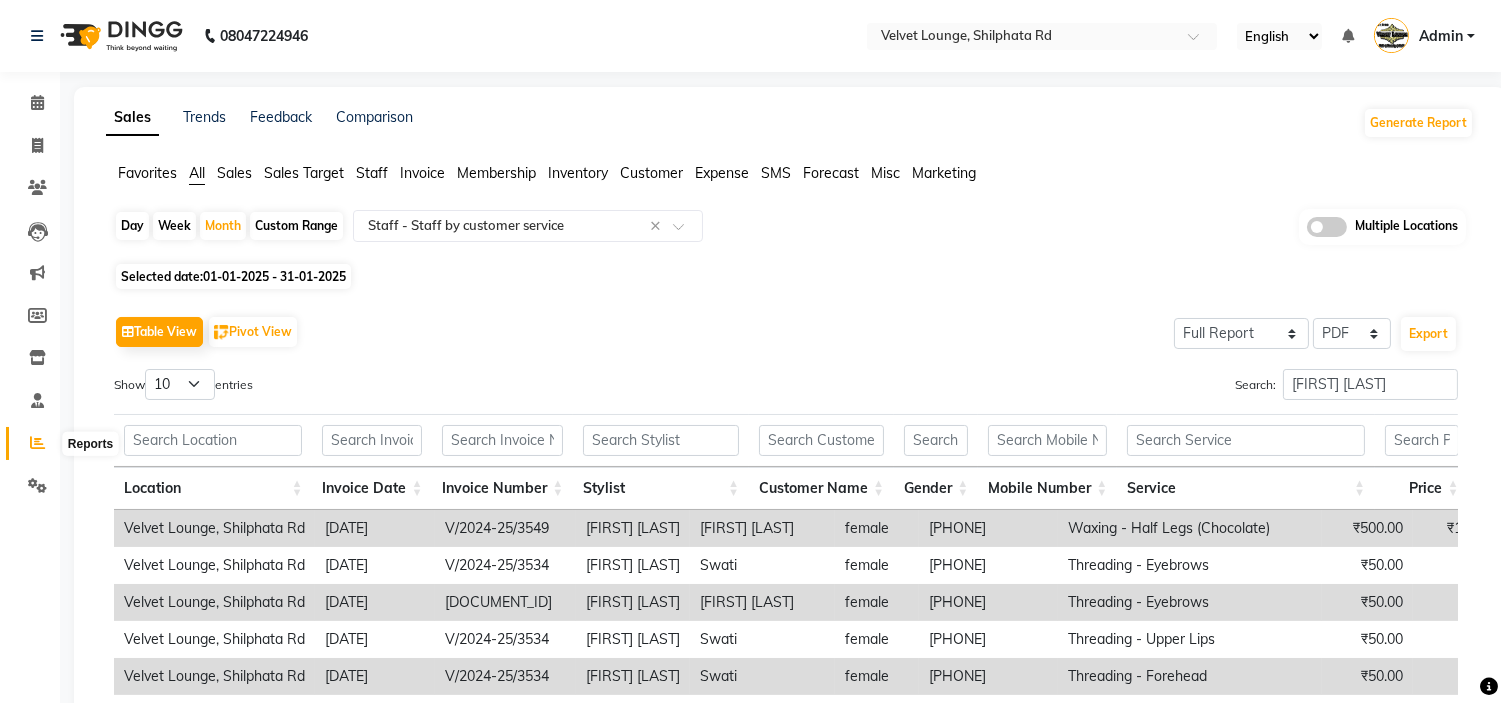 click 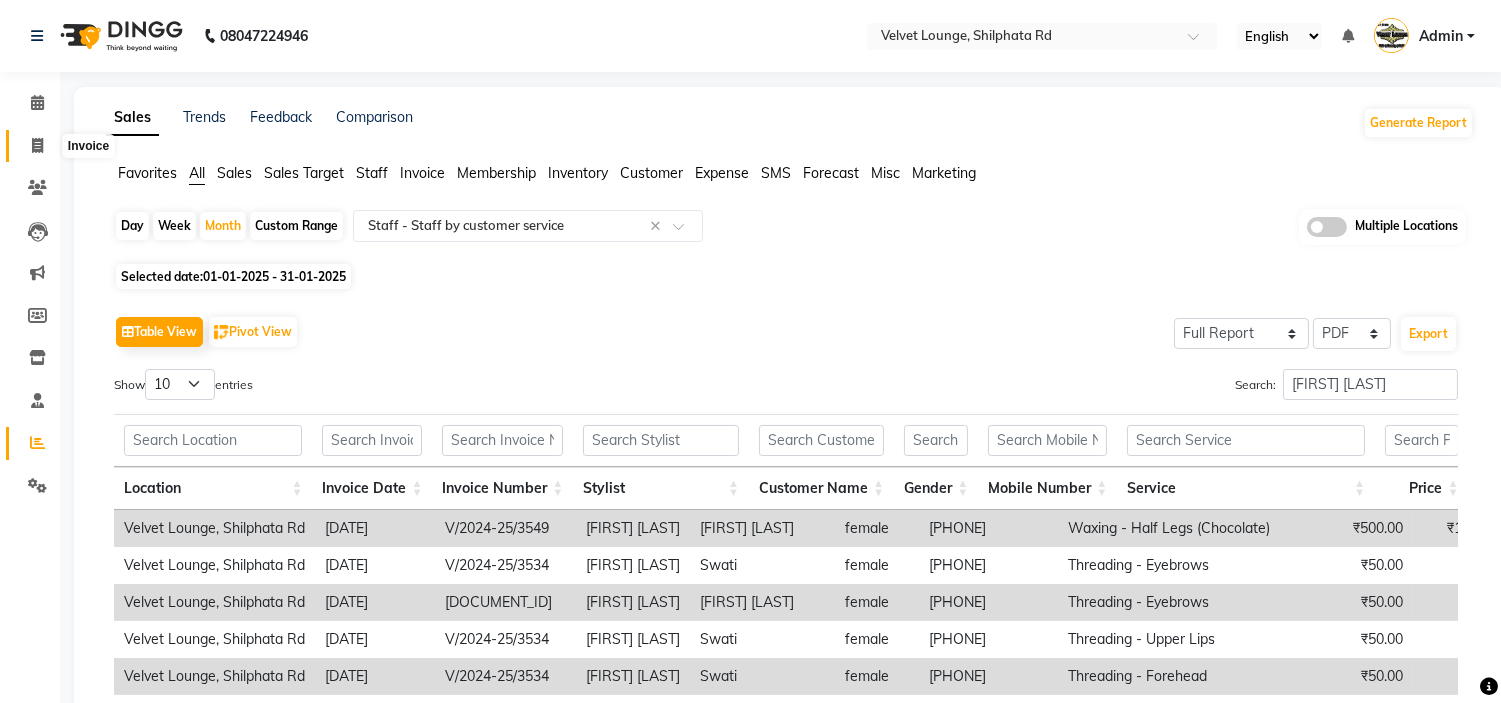 click 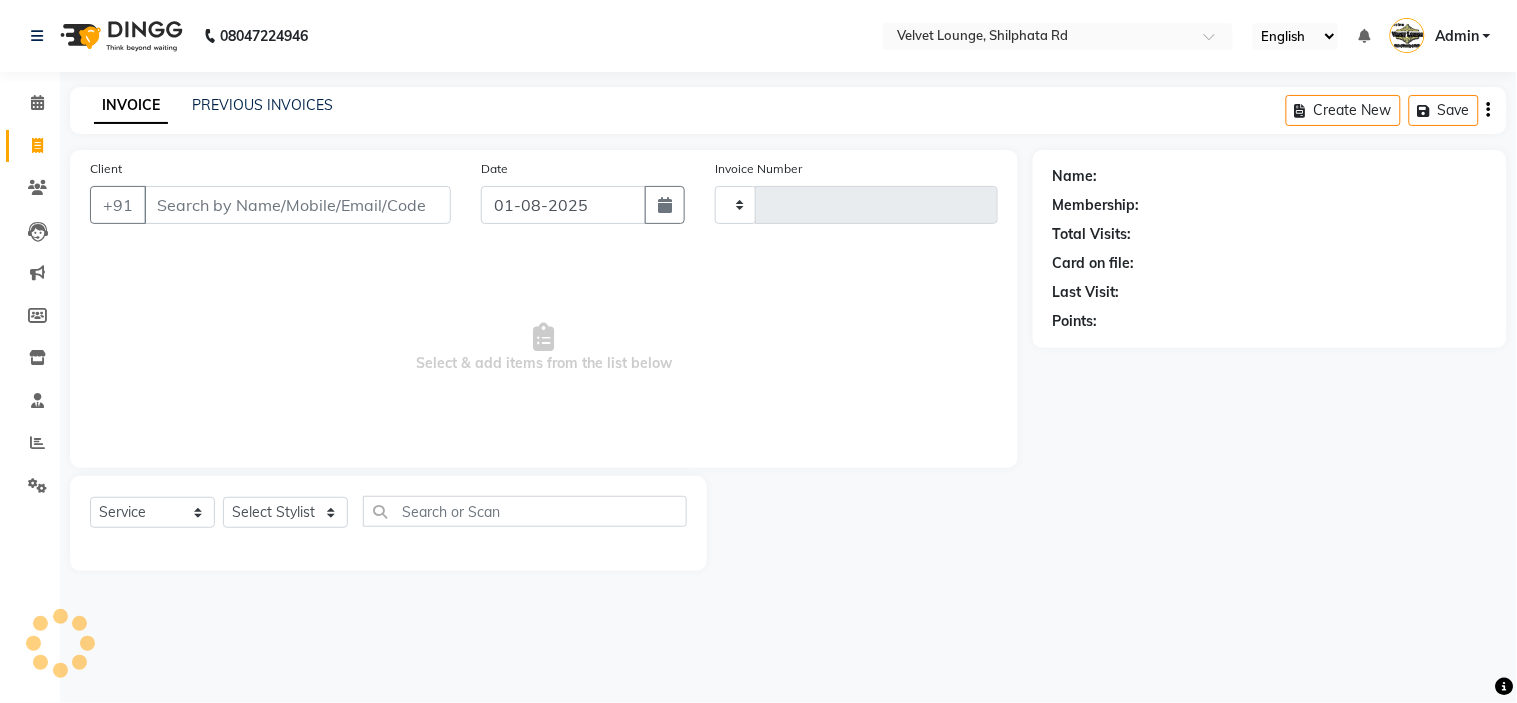type on "1572" 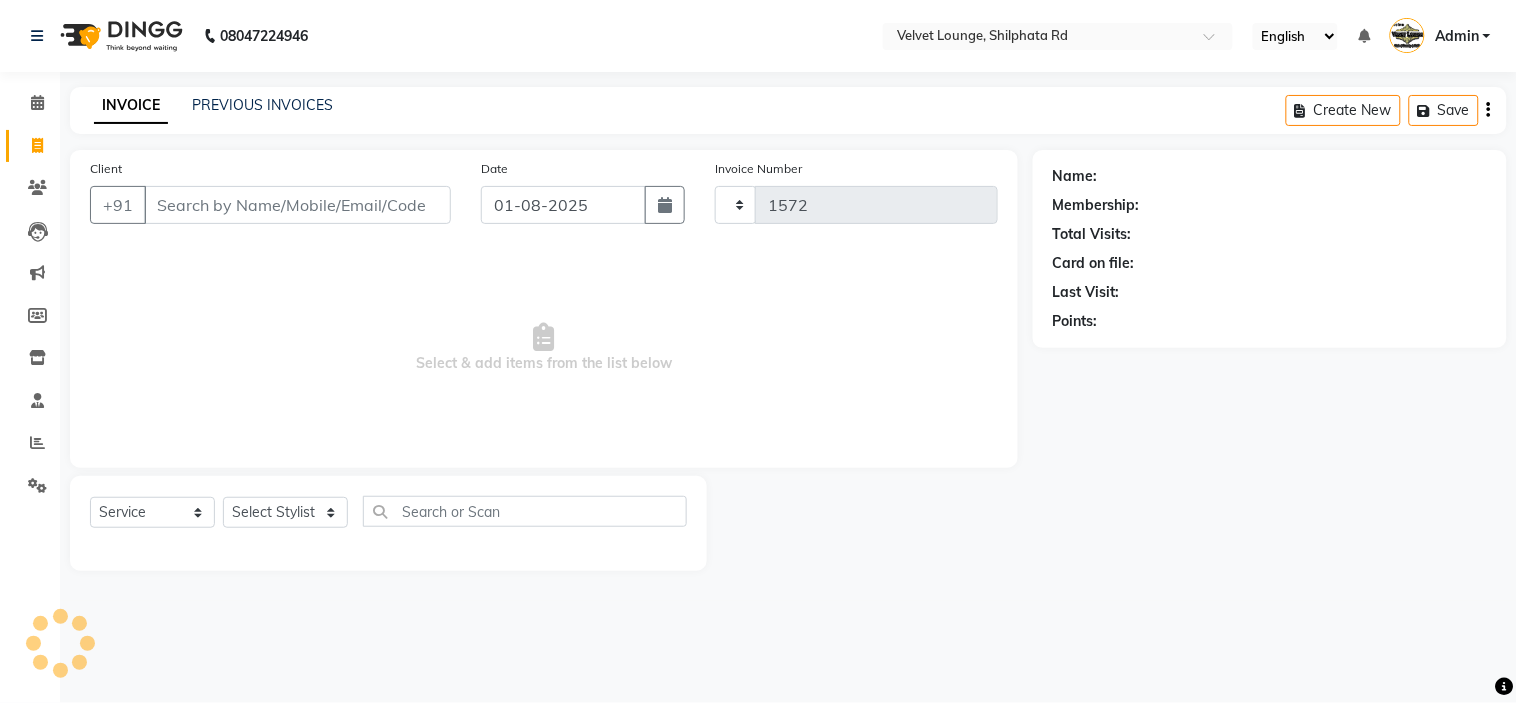 select on "122" 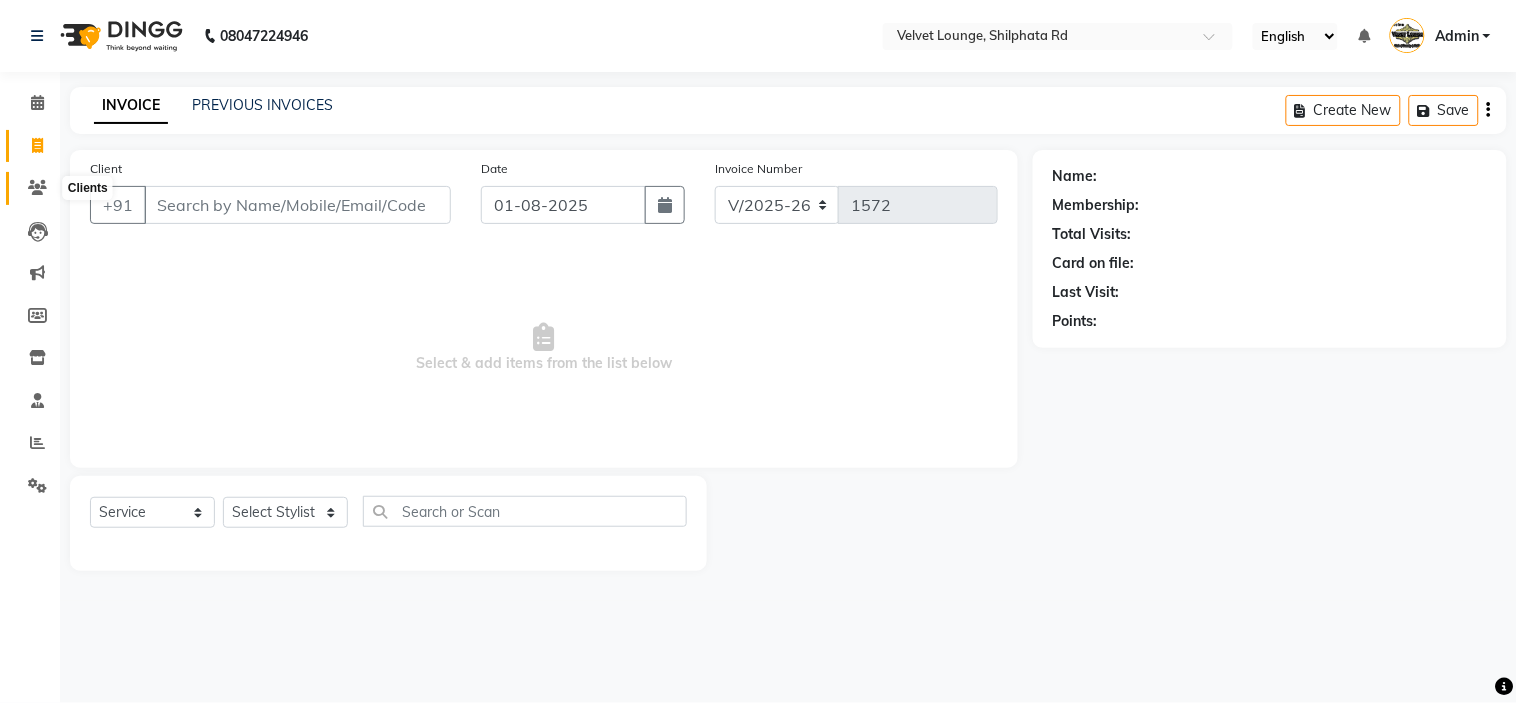 click 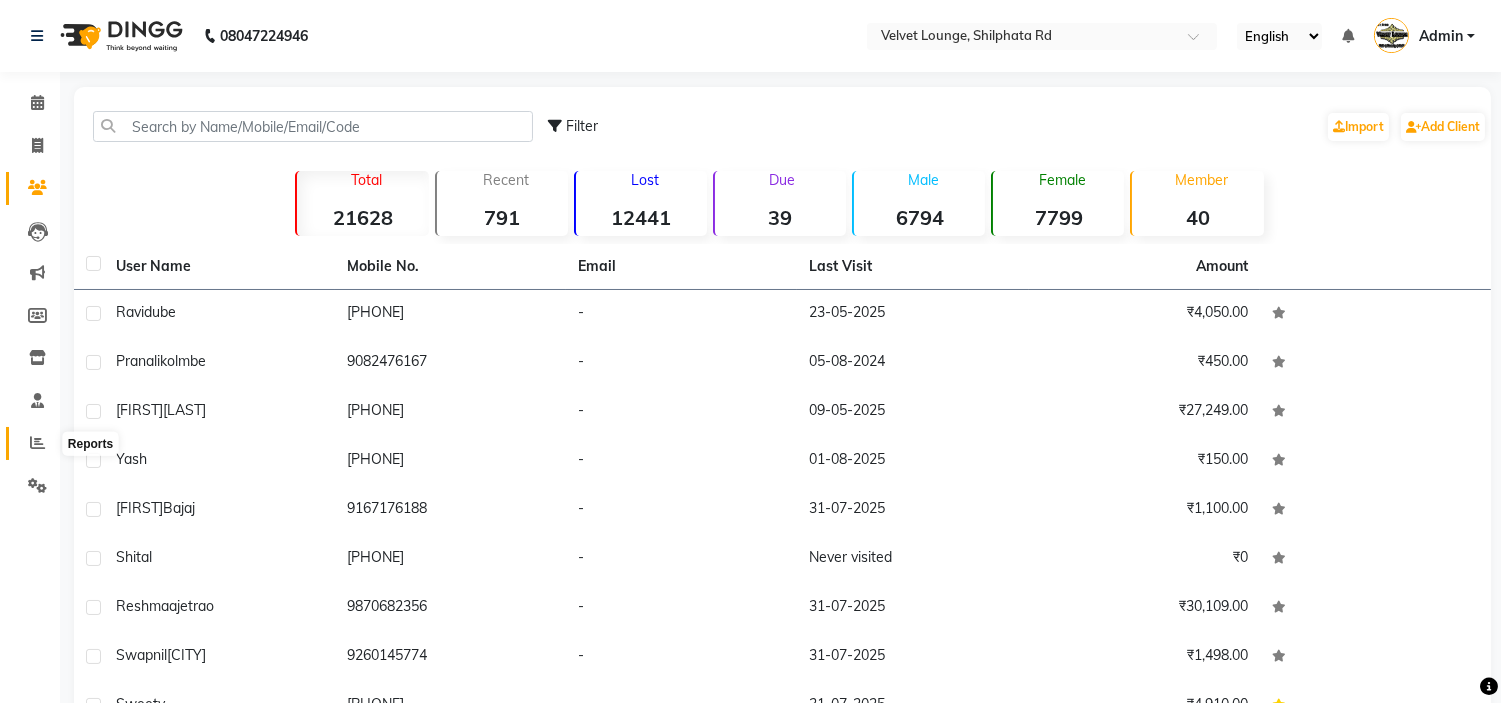 click 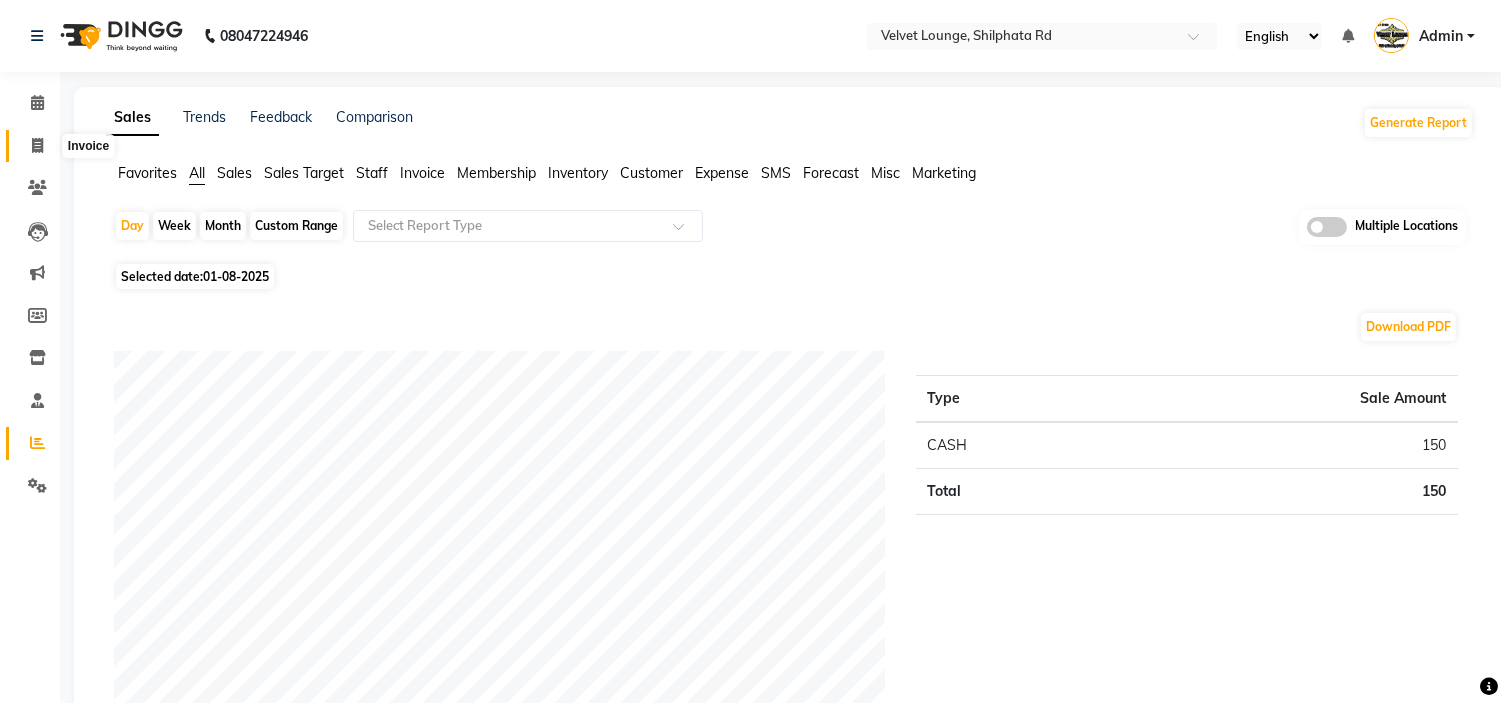 click 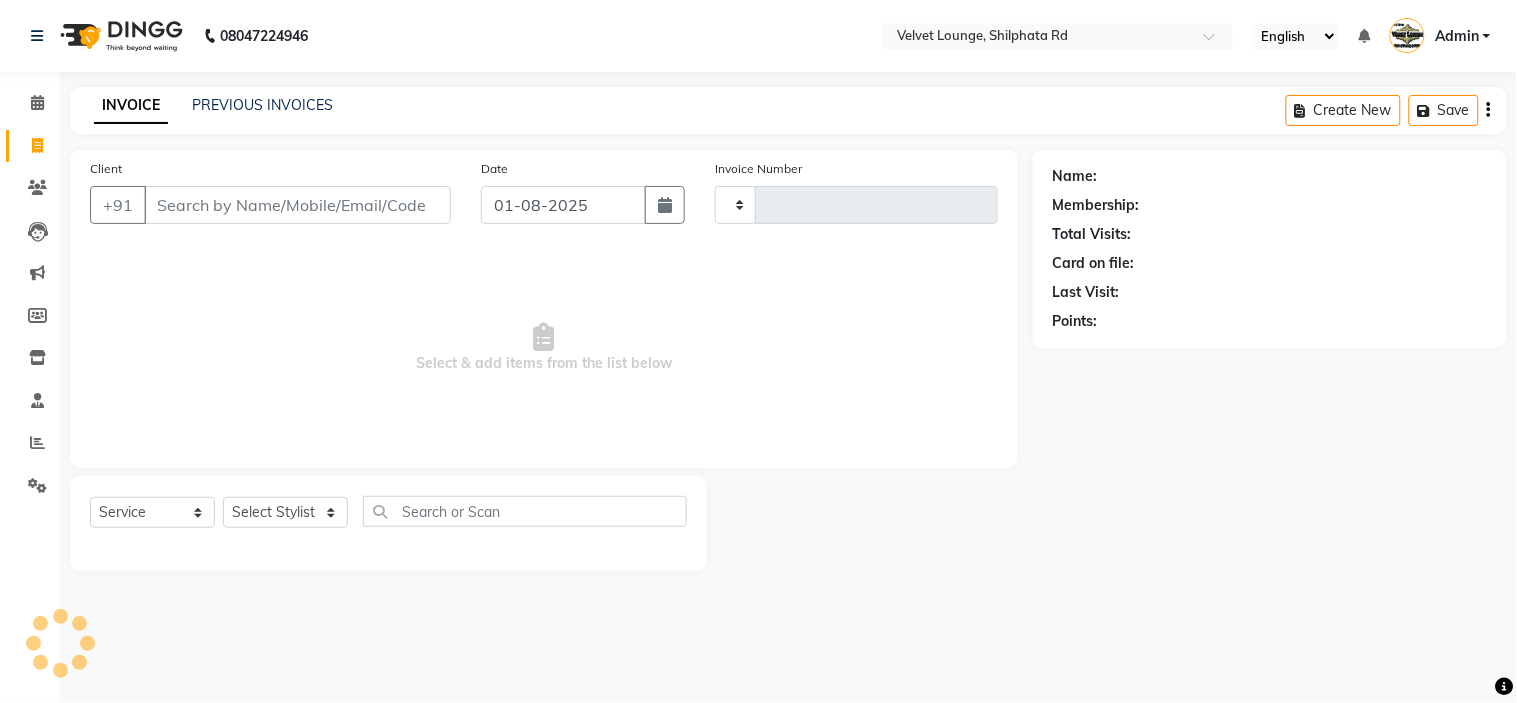 type on "1572" 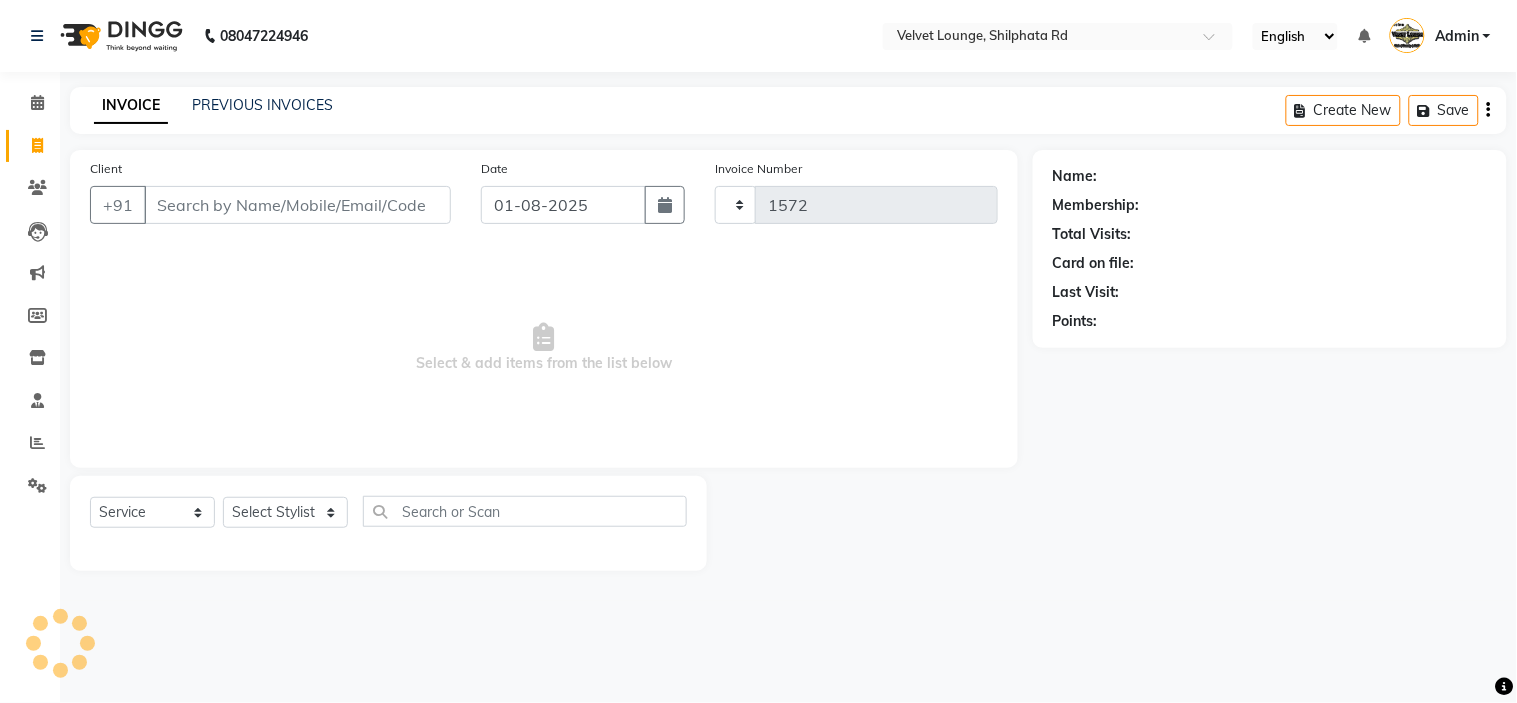 select on "122" 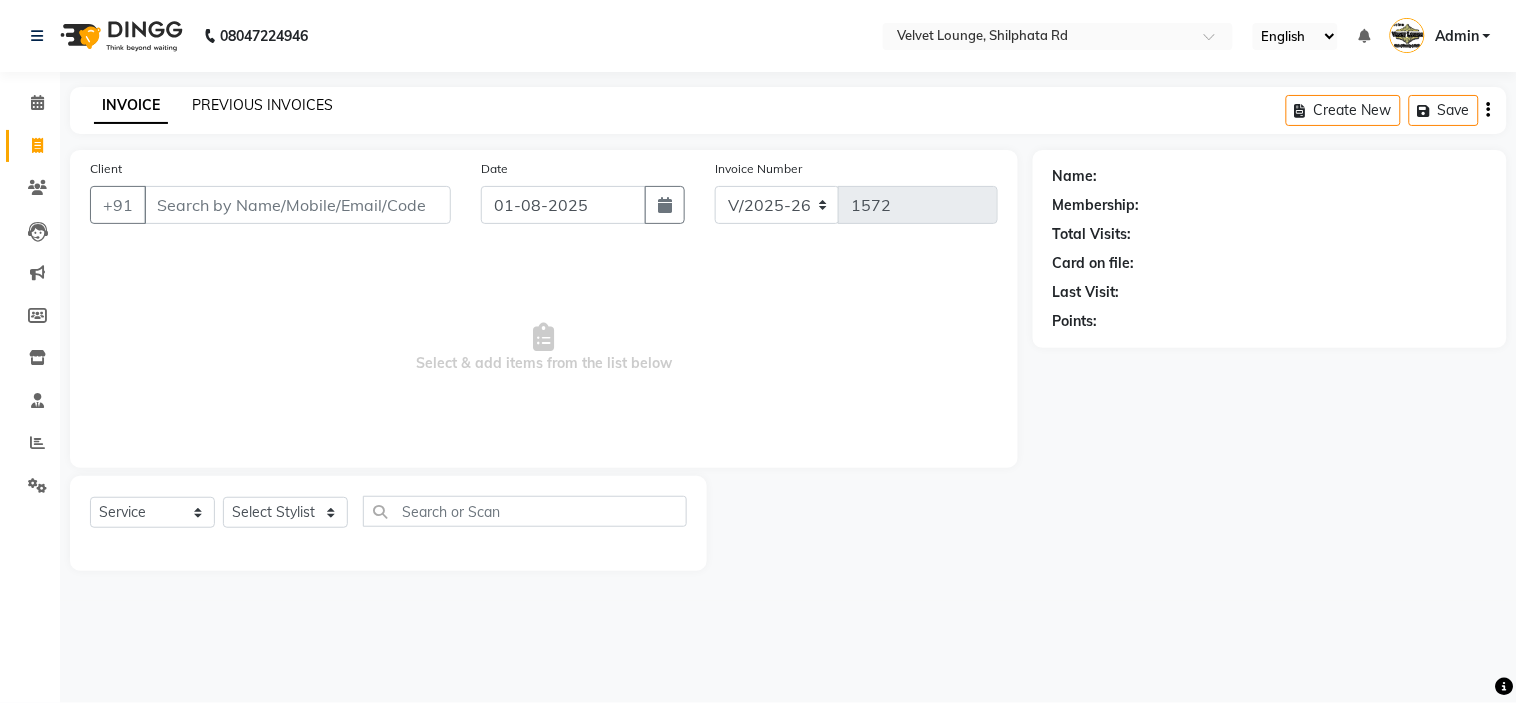 click on "PREVIOUS INVOICES" 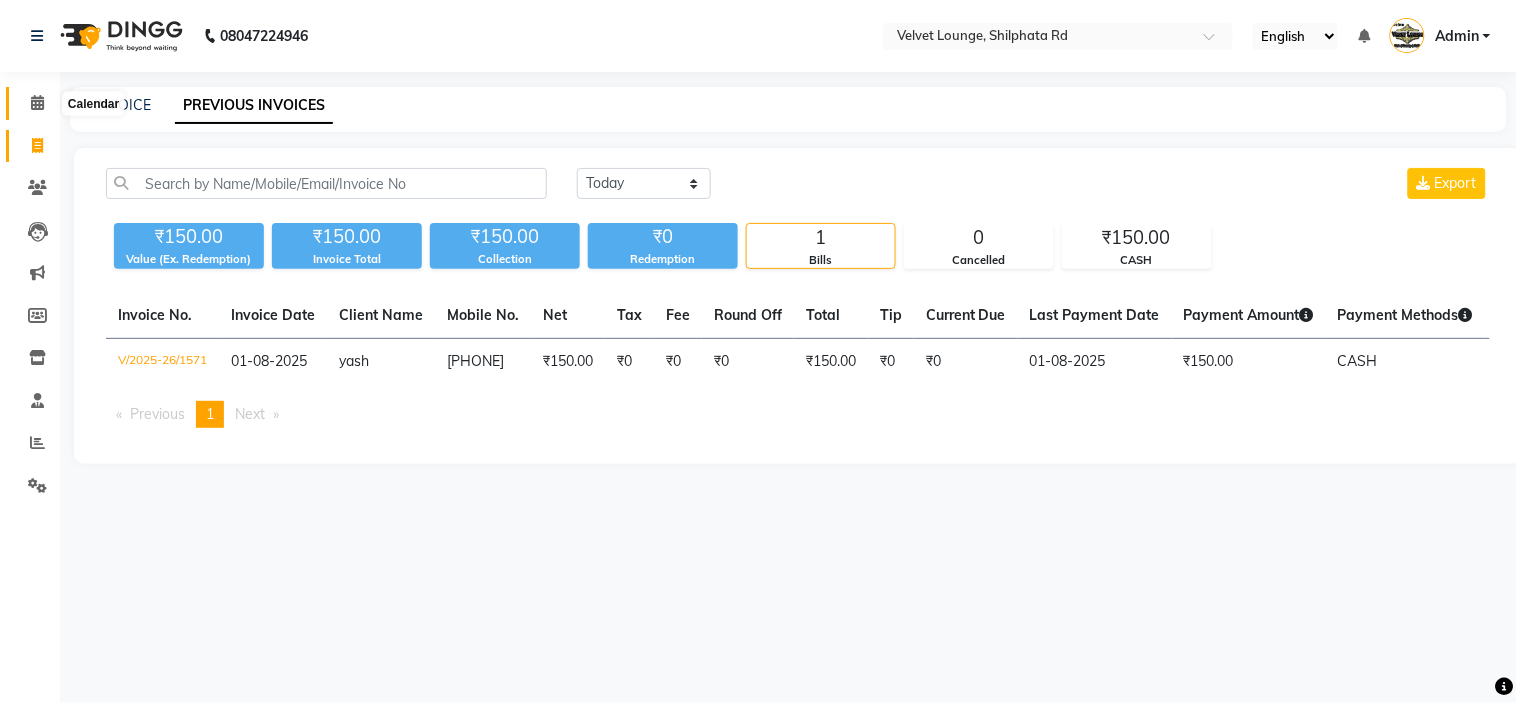 click 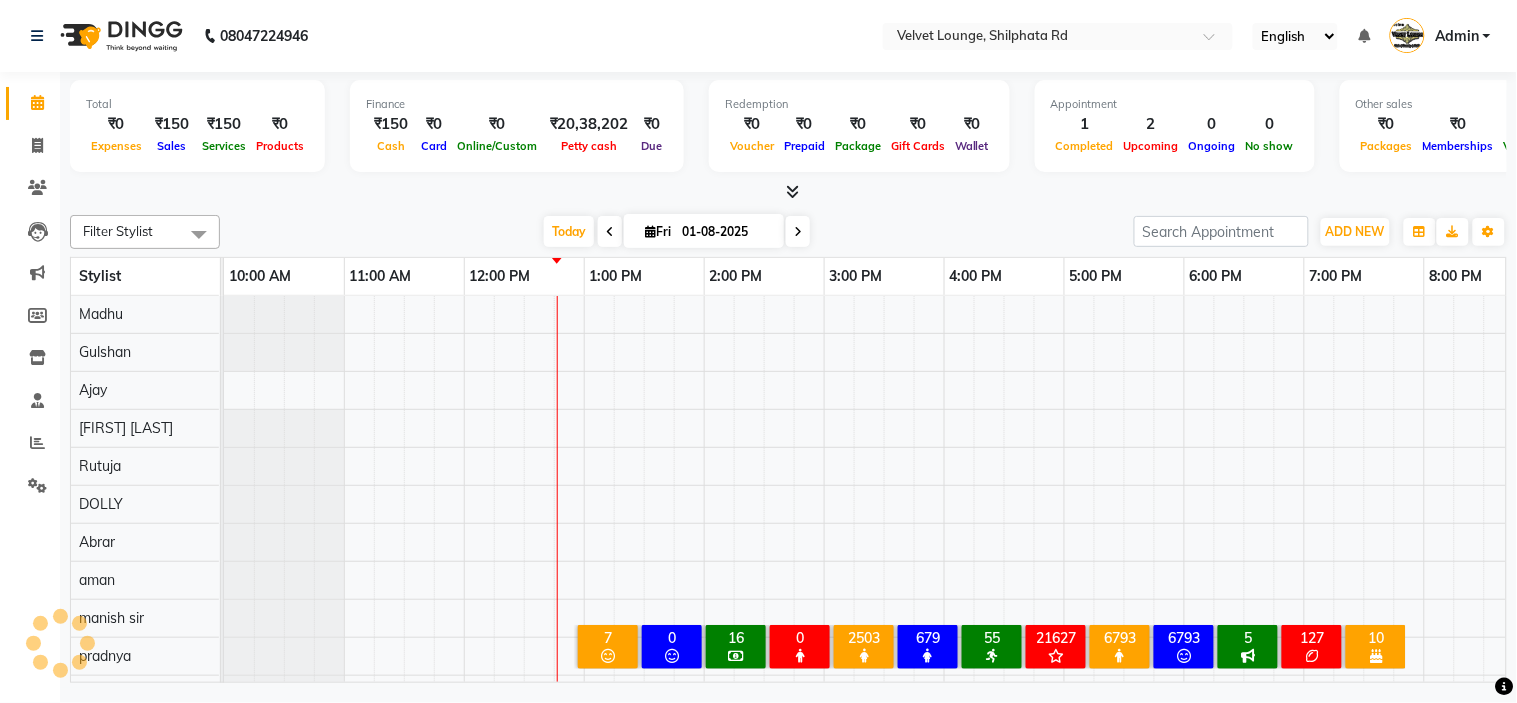 scroll, scrollTop: 0, scrollLeft: 0, axis: both 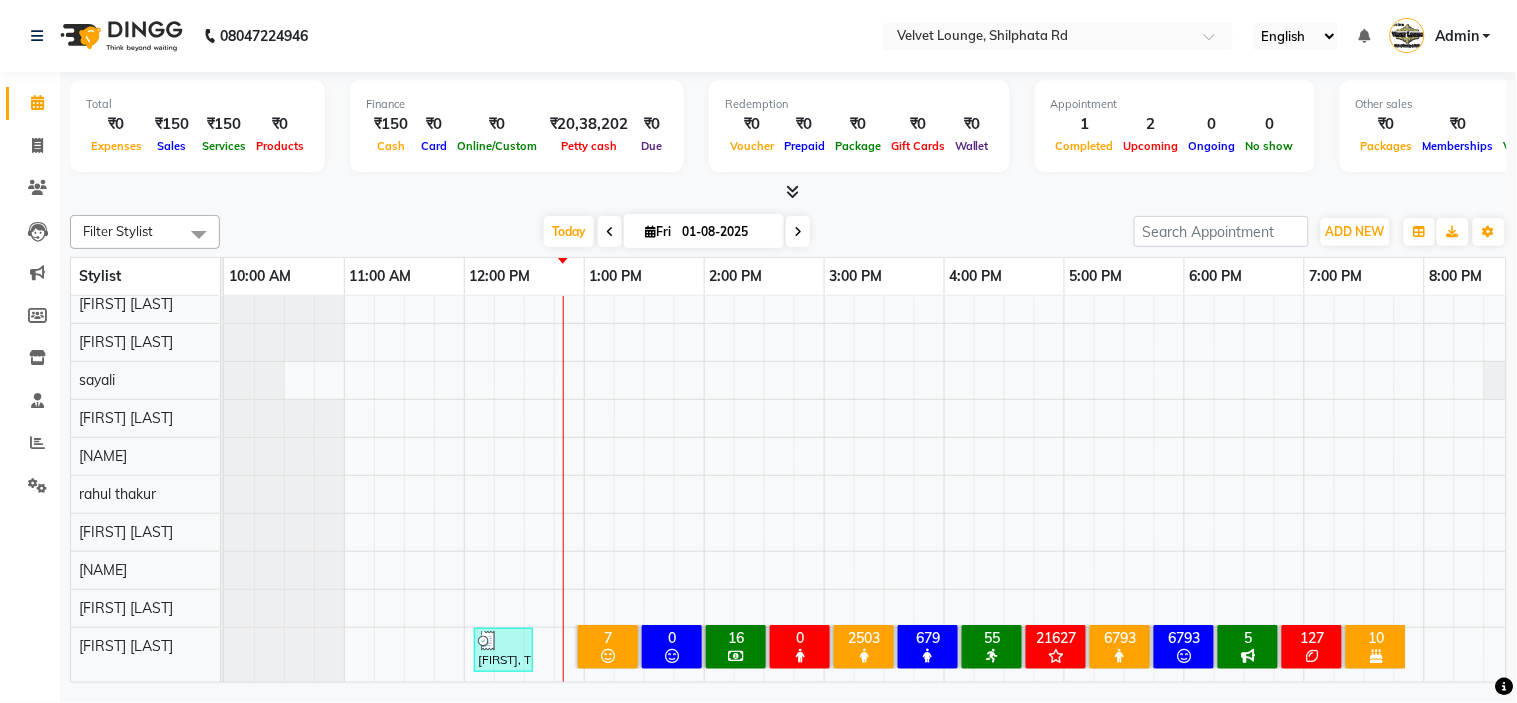 click at bounding box center (610, 231) 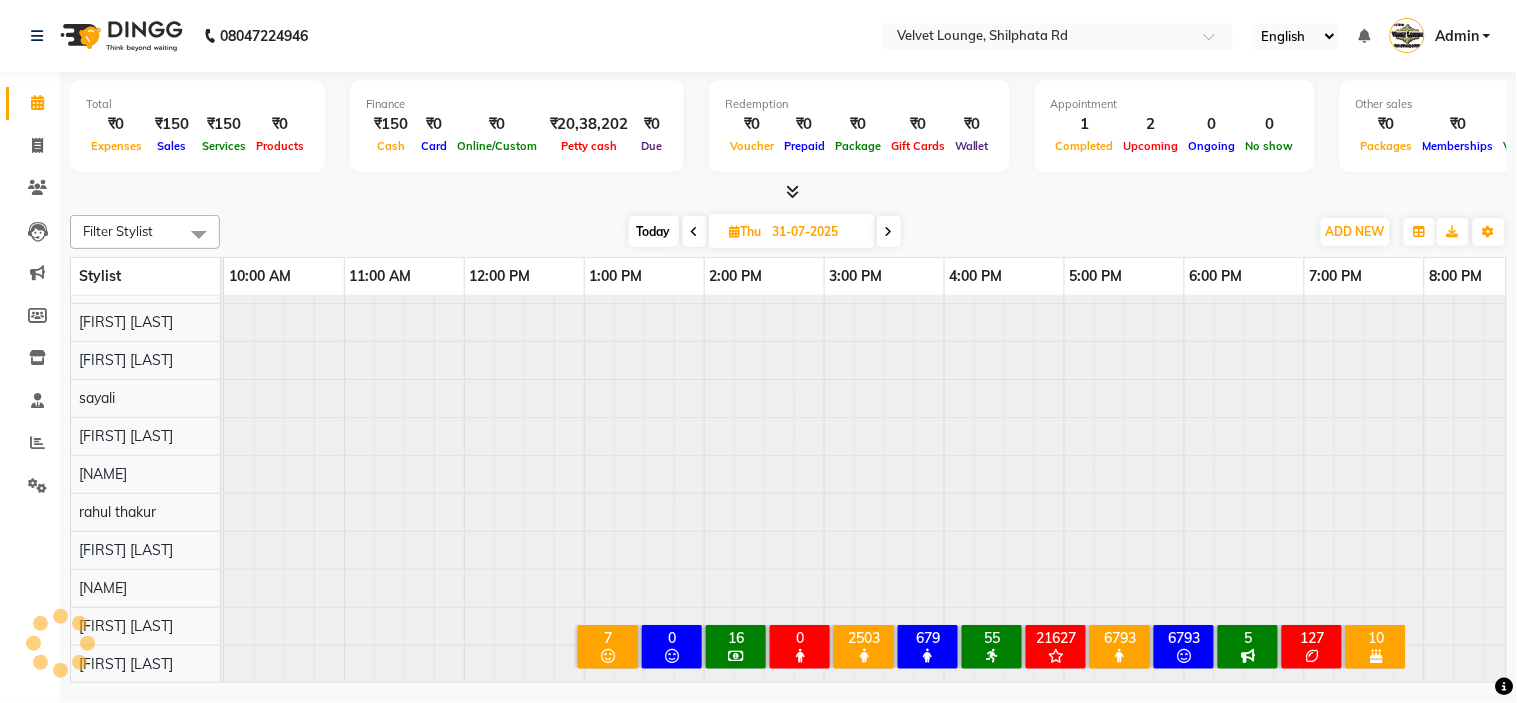 scroll, scrollTop: 1572, scrollLeft: 0, axis: vertical 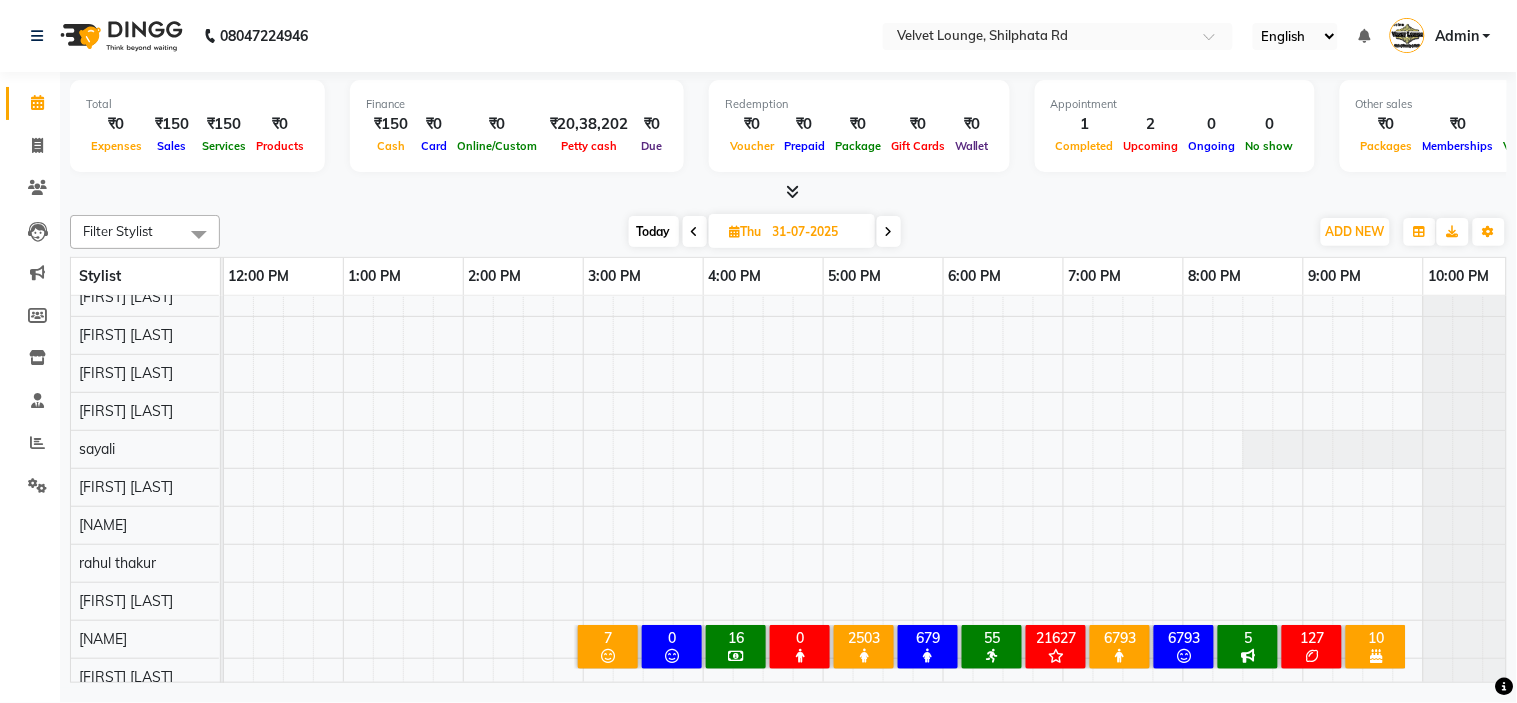 click at bounding box center (889, 232) 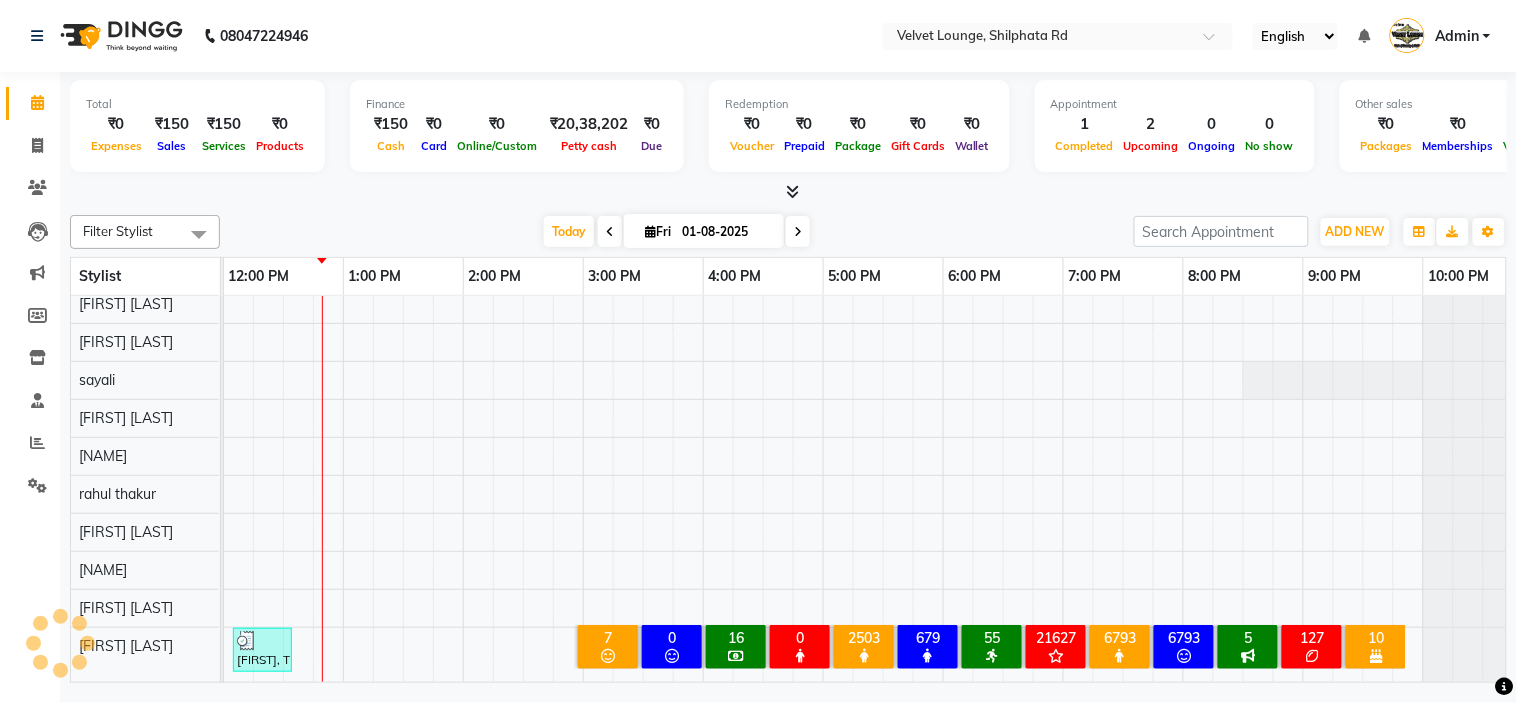 scroll, scrollTop: 0, scrollLeft: 241, axis: horizontal 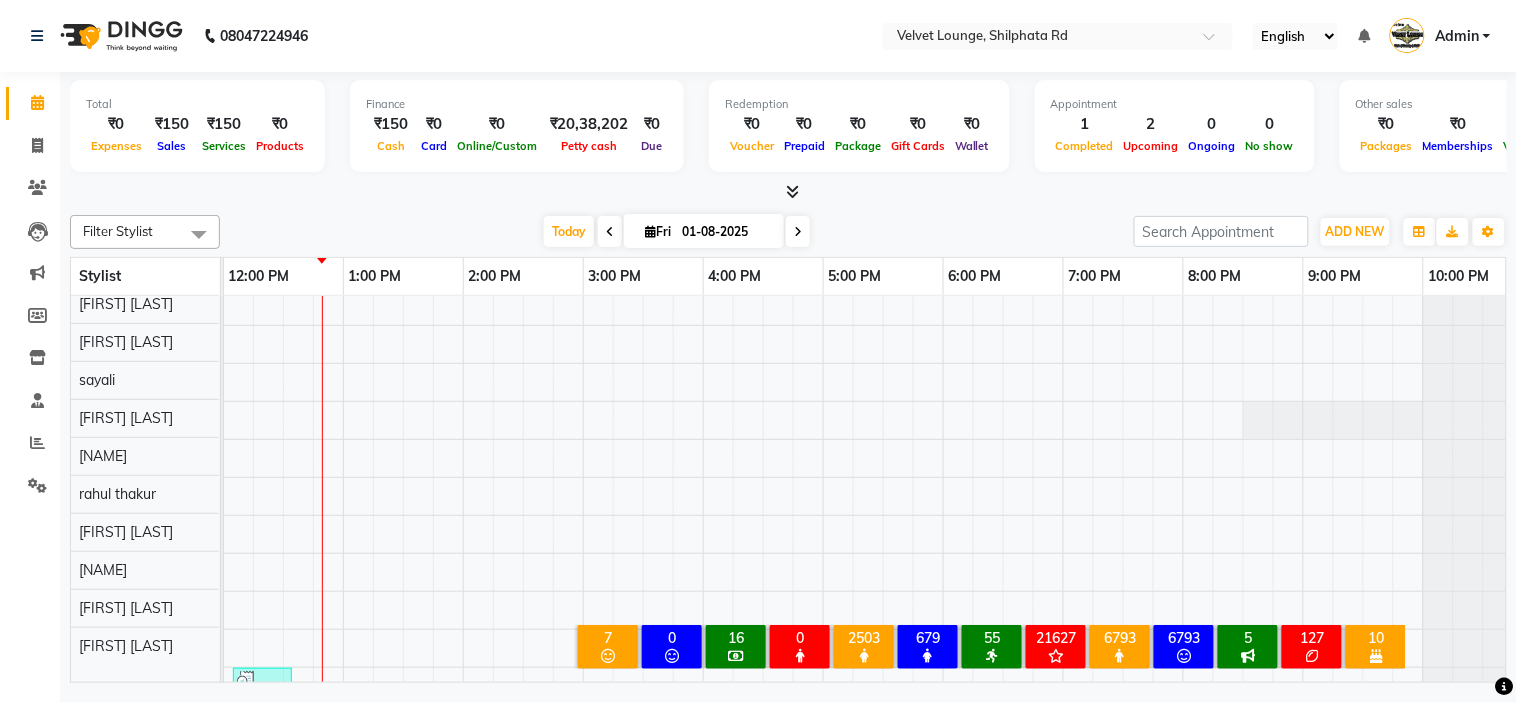 click at bounding box center [798, 231] 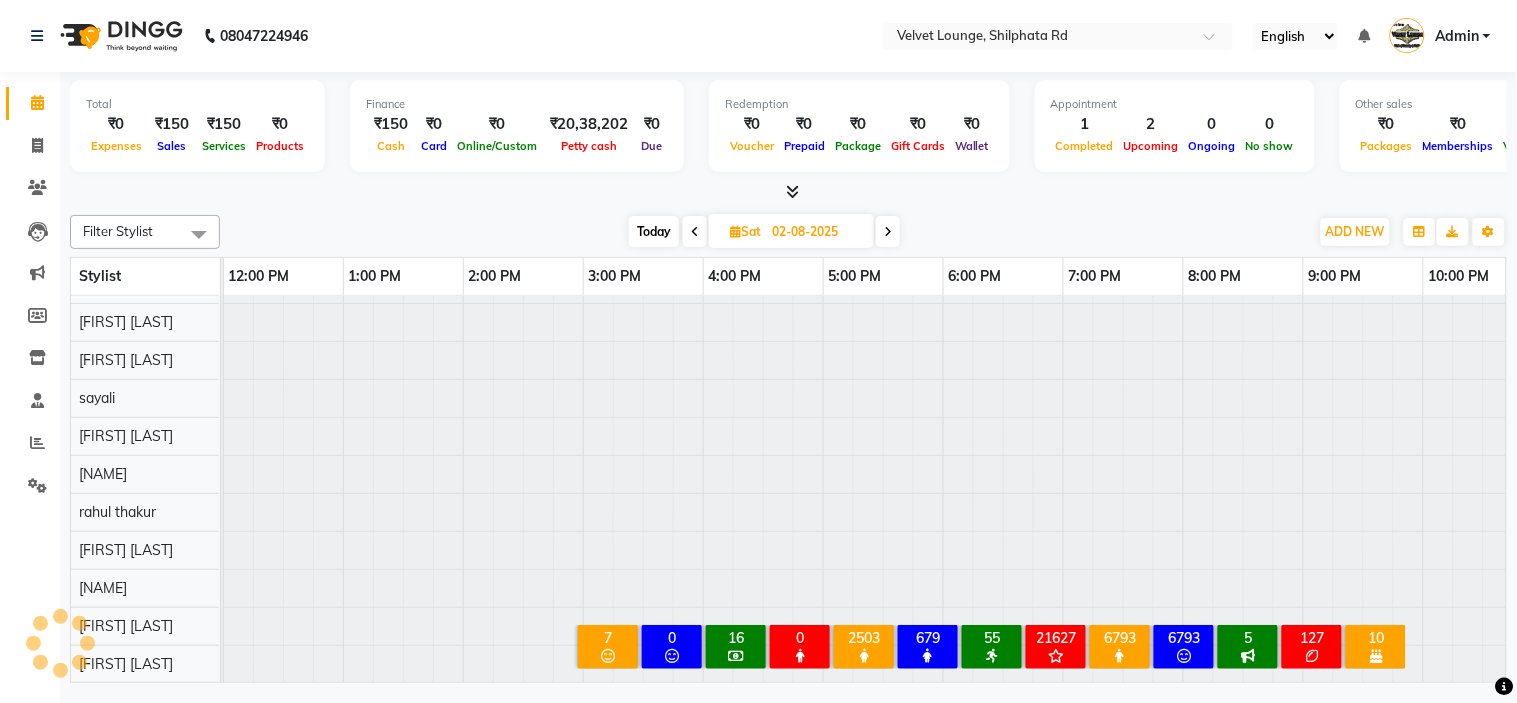 scroll, scrollTop: 0, scrollLeft: 0, axis: both 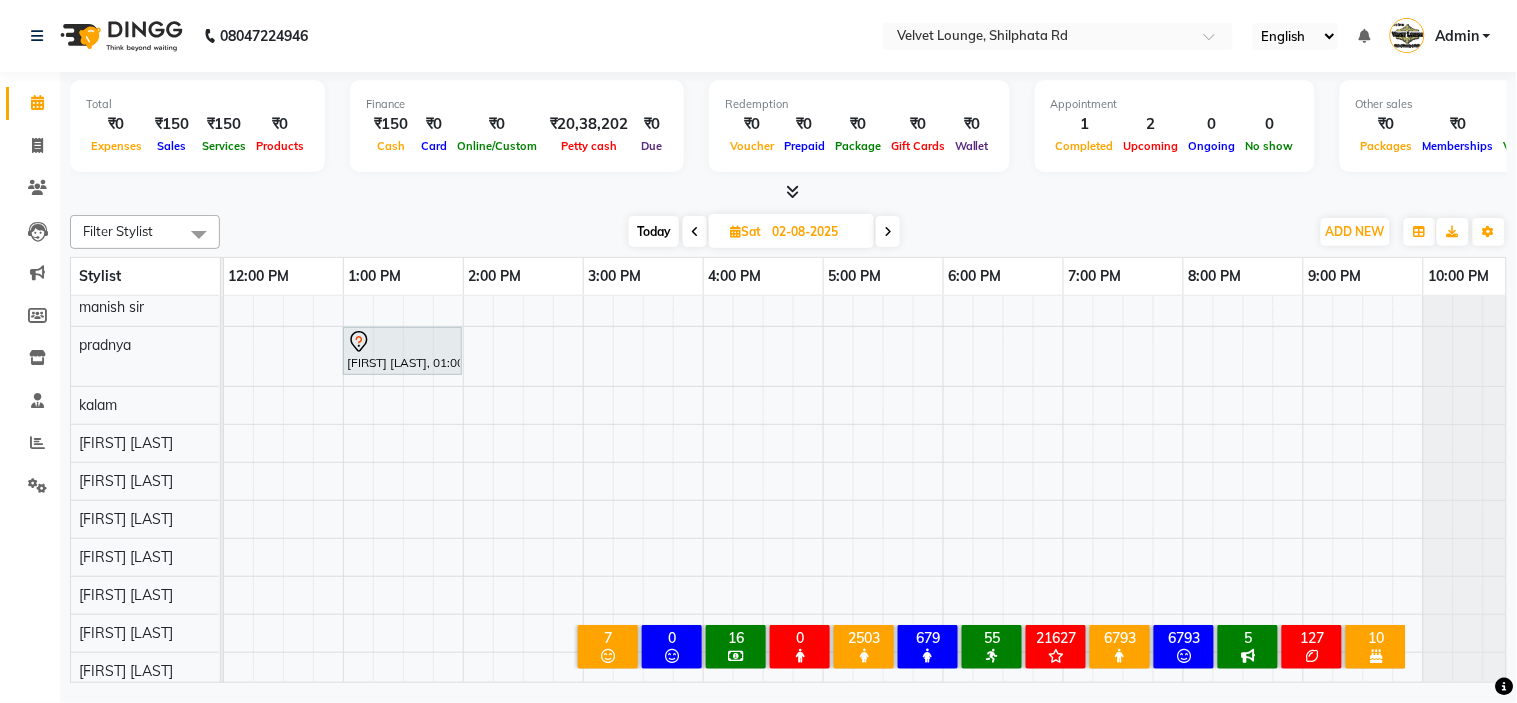 click at bounding box center (695, 231) 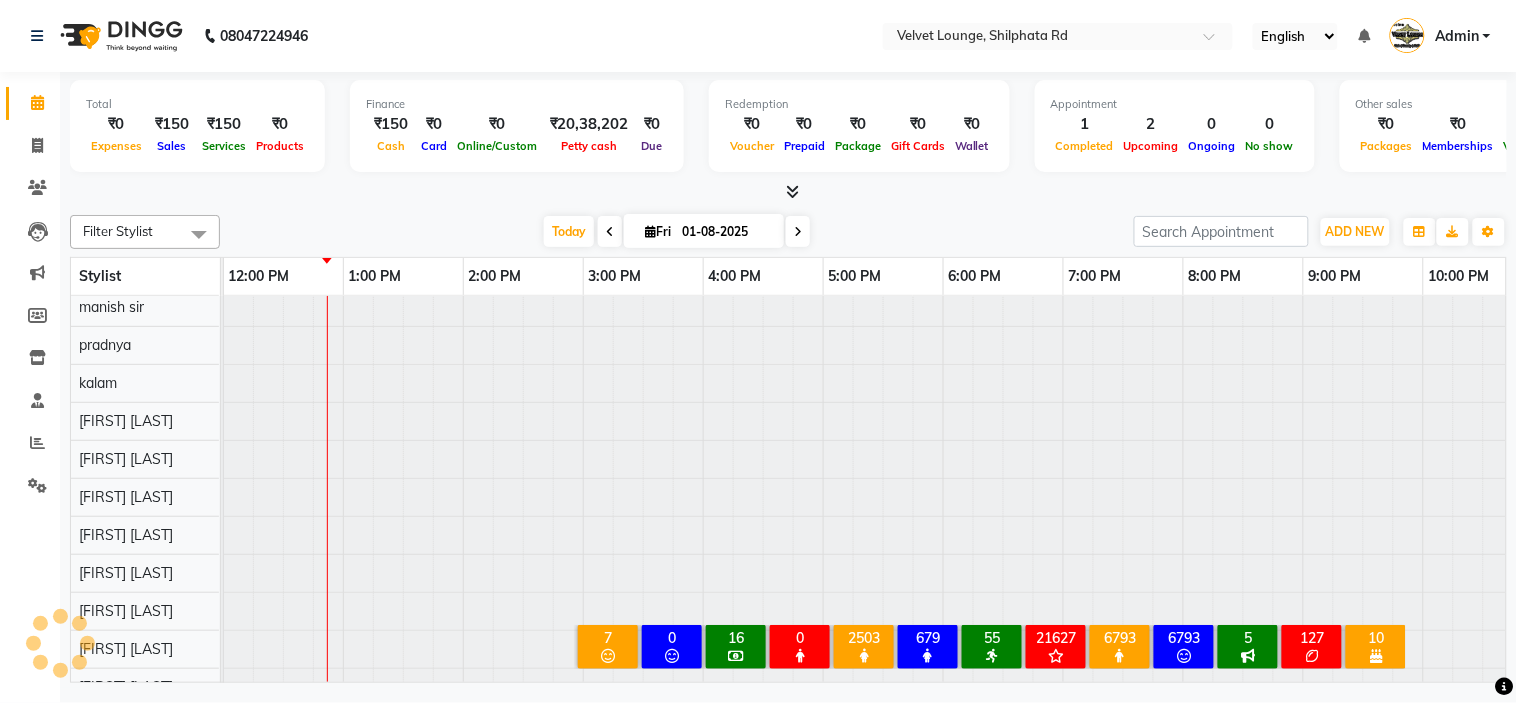 scroll, scrollTop: 0, scrollLeft: 0, axis: both 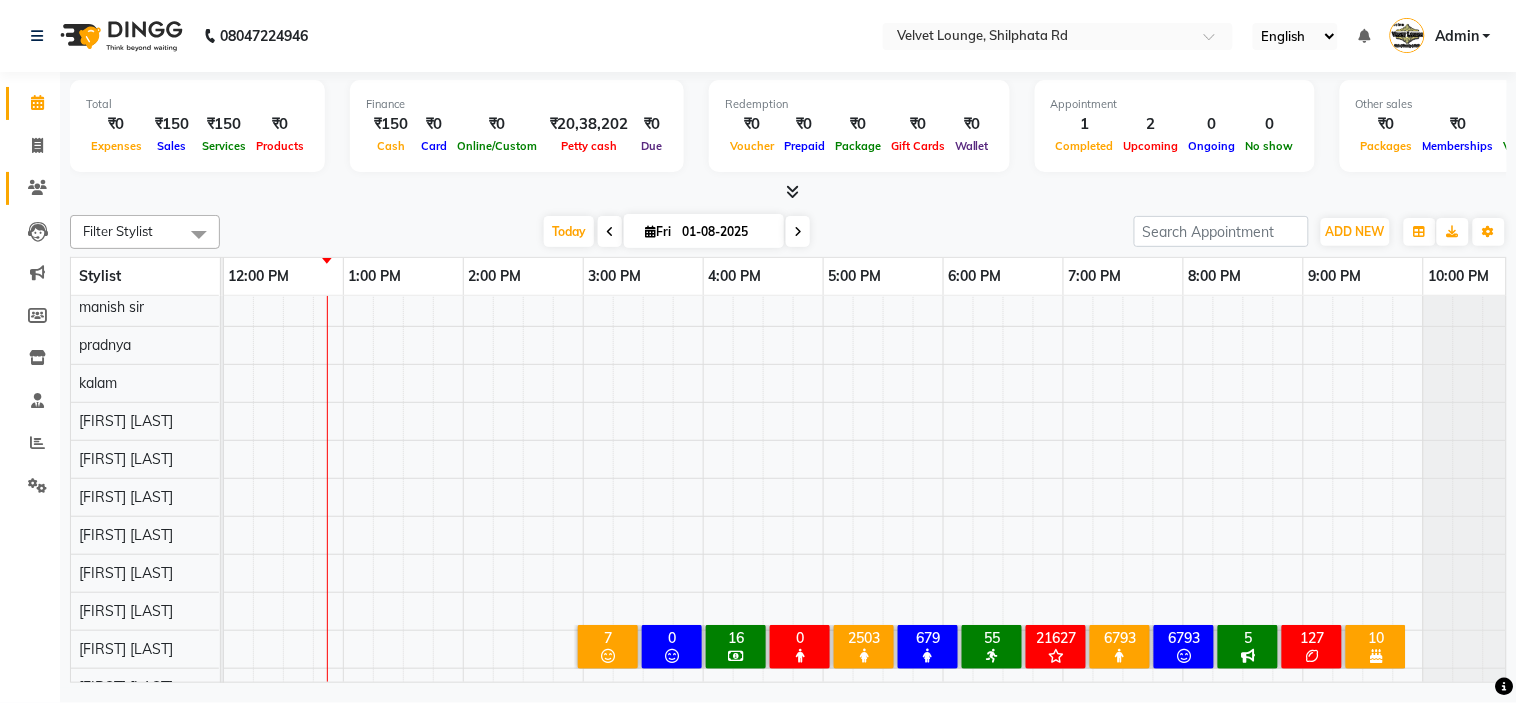 click on "Clients" 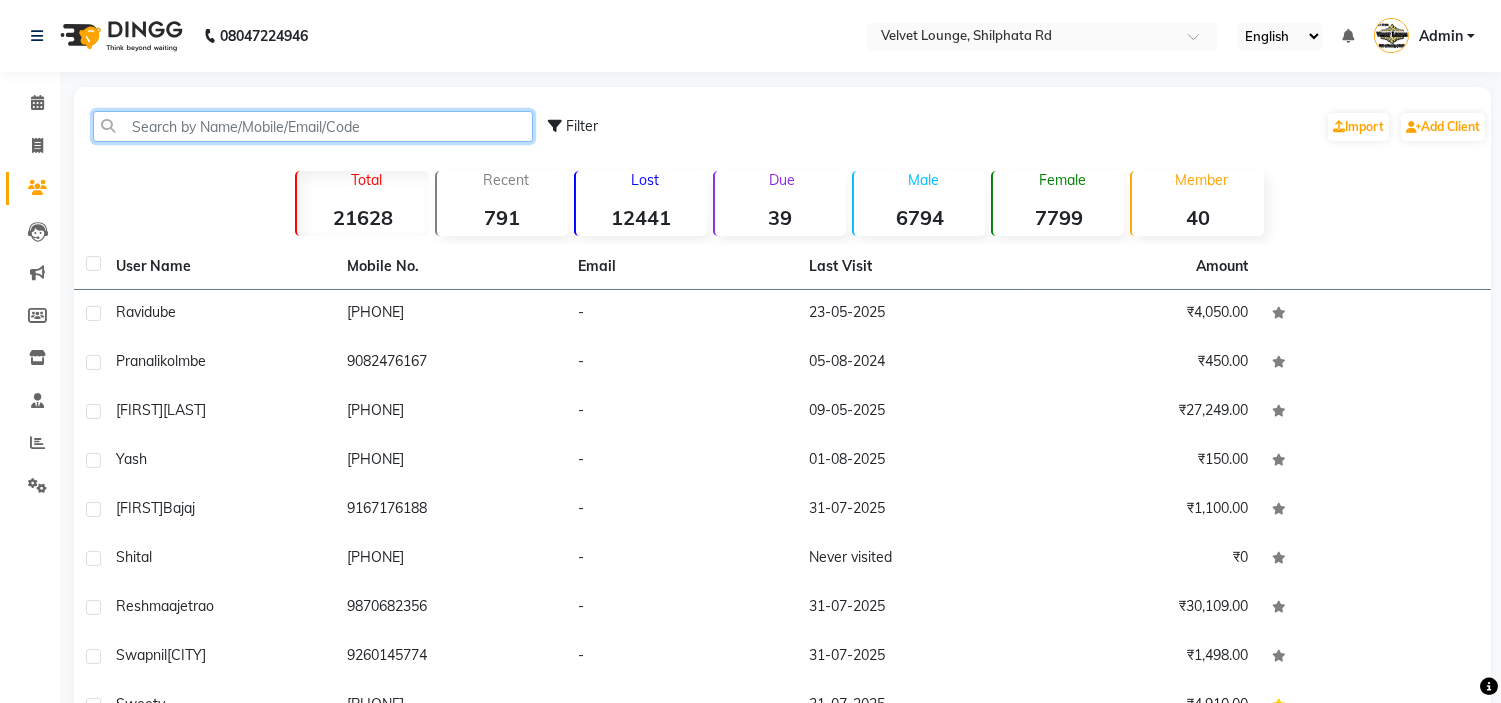 click 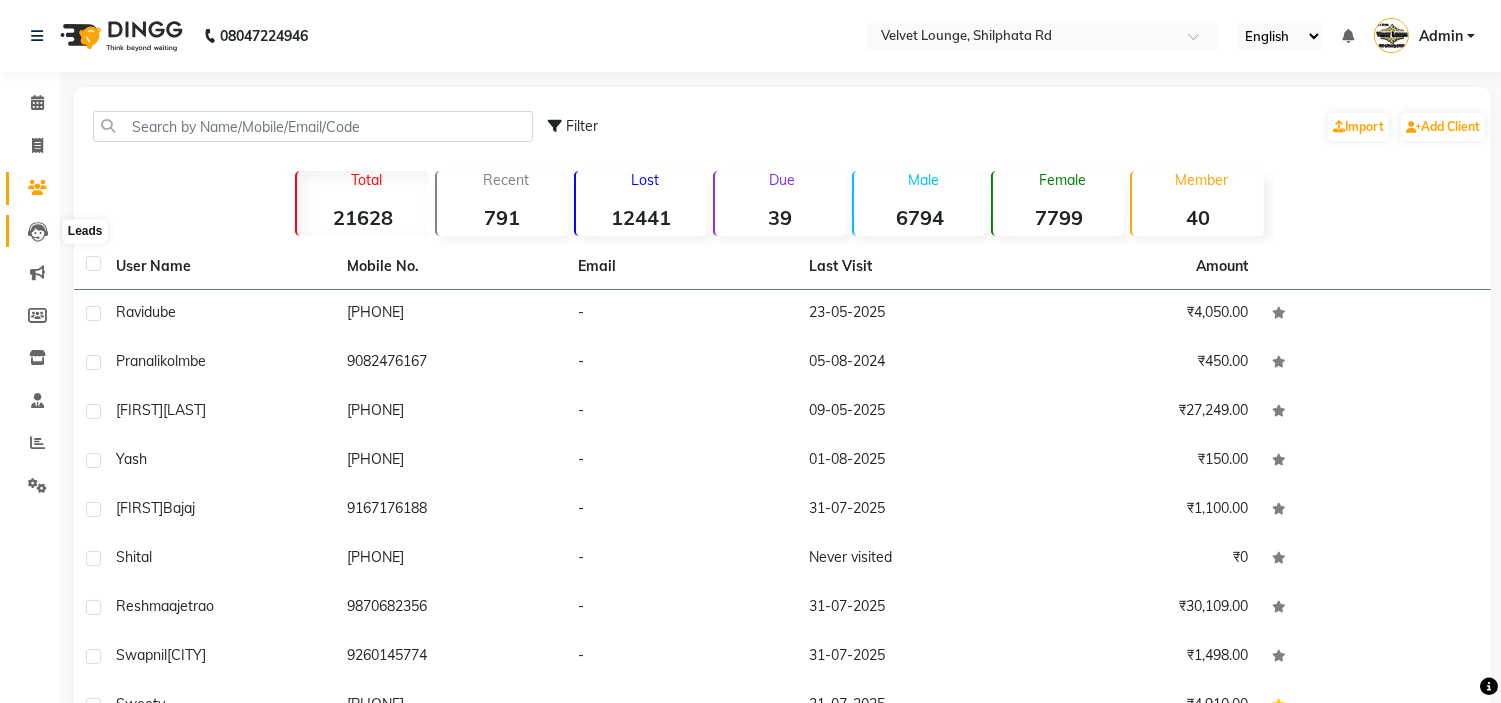 click 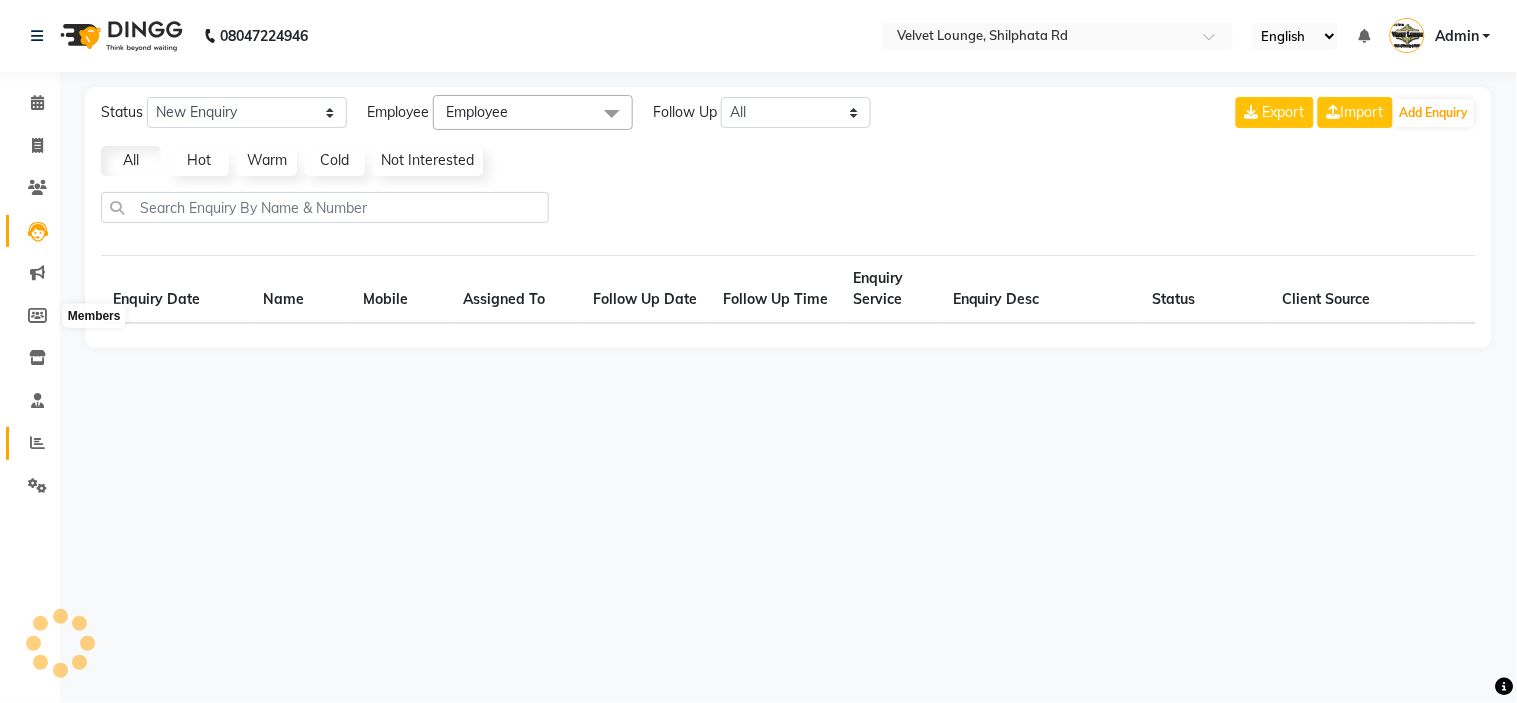 select on "10" 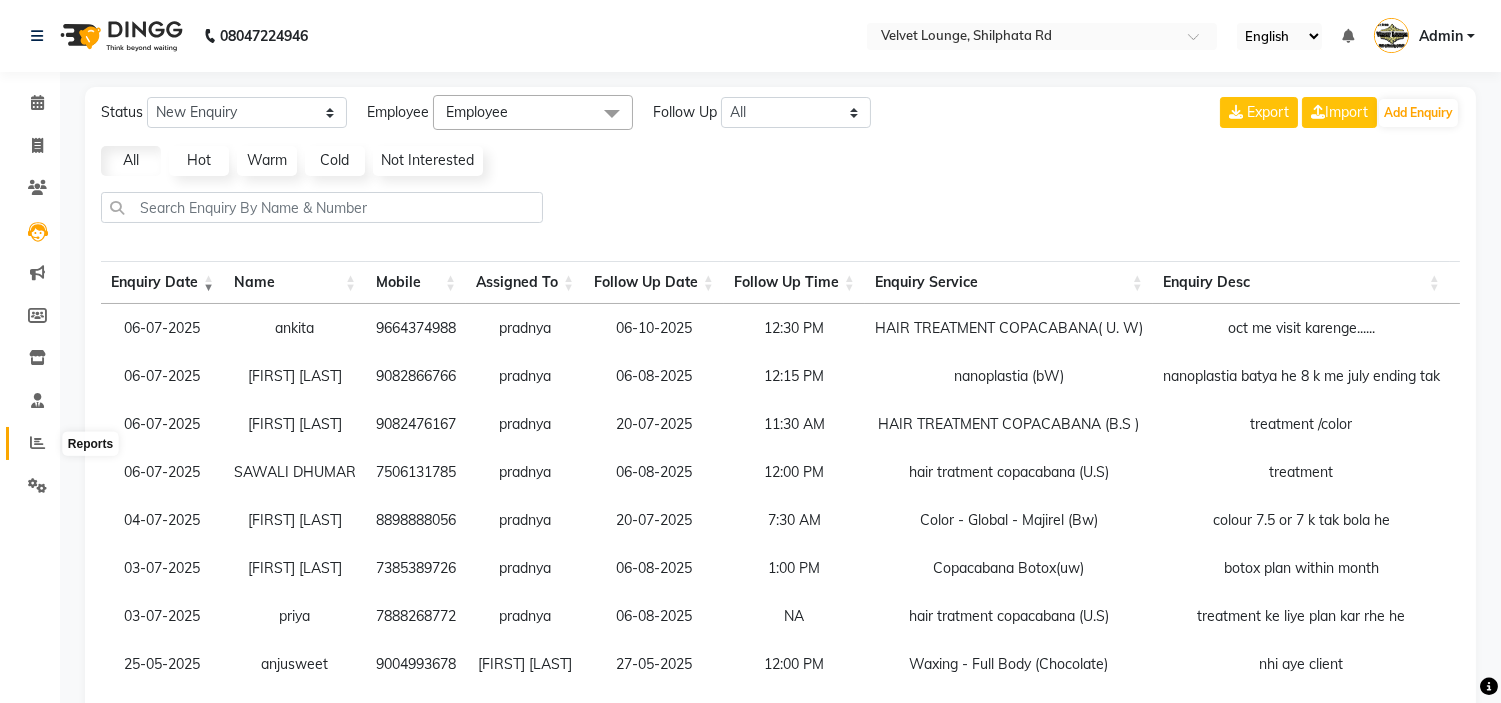click 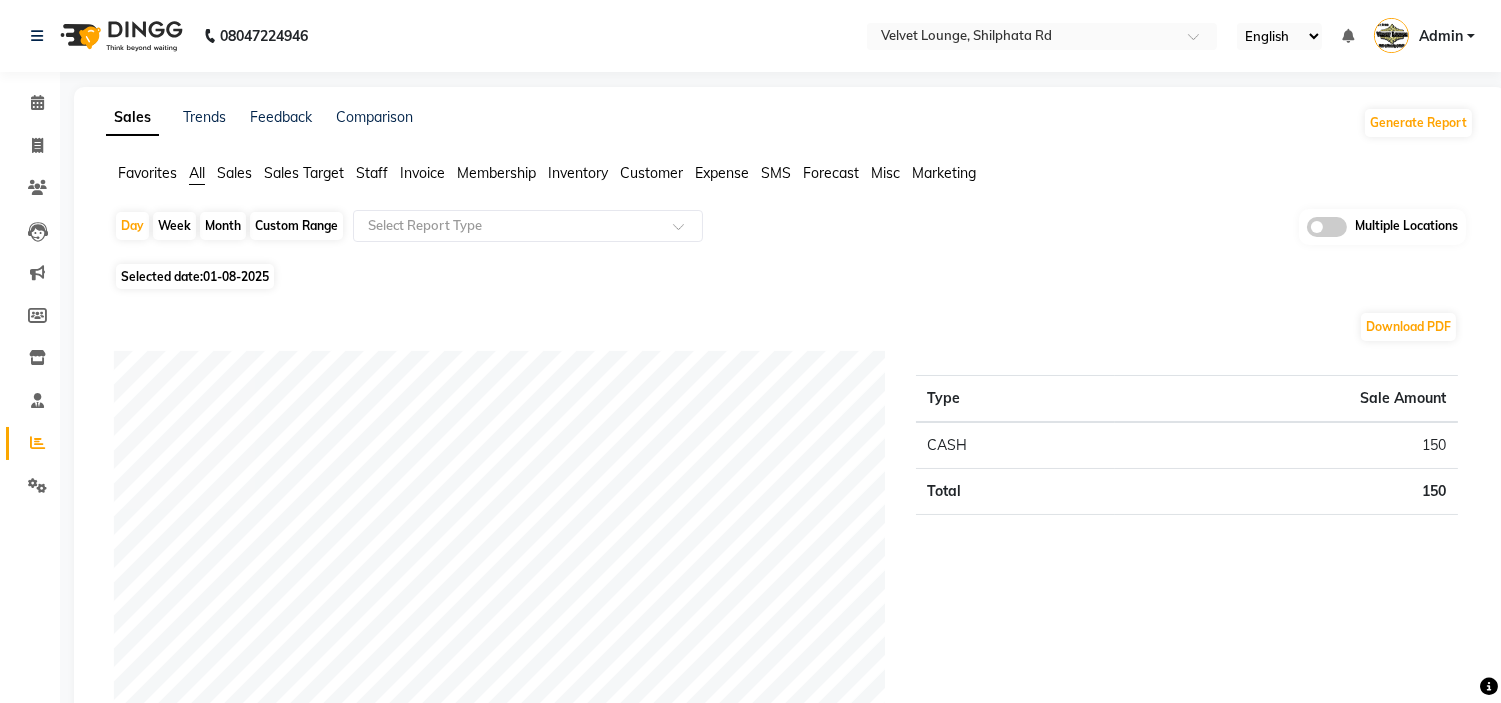 click on "01-08-2025" 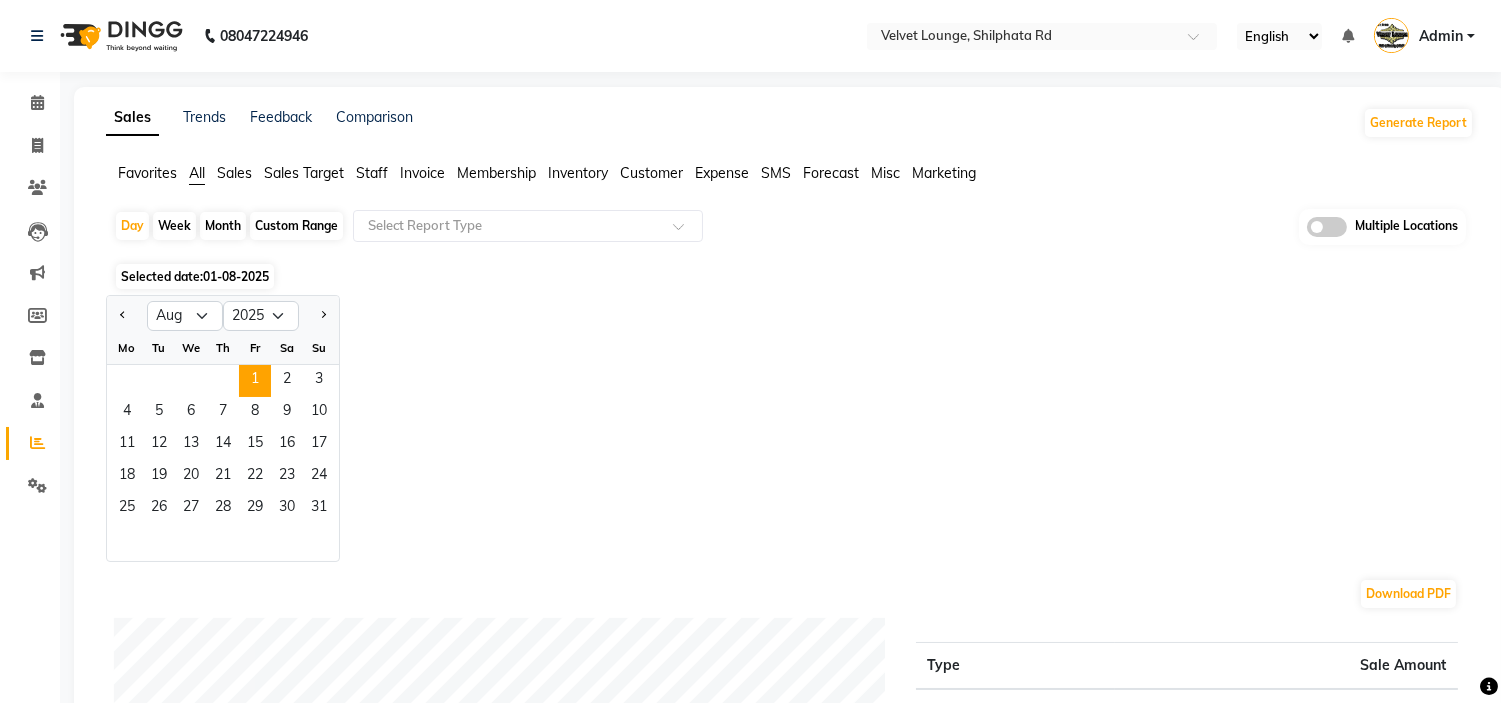 click on "Custom Range" 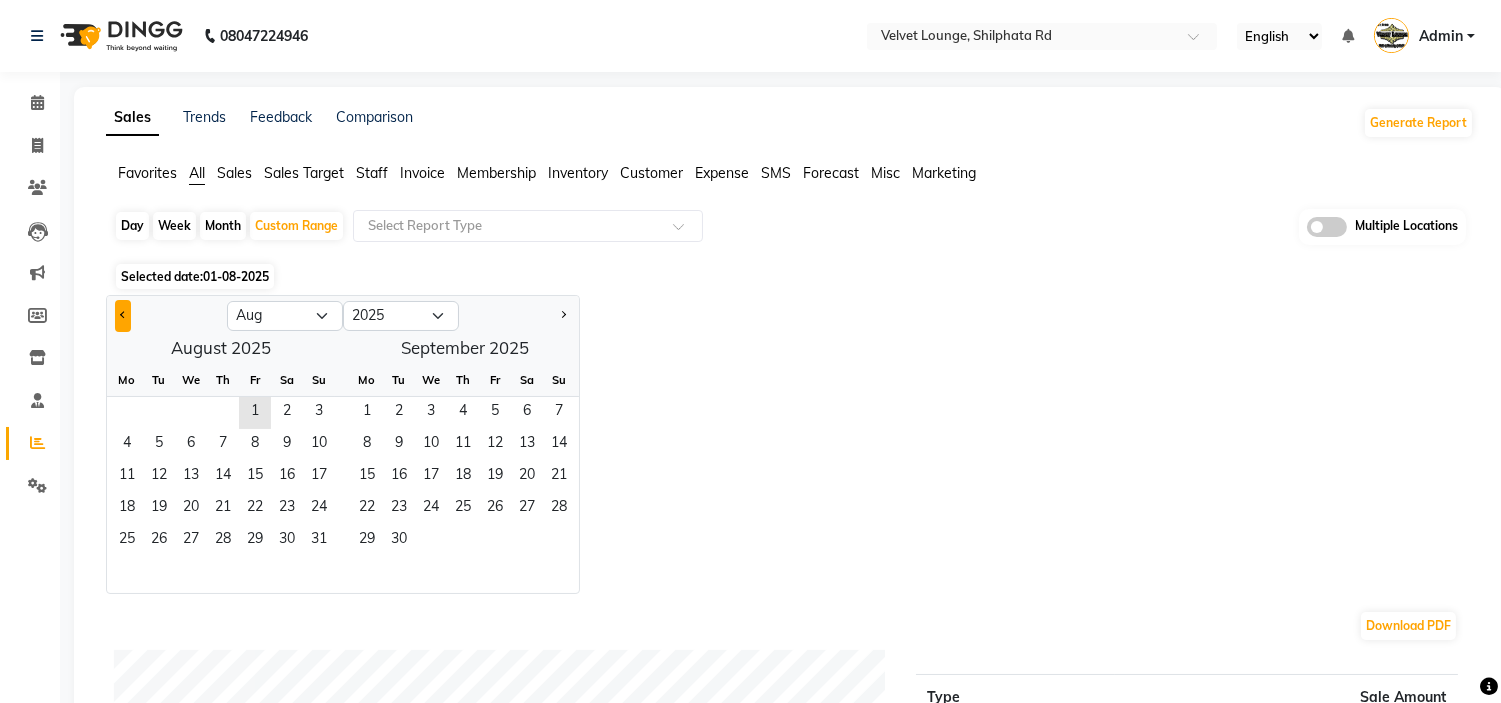 click 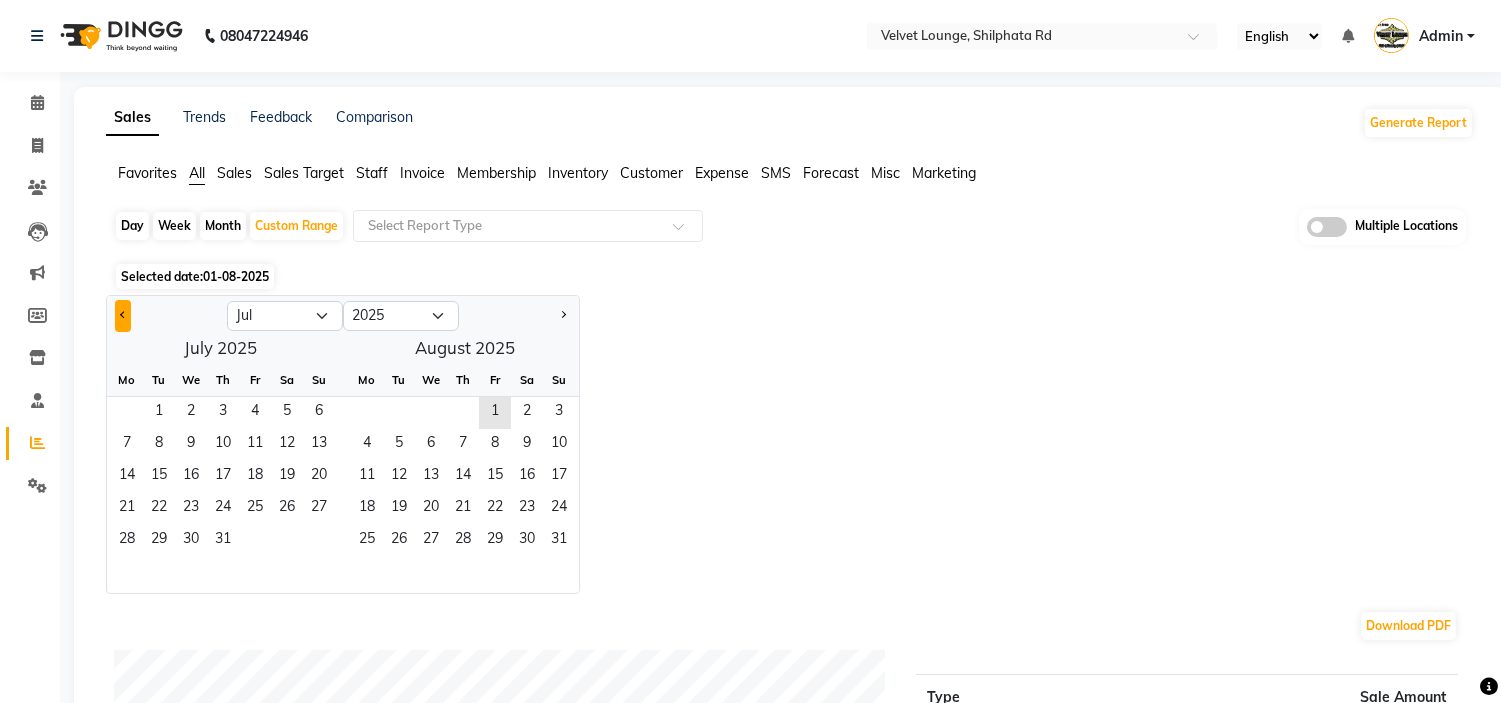 click 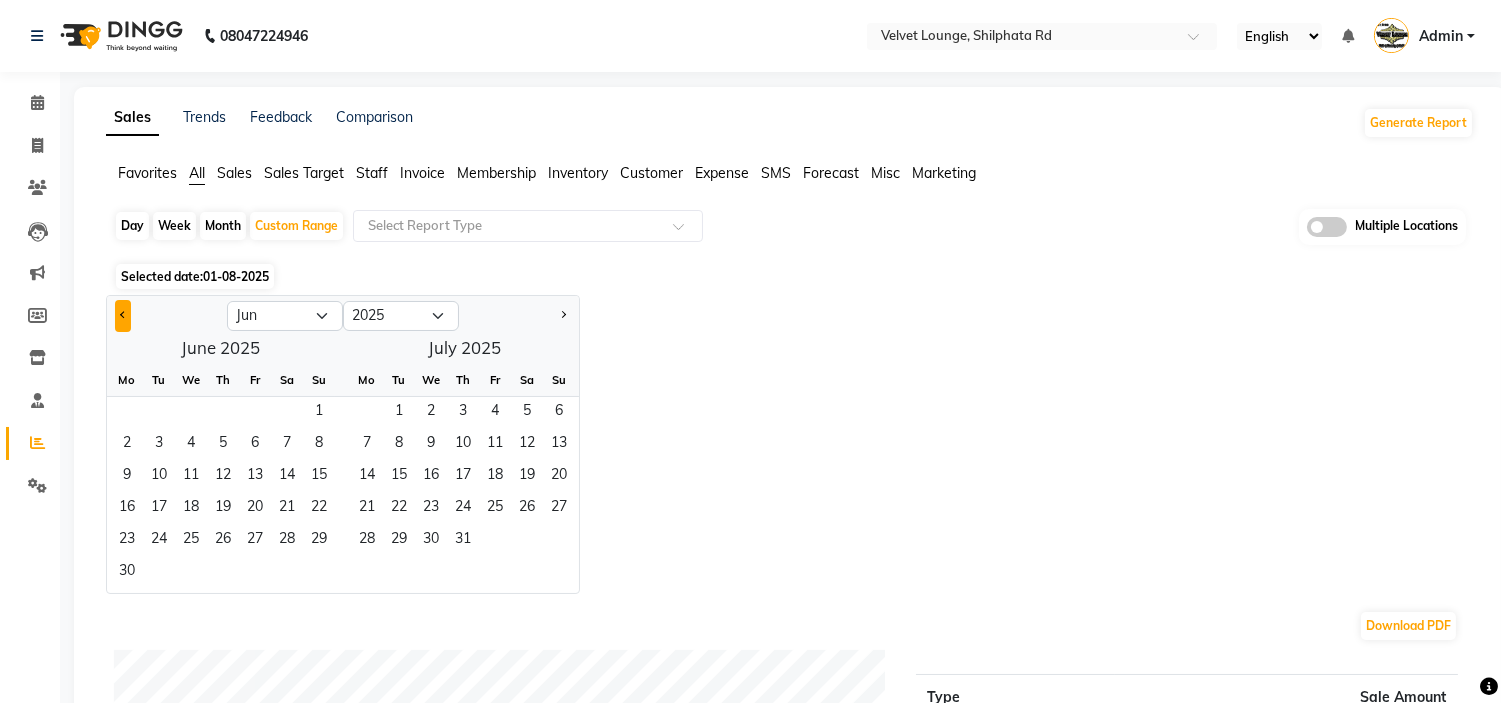 click 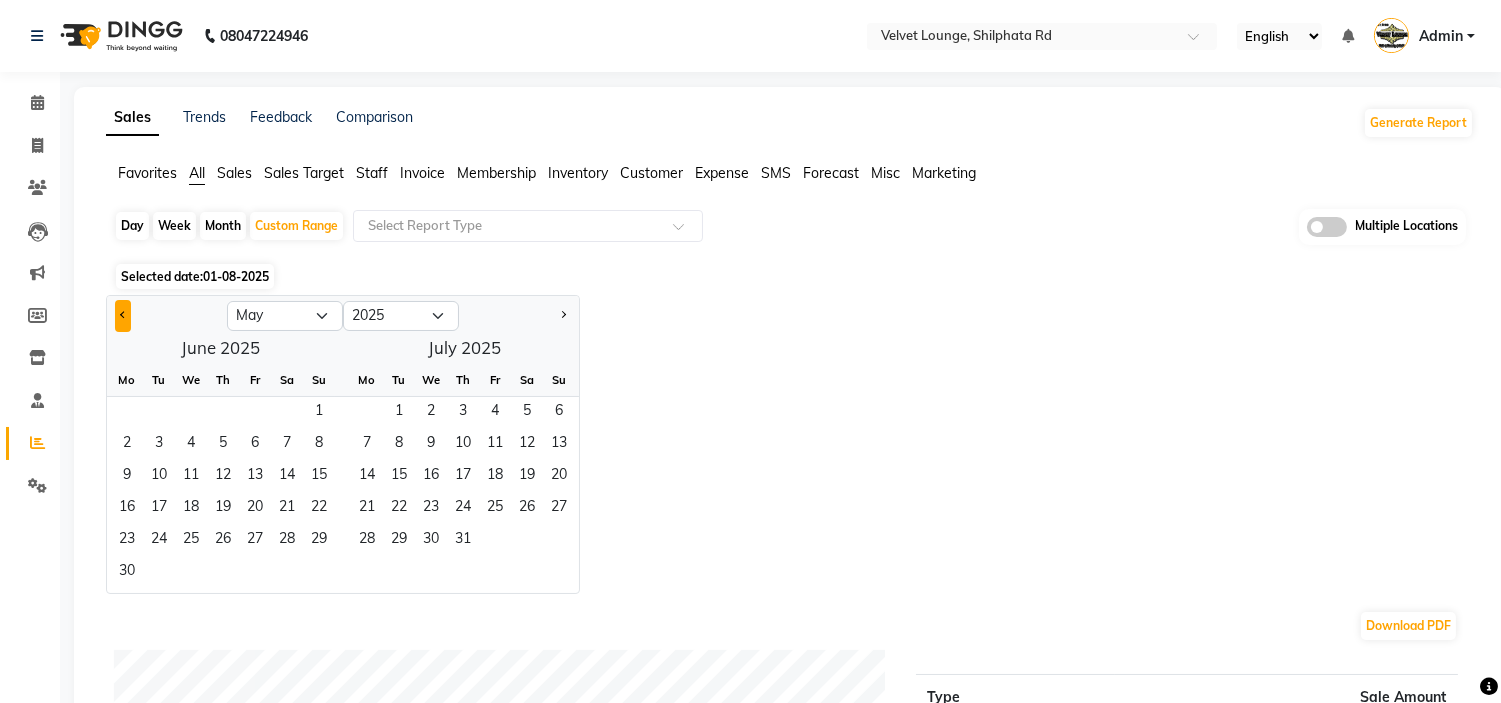 click 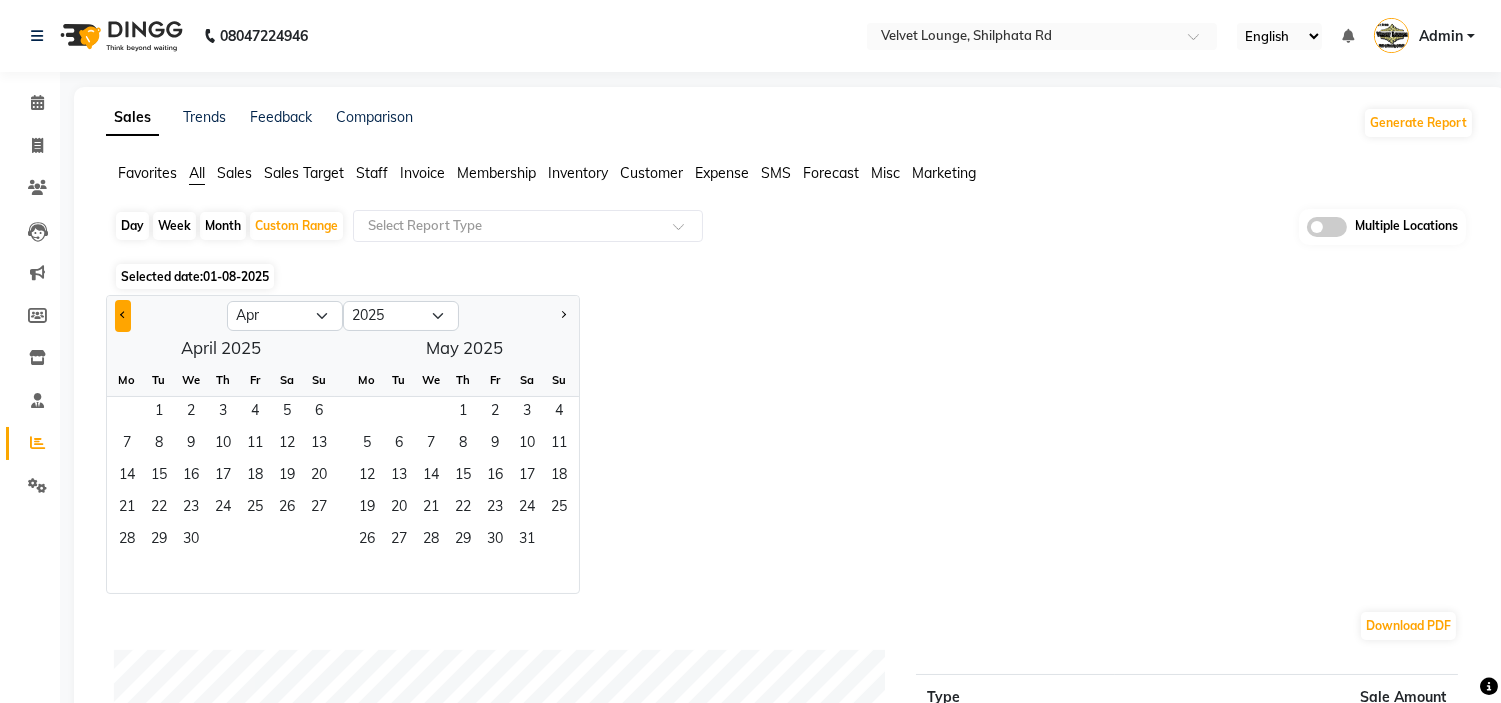 click 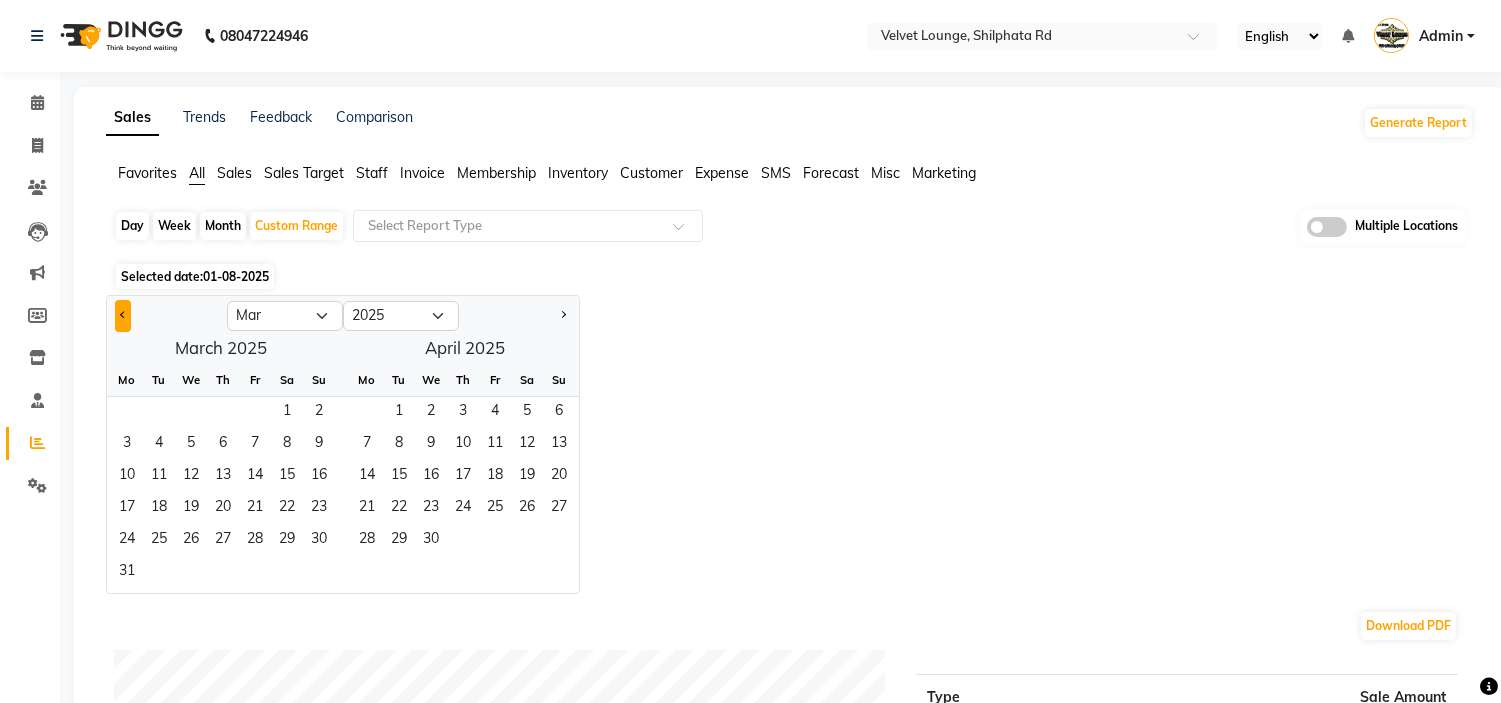 click 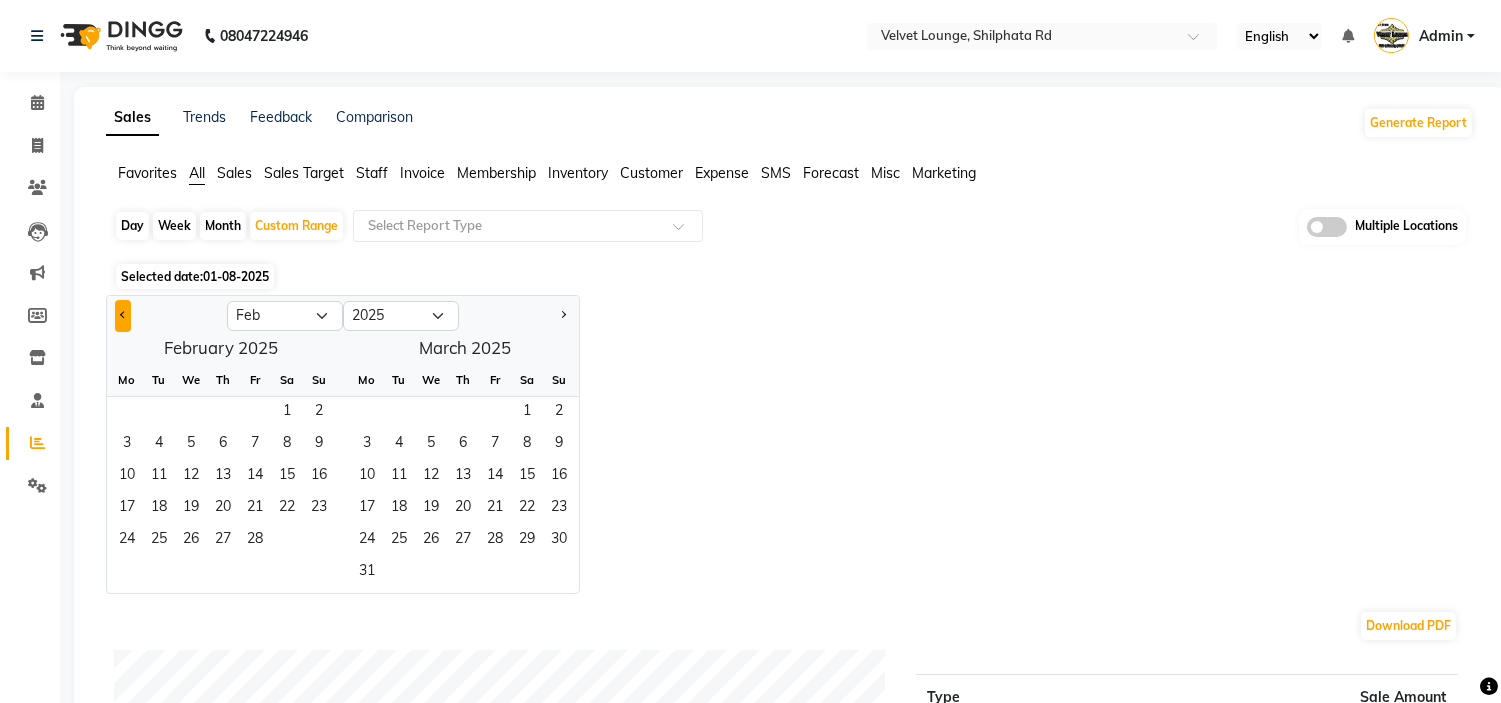 click 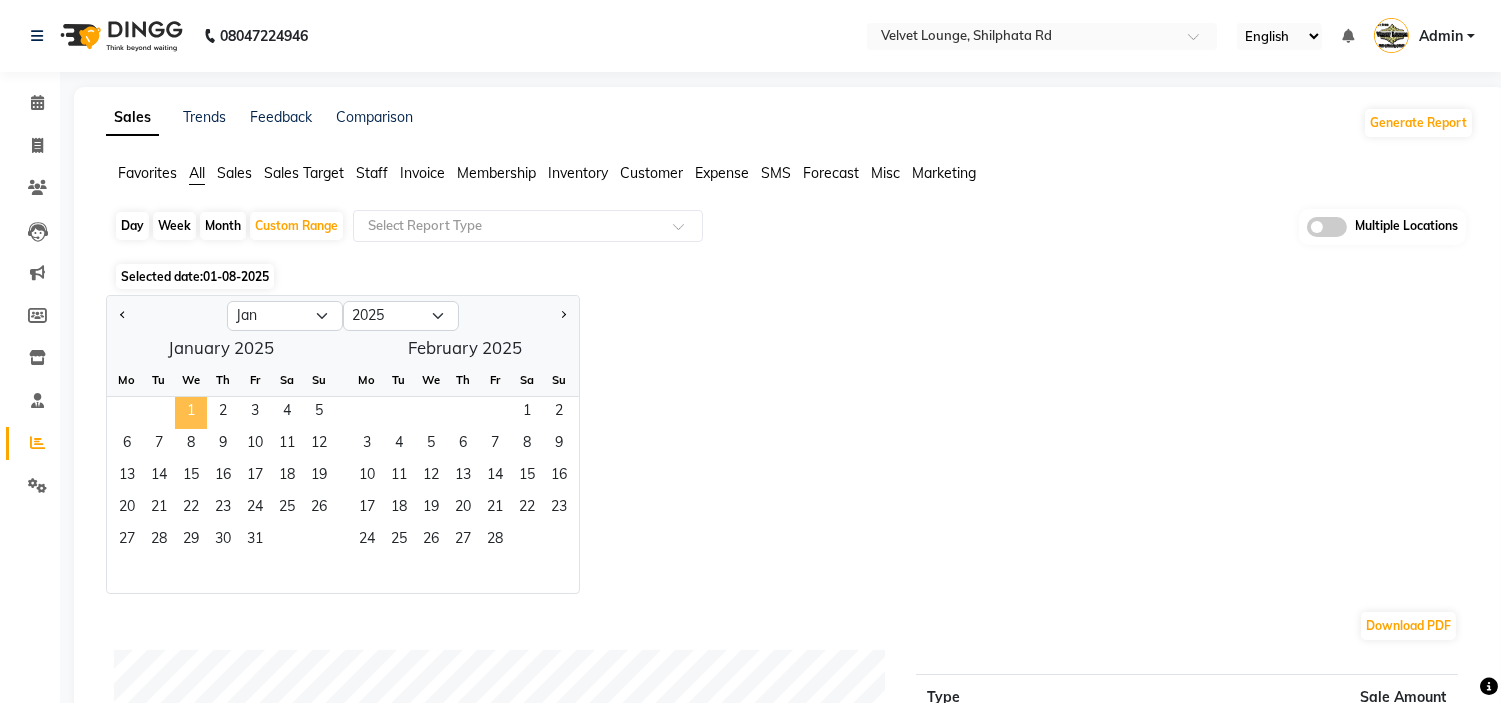 click on "1" 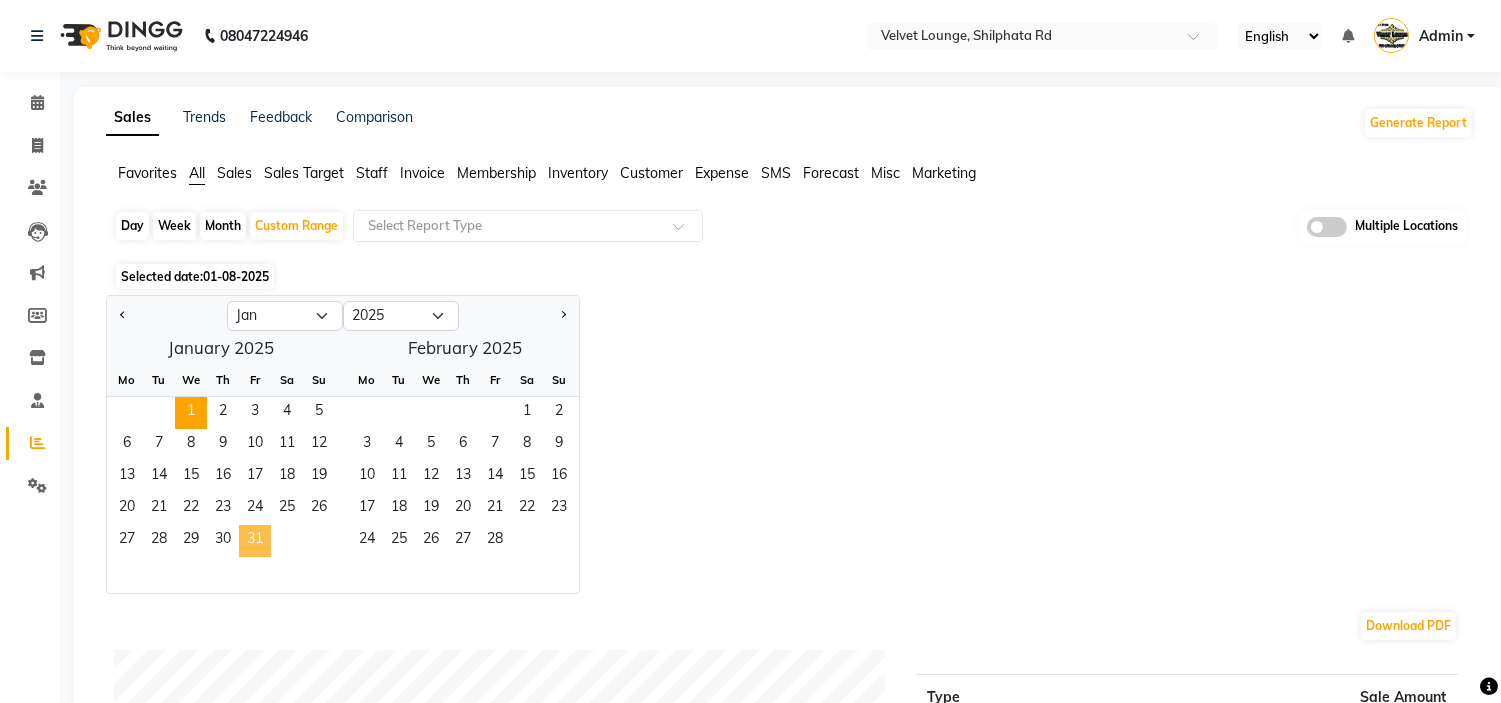 click on "31" 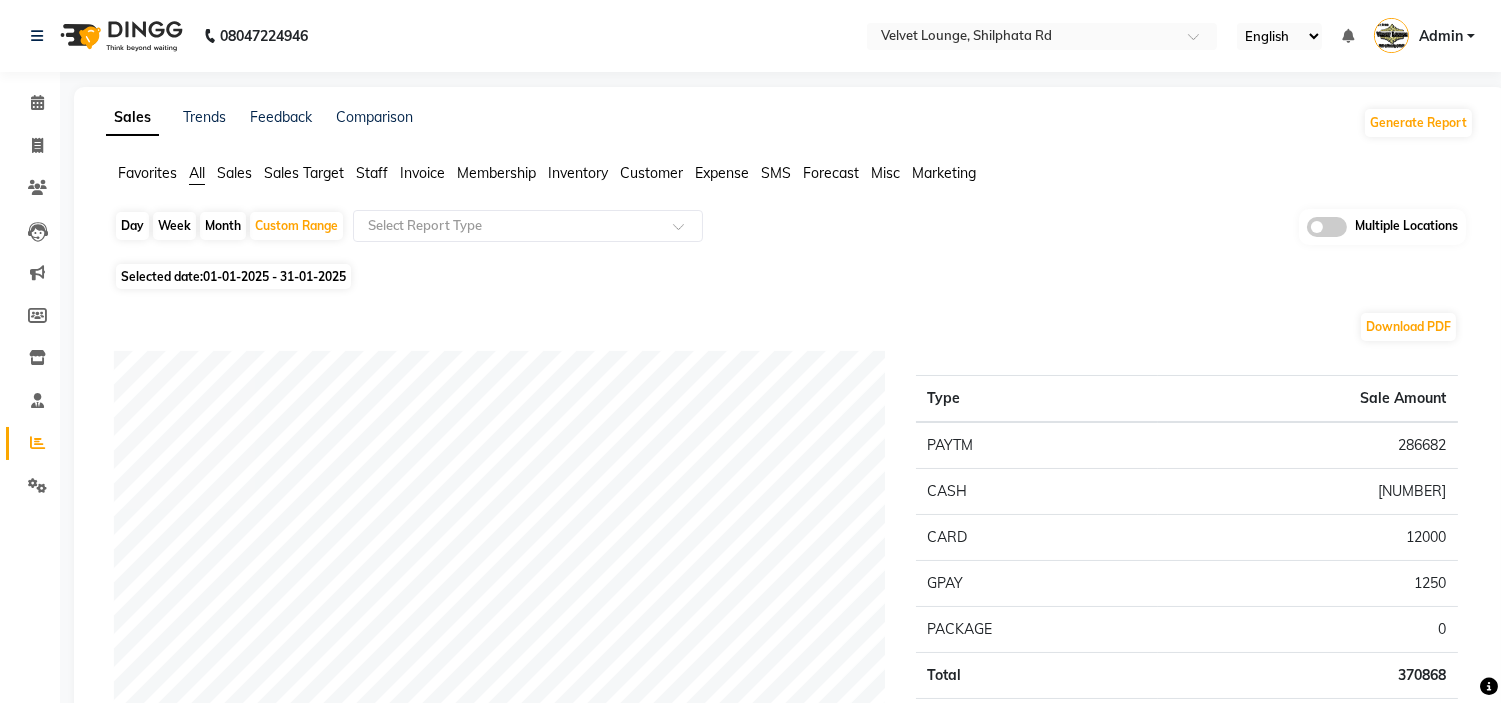 click on "Staff" 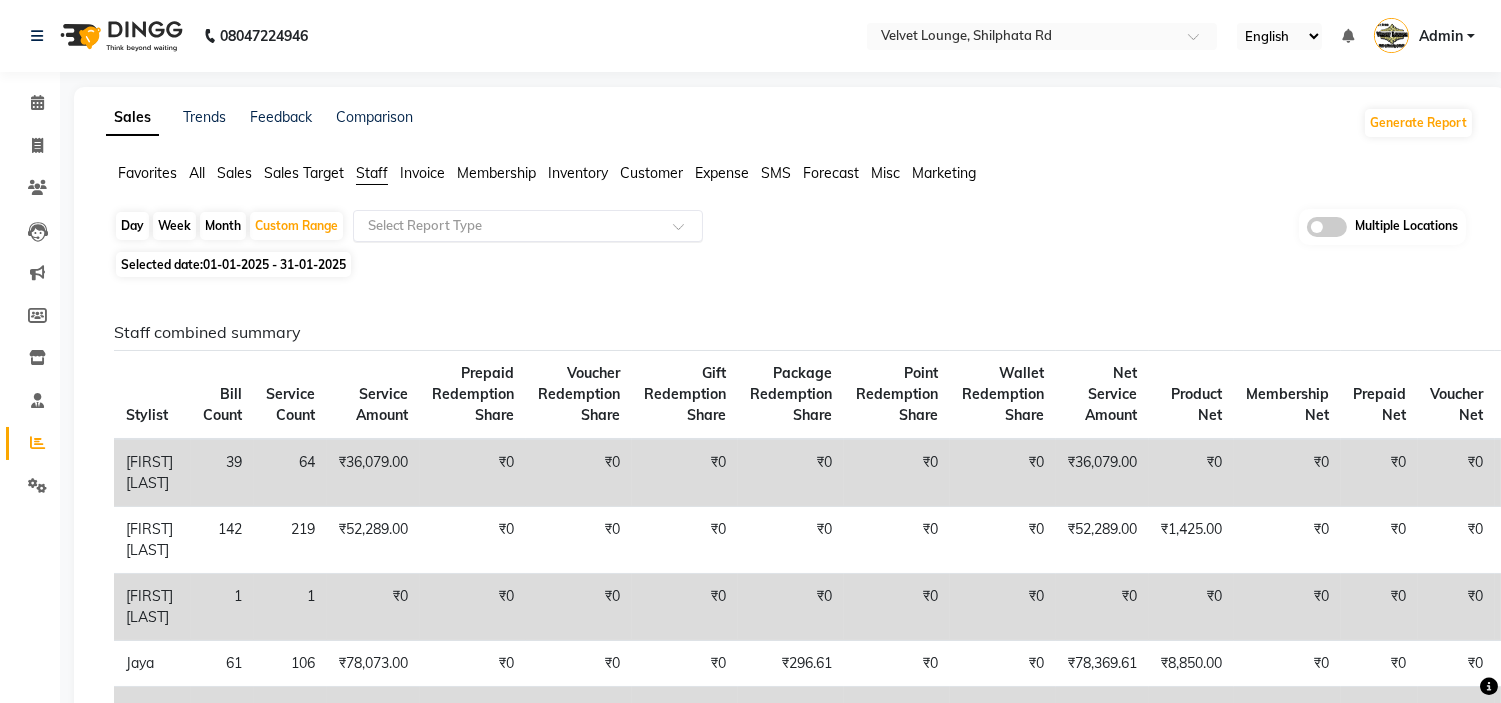 click 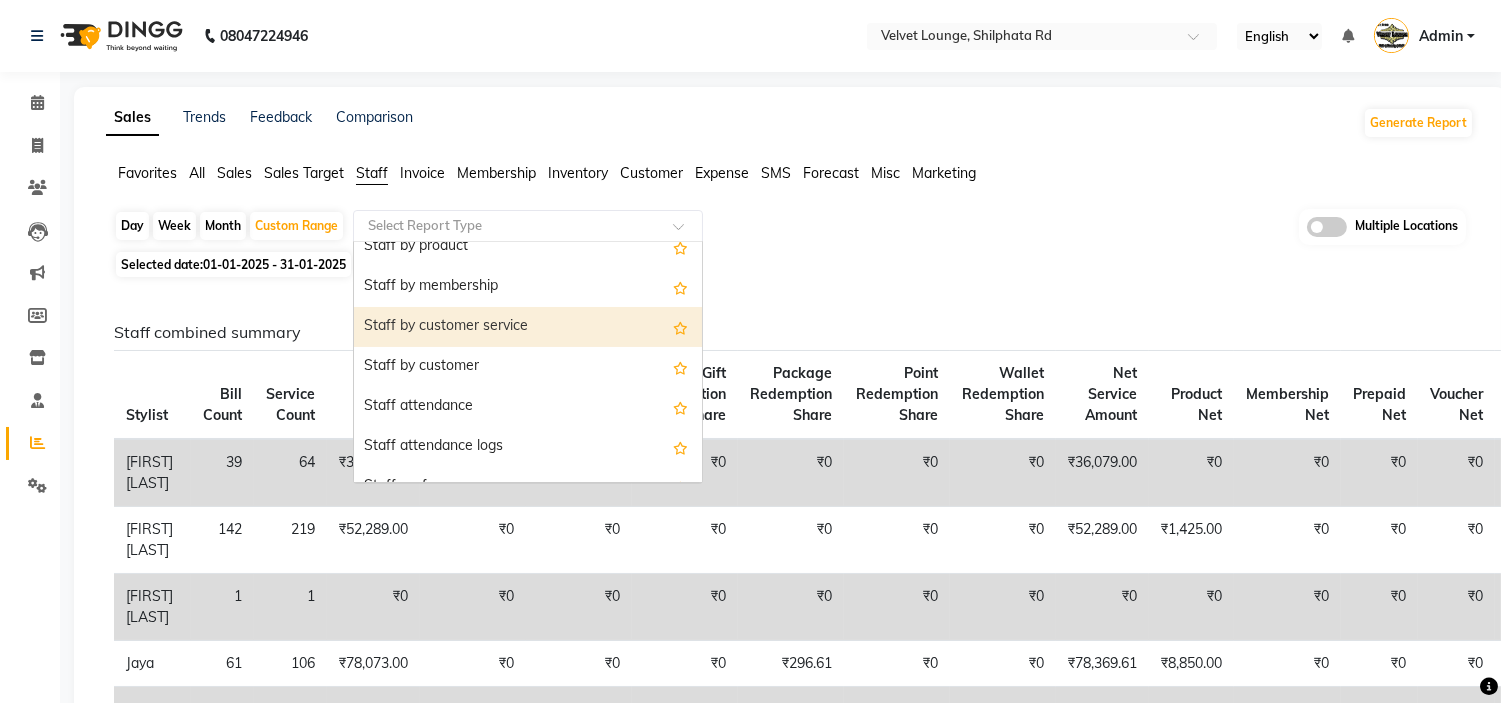 scroll, scrollTop: 133, scrollLeft: 0, axis: vertical 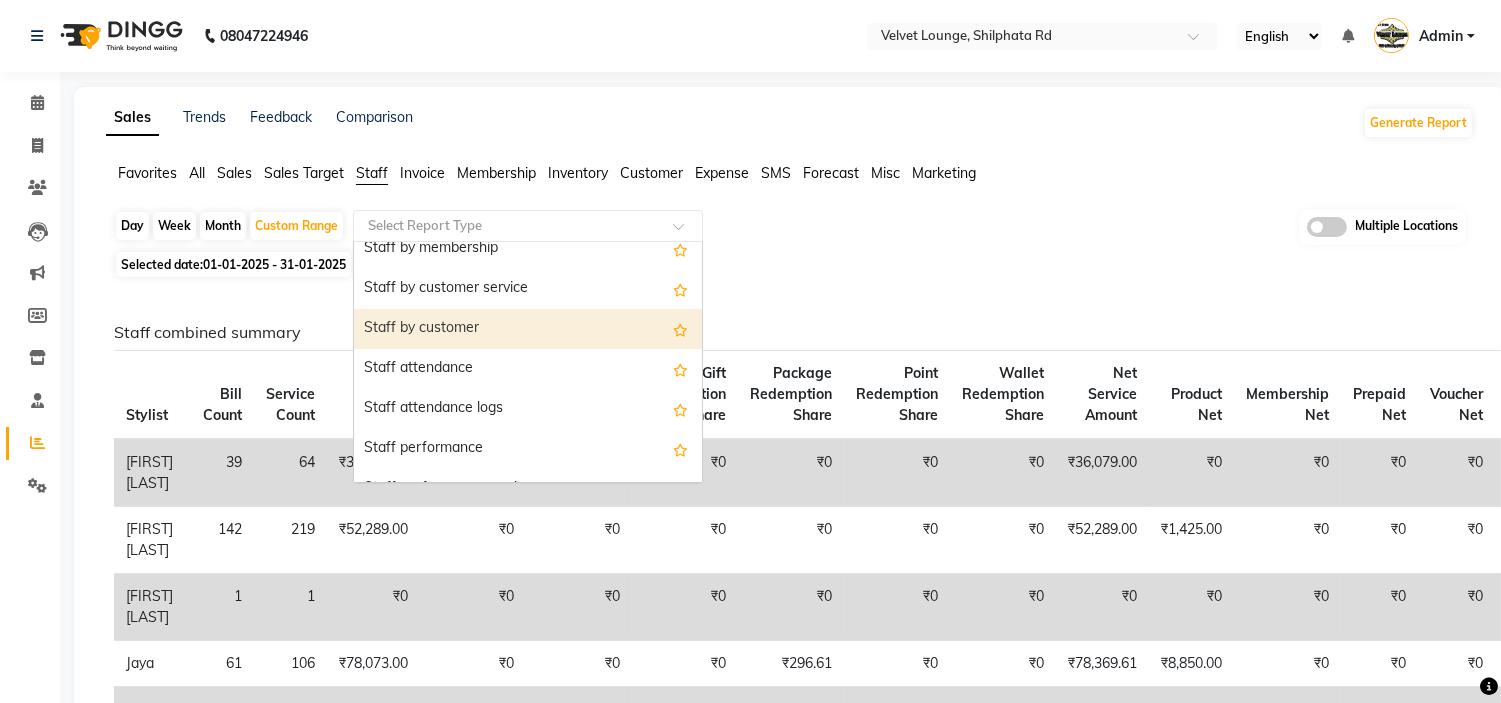 click on "Staff by customer" at bounding box center [528, 329] 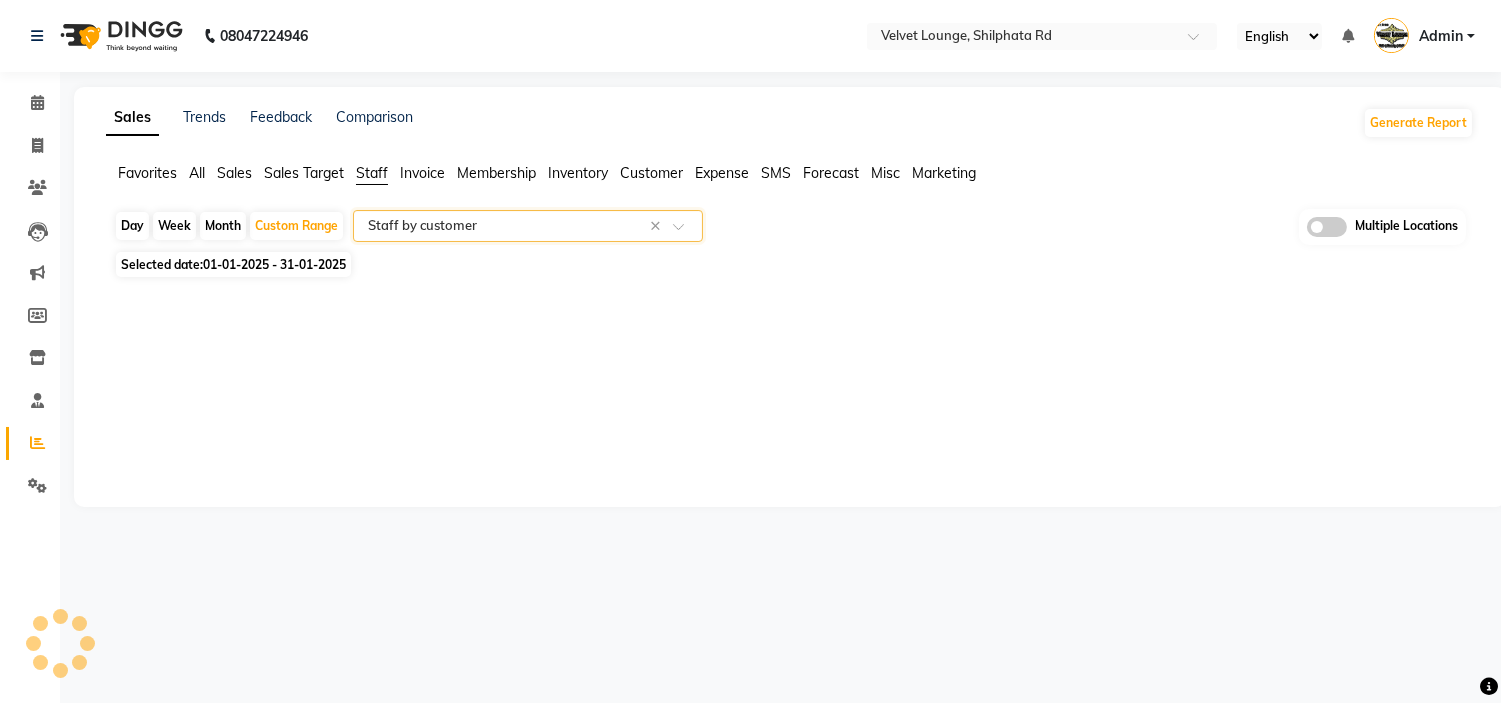 select on "full_report" 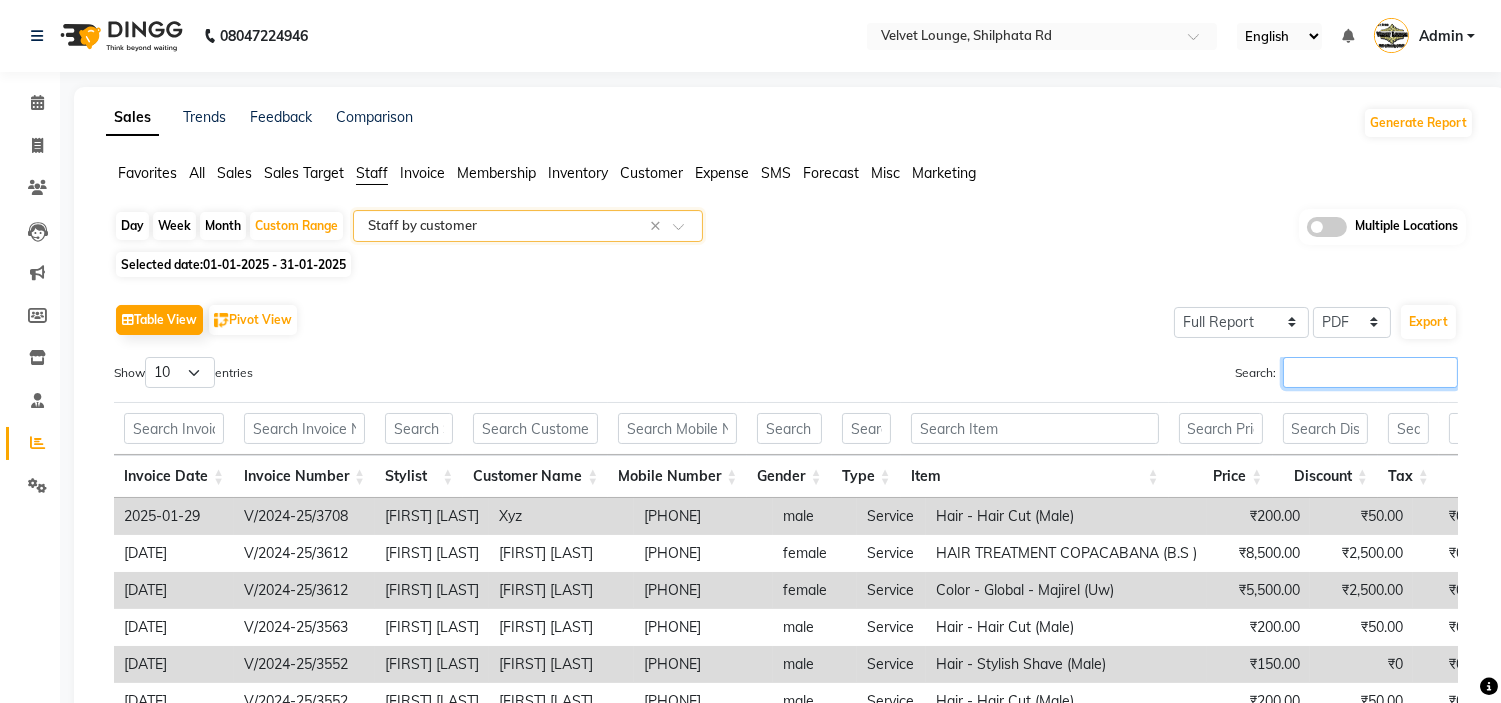 click on "Search:" at bounding box center (1370, 372) 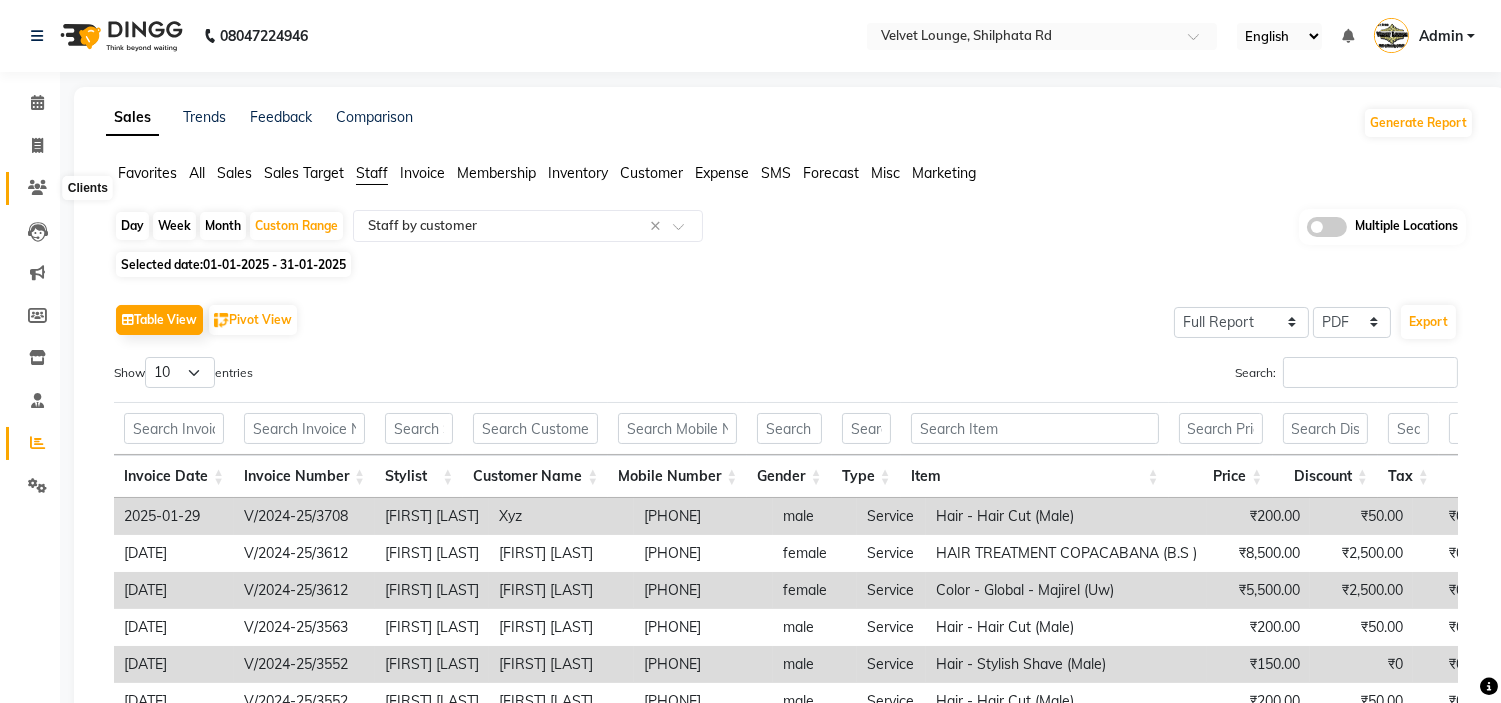 click 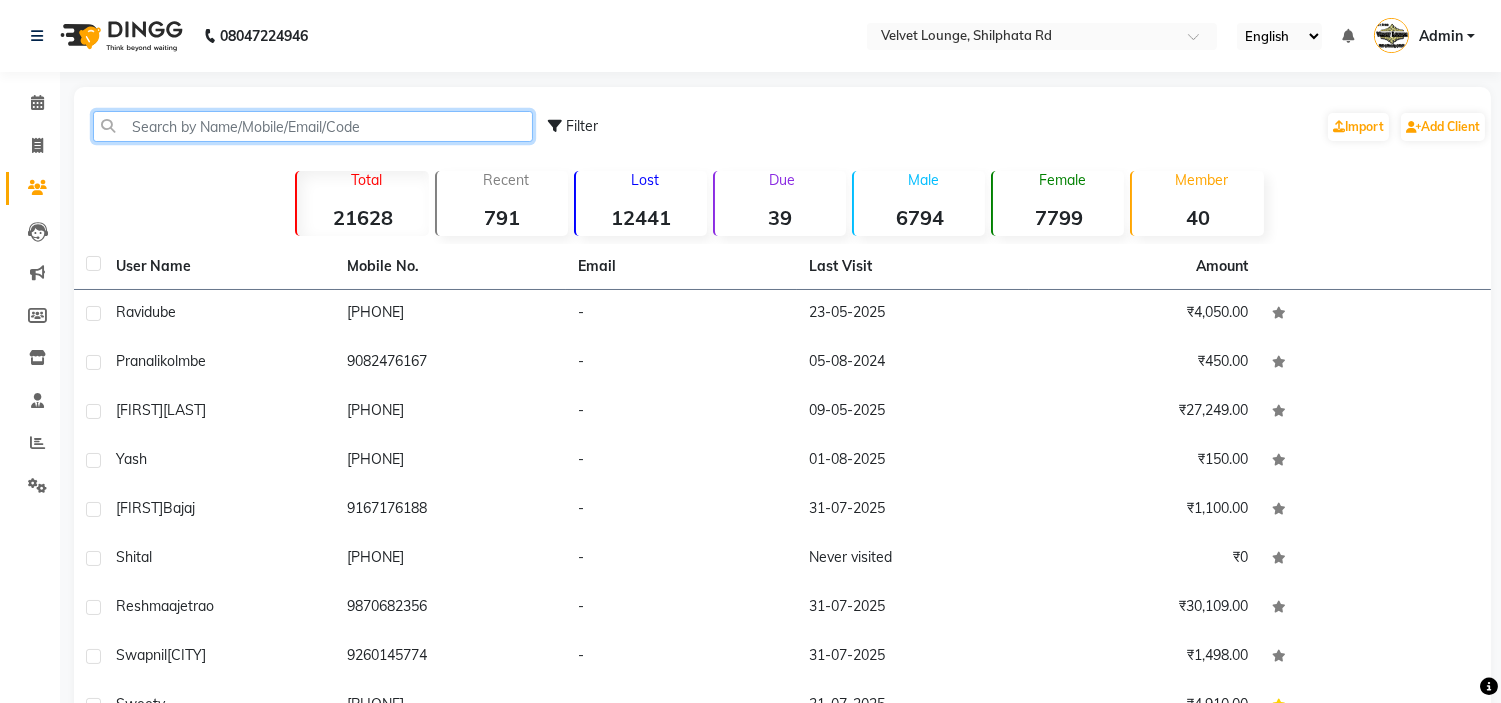 click 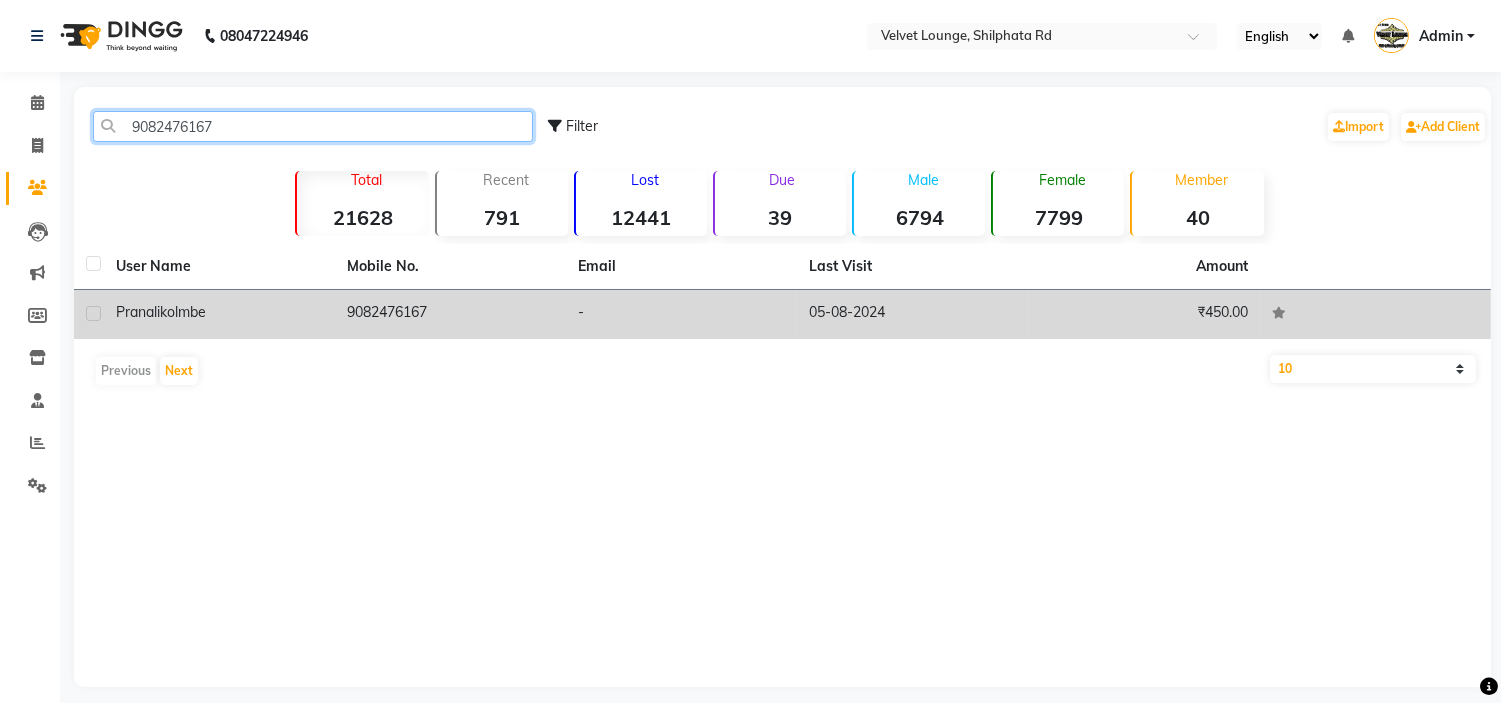 type on "9082476167" 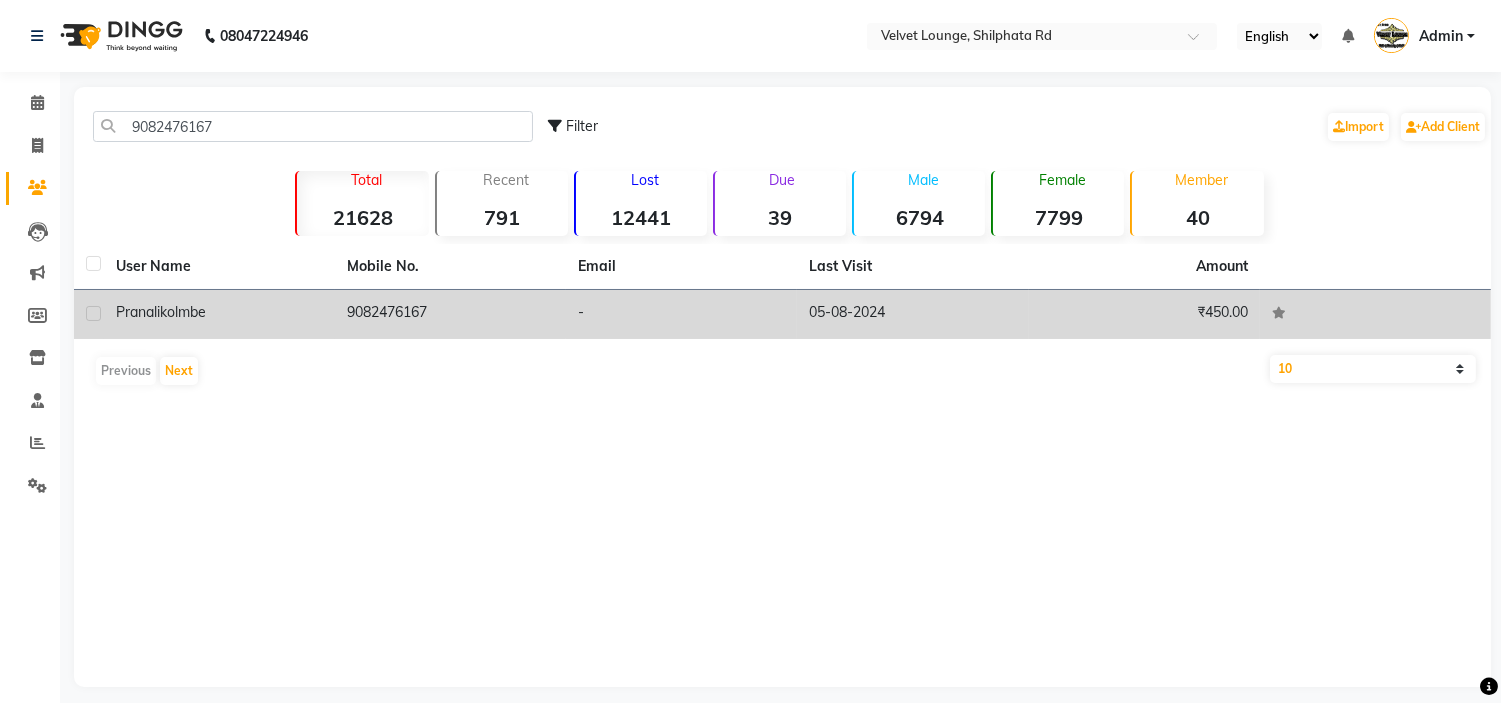 click on "-" 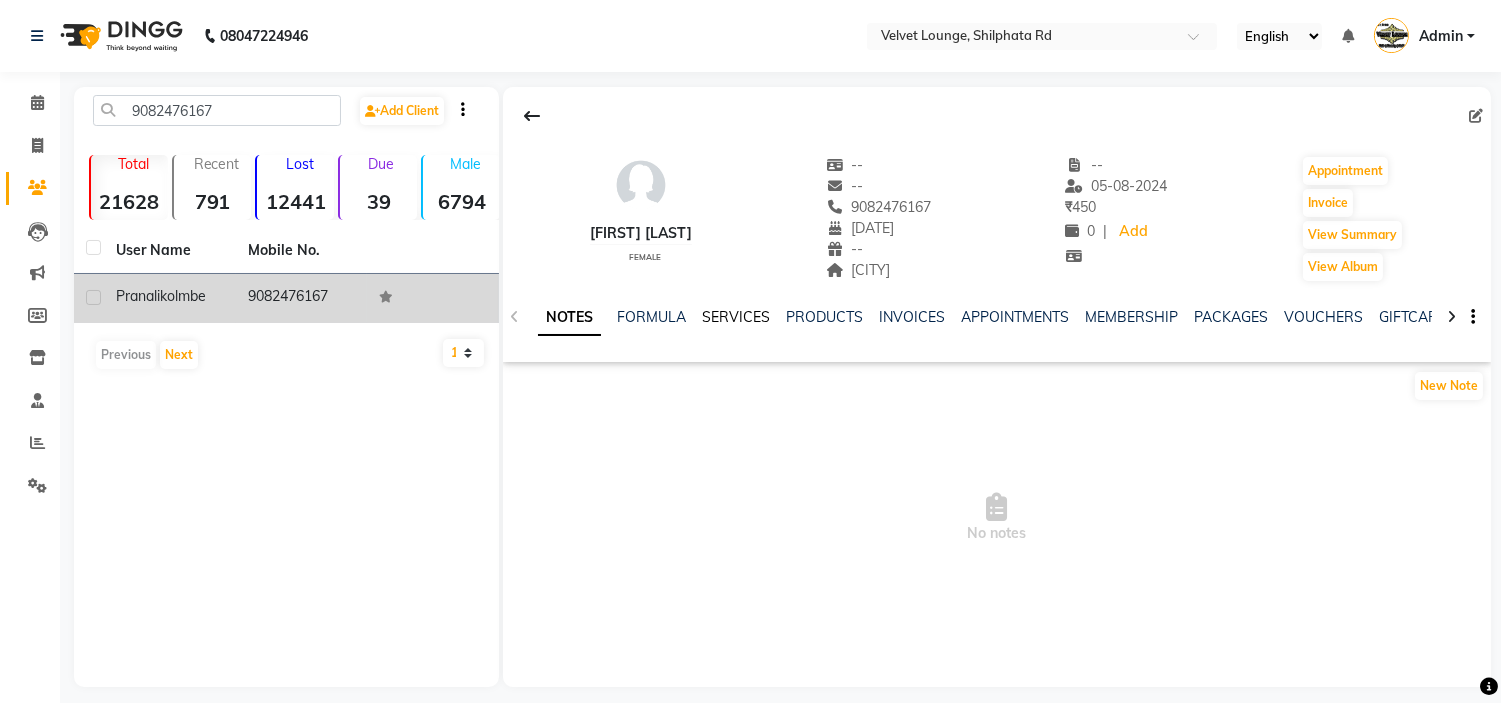 click on "SERVICES" 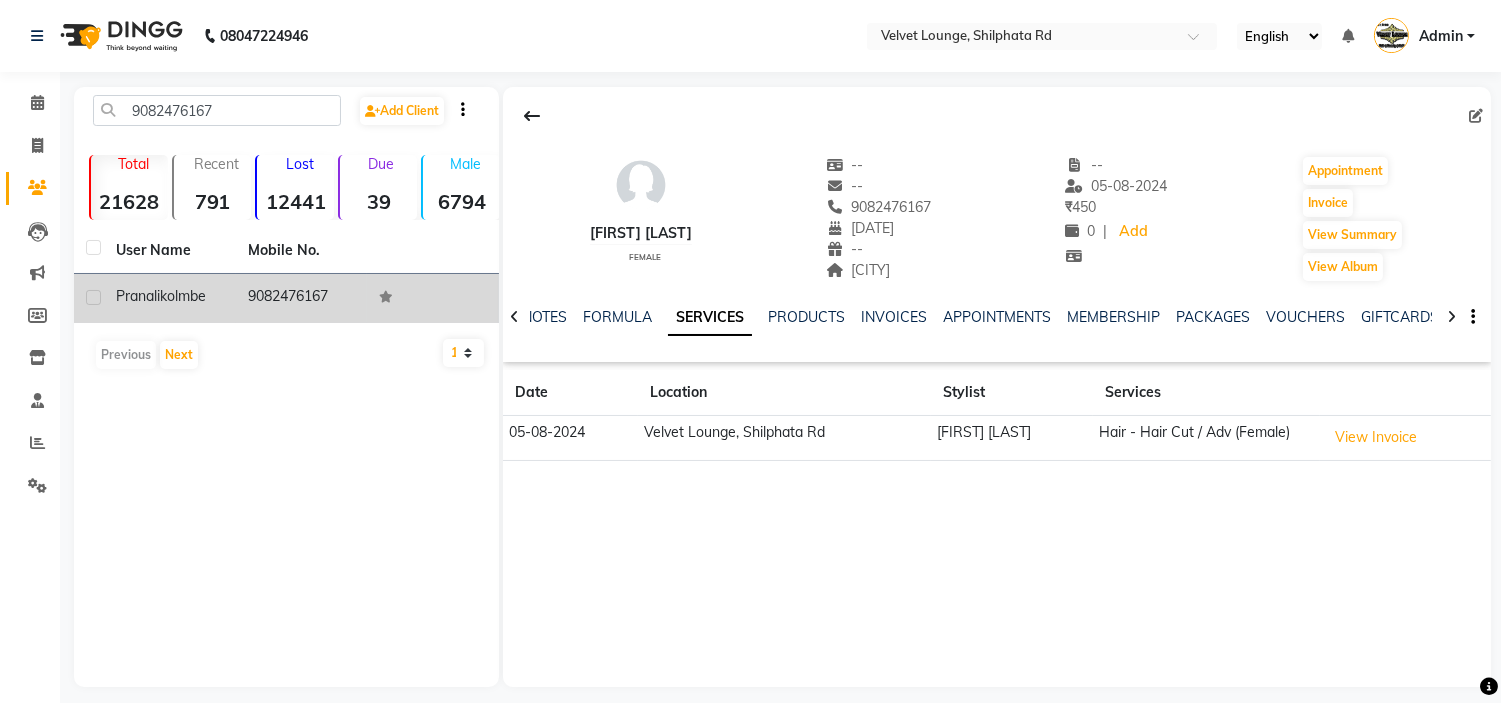 click on "[FIRST] [LAST]" 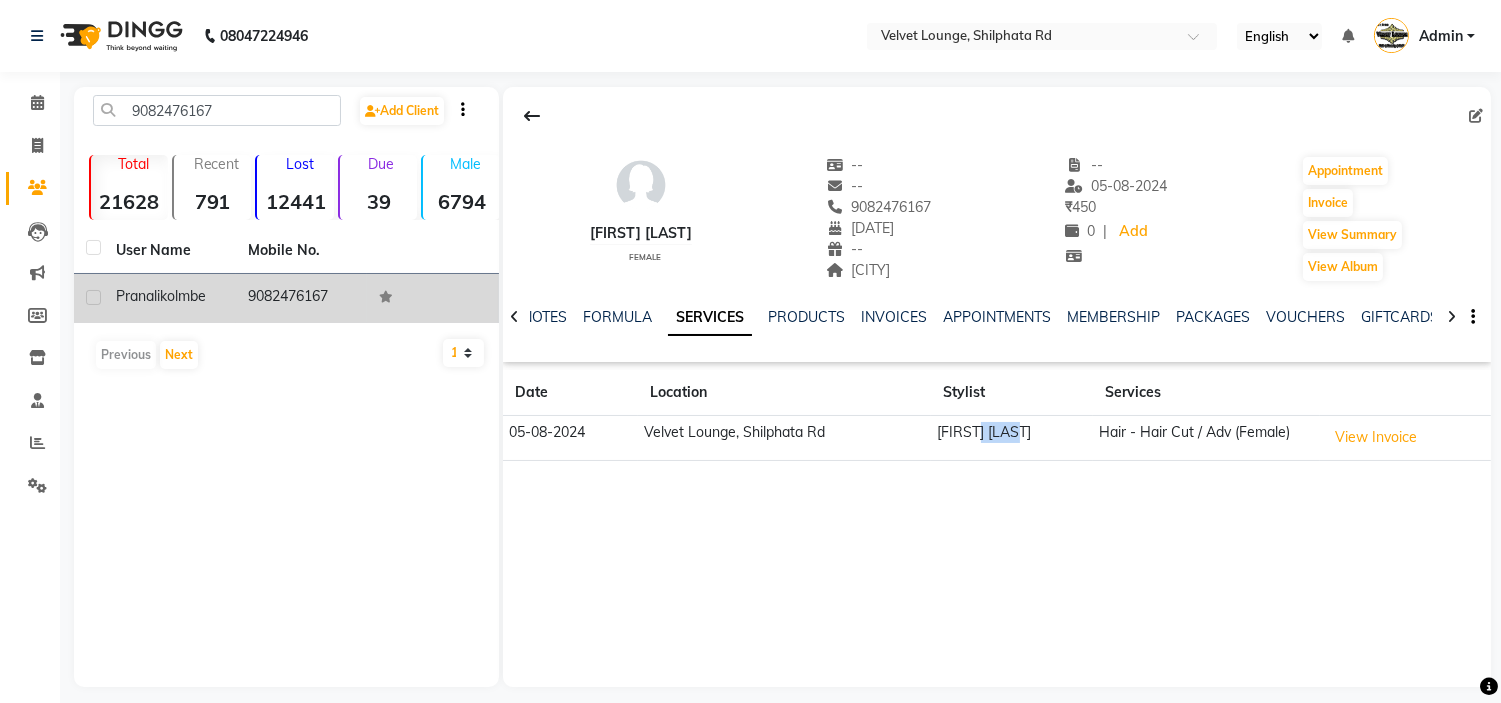 click on "[FIRST] [LAST]" 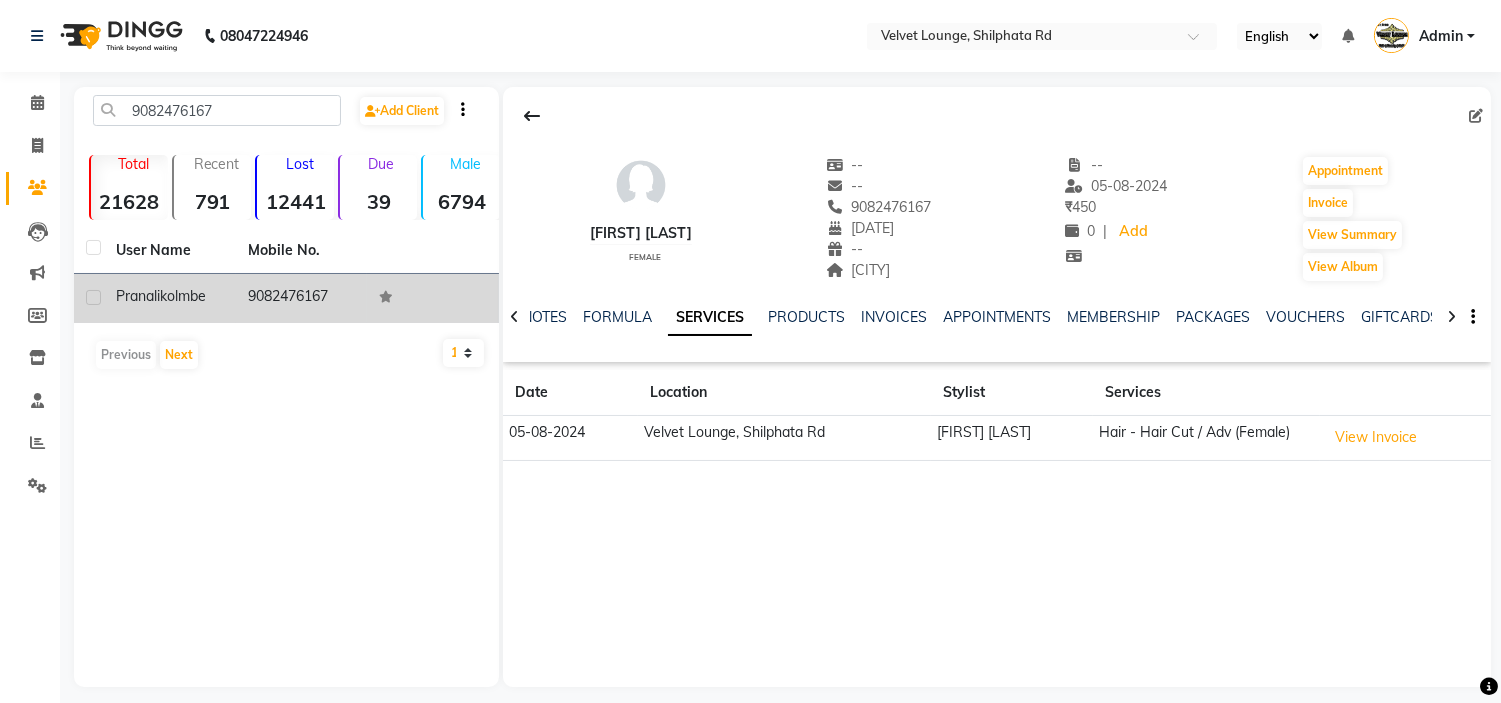 click on "[FIRST] [LAST] female  --   --   [PHONE]  [DATE]  --  [CITY]   -- [DATE] ₹    450 0 |  Add   Appointment   Invoice  View Summary  View Album  NOTES FORMULA SERVICES PRODUCTS INVOICES APPOINTMENTS MEMBERSHIP PACKAGES VOUCHERS GIFTCARDS POINTS FORMS FAMILY CARDS WALLET [DATE]  [LOCATION], [STREET]  [NAME] Hair - Hair Cut / Adv (Female)  View Invoice" 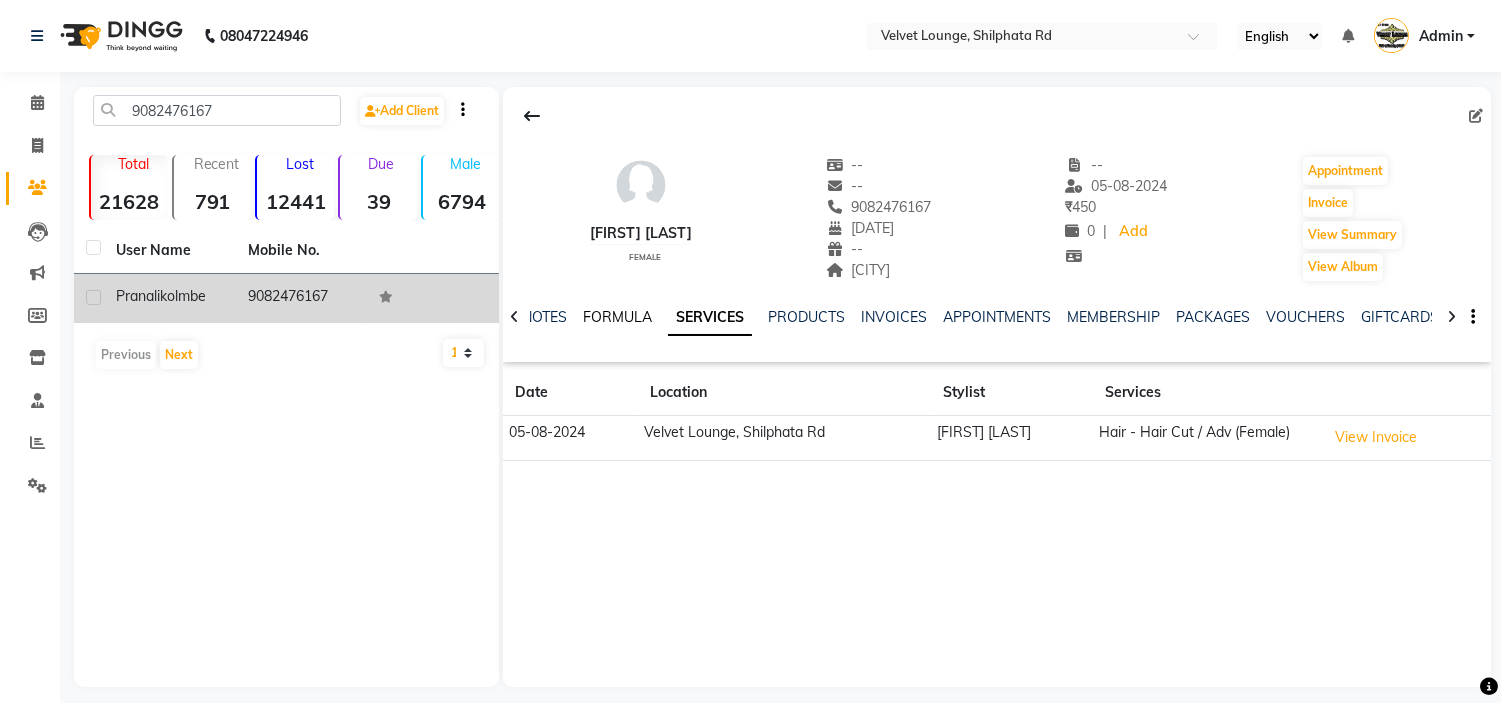 click on "FORMULA" 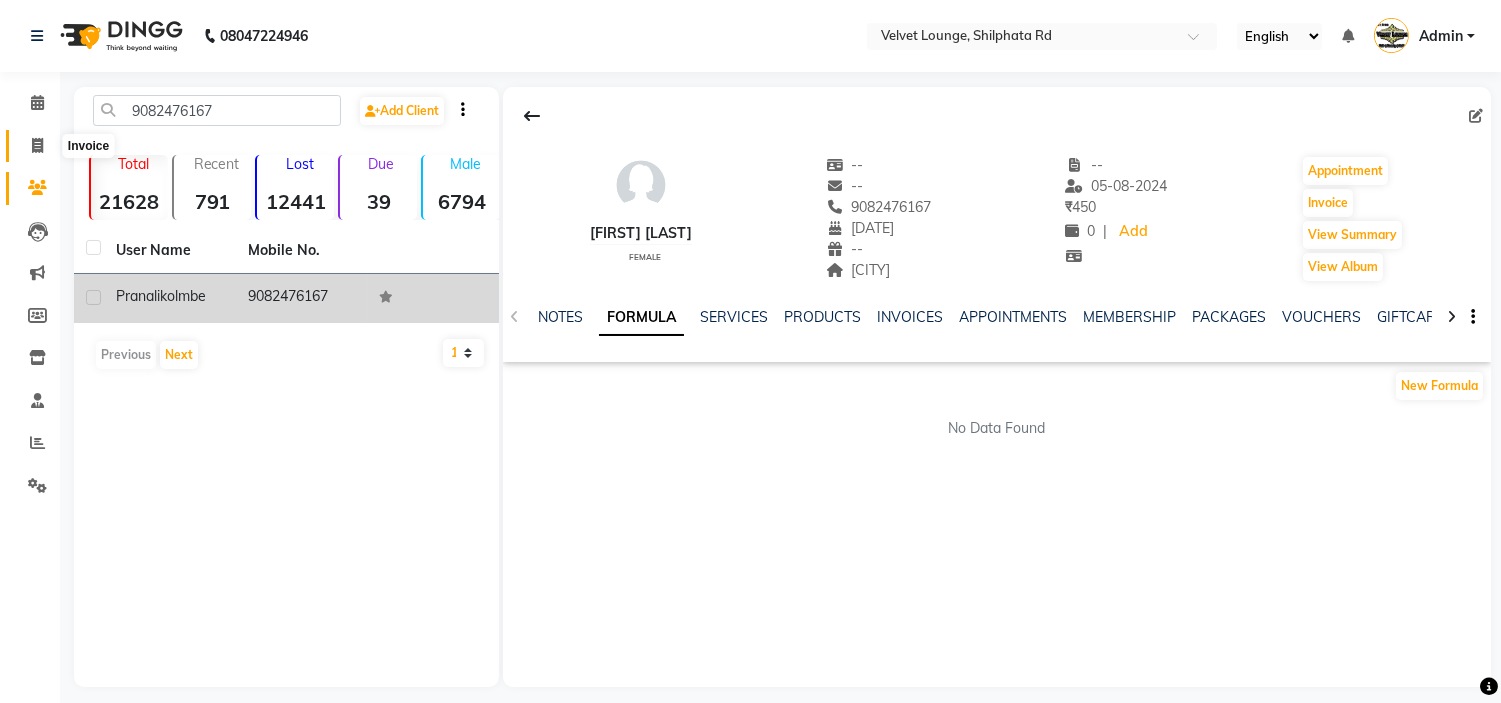 click 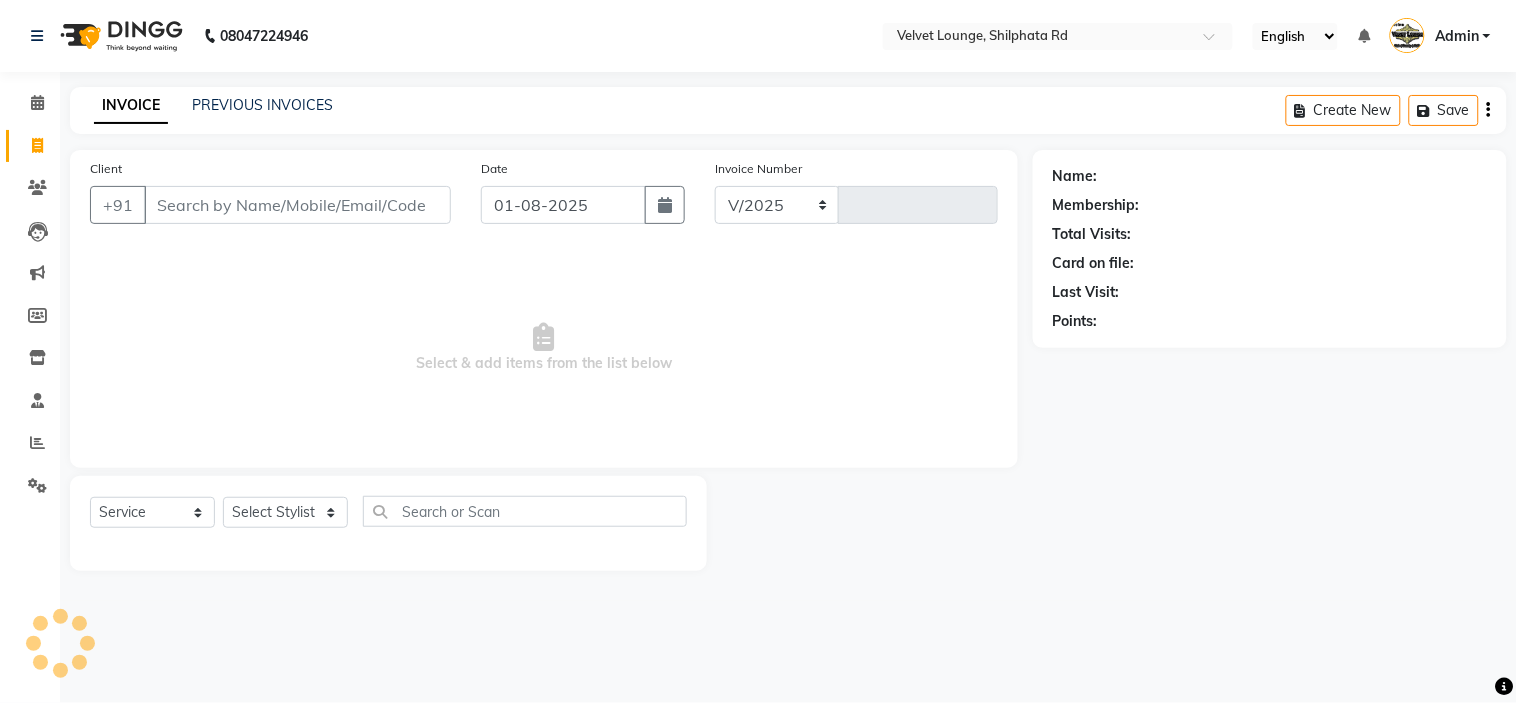 select on "122" 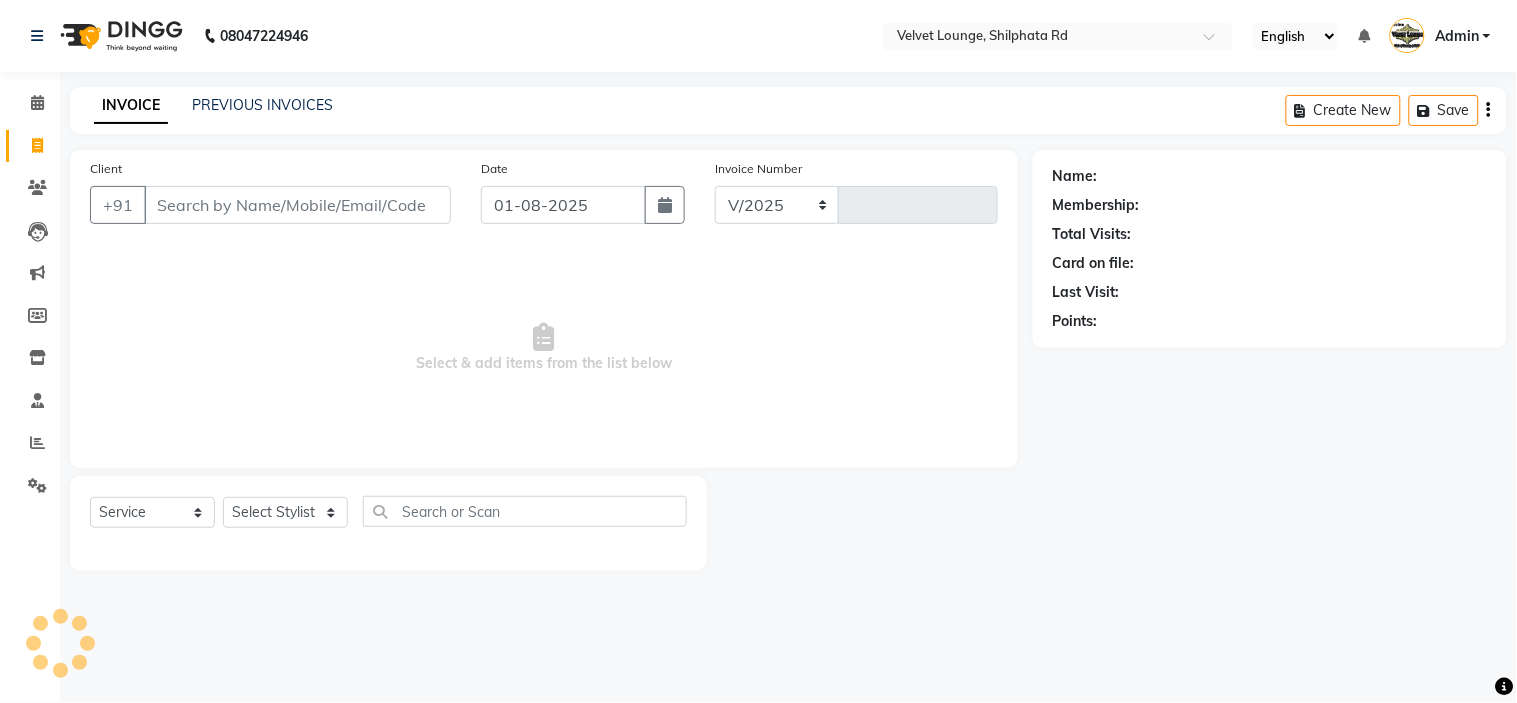 type on "1572" 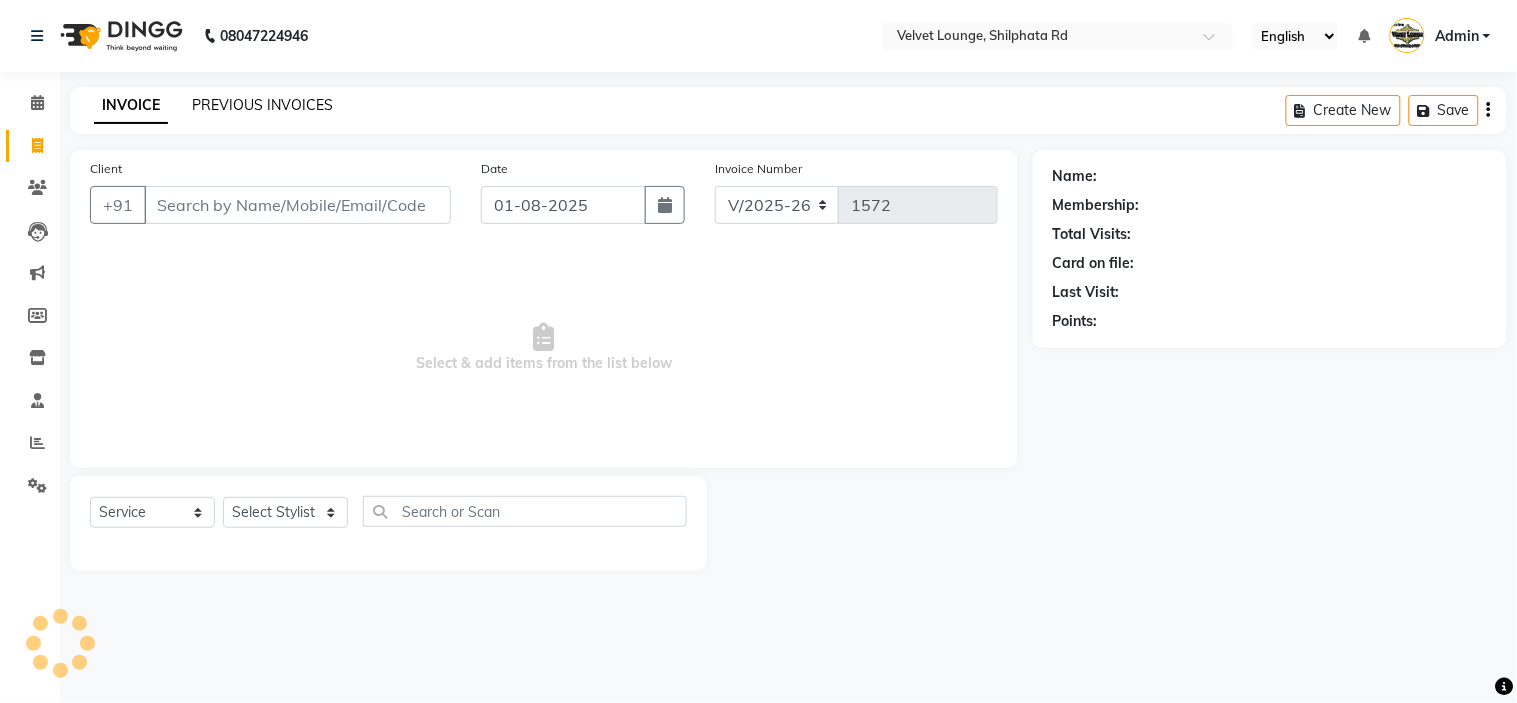 click on "PREVIOUS INVOICES" 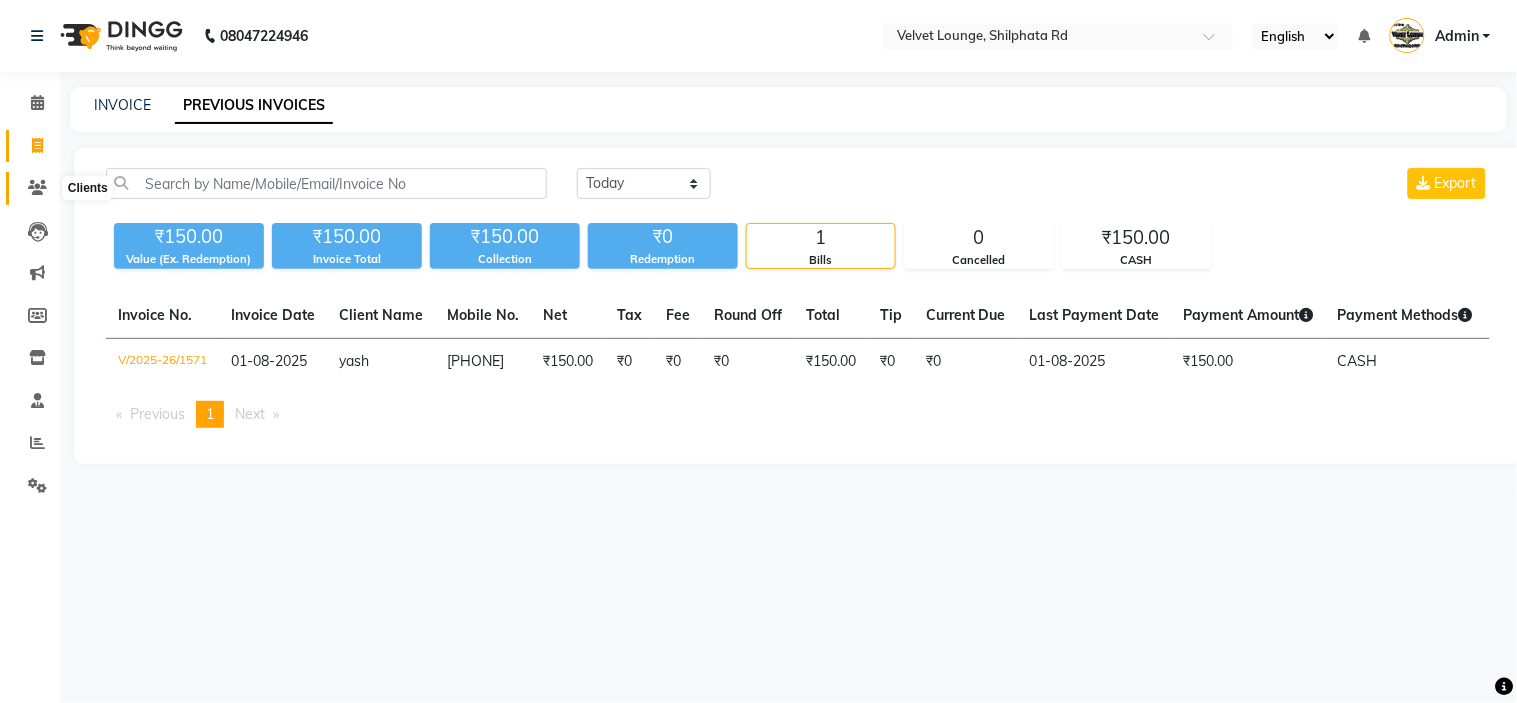 click 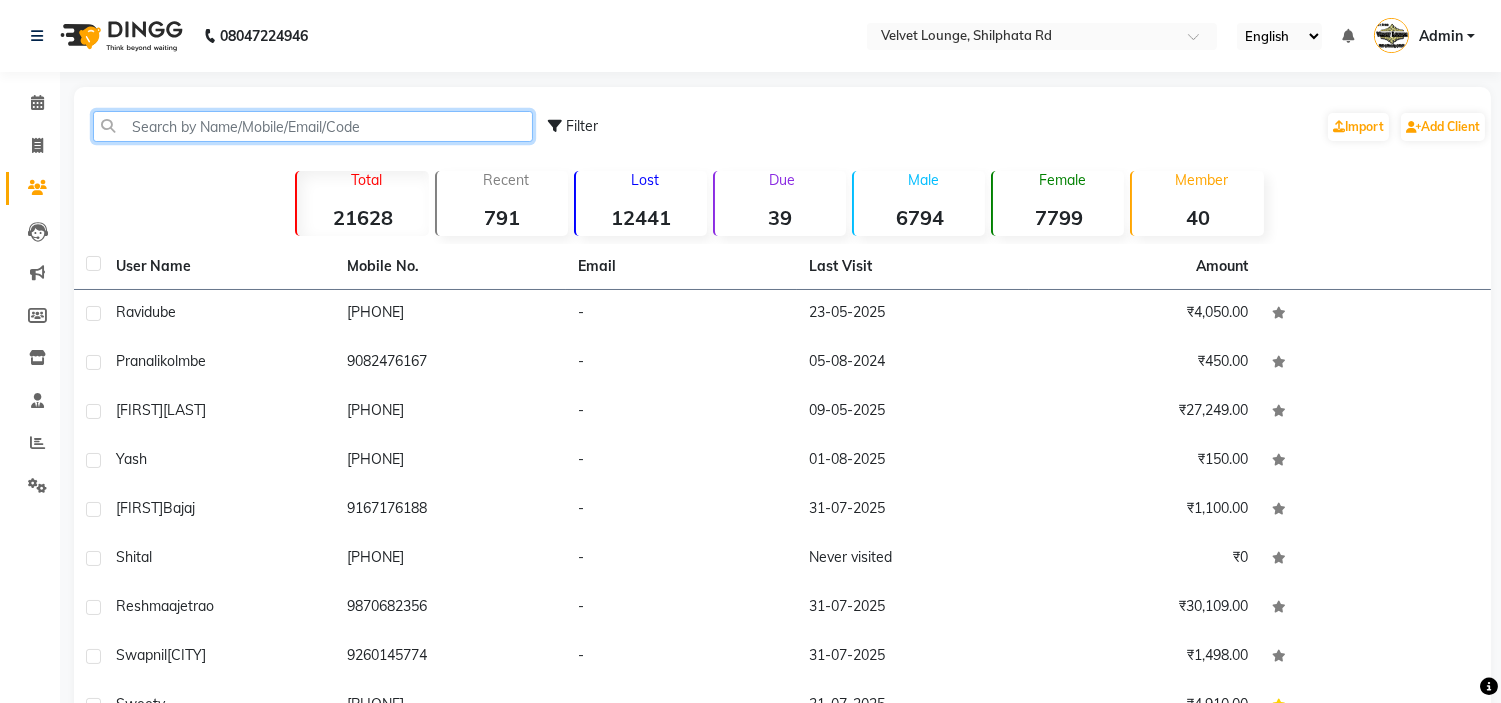 click 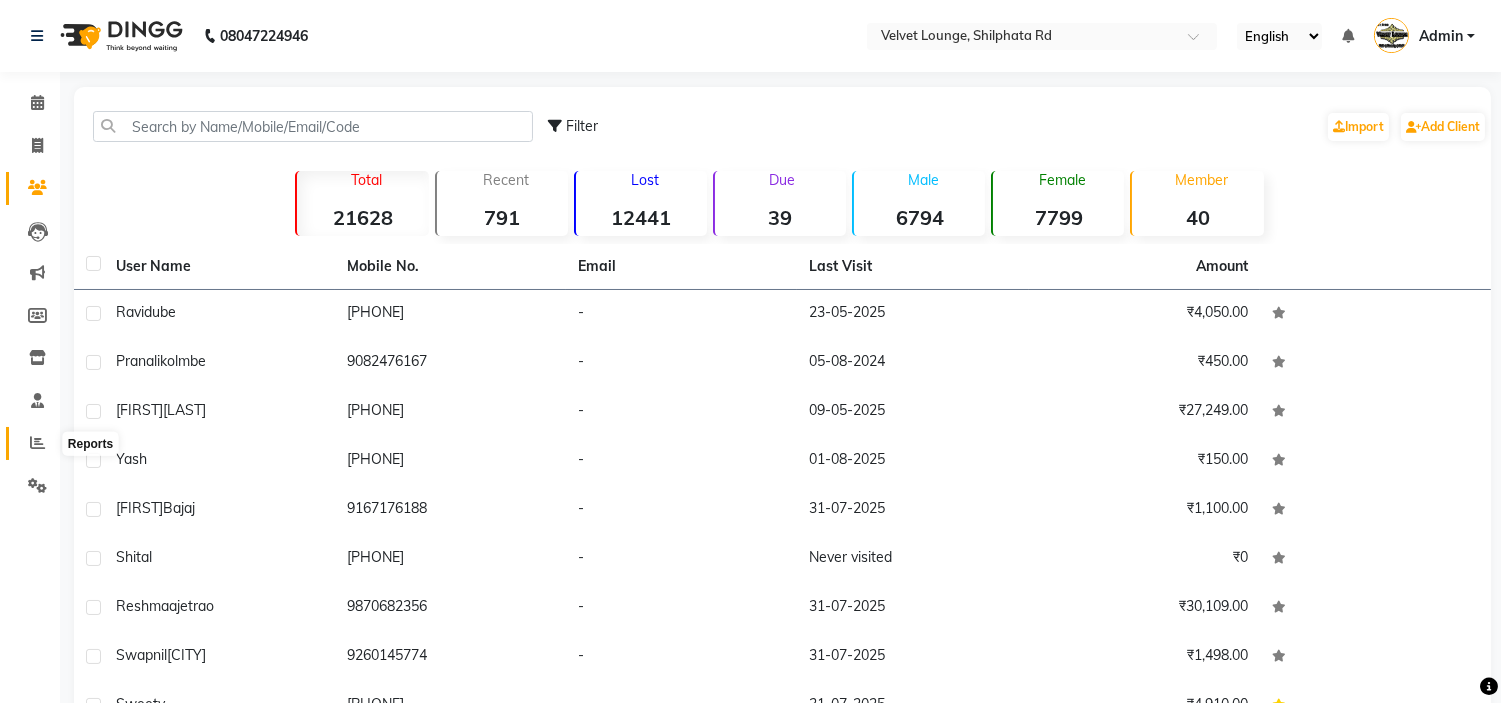 click 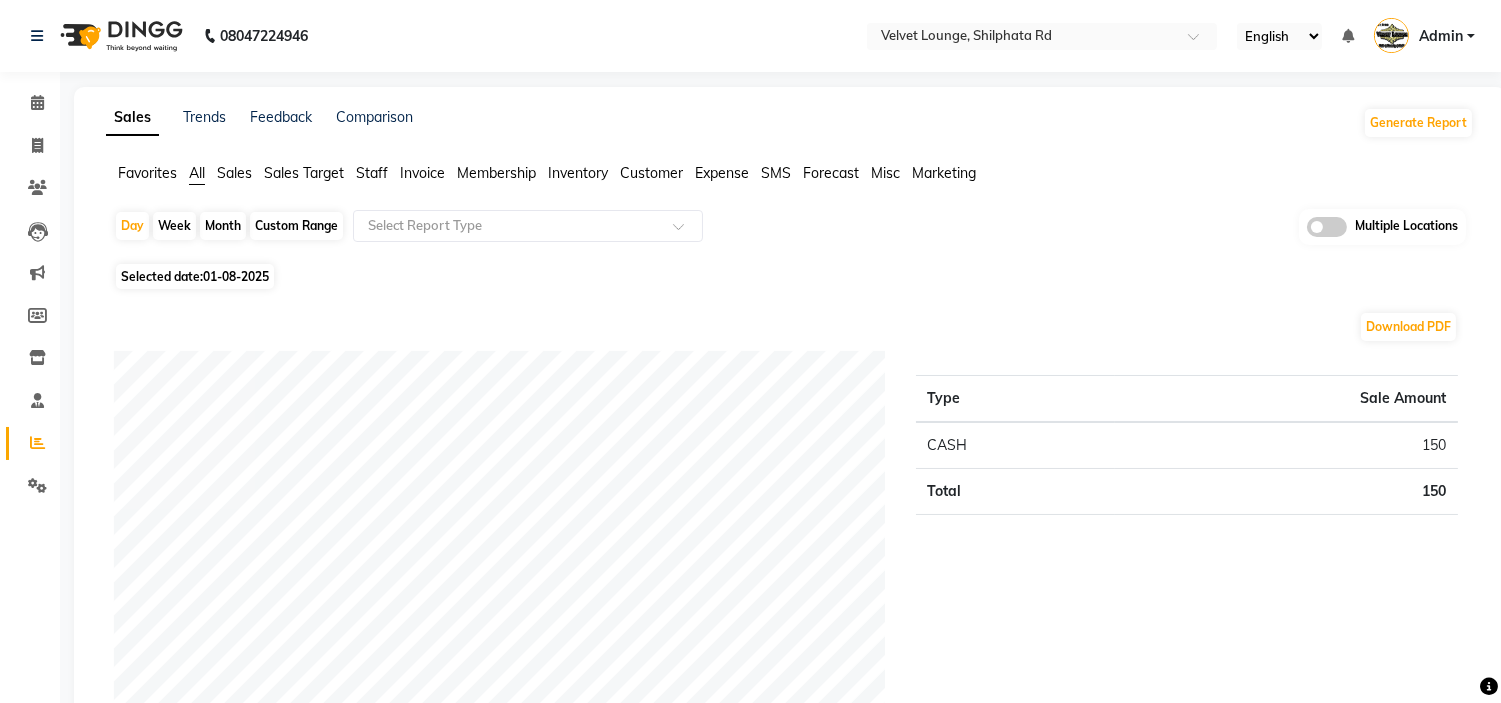 click on "Selected date:  01-08-2025" 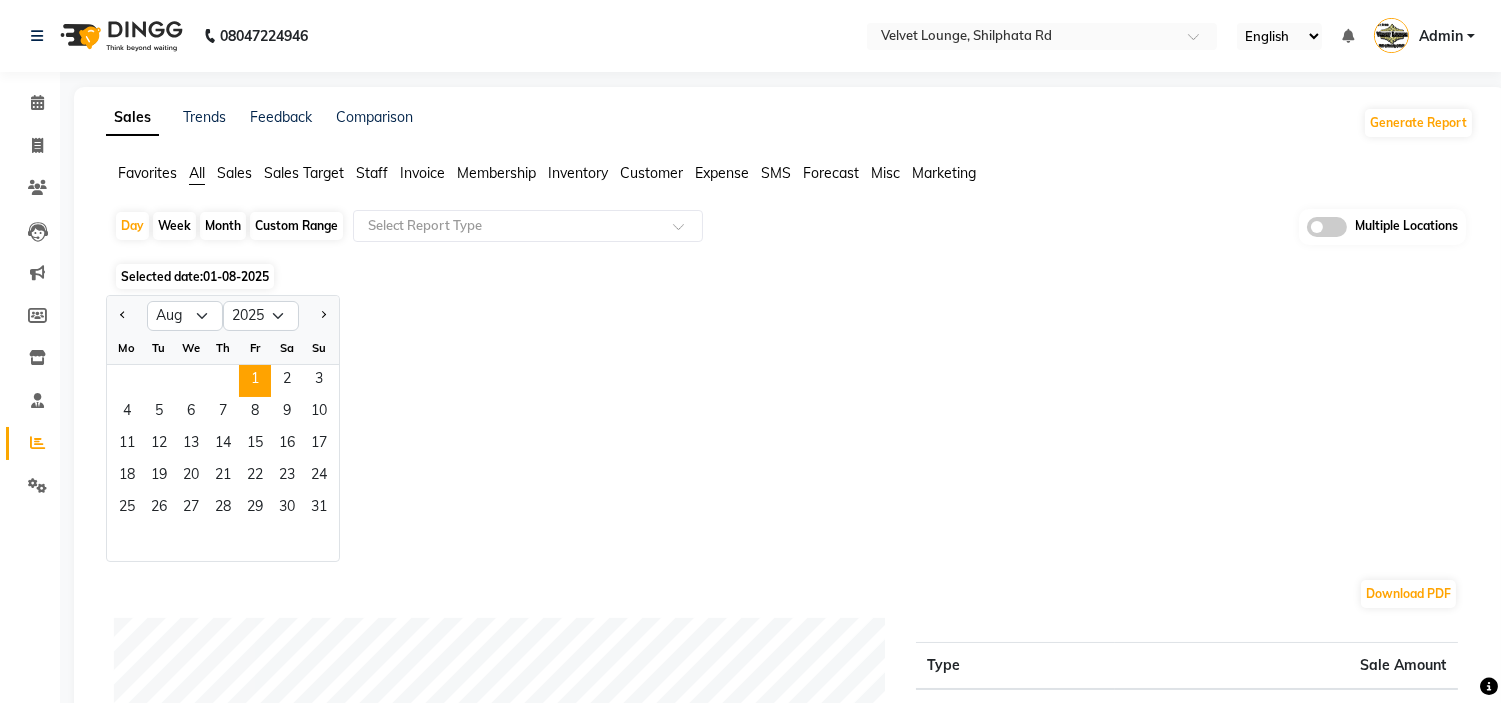 click on "Day   Week   Month   Custom Range  Select Report Type Multiple Locations" 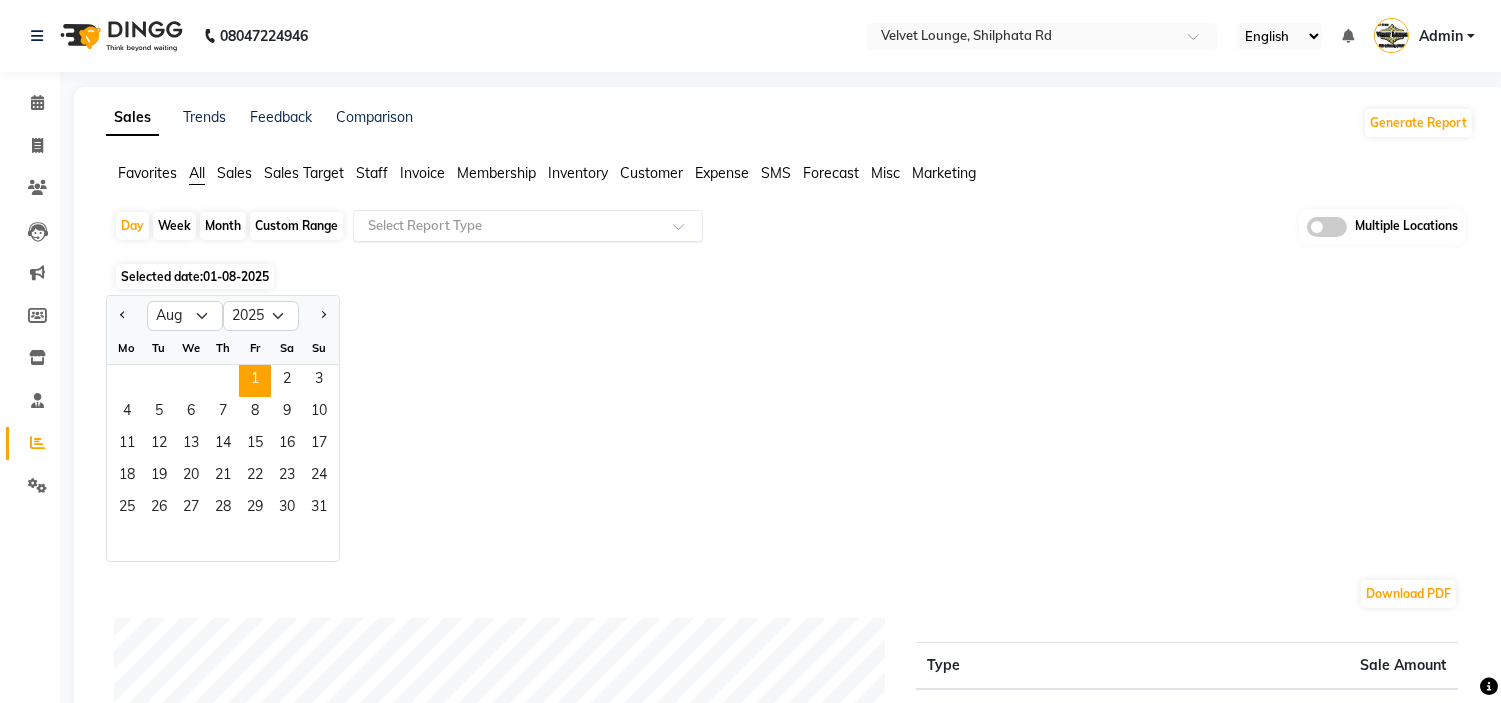 click 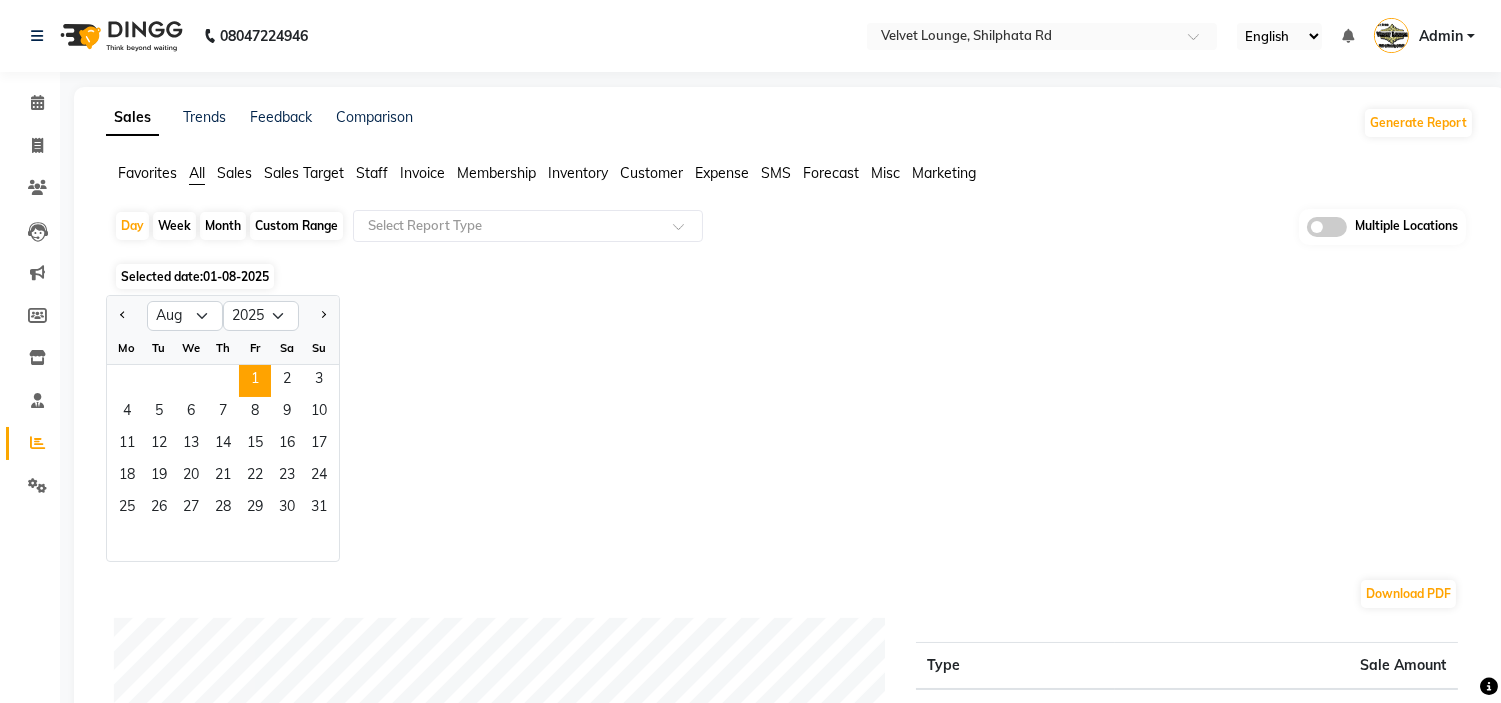 click on "Staff" 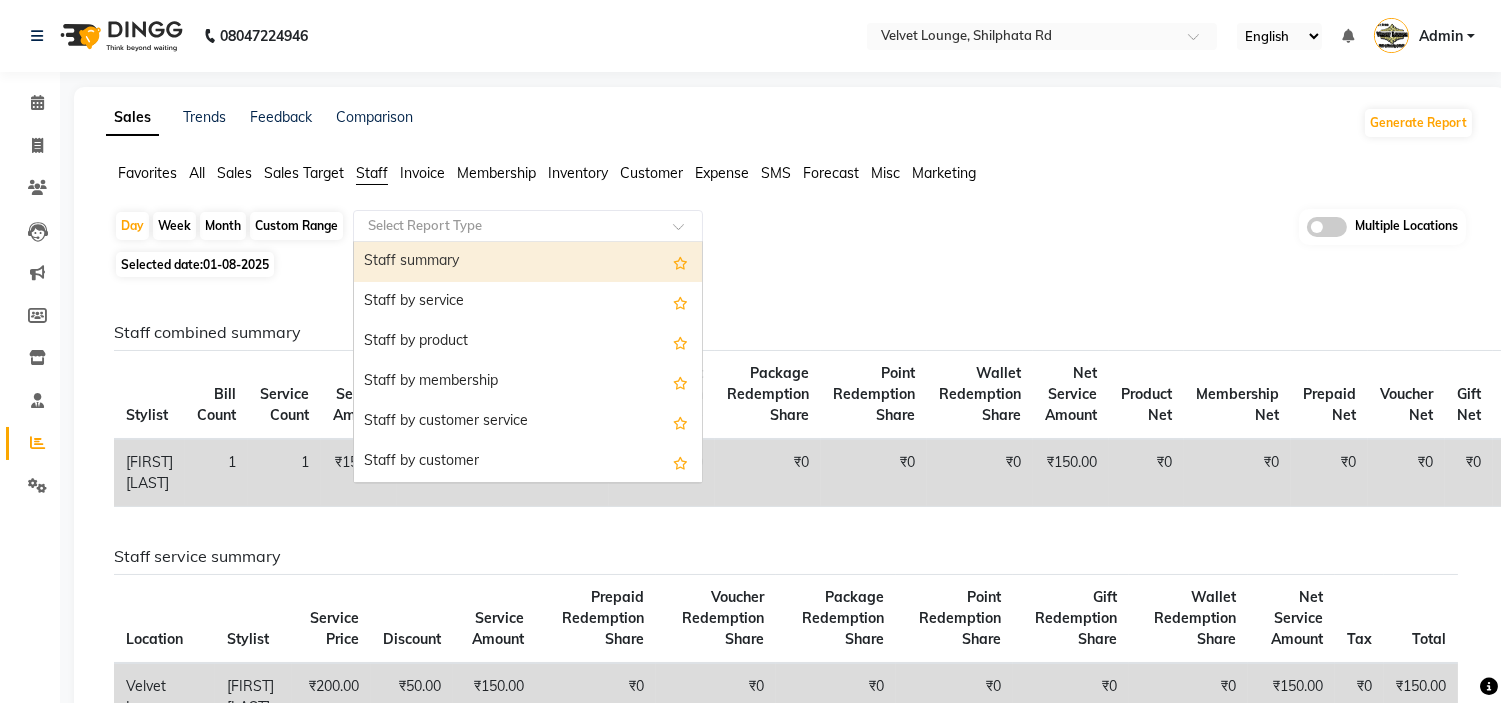 click 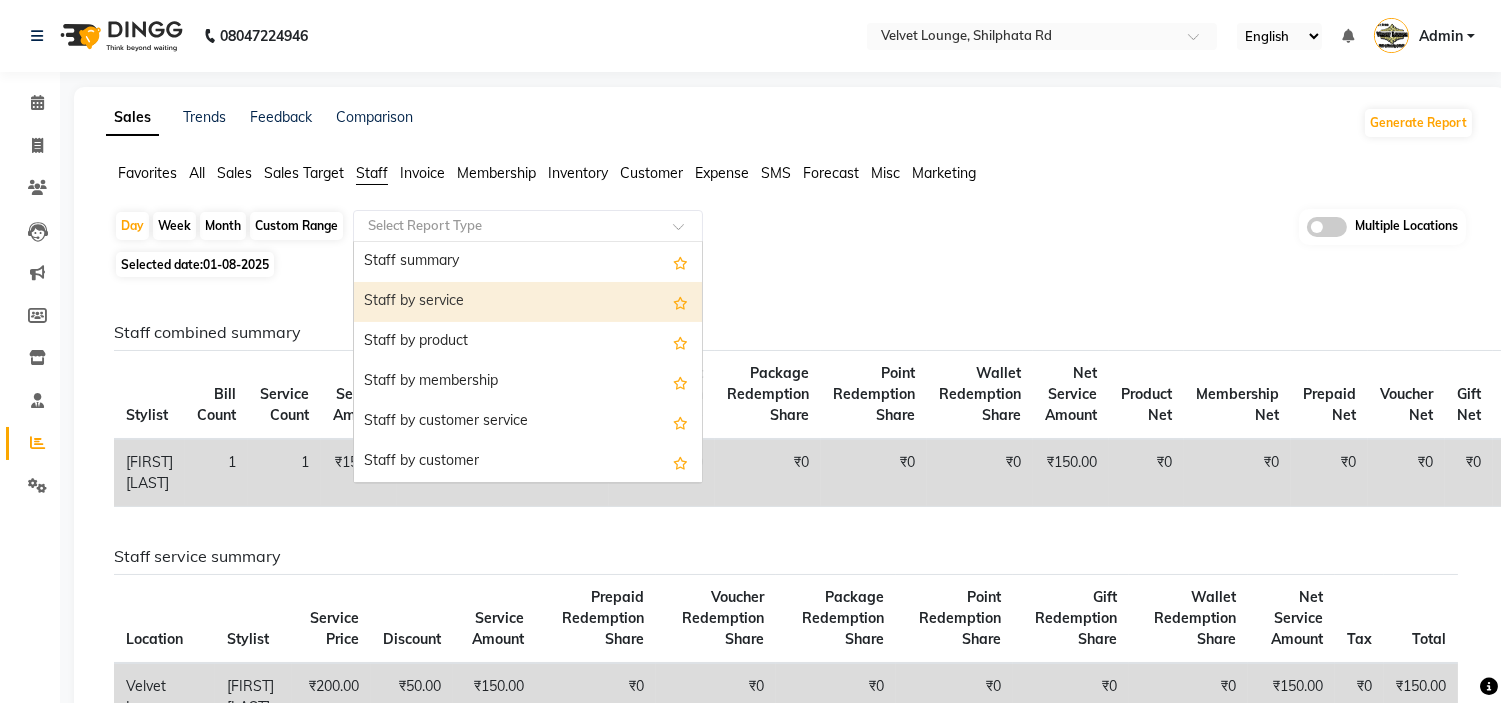 click on "Staff by service" at bounding box center [528, 302] 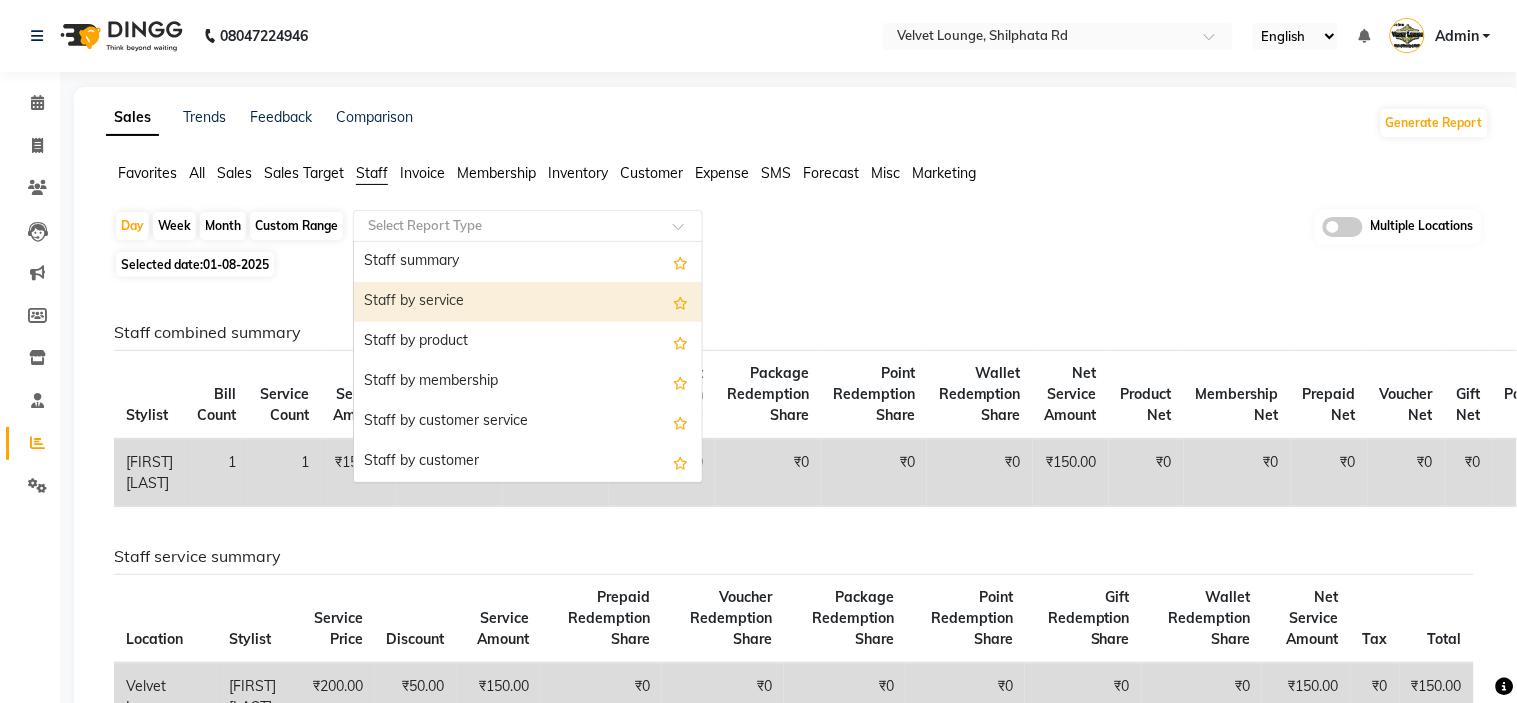 select on "full_report" 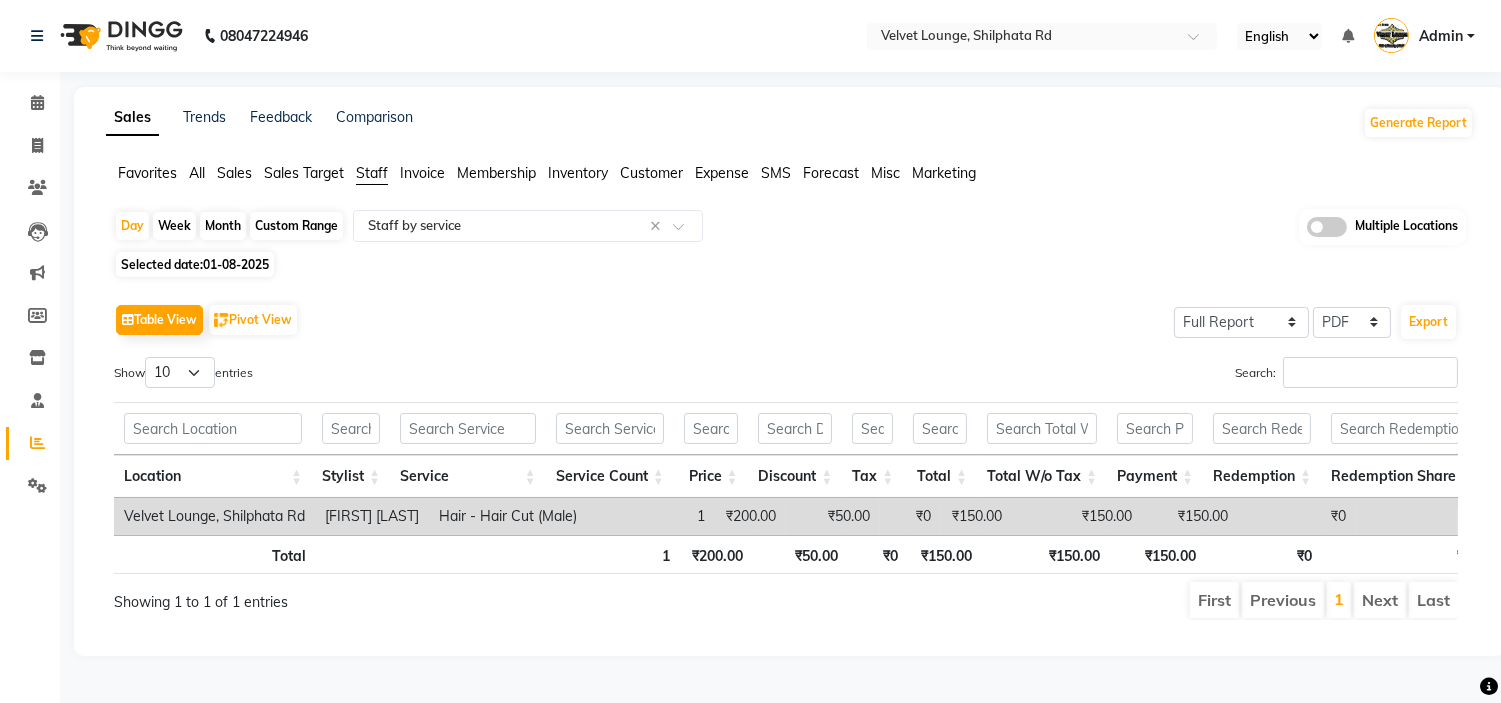 click on "Custom Range" 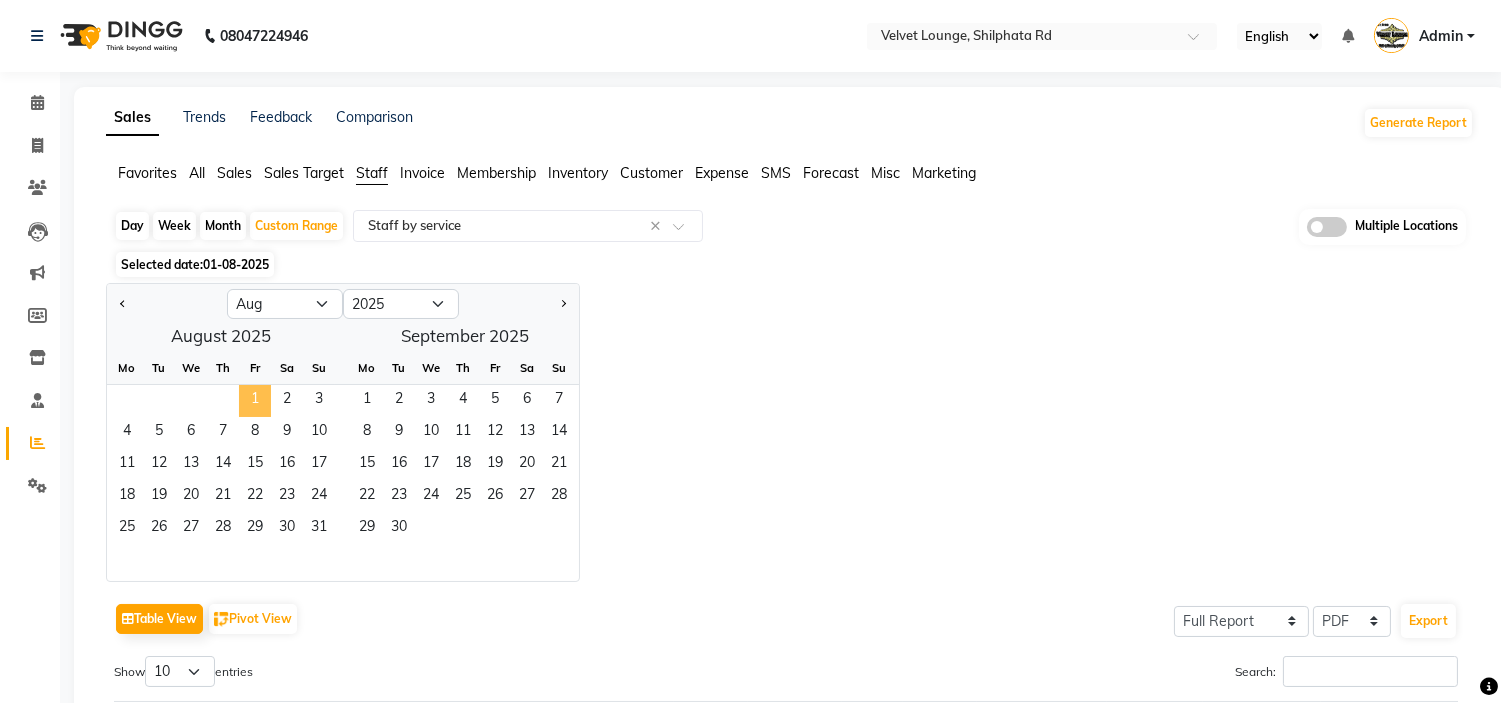 click on "1" 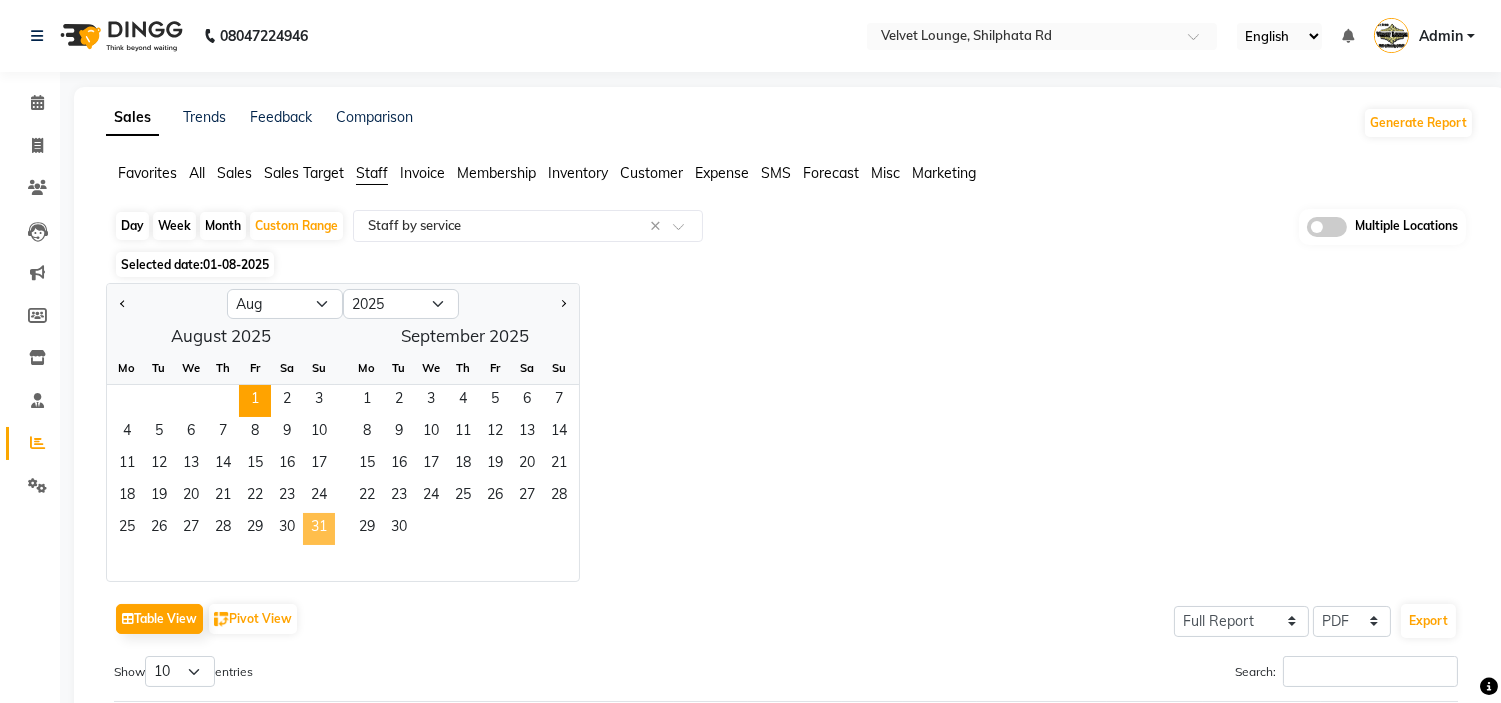 click on "31" 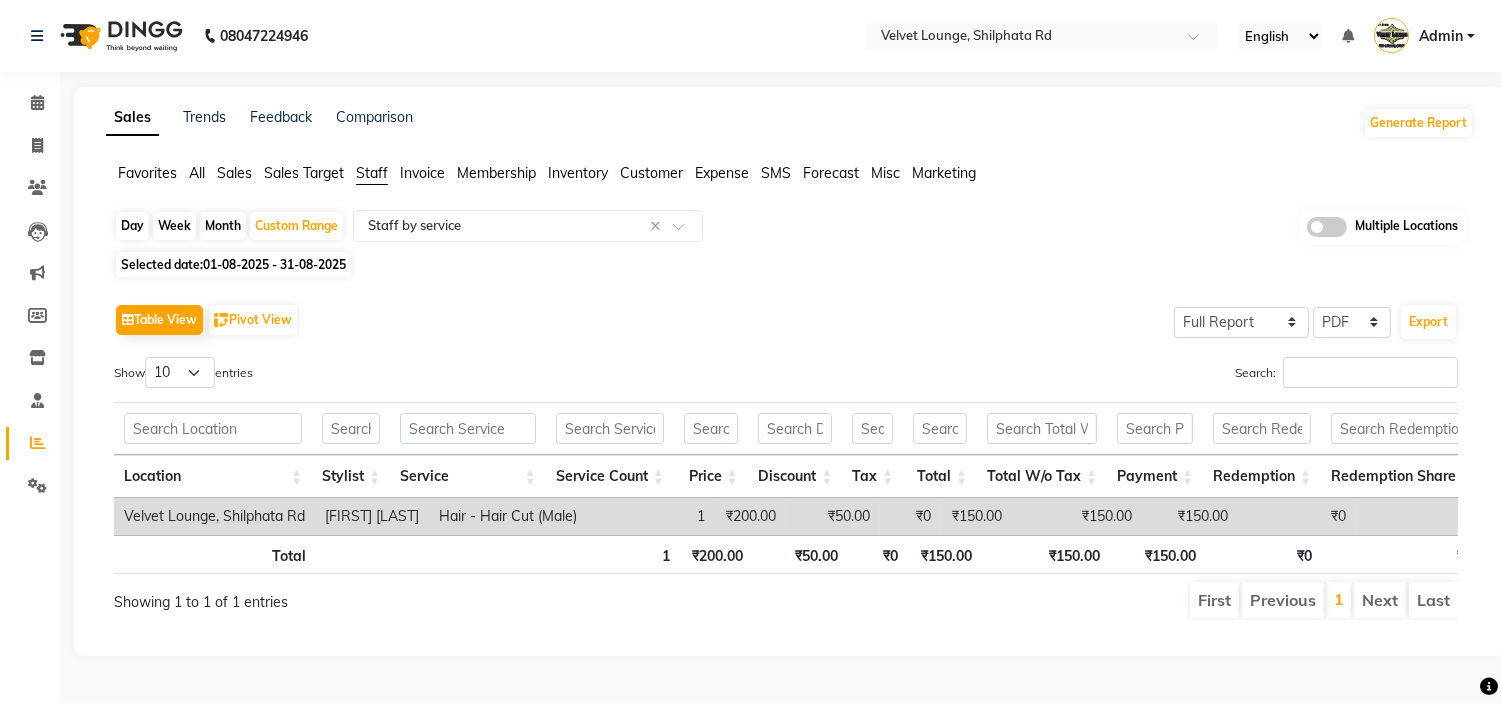 click on "01-08-2025 - 31-08-2025" 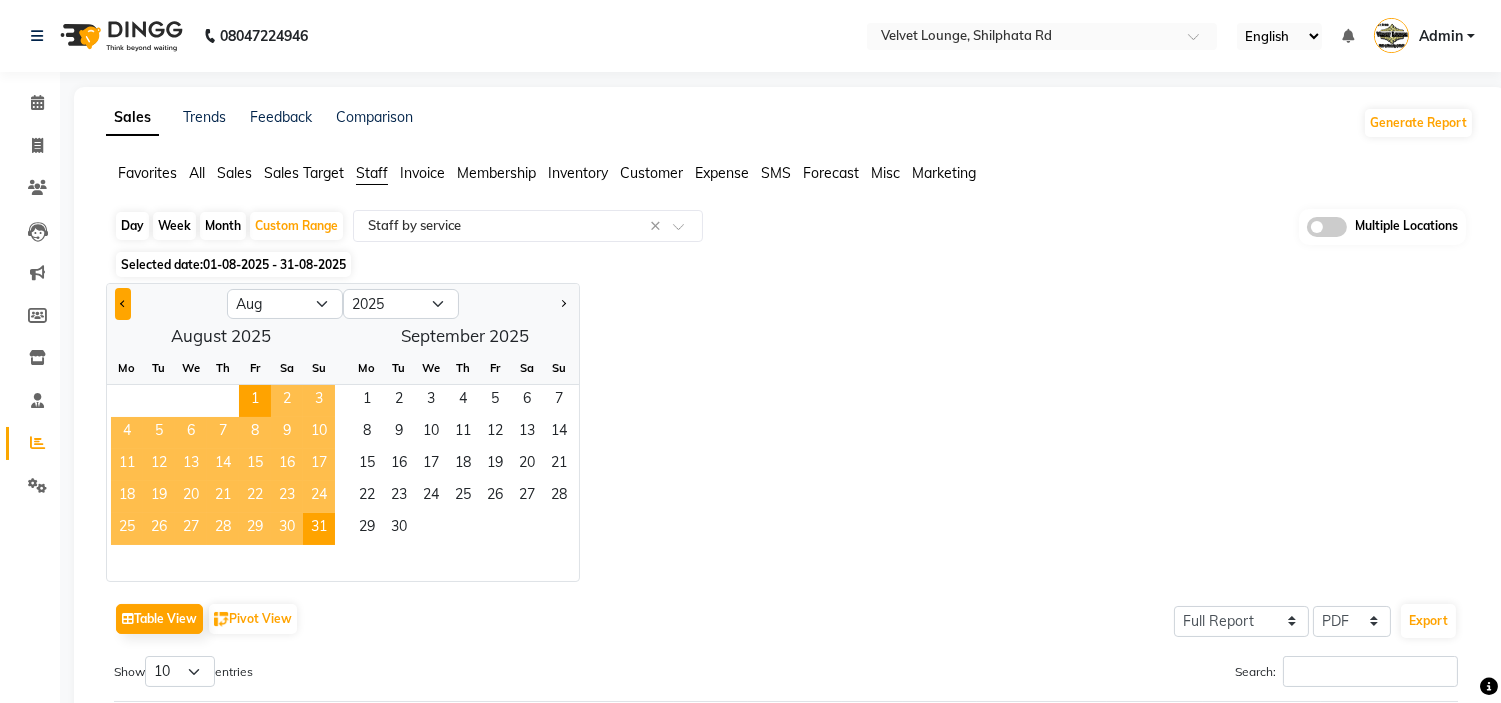 click 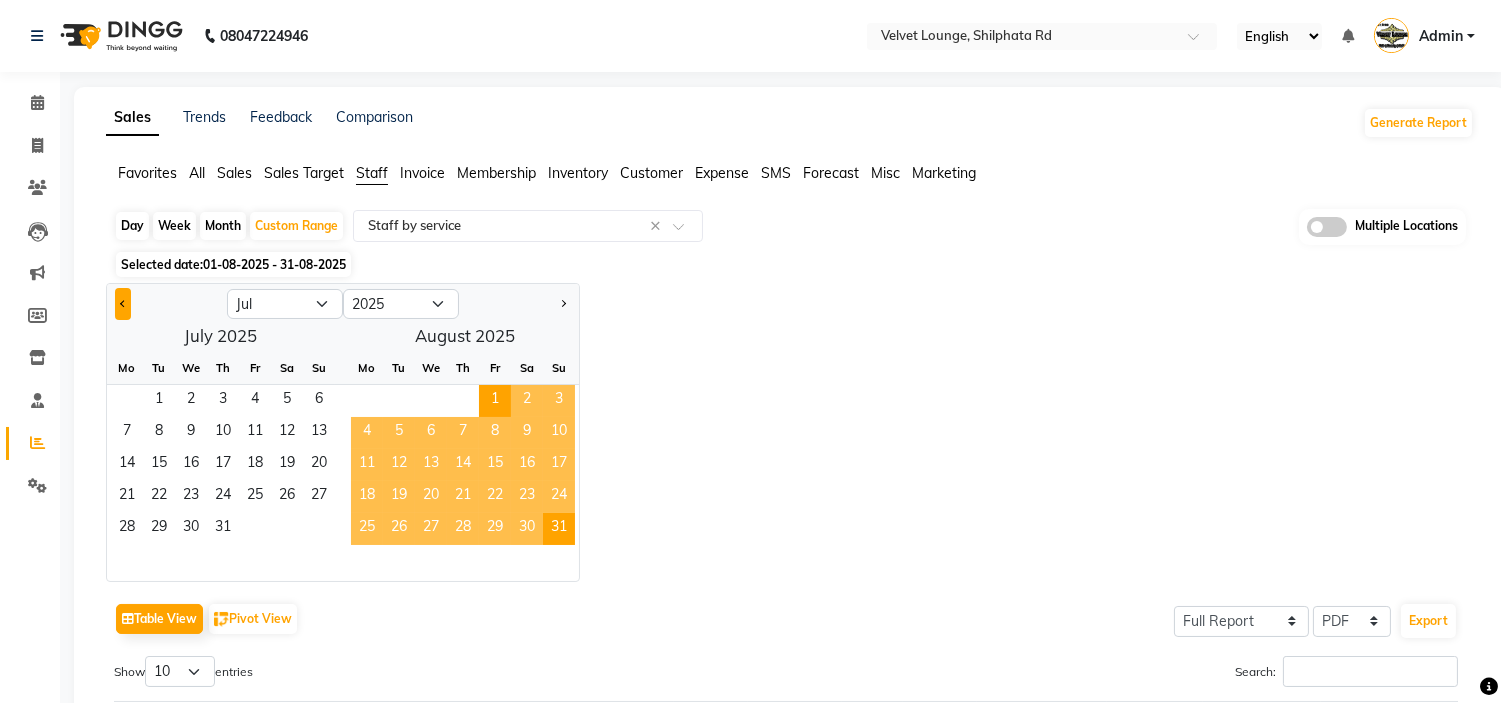 click 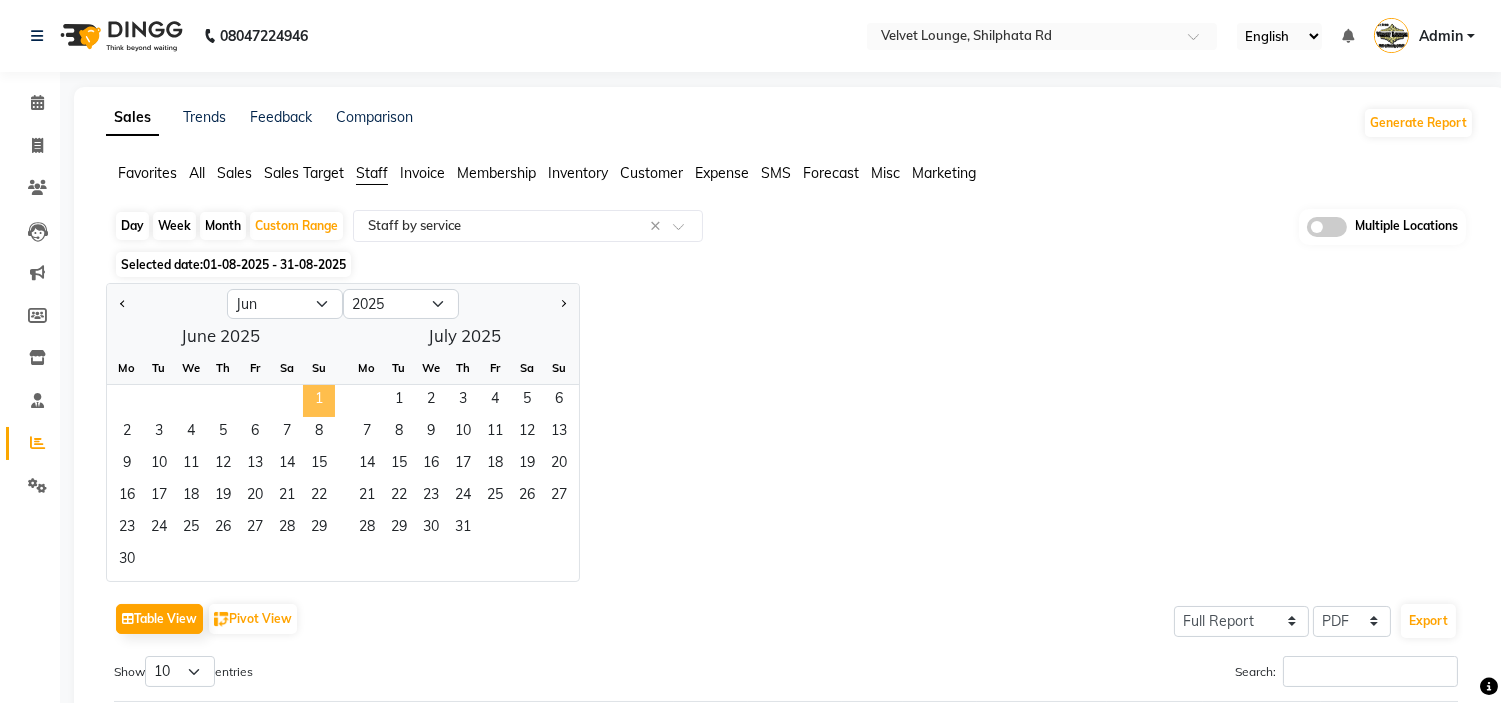 click on "1" 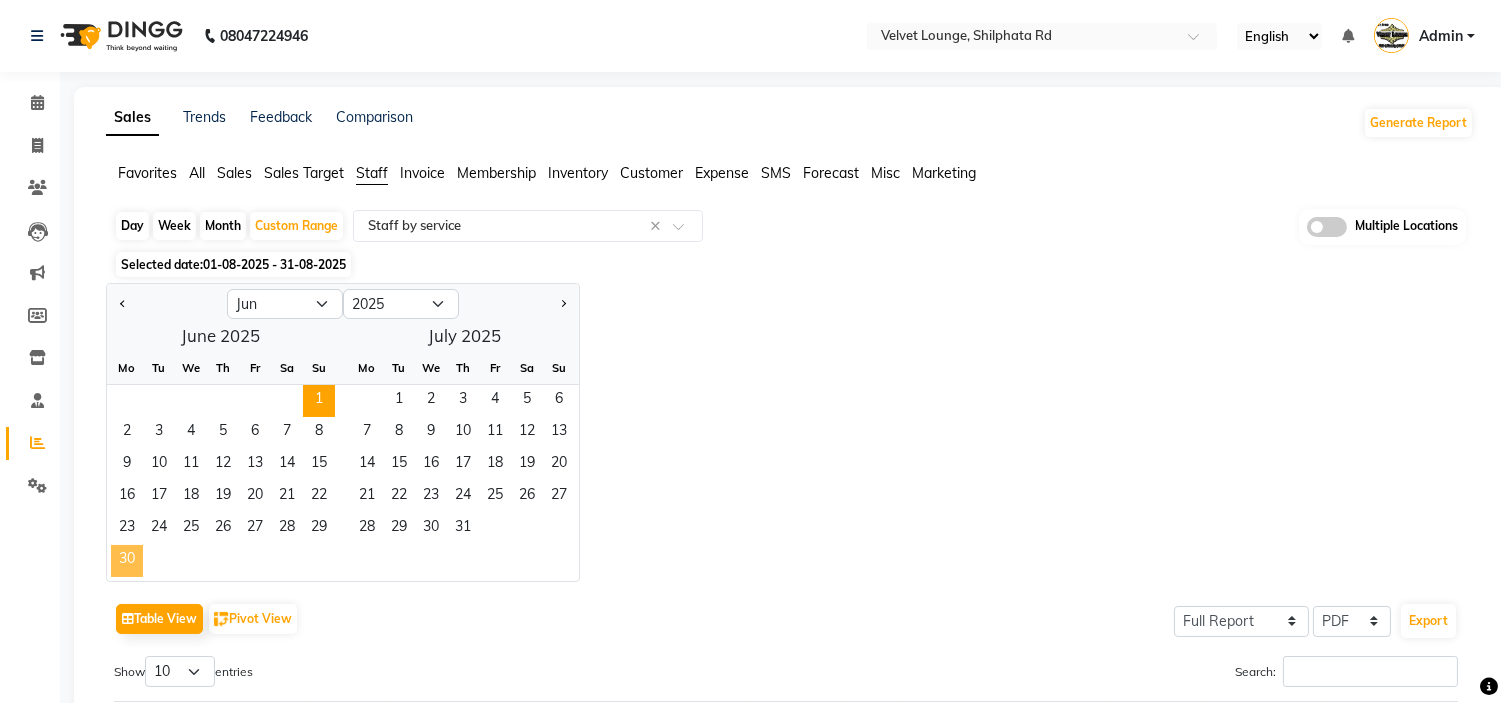click on "30" 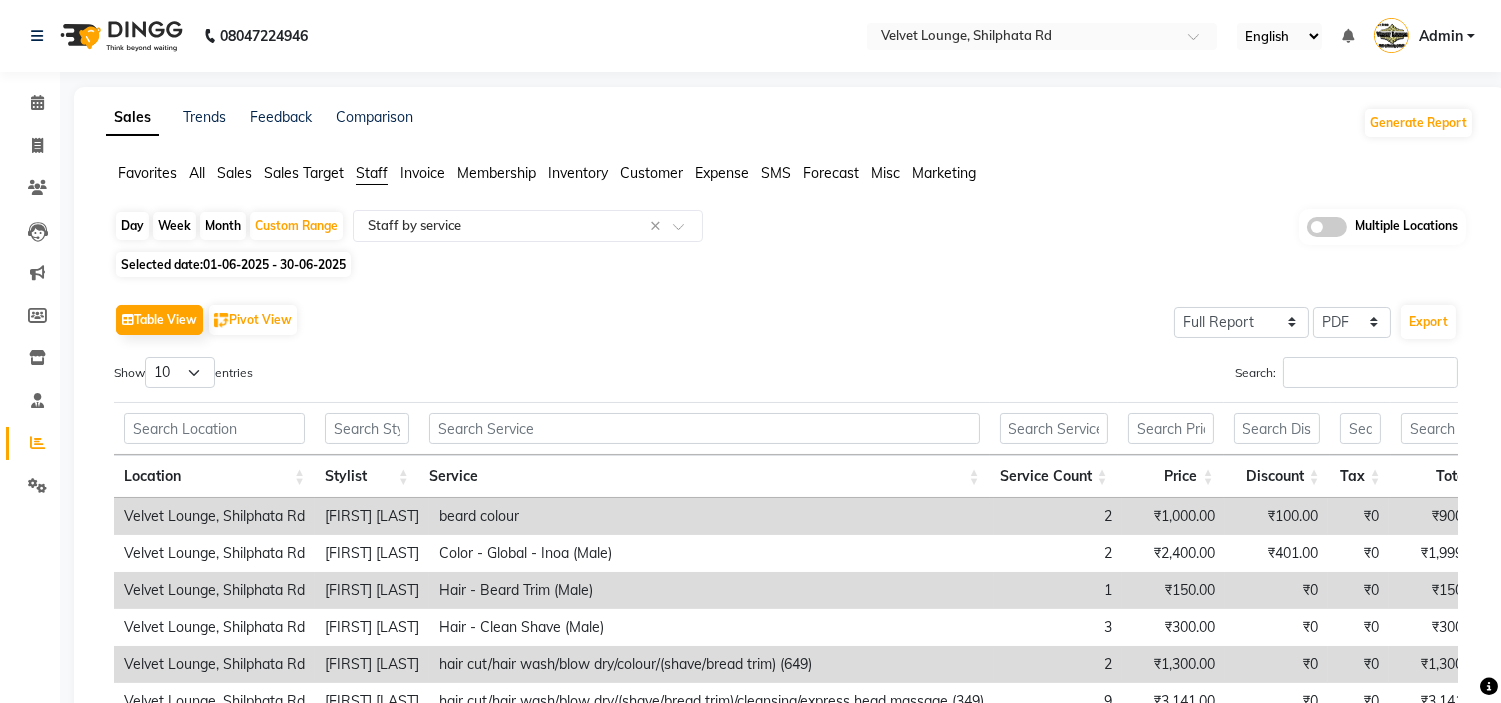 click on "01-06-2025 - 30-06-2025" 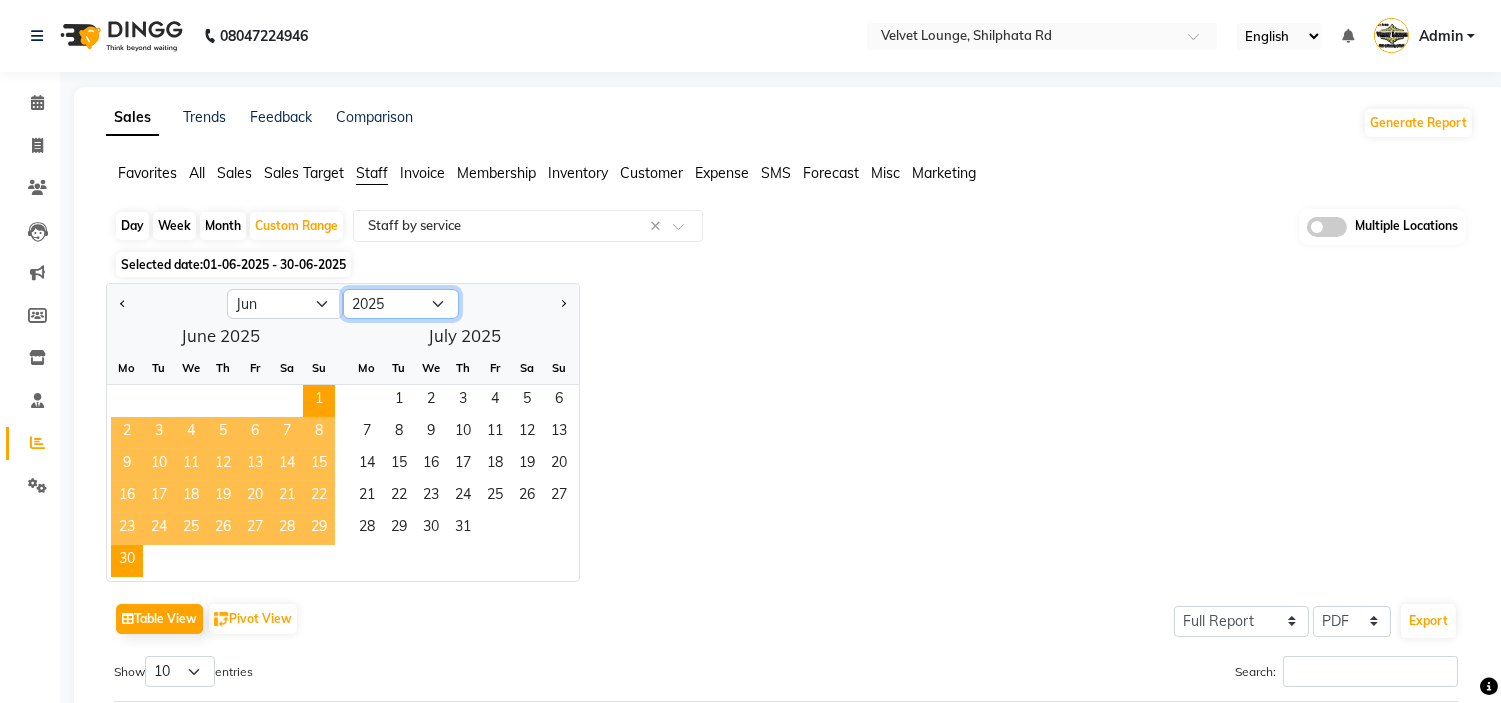 click on "2015 2016 2017 2018 2019 2020 2021 2022 2023 2024 2025 2026 2027 2028 2029 2030 2031 2032 2033 2034 2035" 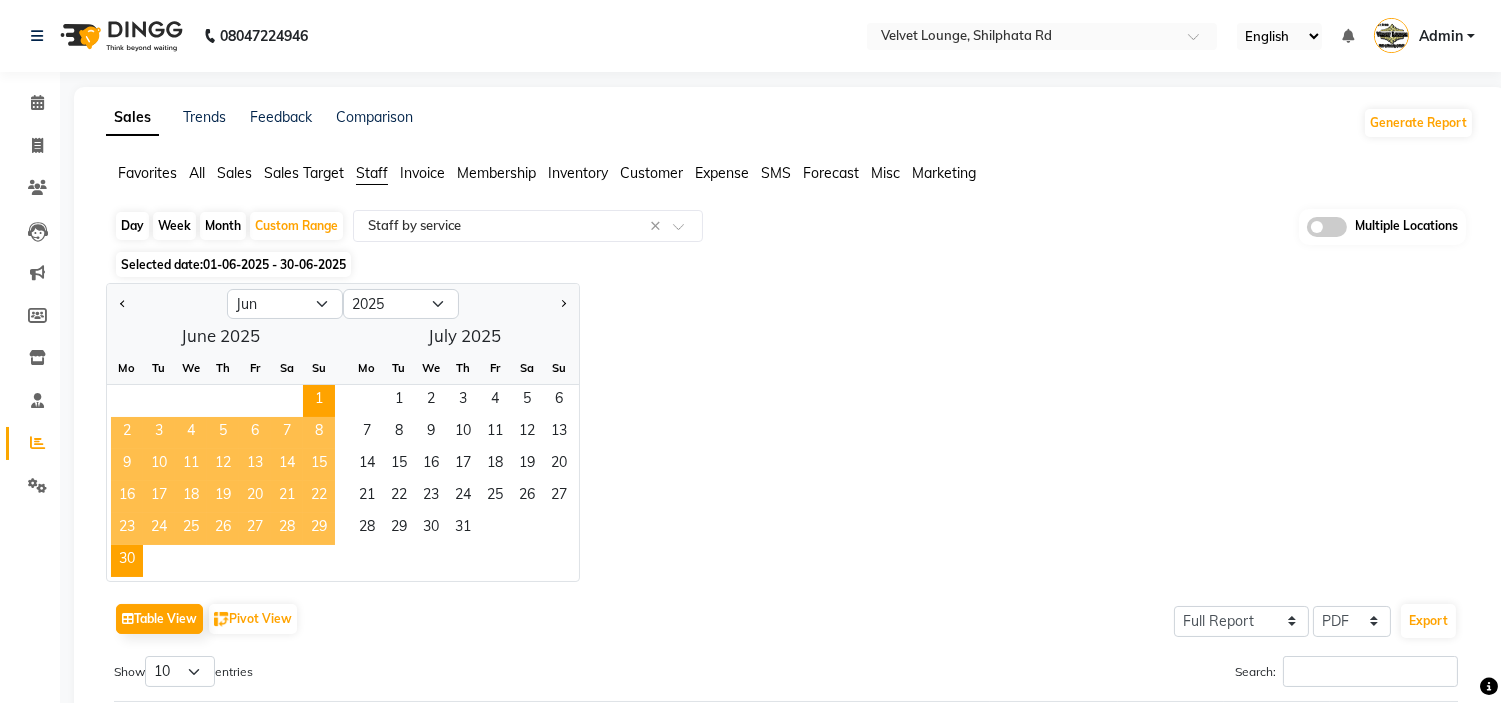 click on "Jan Feb Mar Apr May Jun Jul Aug Sep Oct Nov Dec 2015 2016 2017 2018 2019 2020 2021 2022 2023 2024 2025 2026 2027 2028 2029 2030 2031 2032 2033 2034 2035  June 2025  Mo Tu We Th Fr Sa Su  1   2   3   4   5   6   7   8   9   10   11   12   13   14   15   16   17   18   19   20   21   22   23   24   25   26   27   28   29   30   July 2025  Mo Tu We Th Fr Sa Su  1   2   3   4   5   6   7   8   9   10   11   12   13   14   15   16   17   18   19   20   21   22   23   24   25   26   27   28   29   30   31" 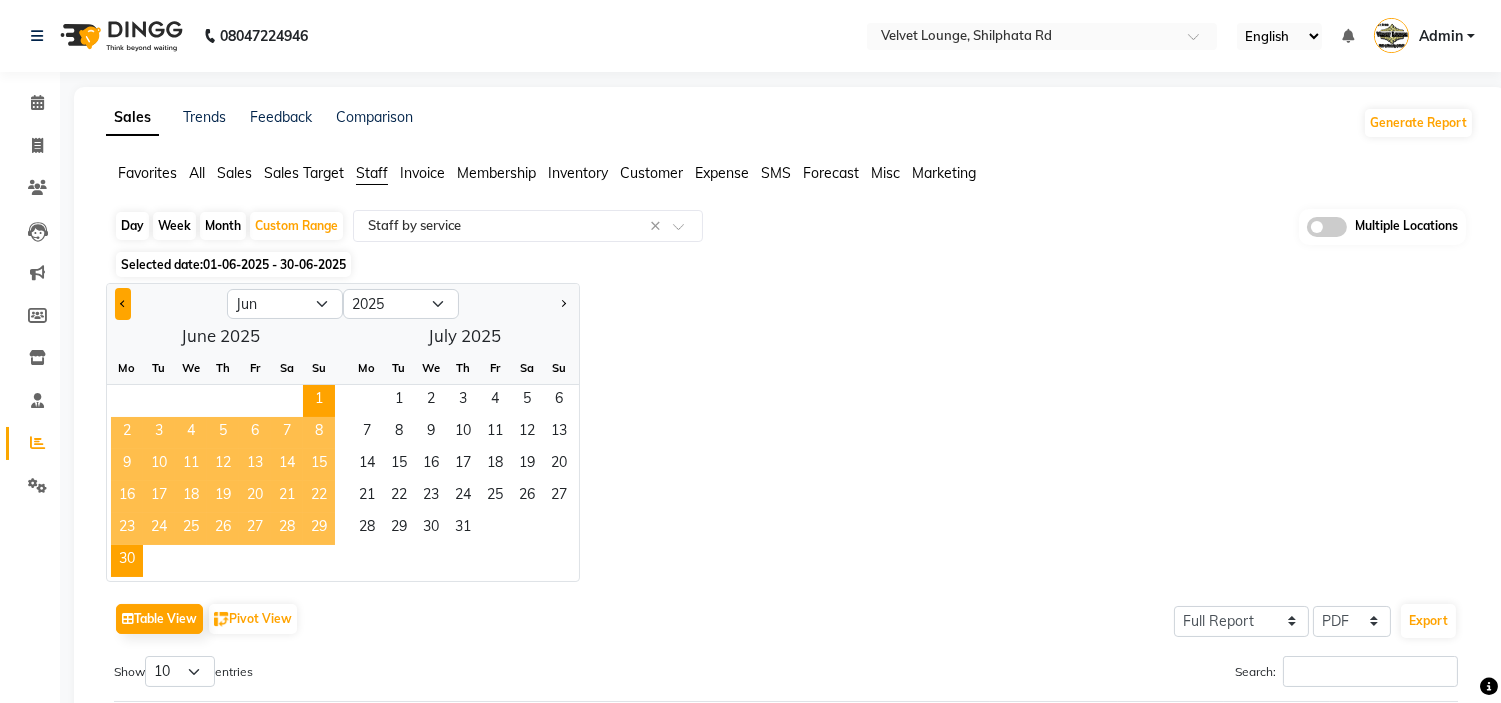 click 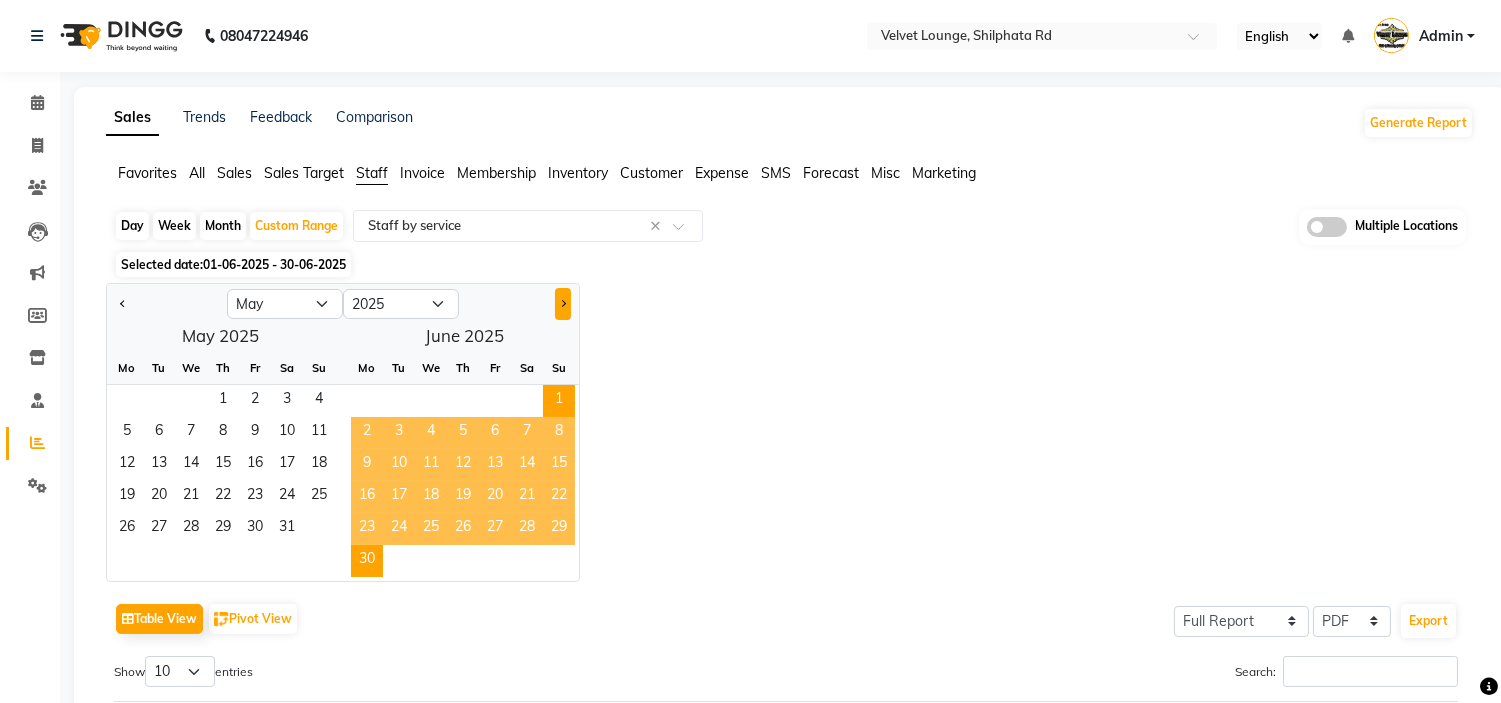 click 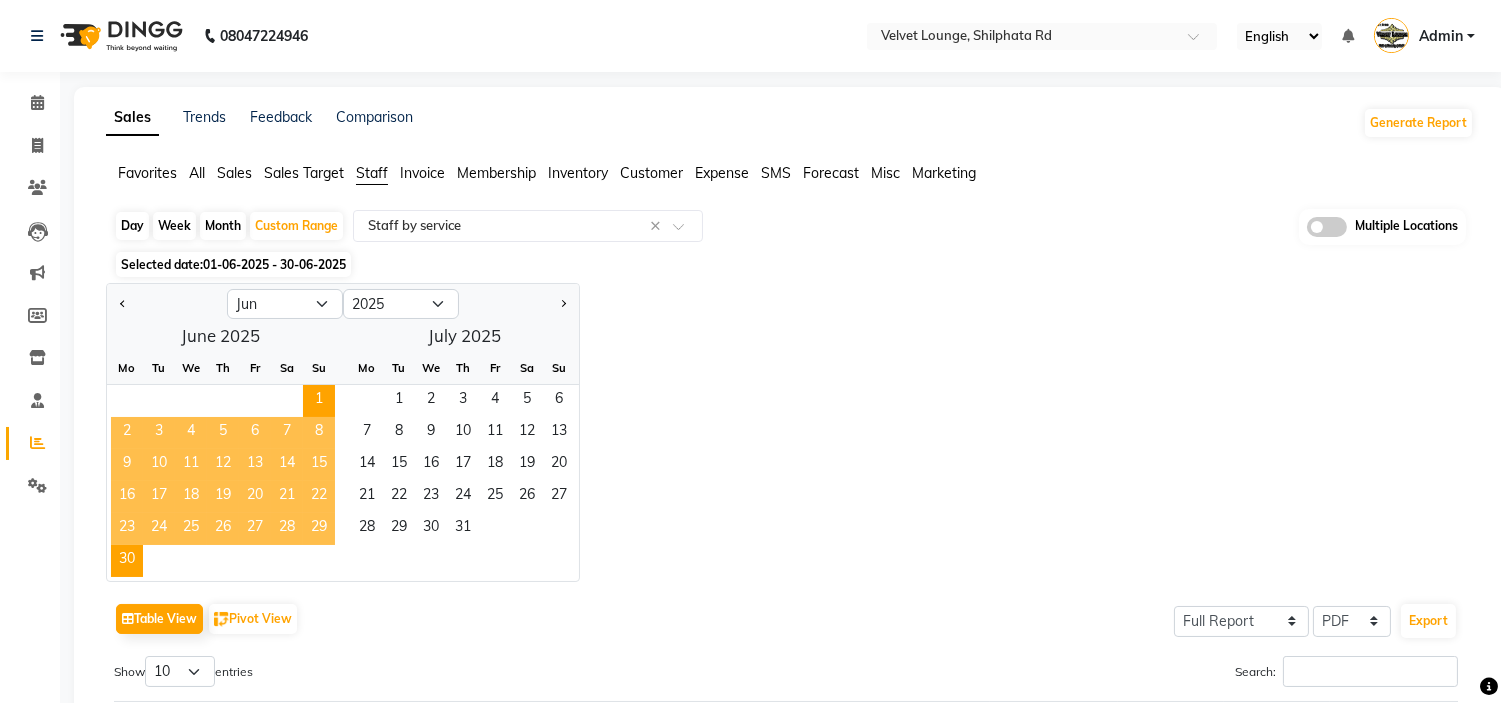 click on "Jan Feb Mar Apr May Jun Jul Aug Sep Oct Nov Dec 2015 2016 2017 2018 2019 2020 2021 2022 2023 2024 2025 2026 2027 2028 2029 2030 2031 2032 2033 2034 2035  June 2025  Mo Tu We Th Fr Sa Su  1   2   3   4   5   6   7   8   9   10   11   12   13   14   15   16   17   18   19   20   21   22   23   24   25   26   27   28   29   30   July 2025  Mo Tu We Th Fr Sa Su  1   2   3   4   5   6   7   8   9   10   11   12   13   14   15   16   17   18   19   20   21   22   23   24   25   26   27   28   29   30   31" 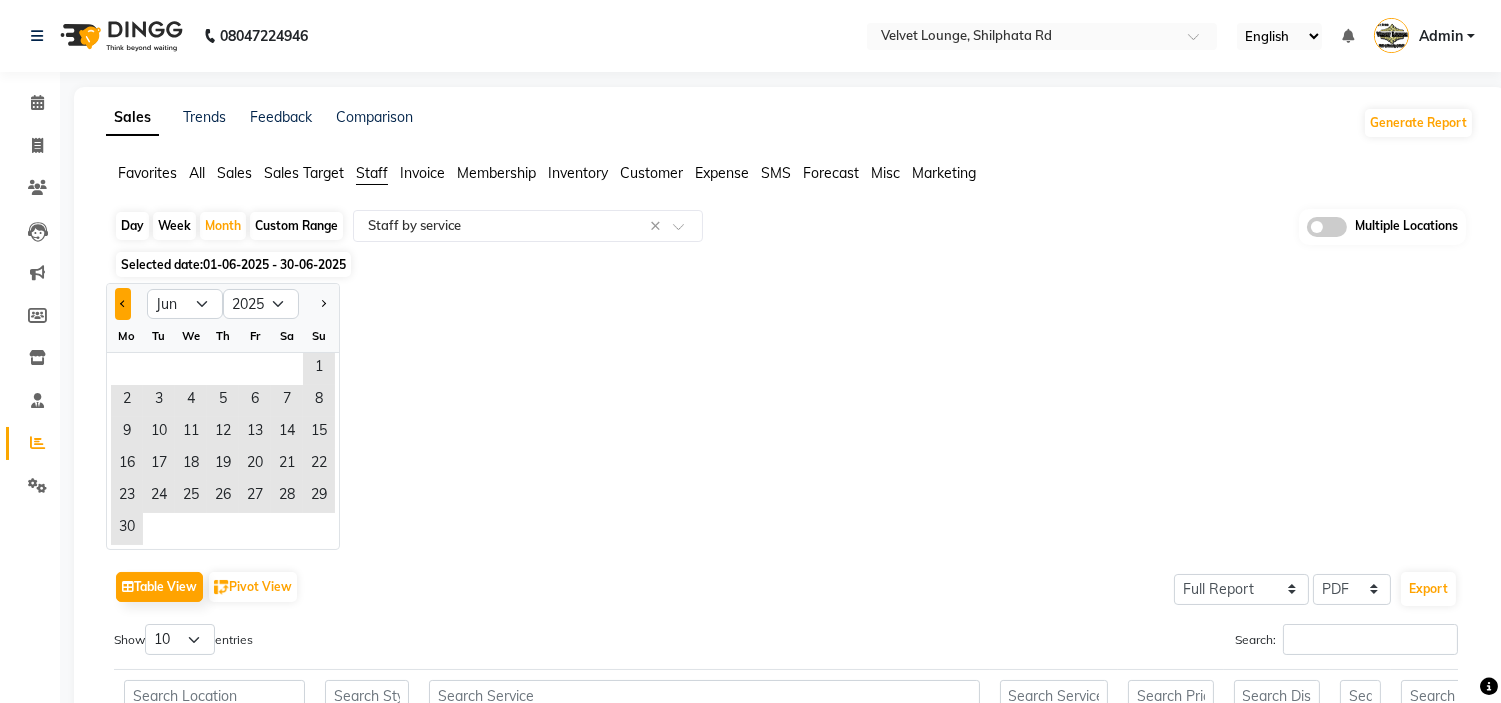 click 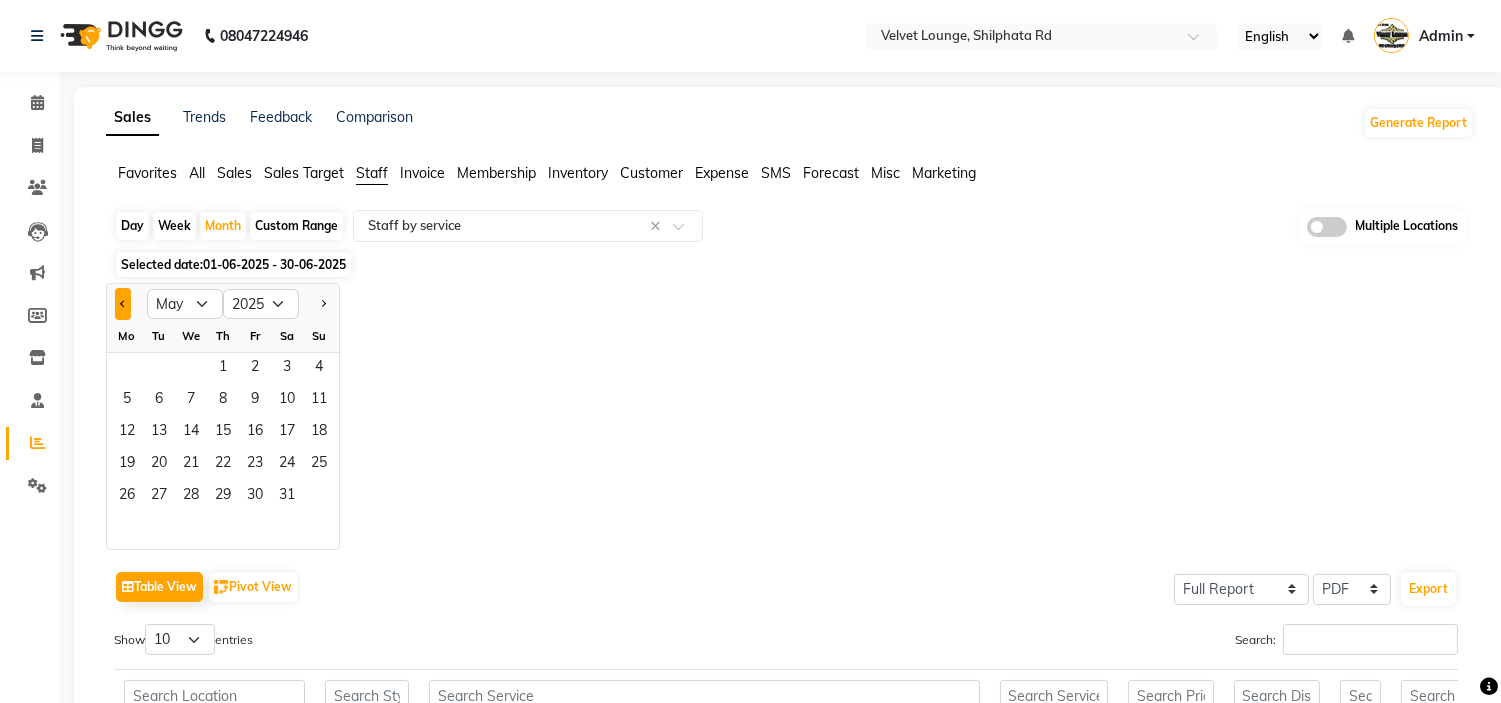 click 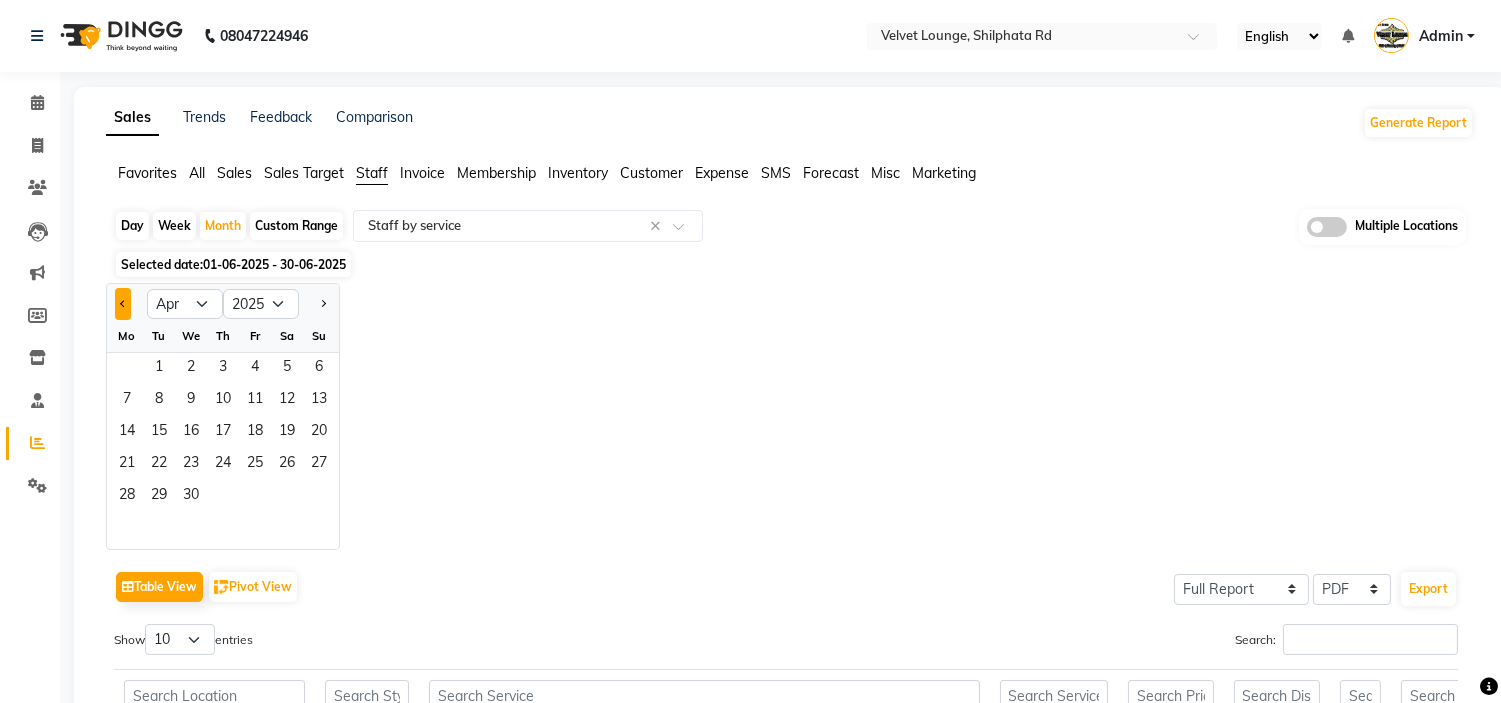 click 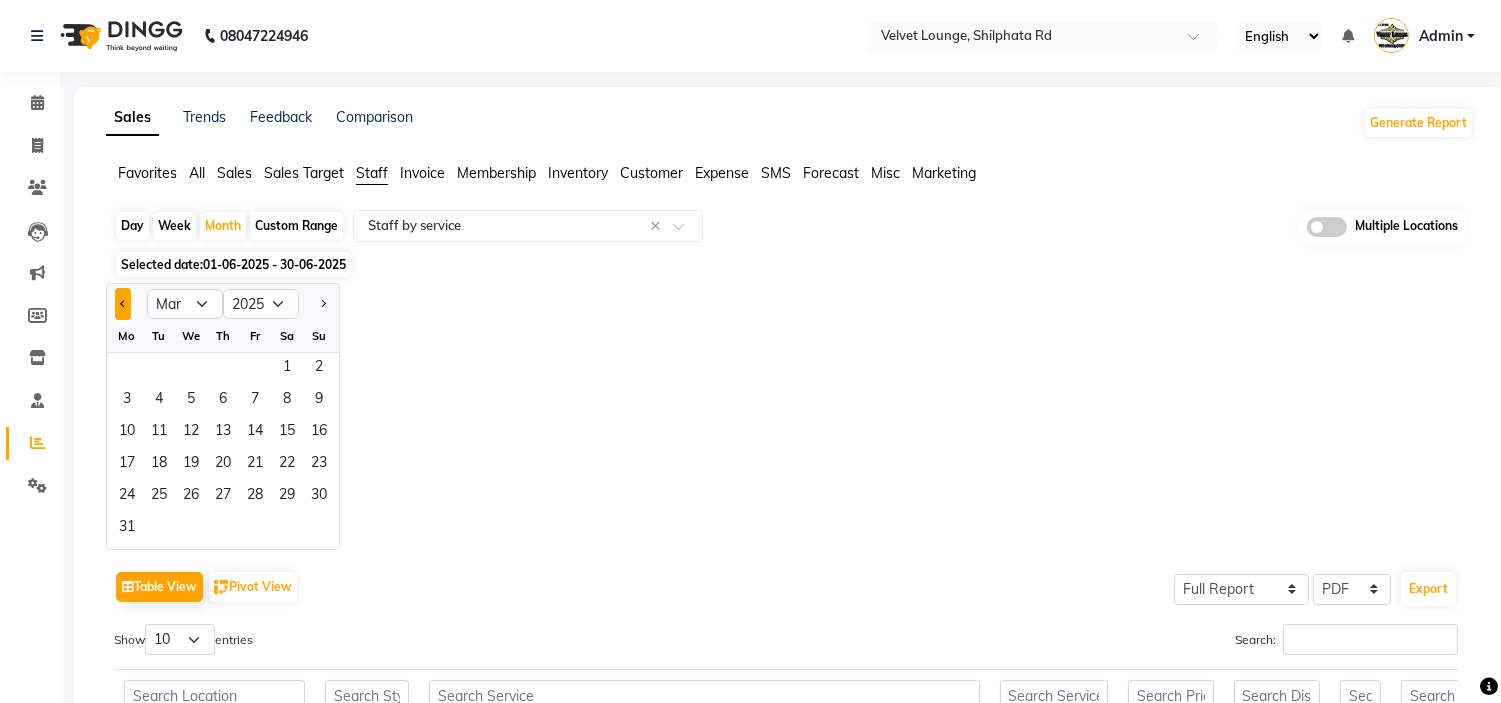 click 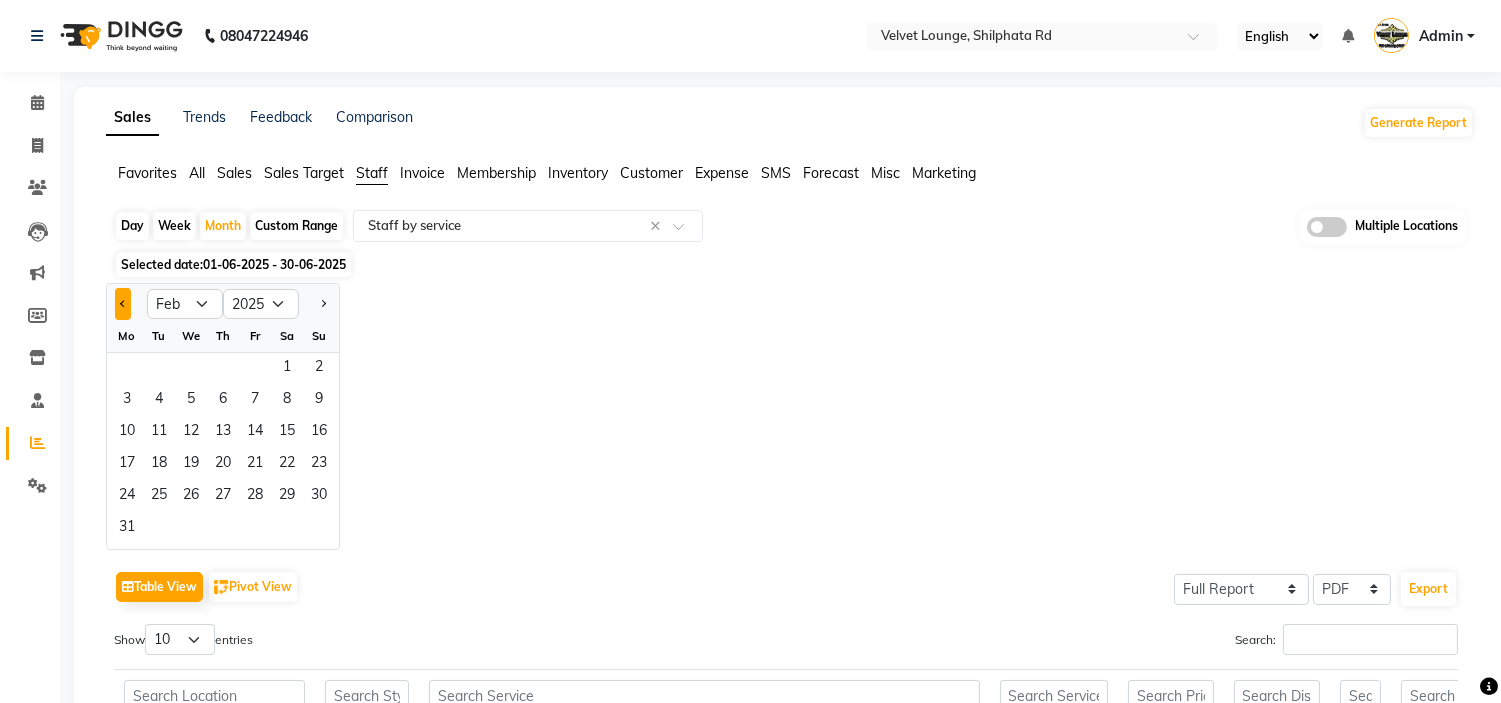 click 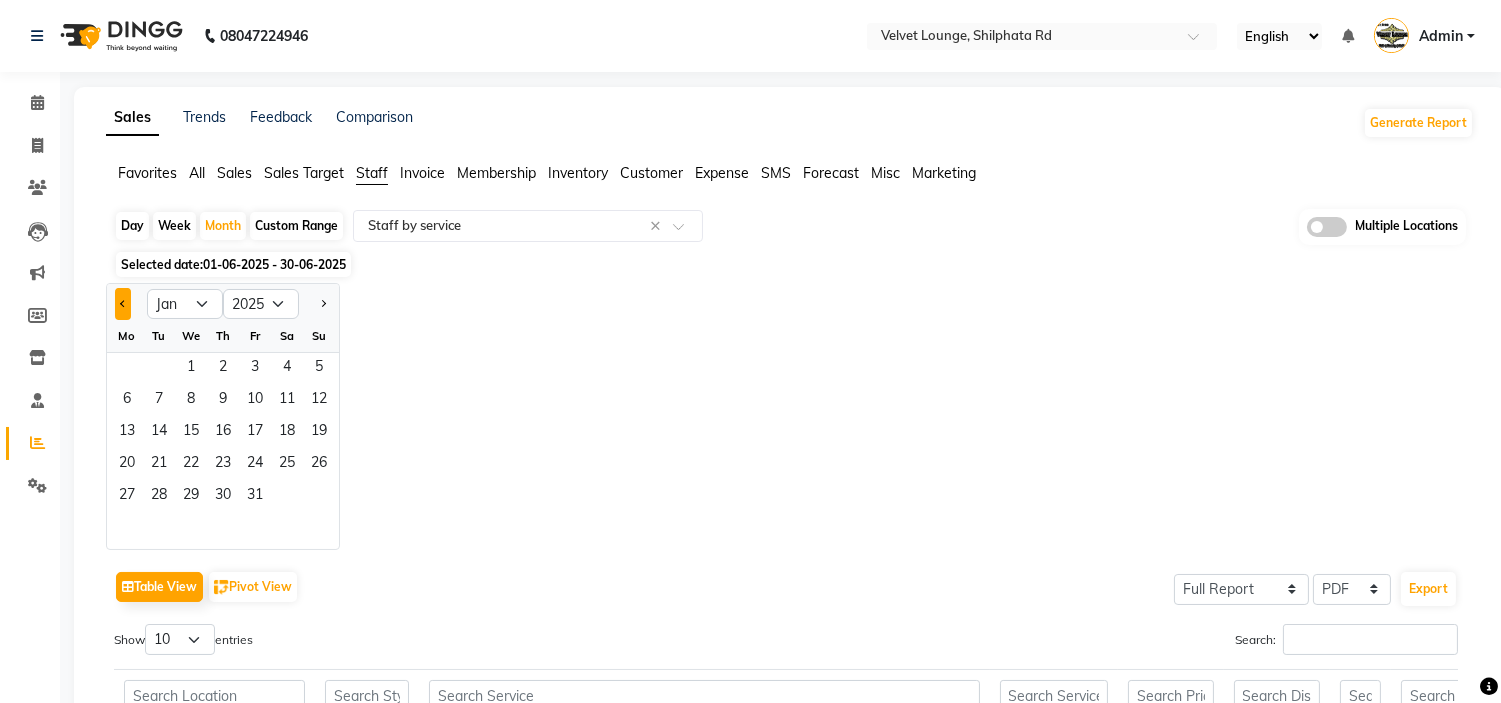 click 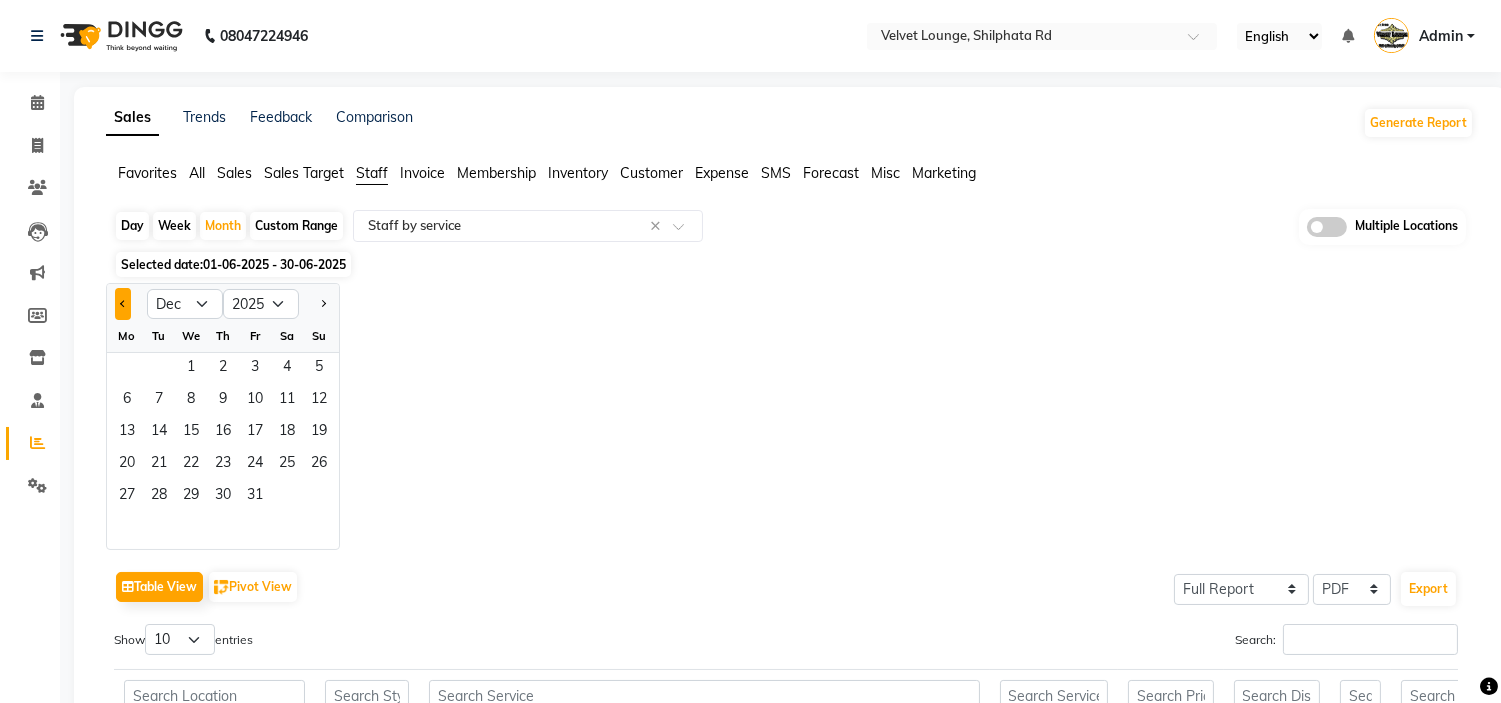 select on "2024" 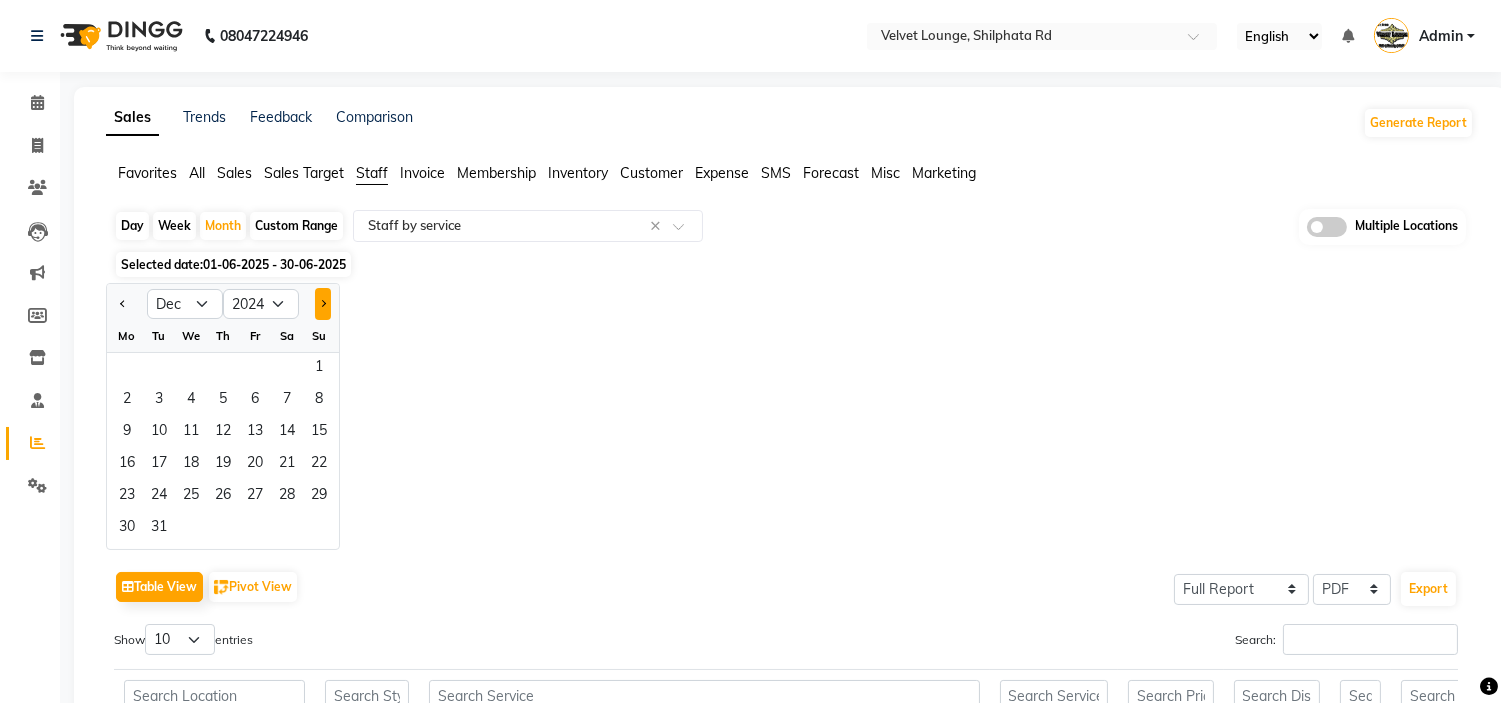 click 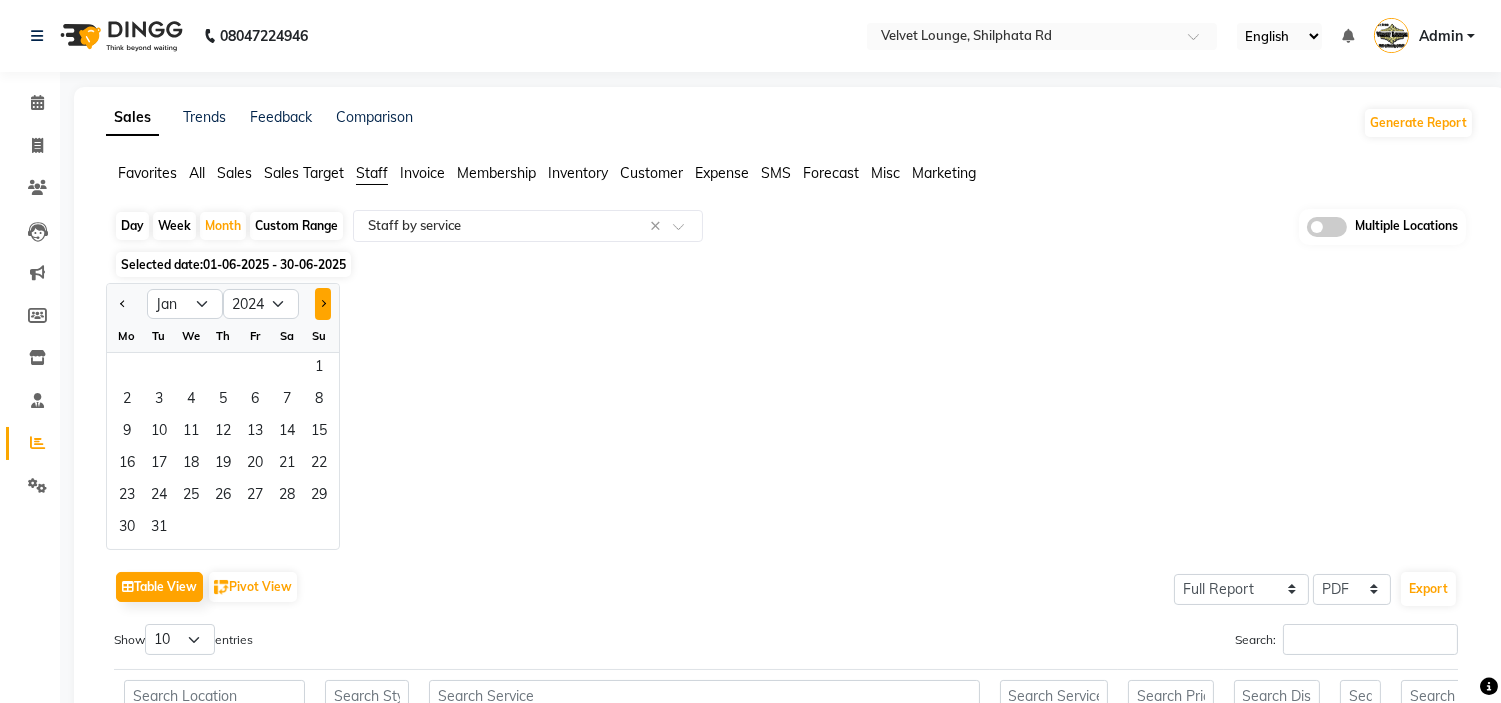 select on "2025" 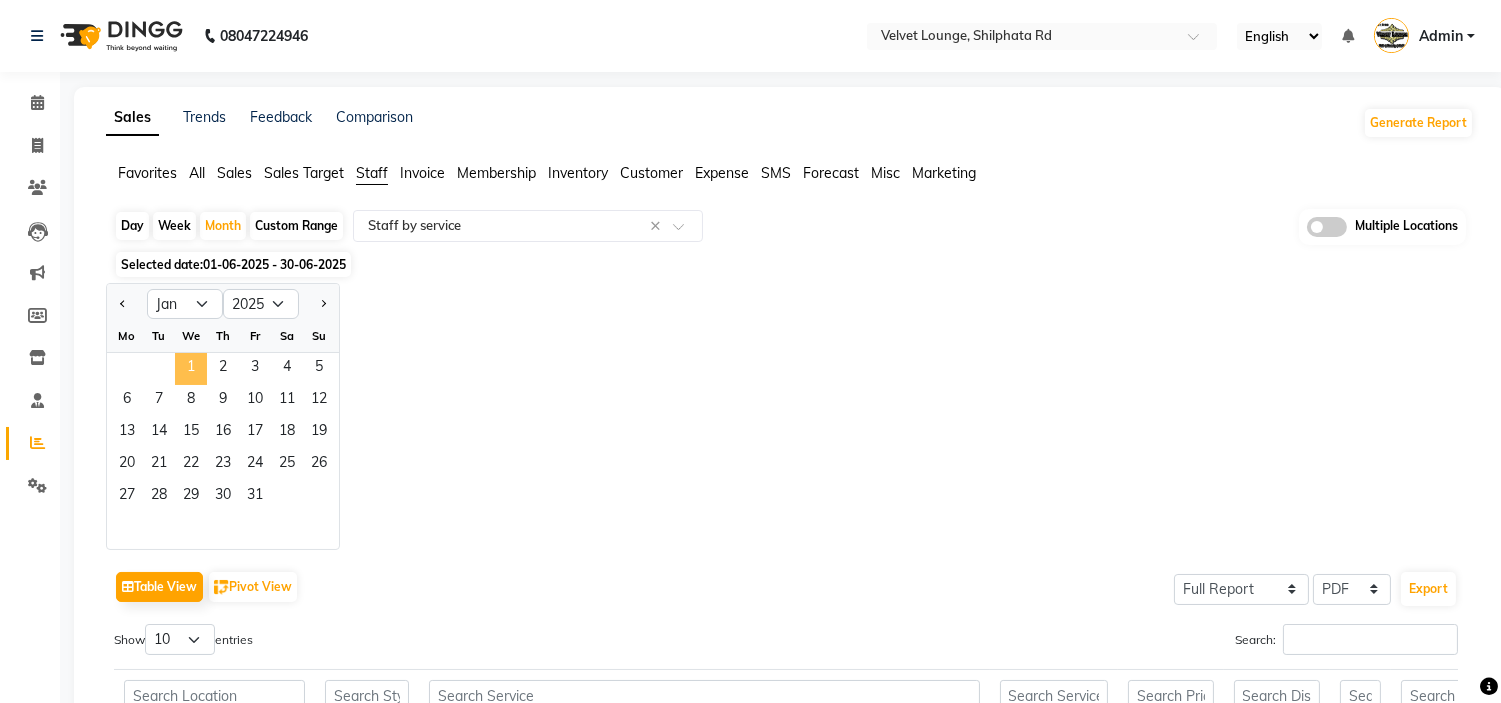 click on "1" 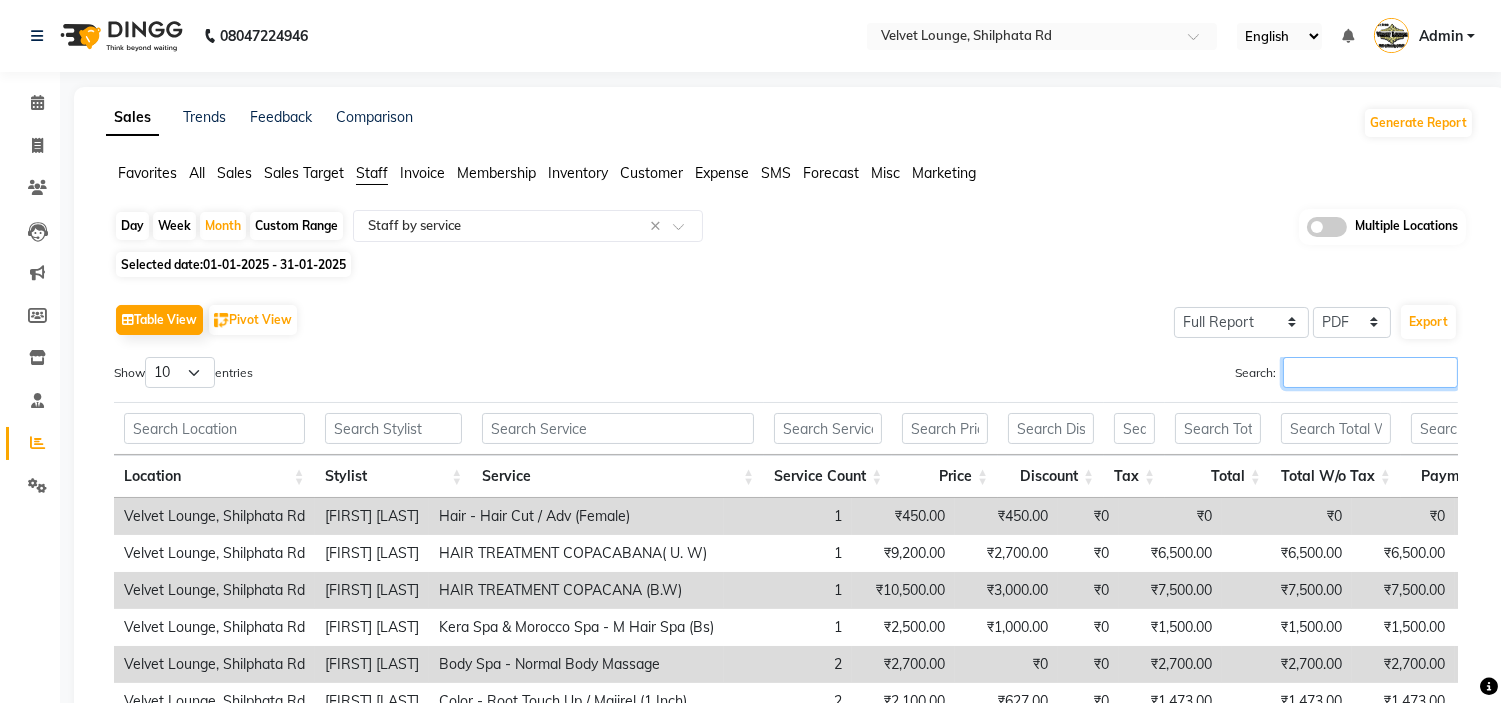 click on "Search:" at bounding box center (1370, 372) 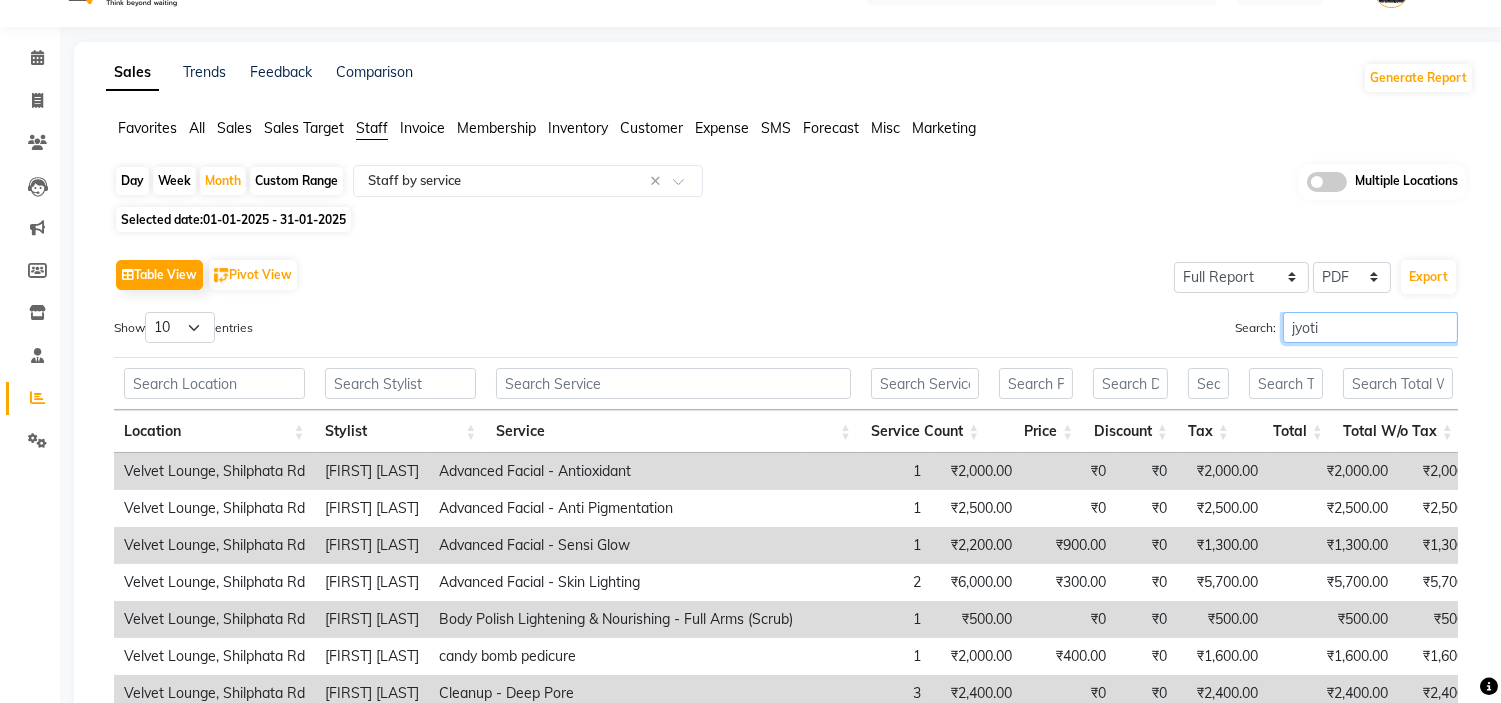 scroll, scrollTop: 0, scrollLeft: 0, axis: both 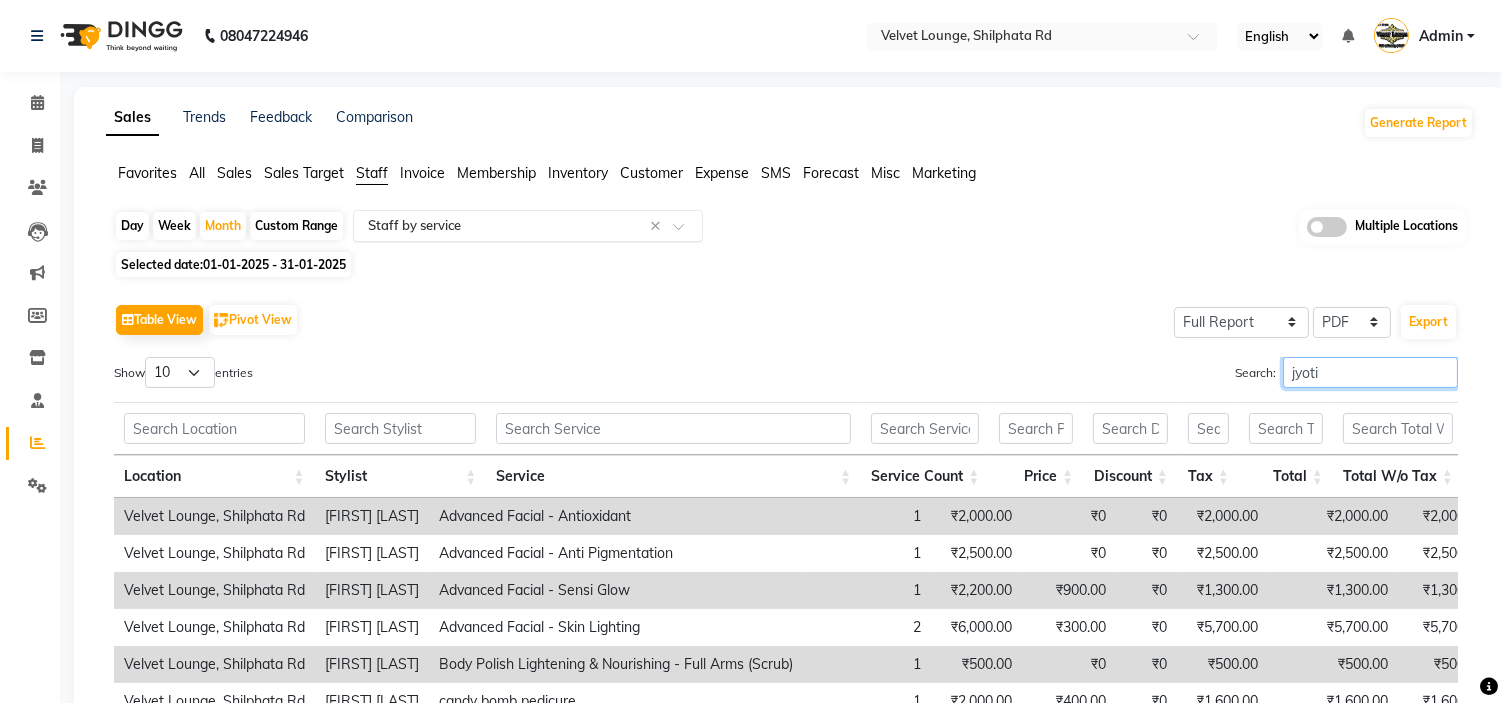 type on "jyoti" 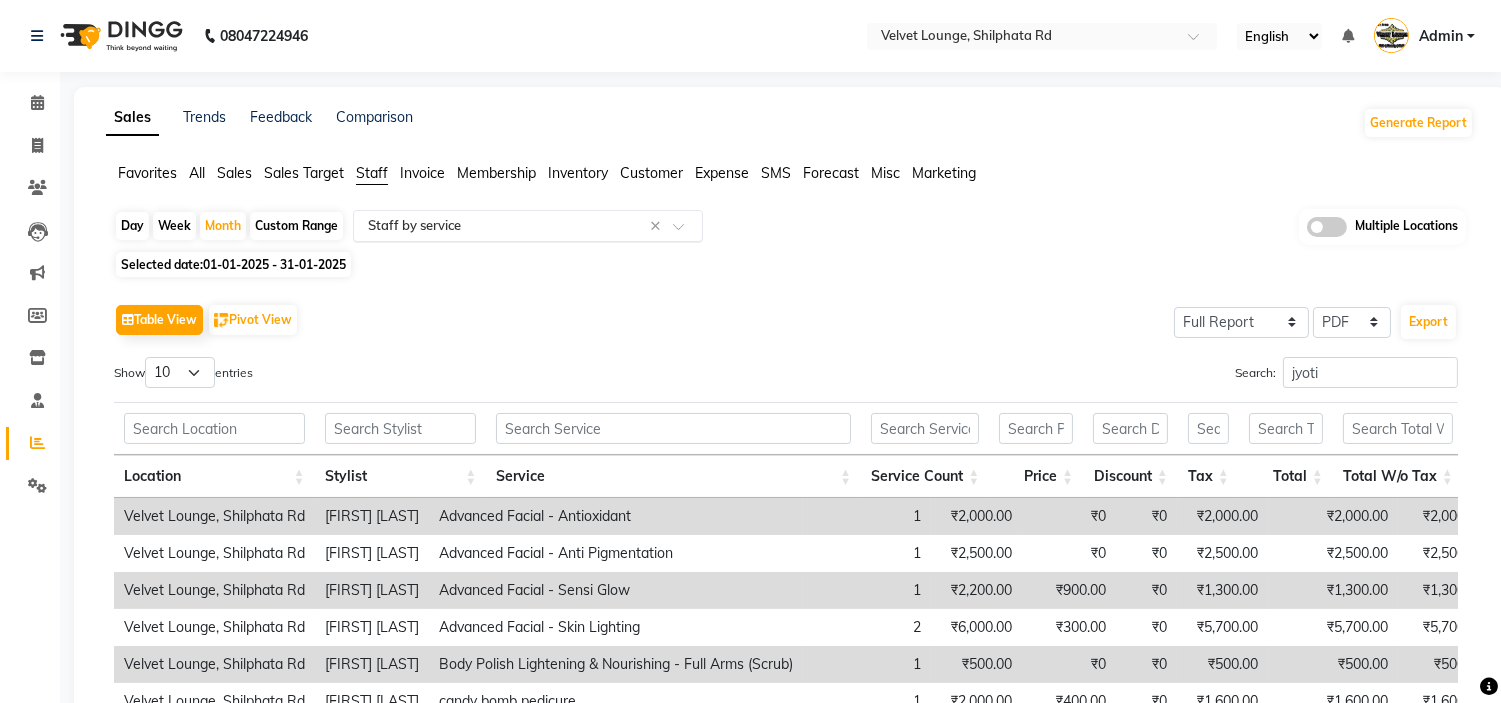 click on "Select Report Type × Staff by service ×" 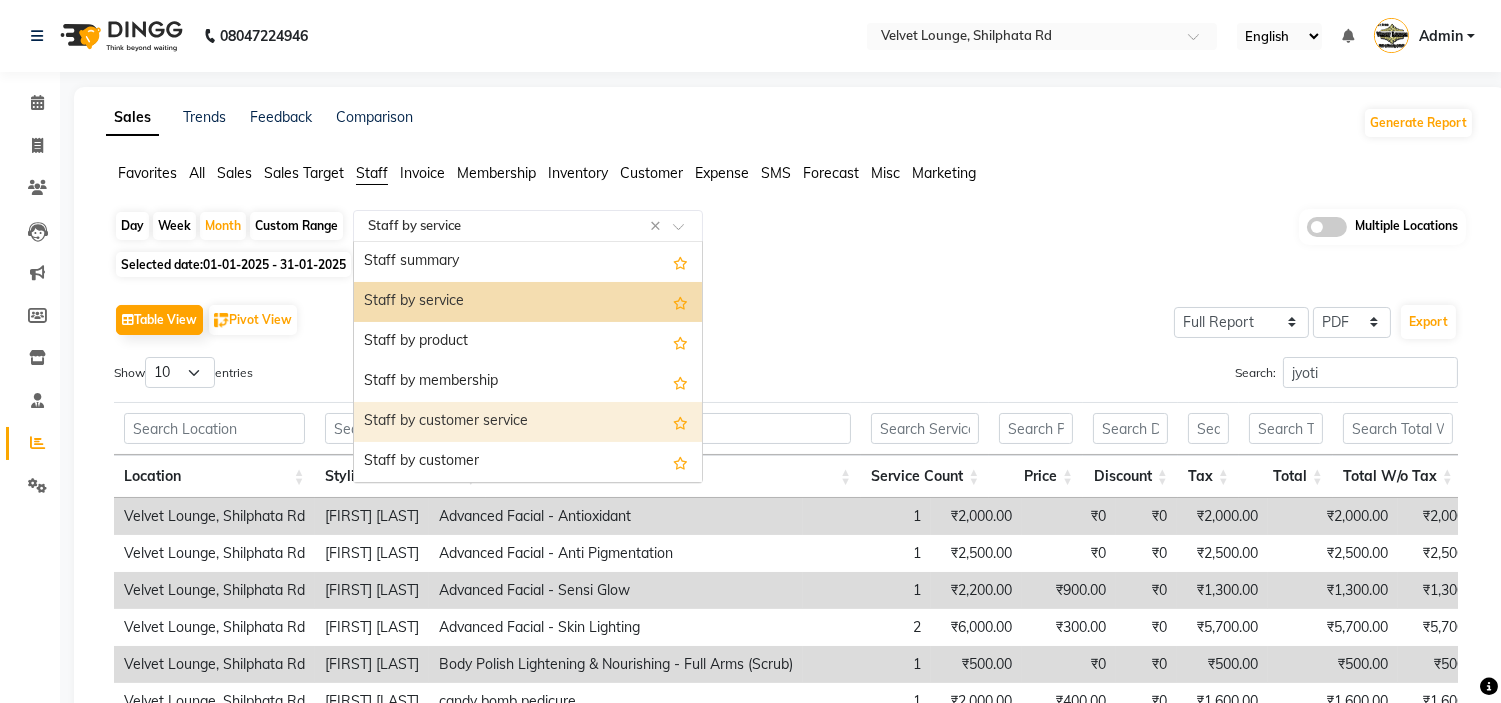 click on "Staff by customer service" at bounding box center (528, 422) 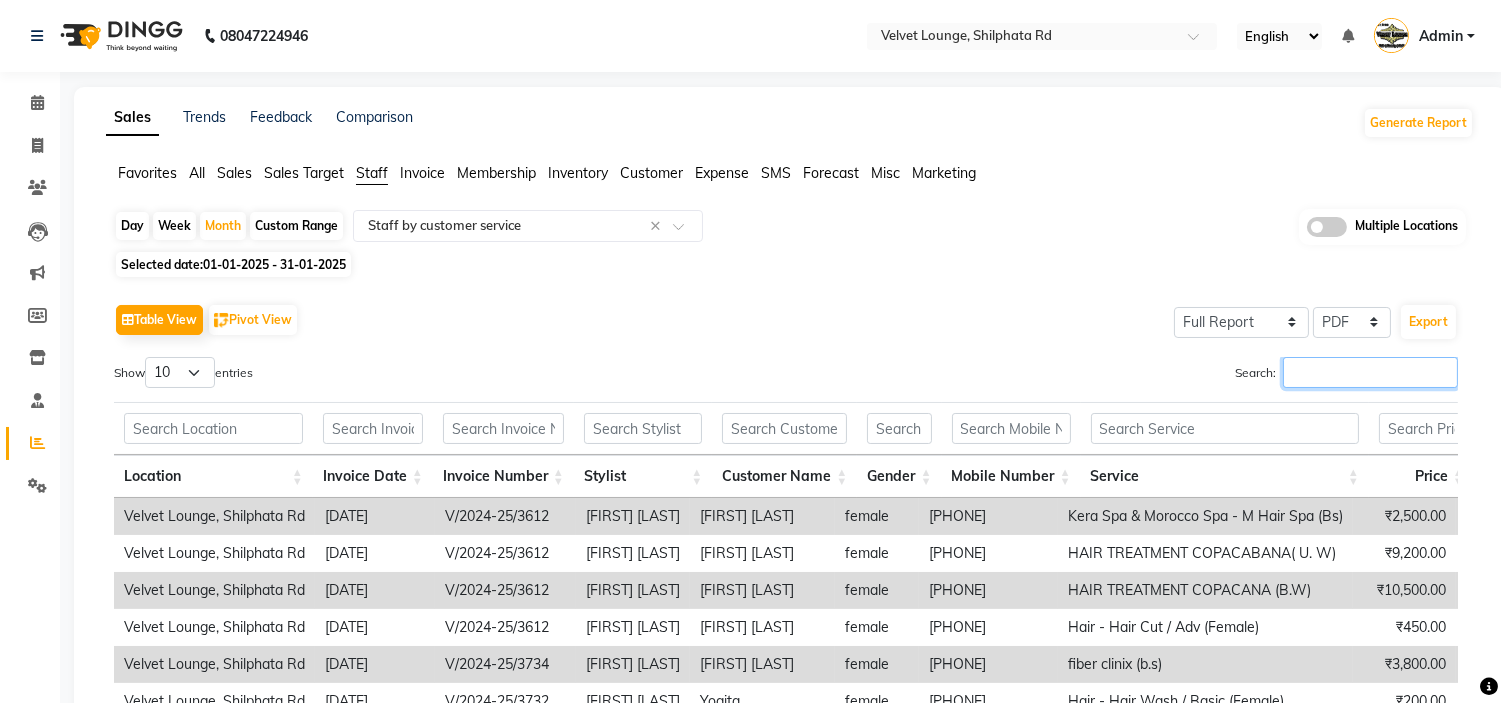 click on "Search:" at bounding box center [1370, 372] 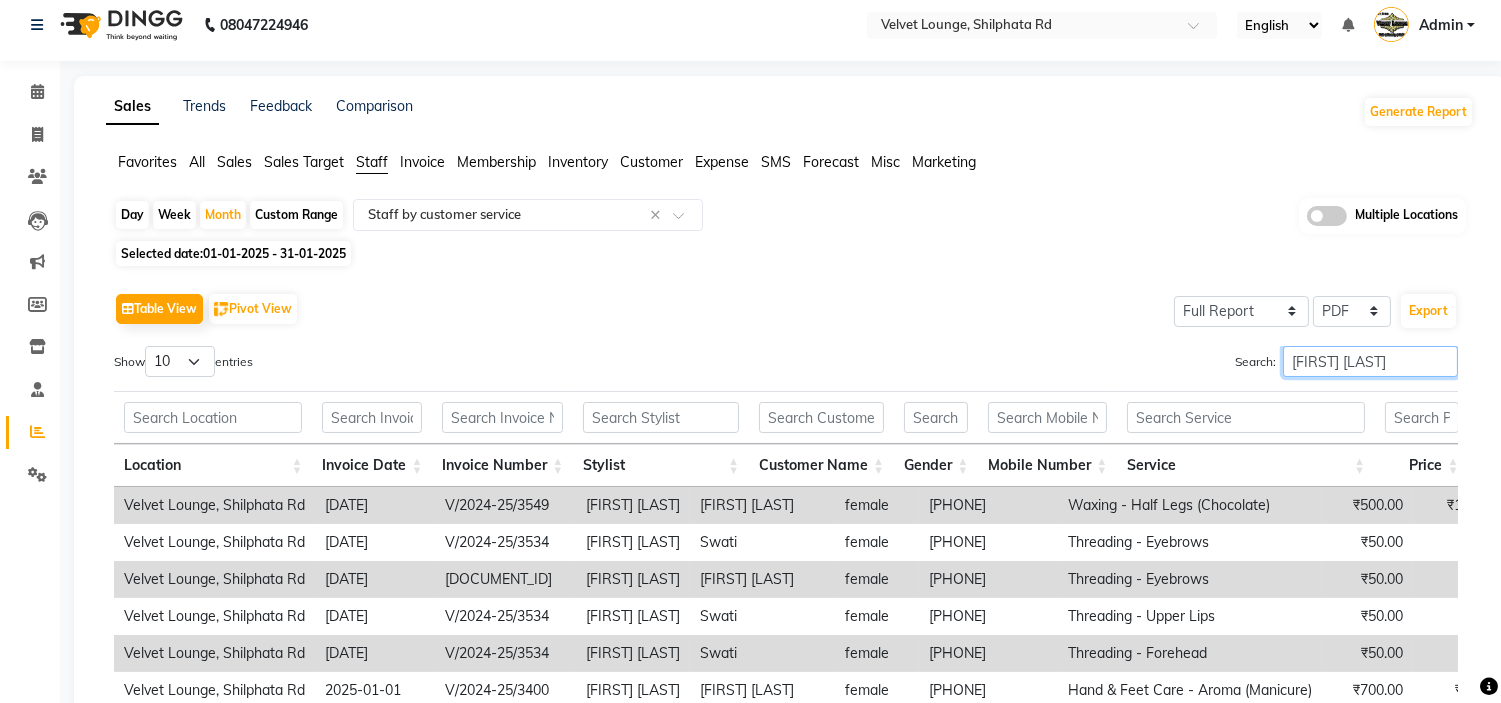 scroll, scrollTop: 12, scrollLeft: 0, axis: vertical 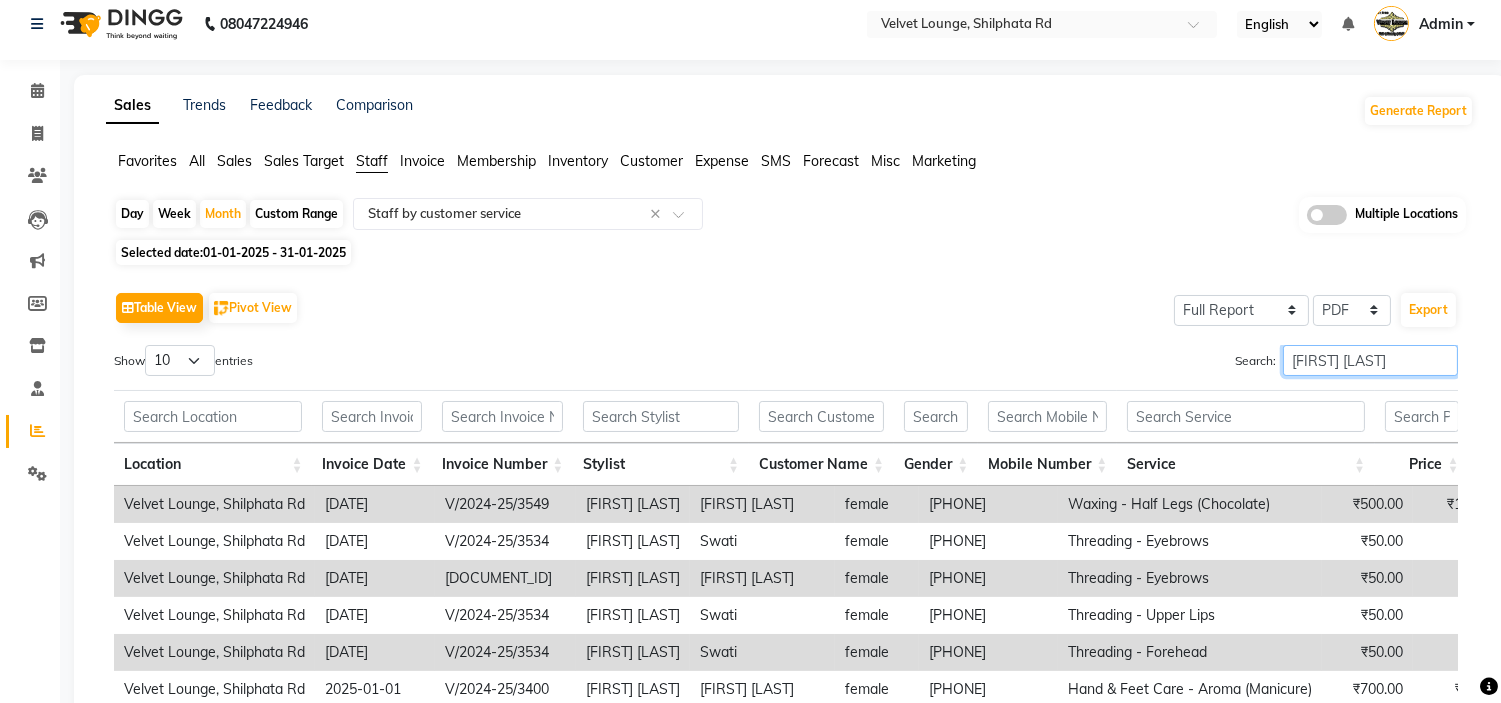 type on "[FIRST] [LAST]" 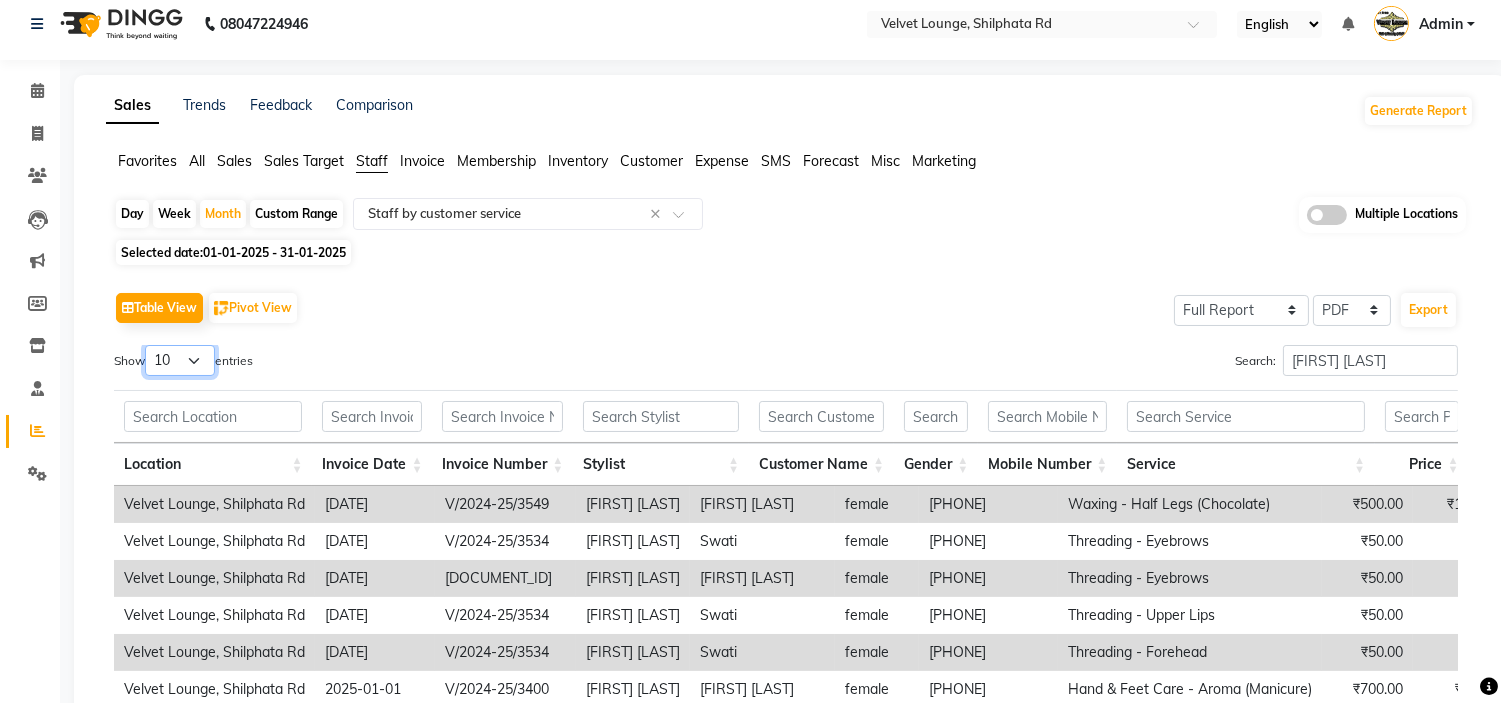 click on "10 25 50 100" at bounding box center (180, 360) 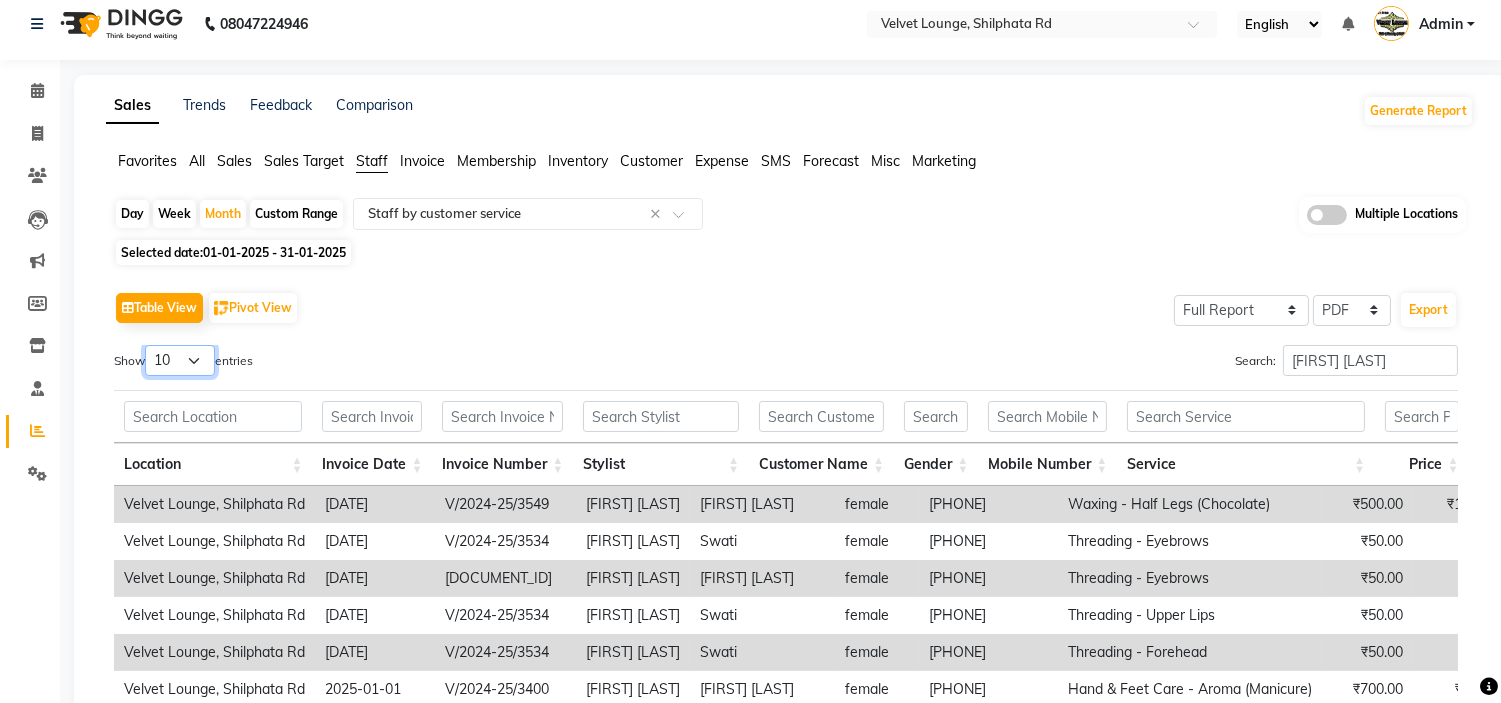 select on "100" 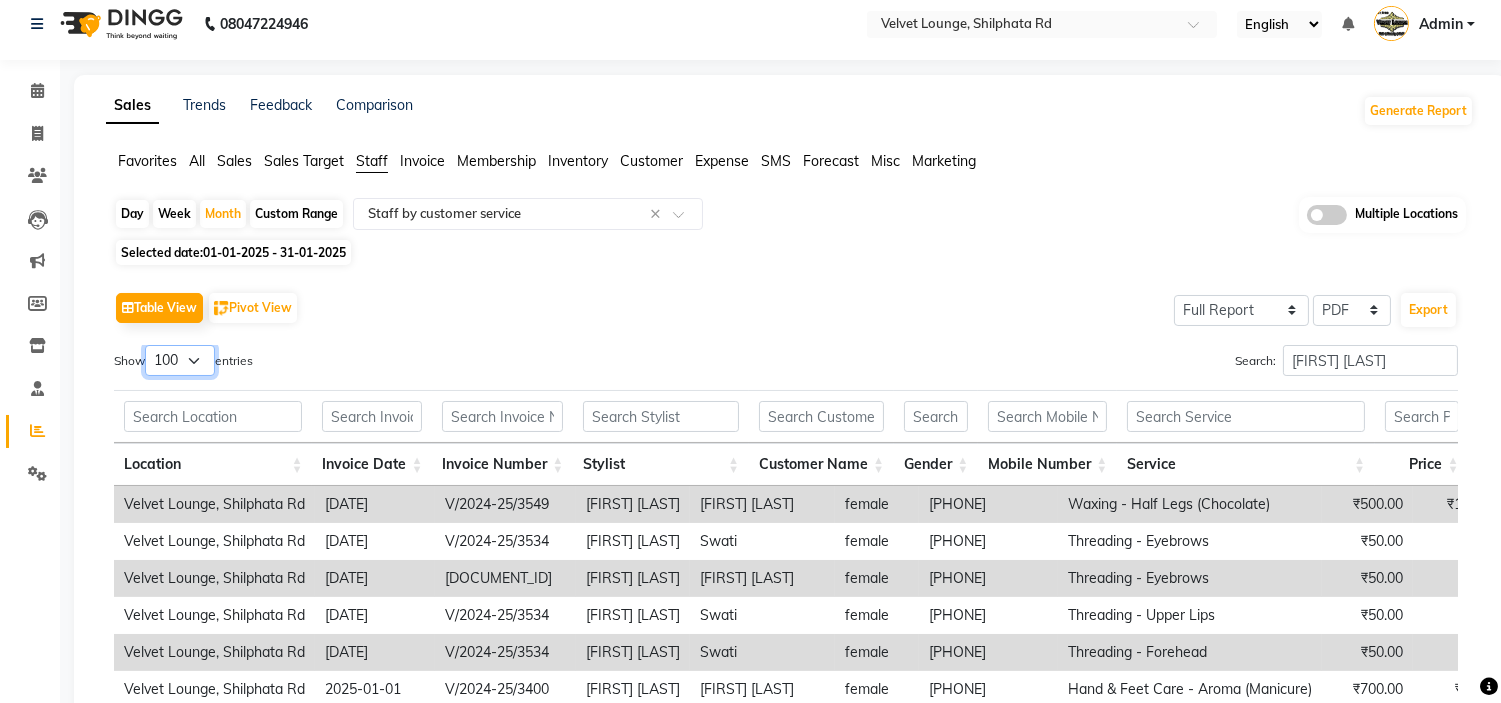 click on "10 25 50 100" at bounding box center [180, 360] 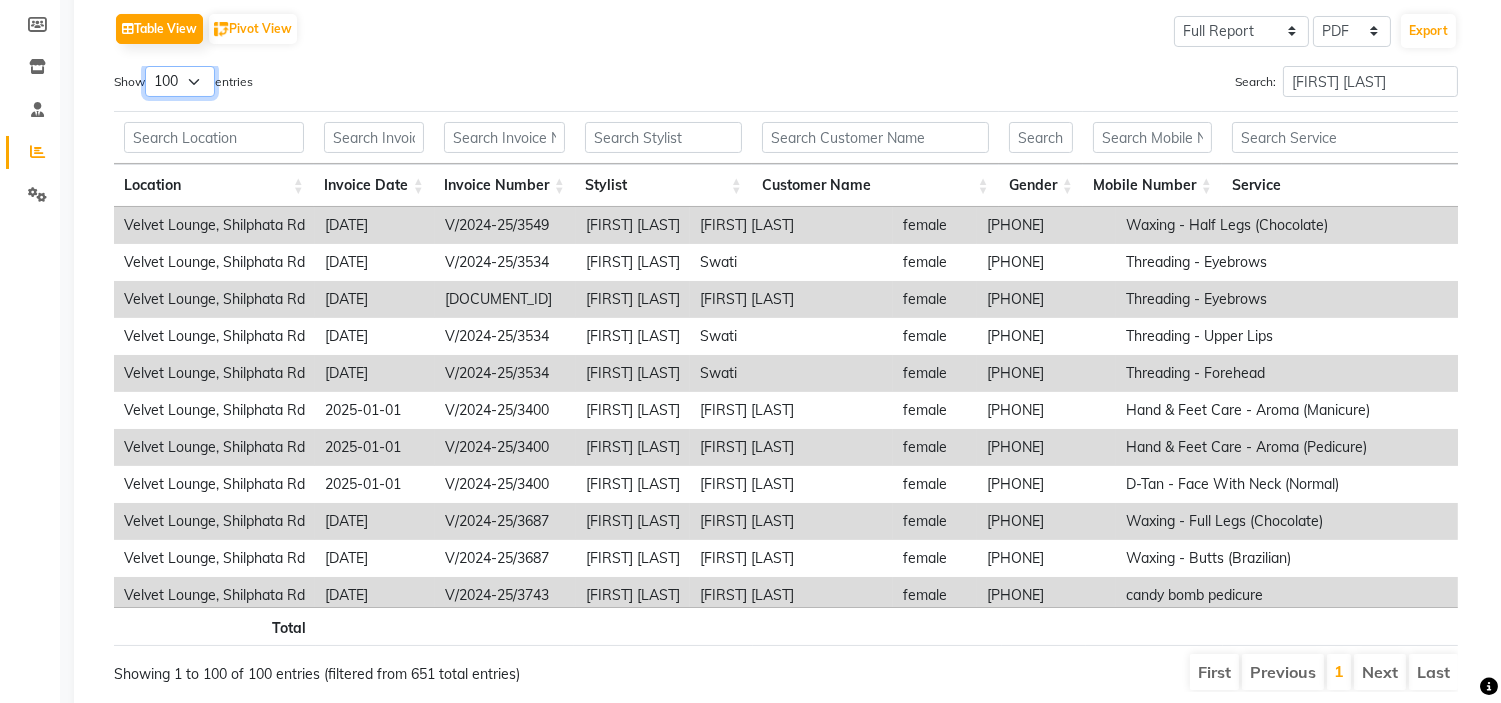 scroll, scrollTop: 293, scrollLeft: 0, axis: vertical 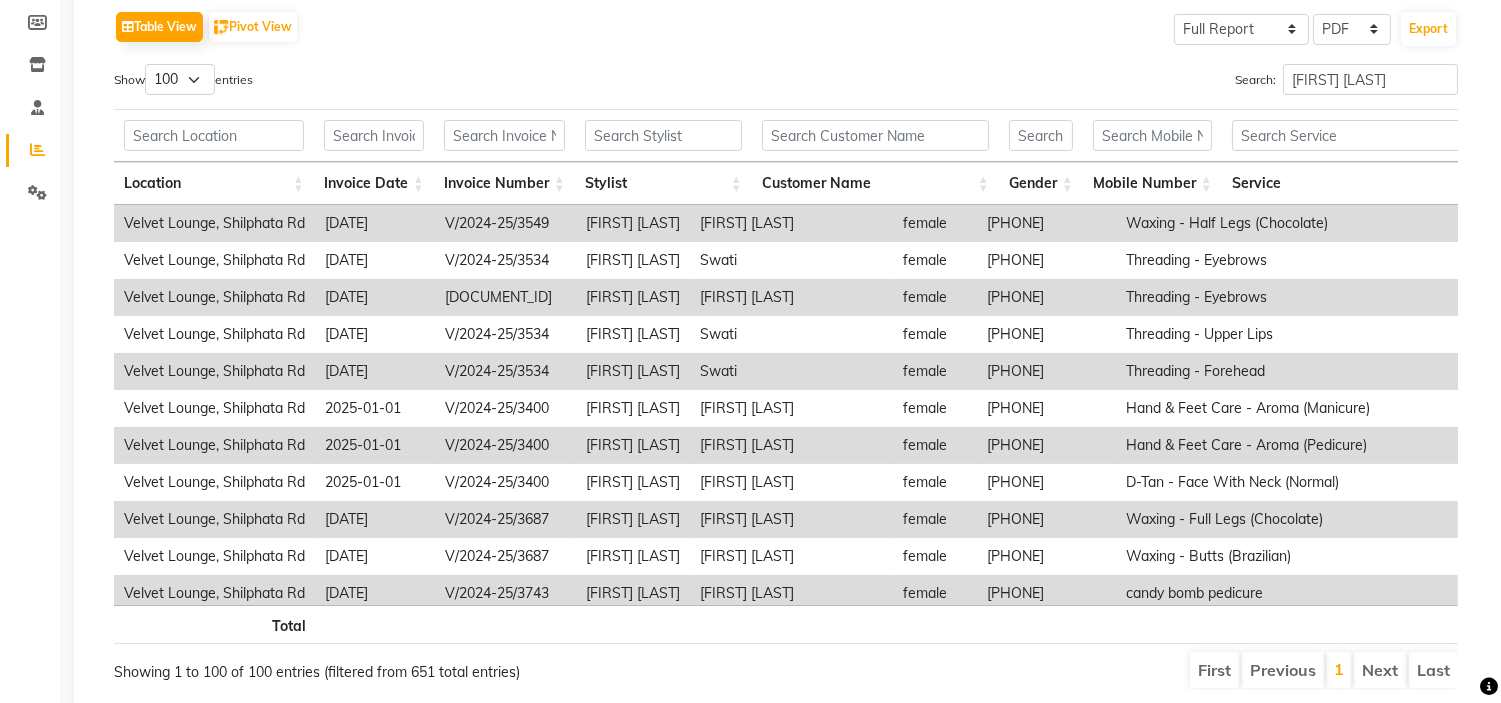 click on "Waxing - Half Legs (Chocolate)" at bounding box center [1303, 223] 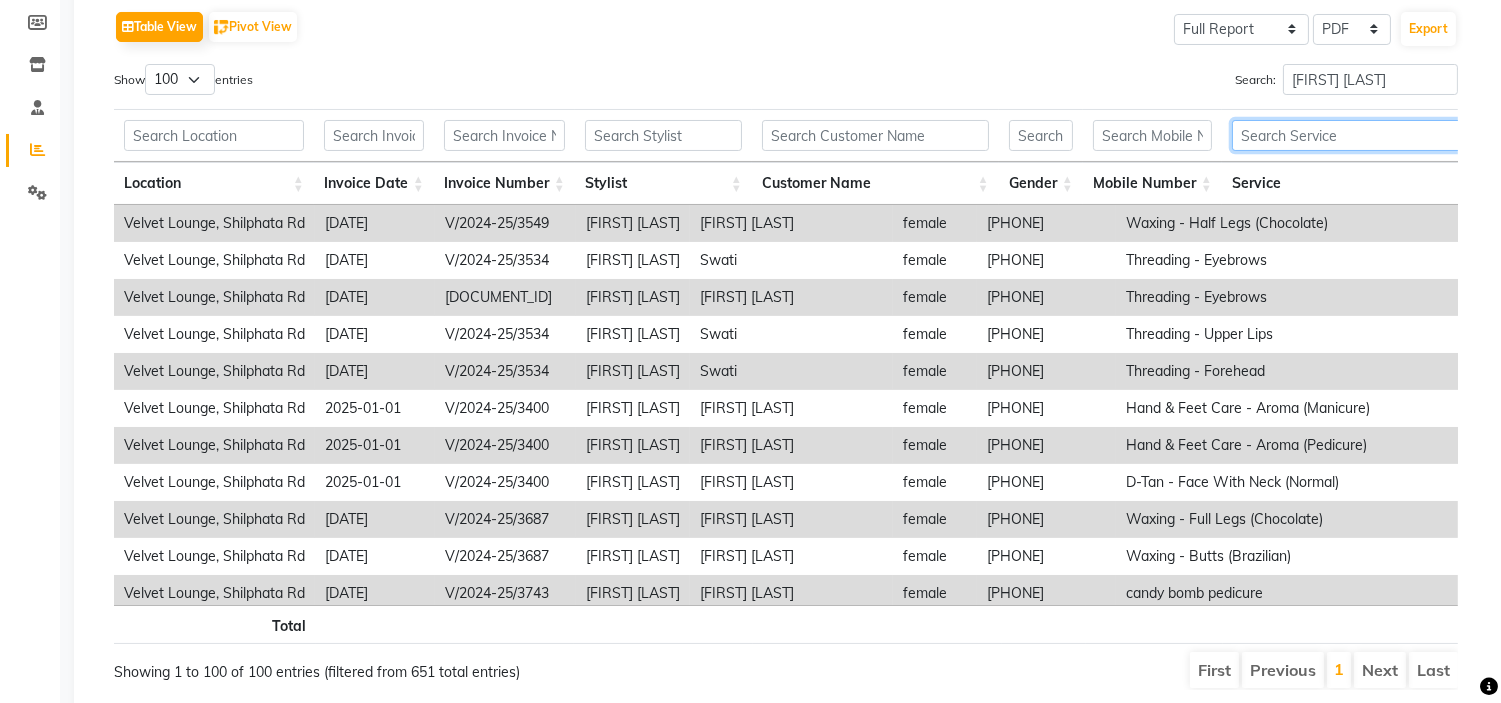 click at bounding box center [1408, 135] 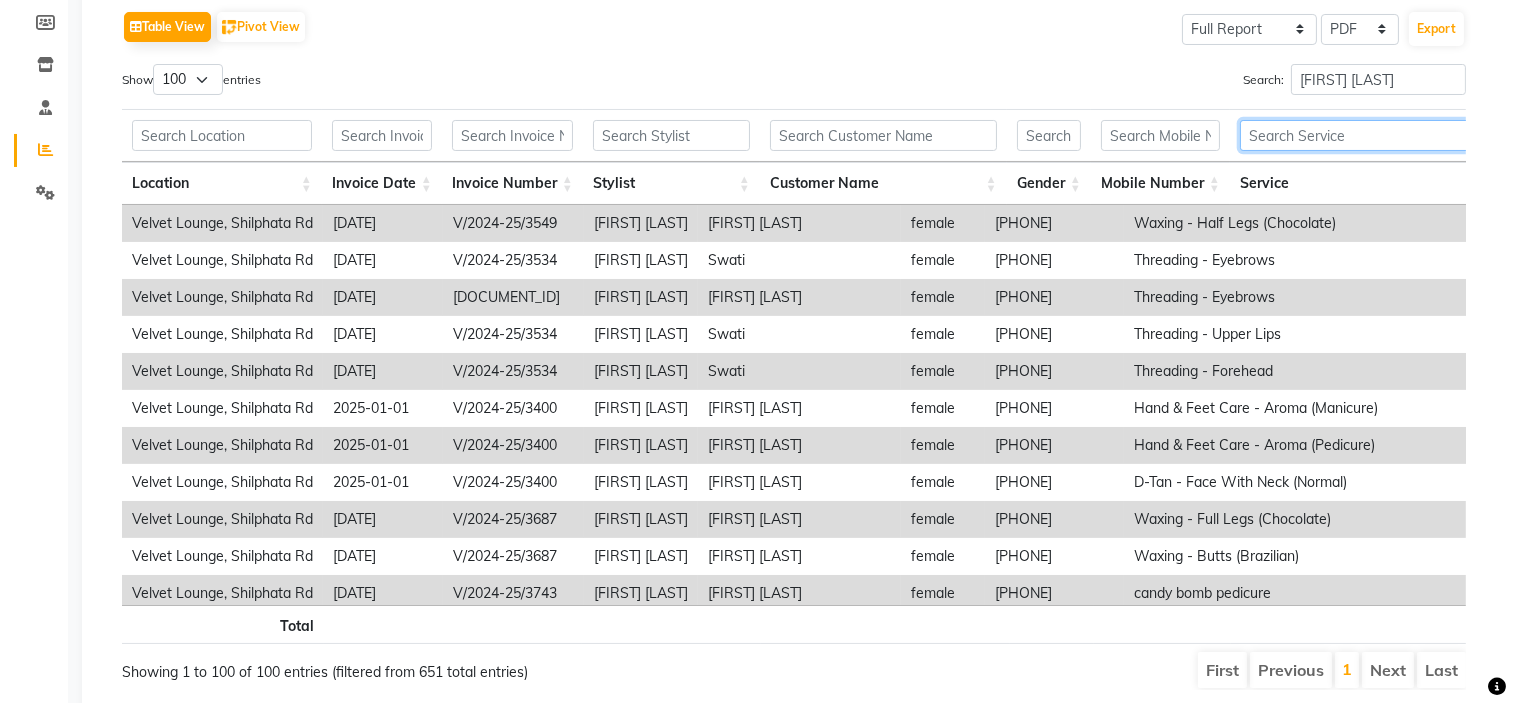 scroll, scrollTop: 0, scrollLeft: 0, axis: both 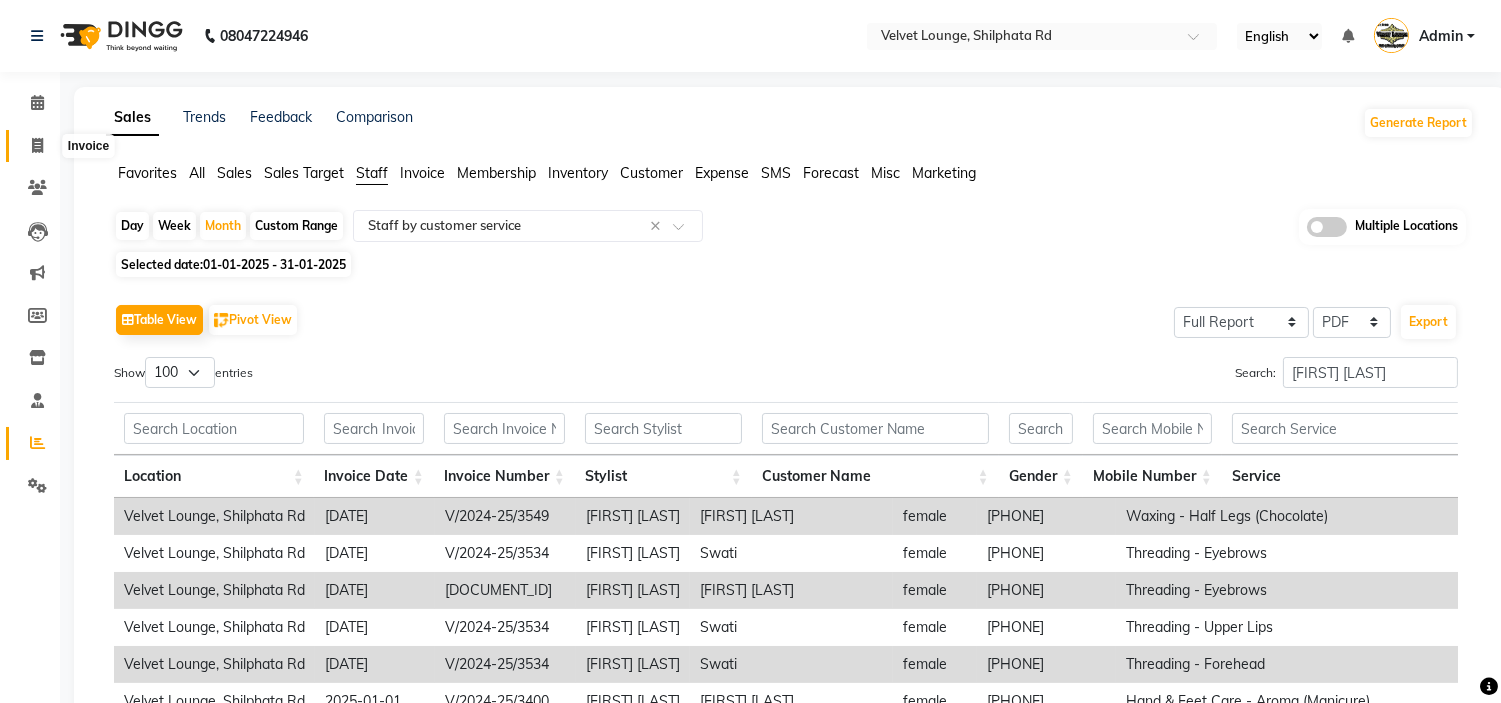 click 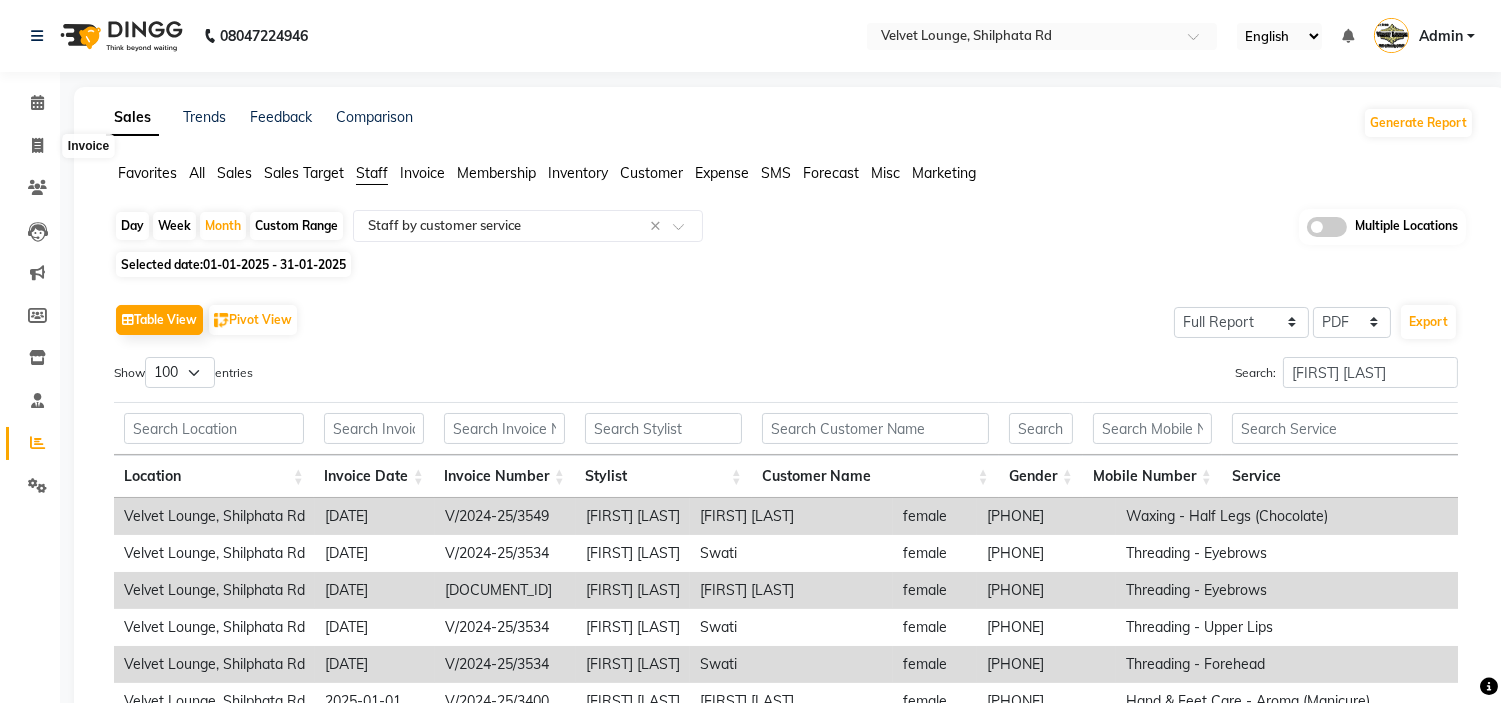 select on "service" 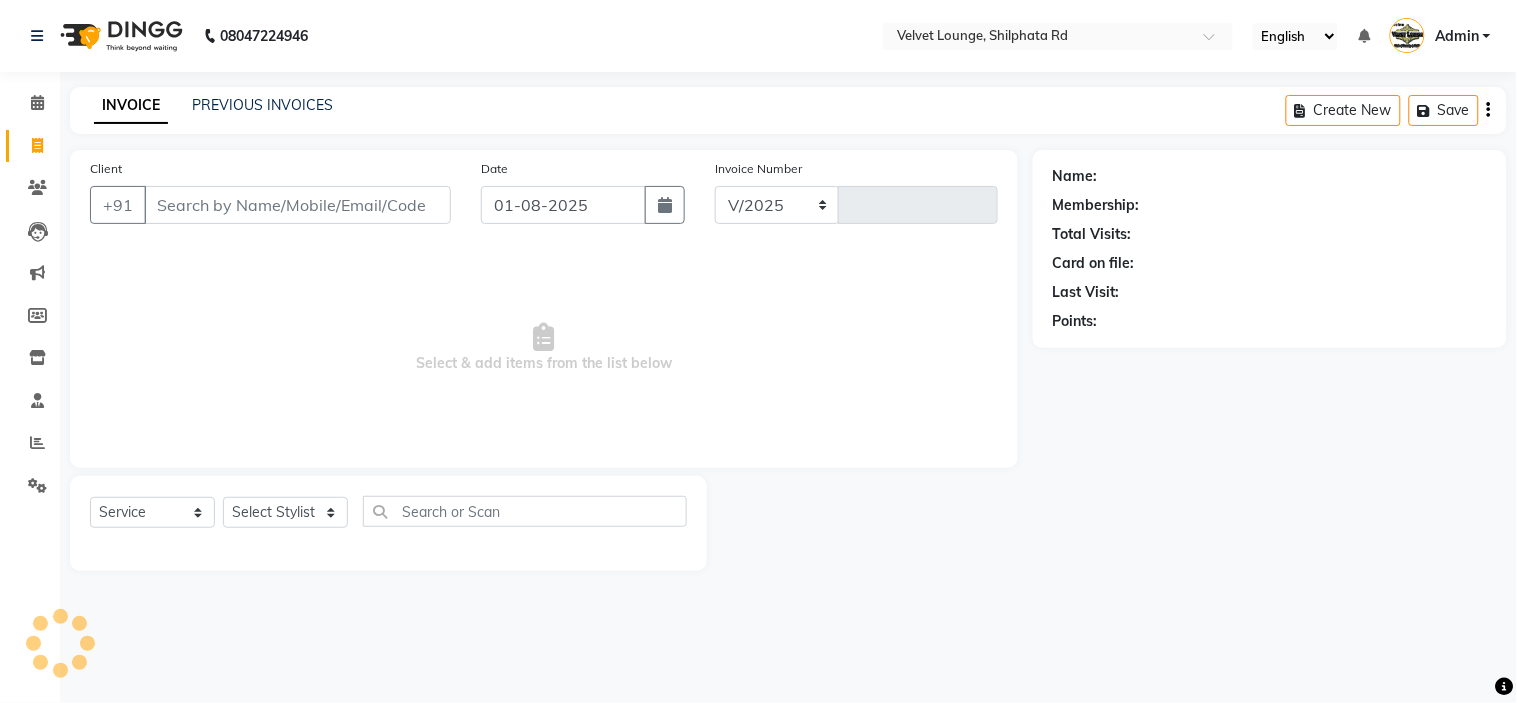 select on "122" 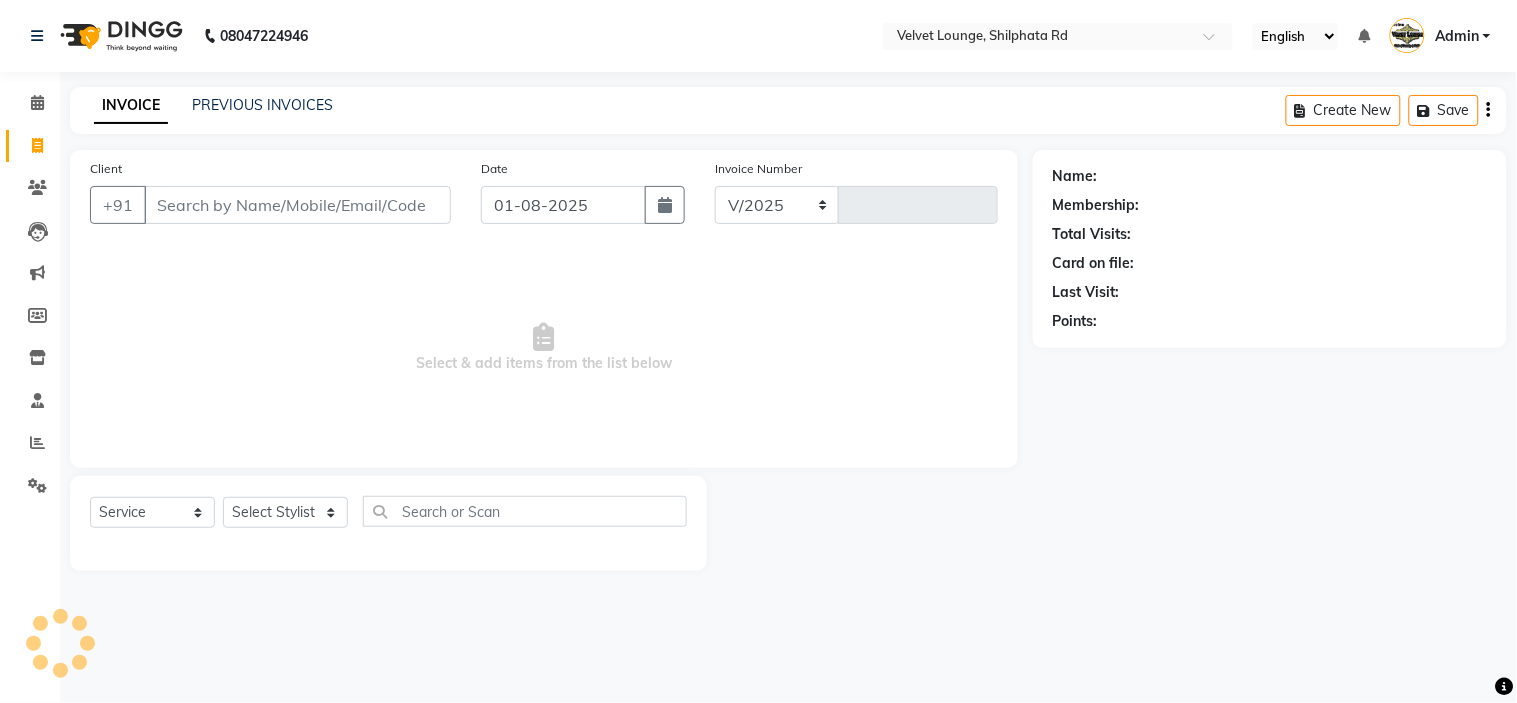 type on "1572" 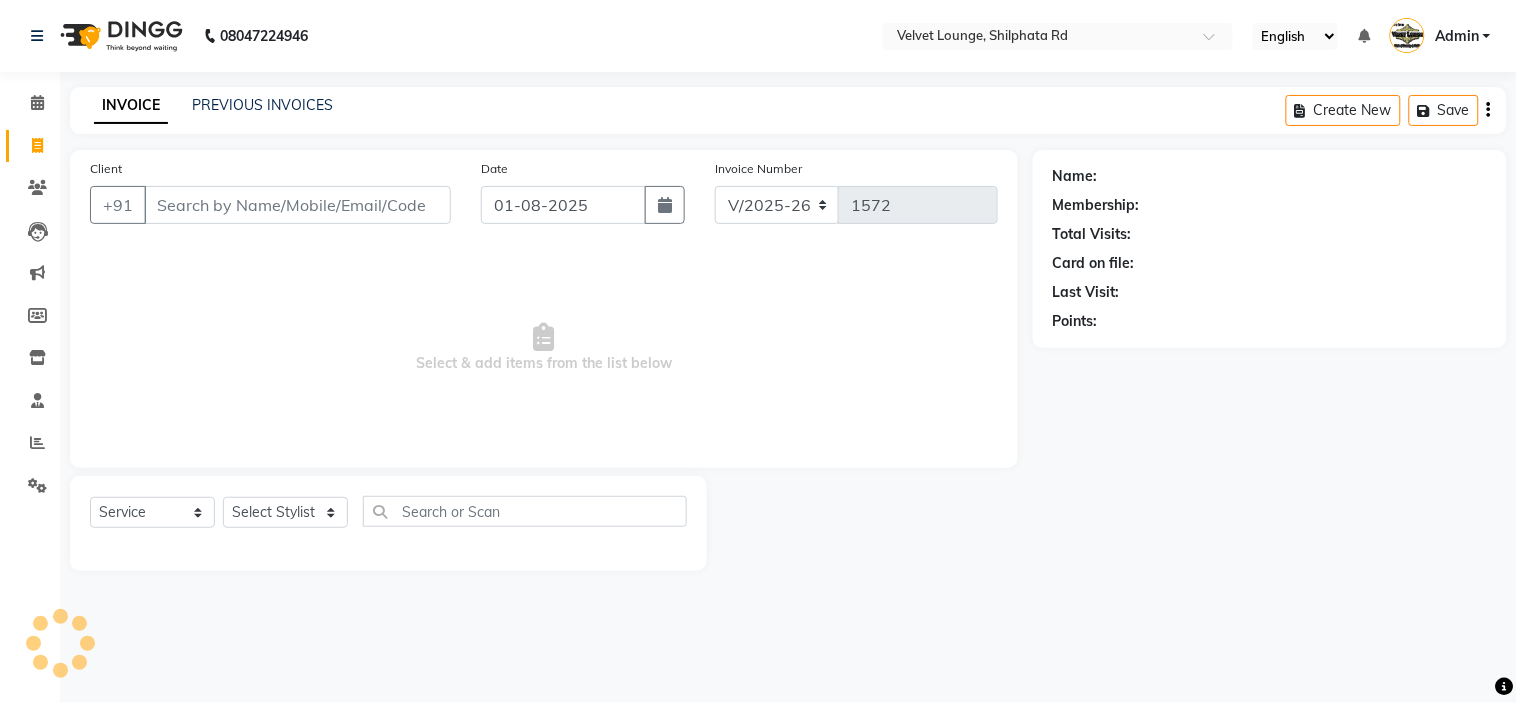 click on "Client" at bounding box center [297, 205] 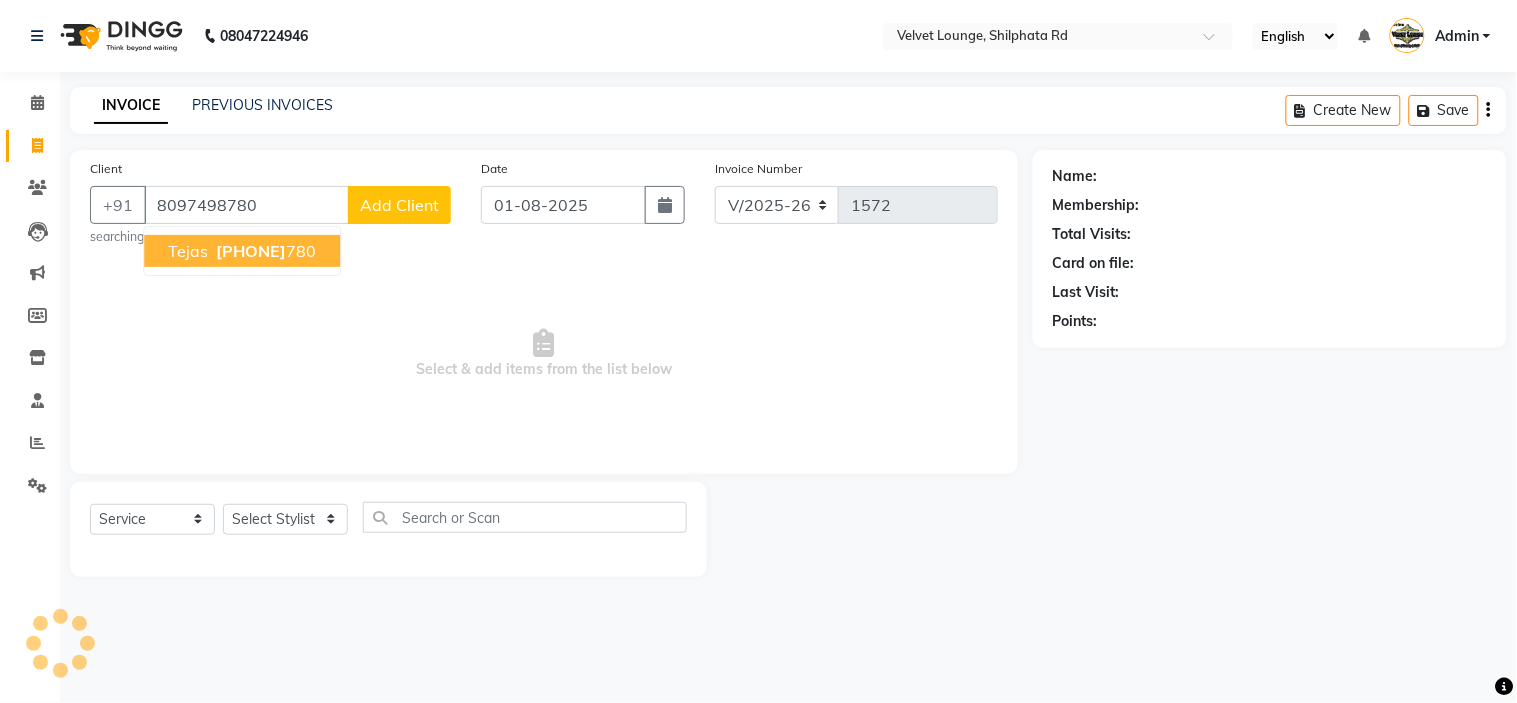 type on "8097498780" 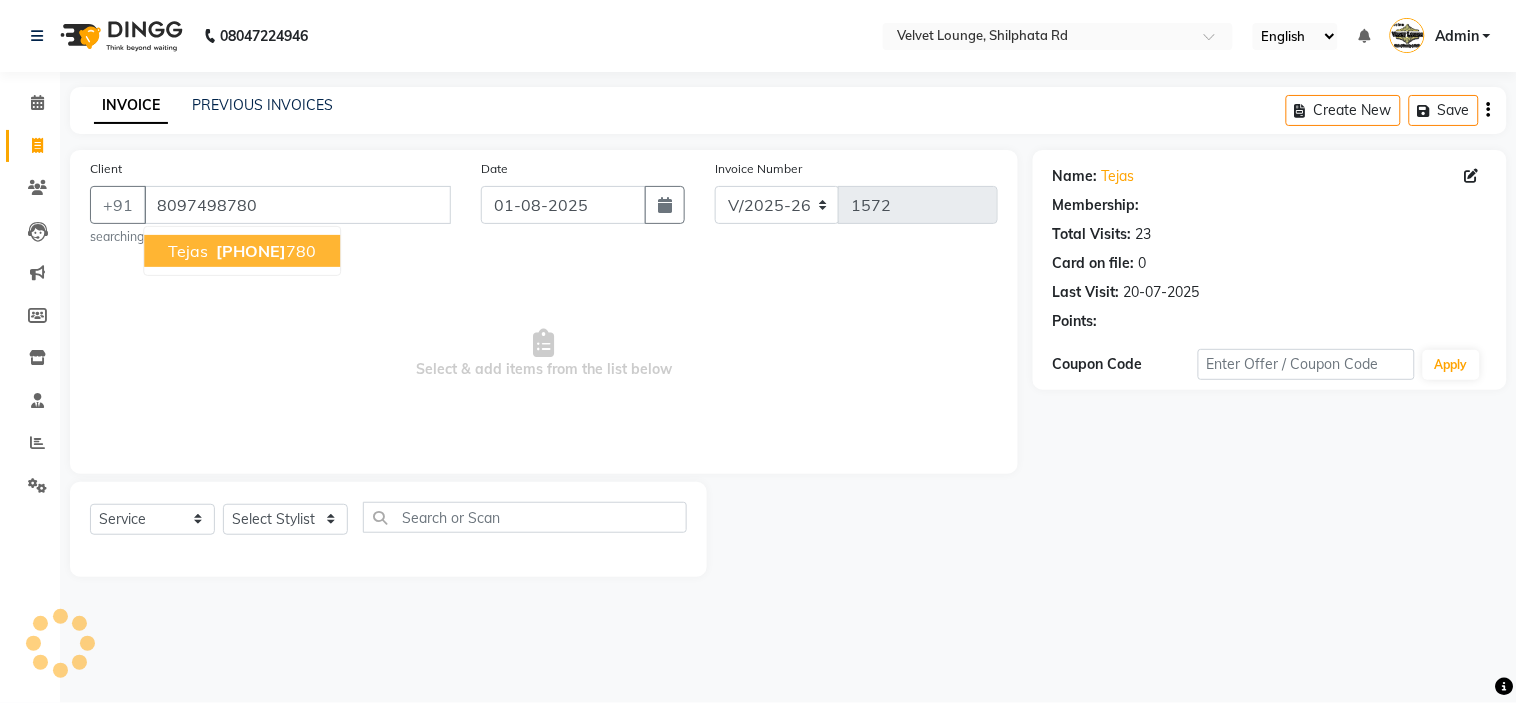 select on "2: Object" 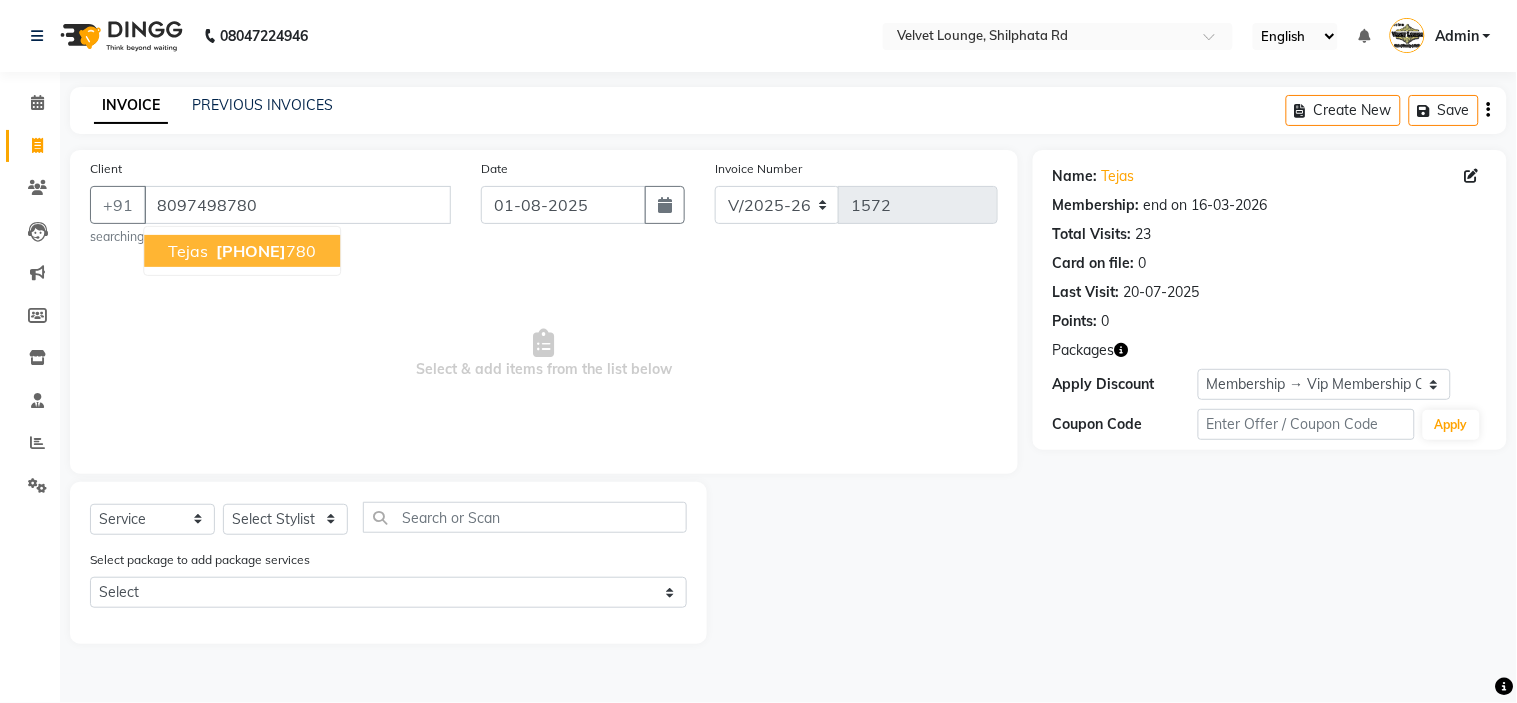 click on "[PHONE]" at bounding box center (251, 251) 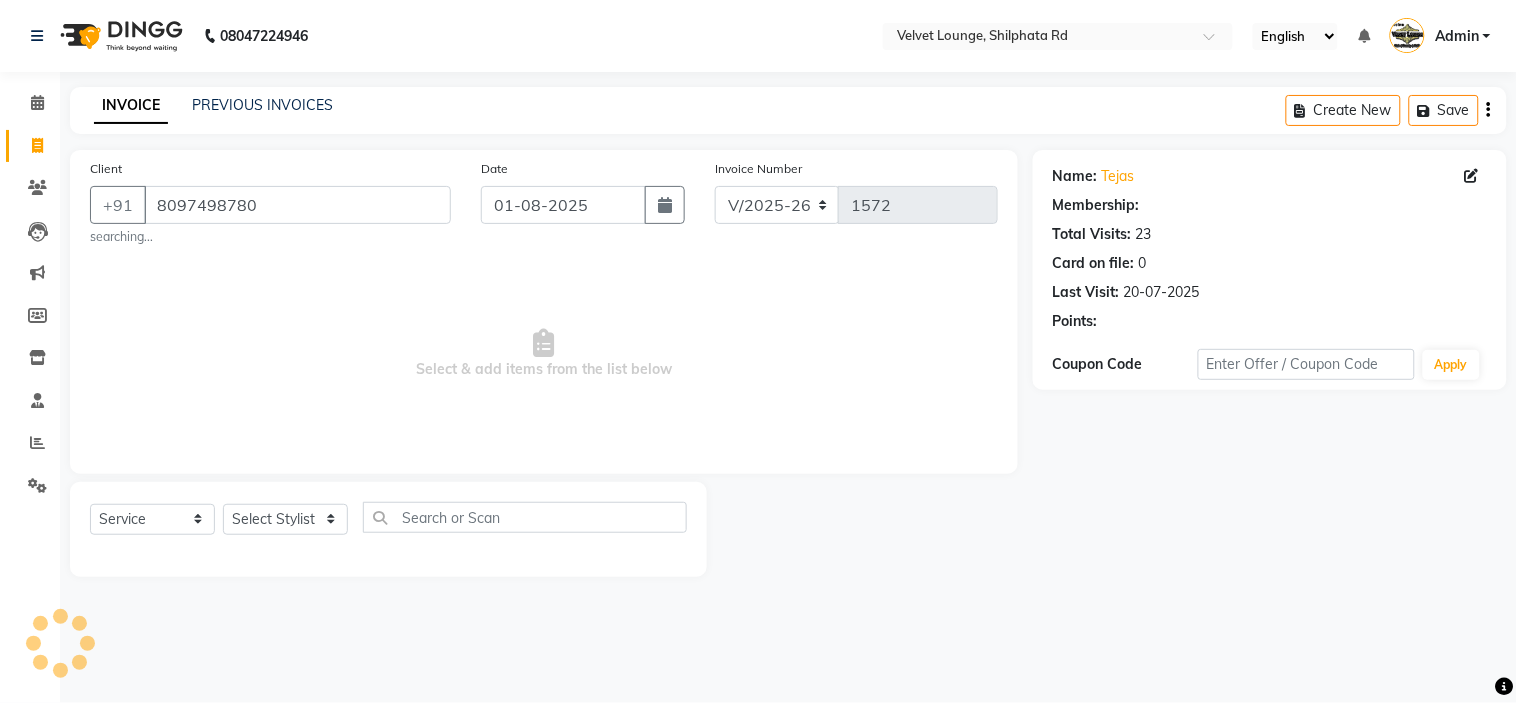 select on "2: Object" 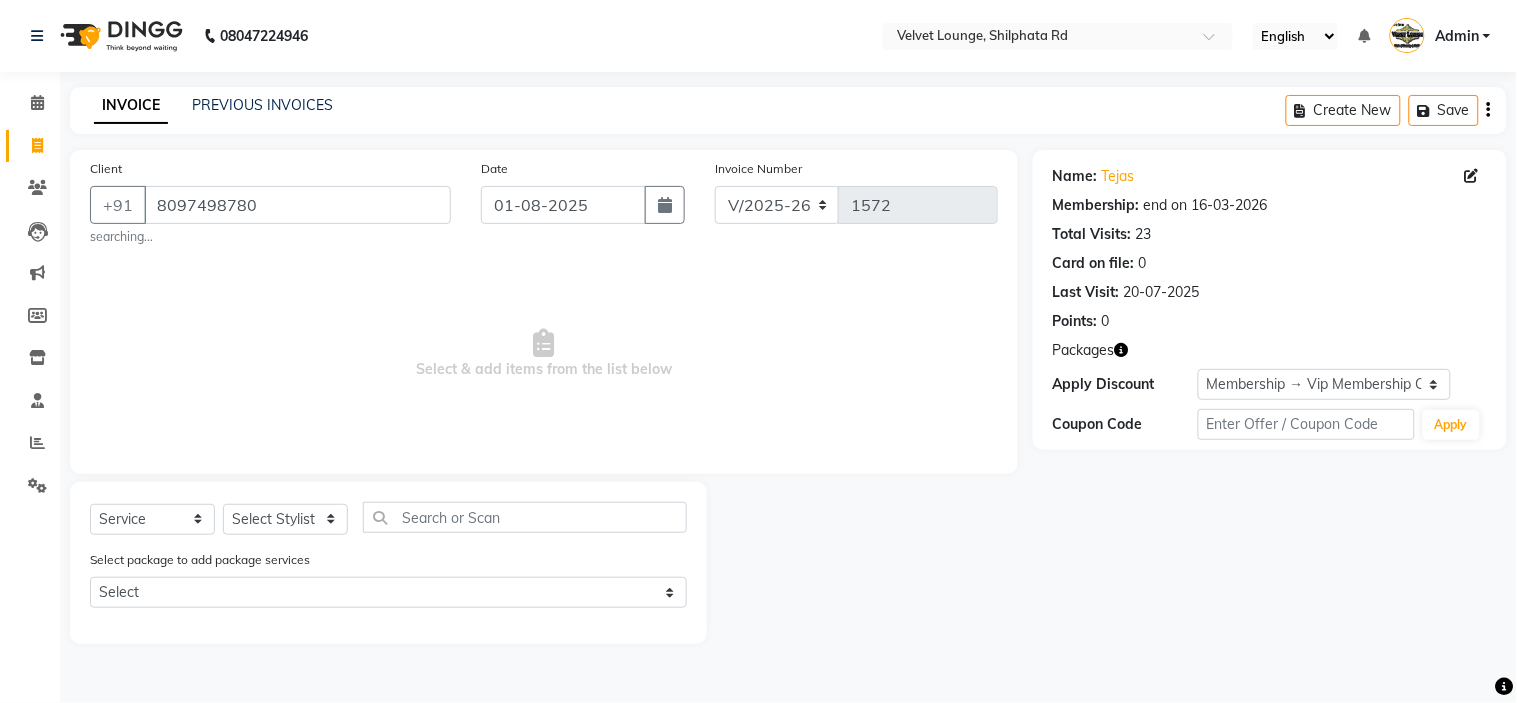 click on "Name: [FIRST]" 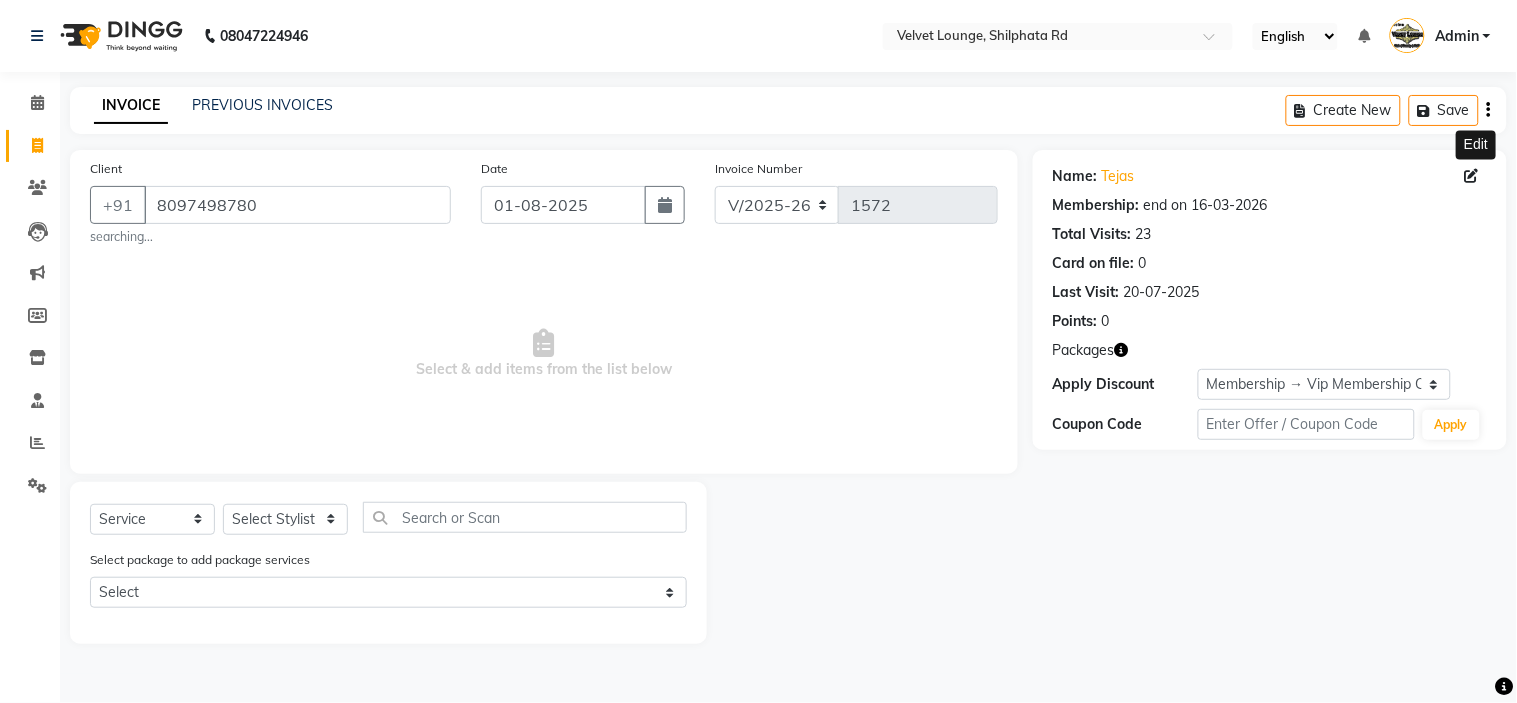 click 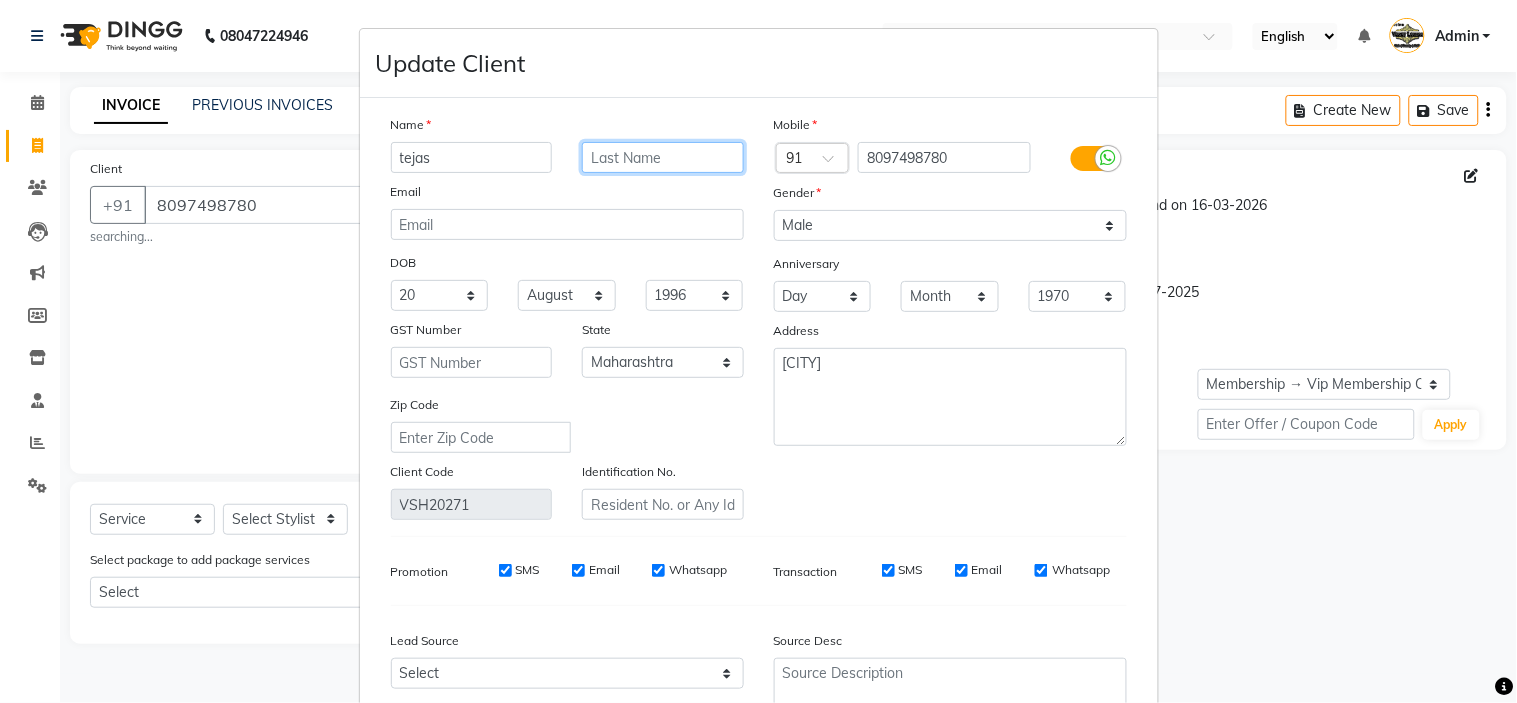 click at bounding box center [663, 157] 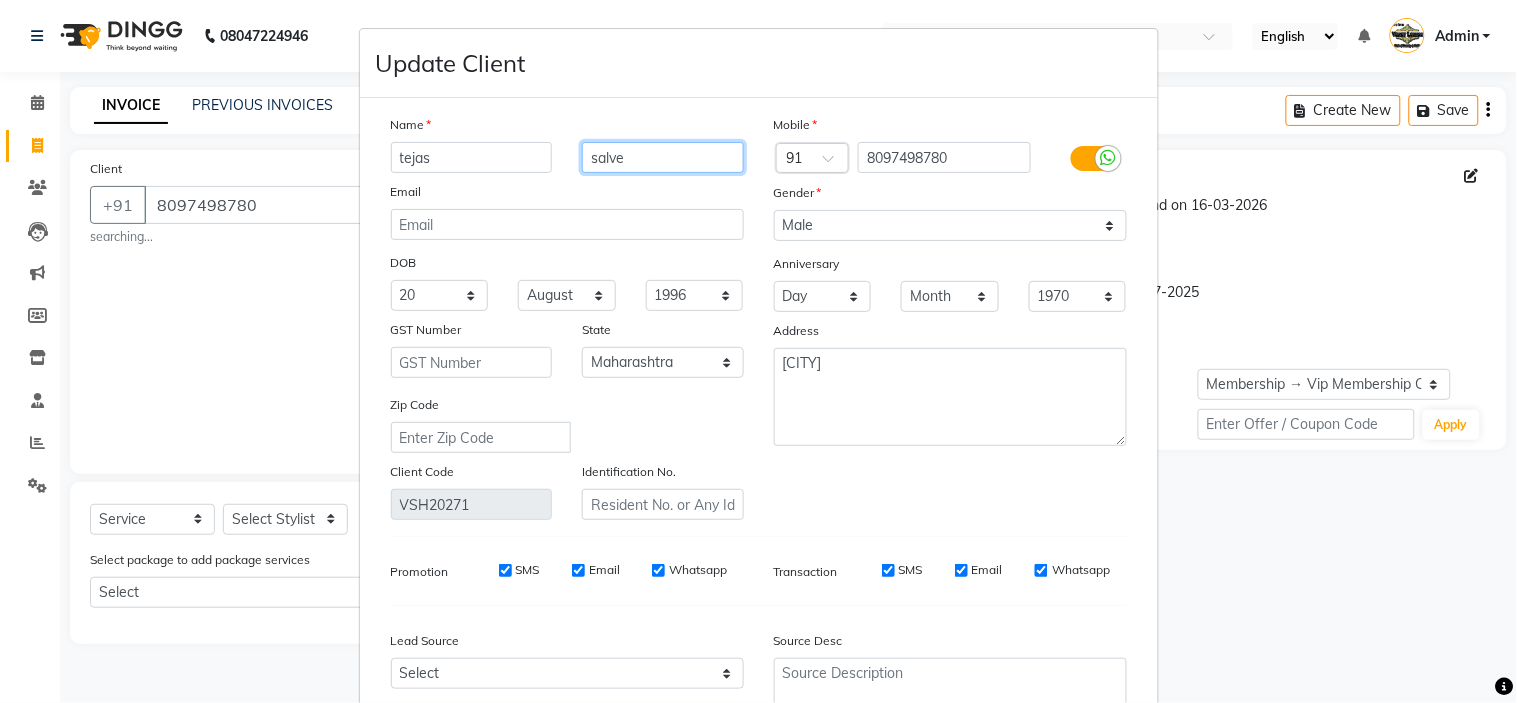 type on "salve" 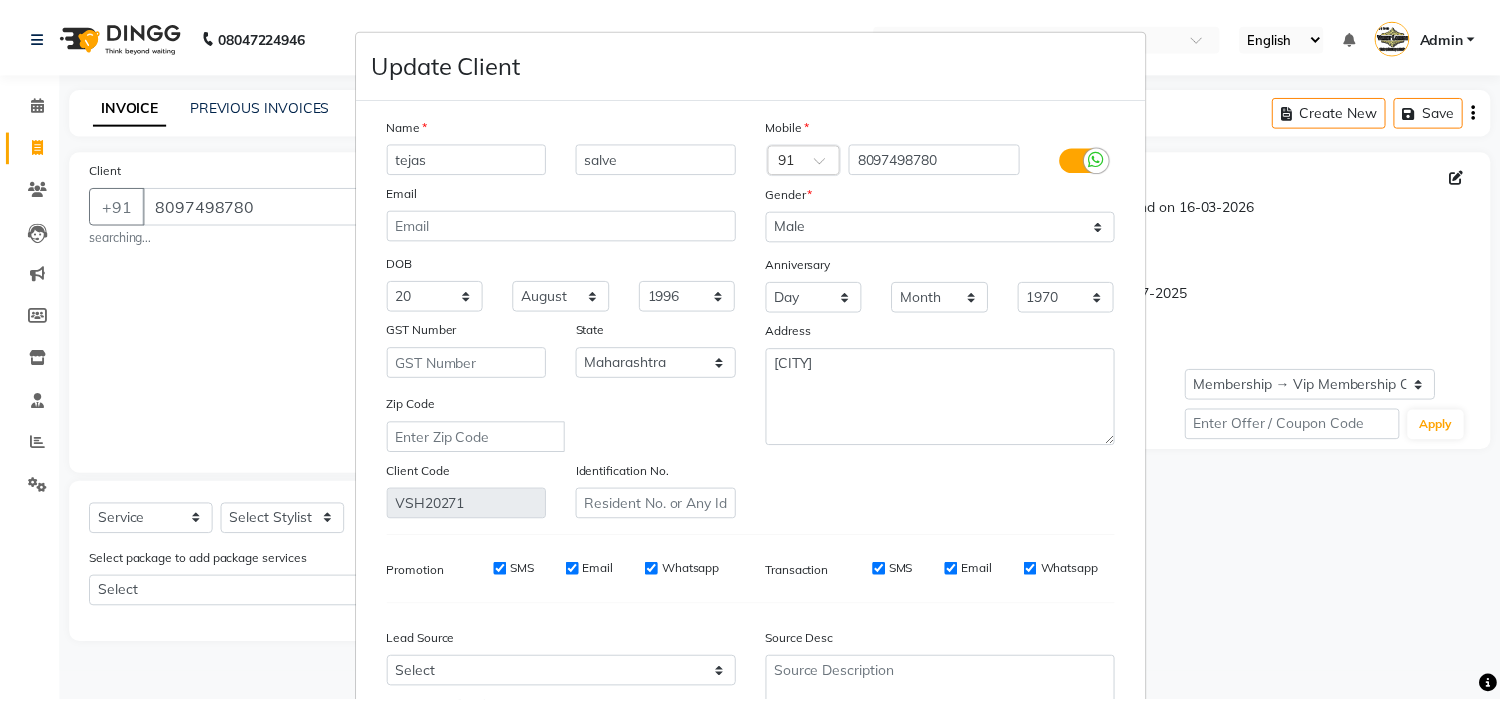 scroll, scrollTop: 186, scrollLeft: 0, axis: vertical 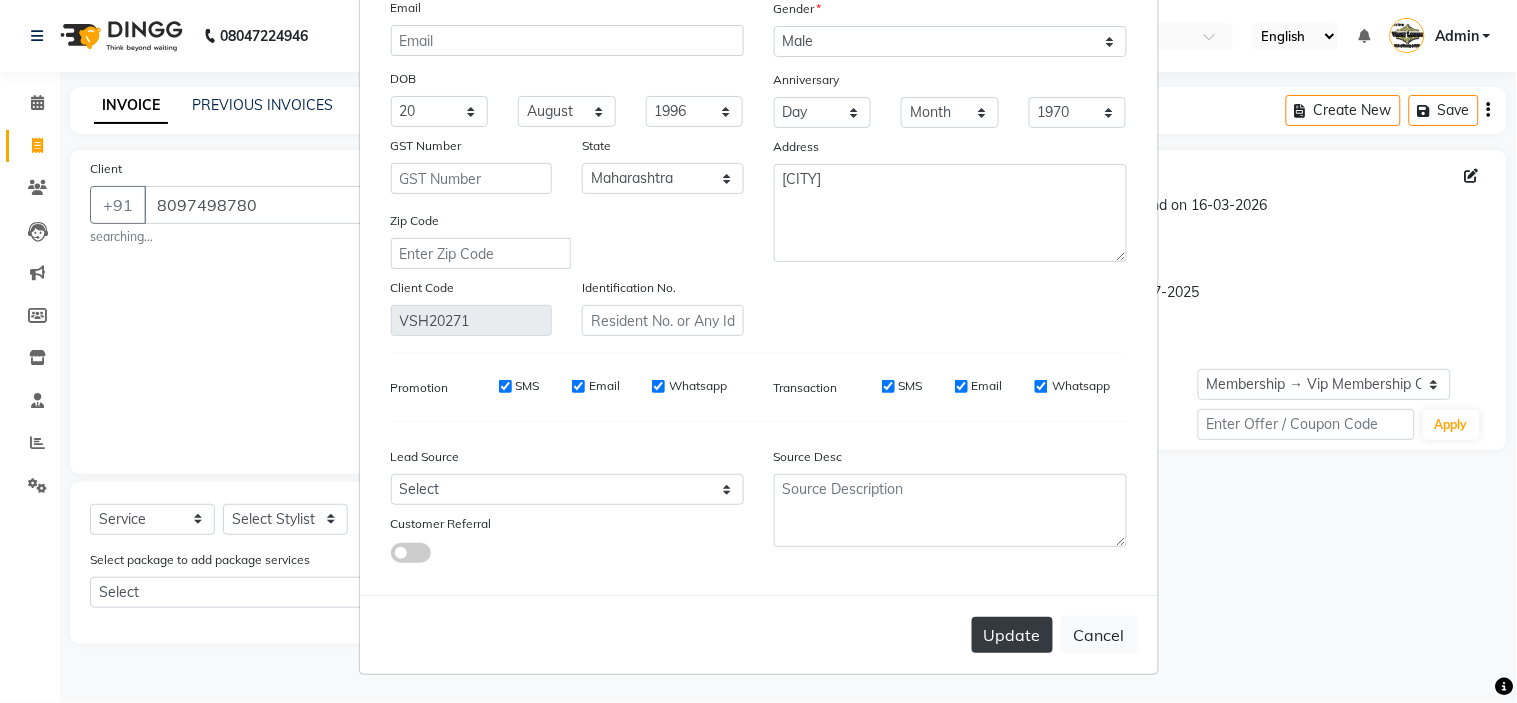 click on "Update" at bounding box center [1012, 635] 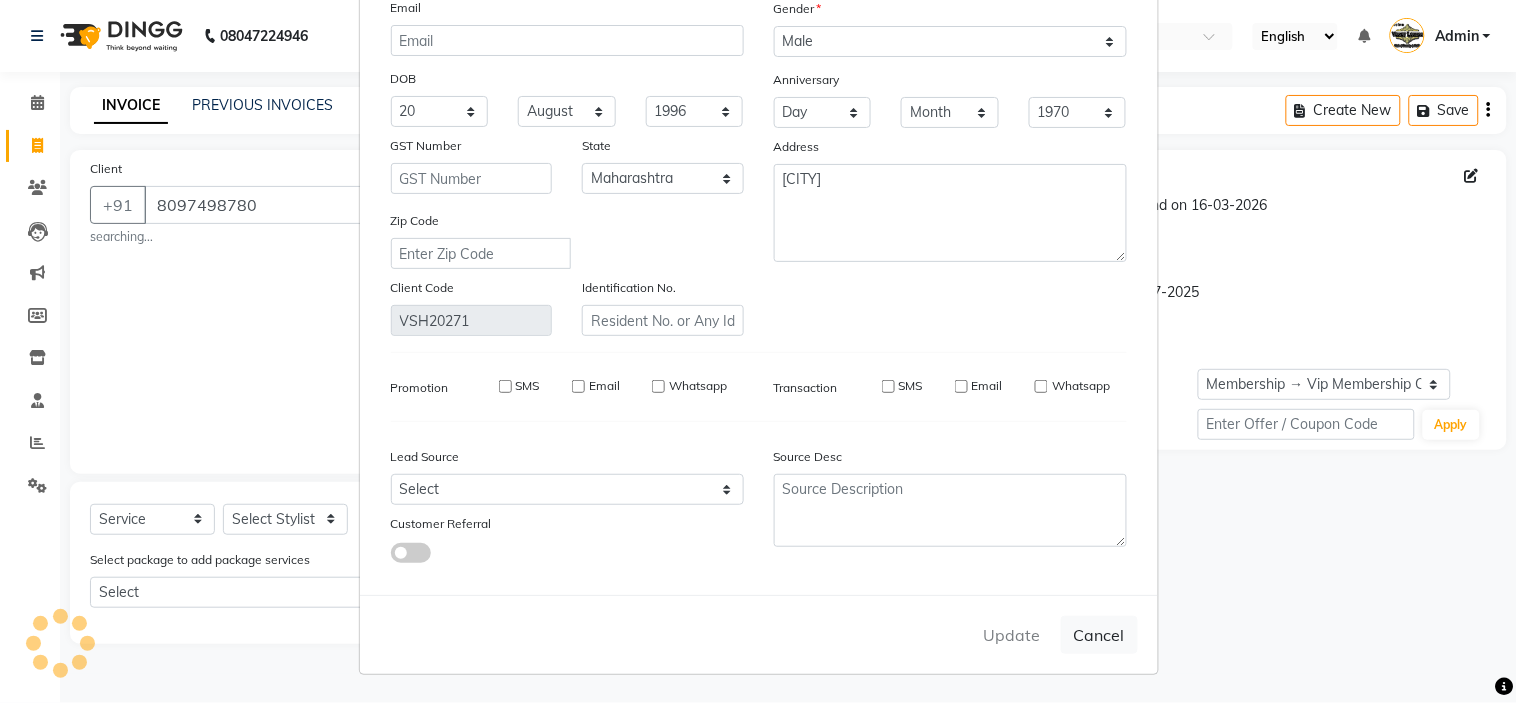 type 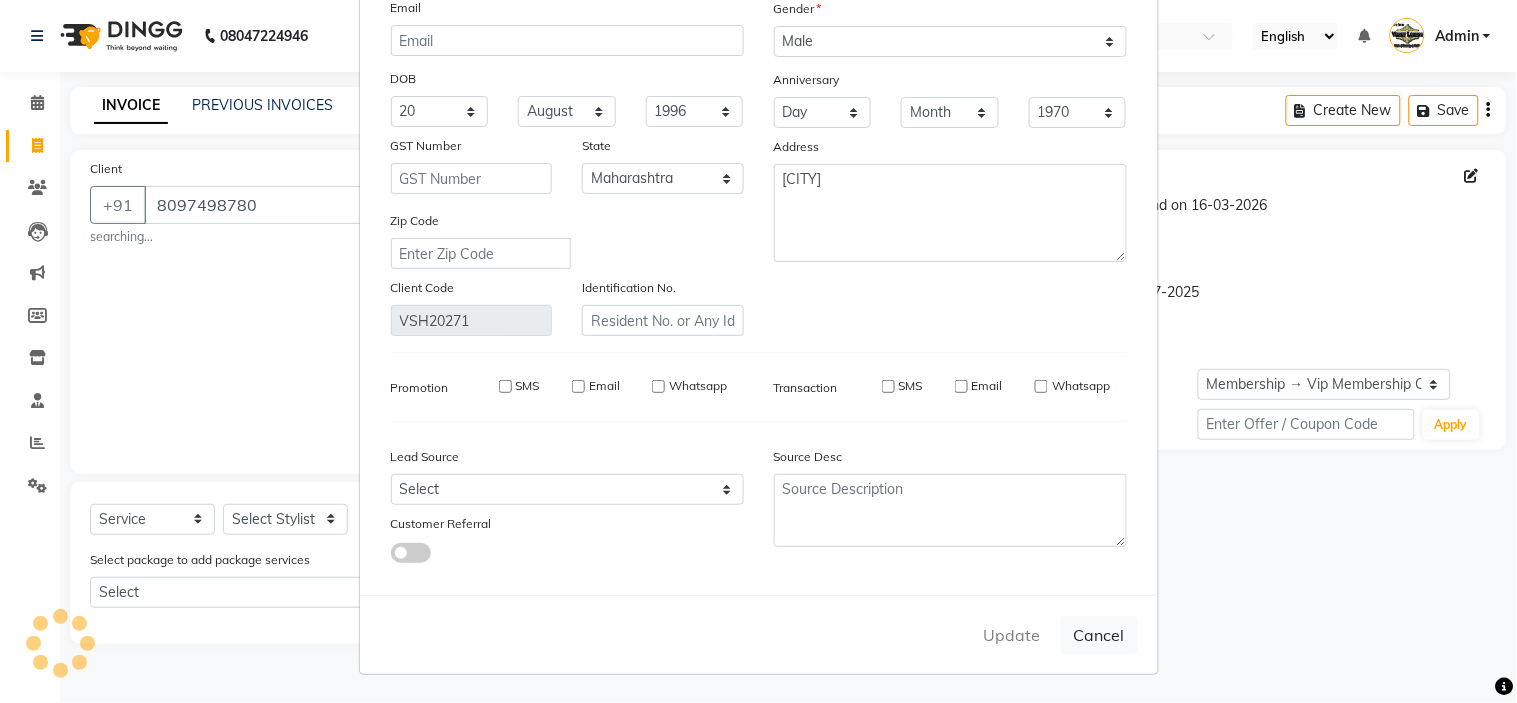 type 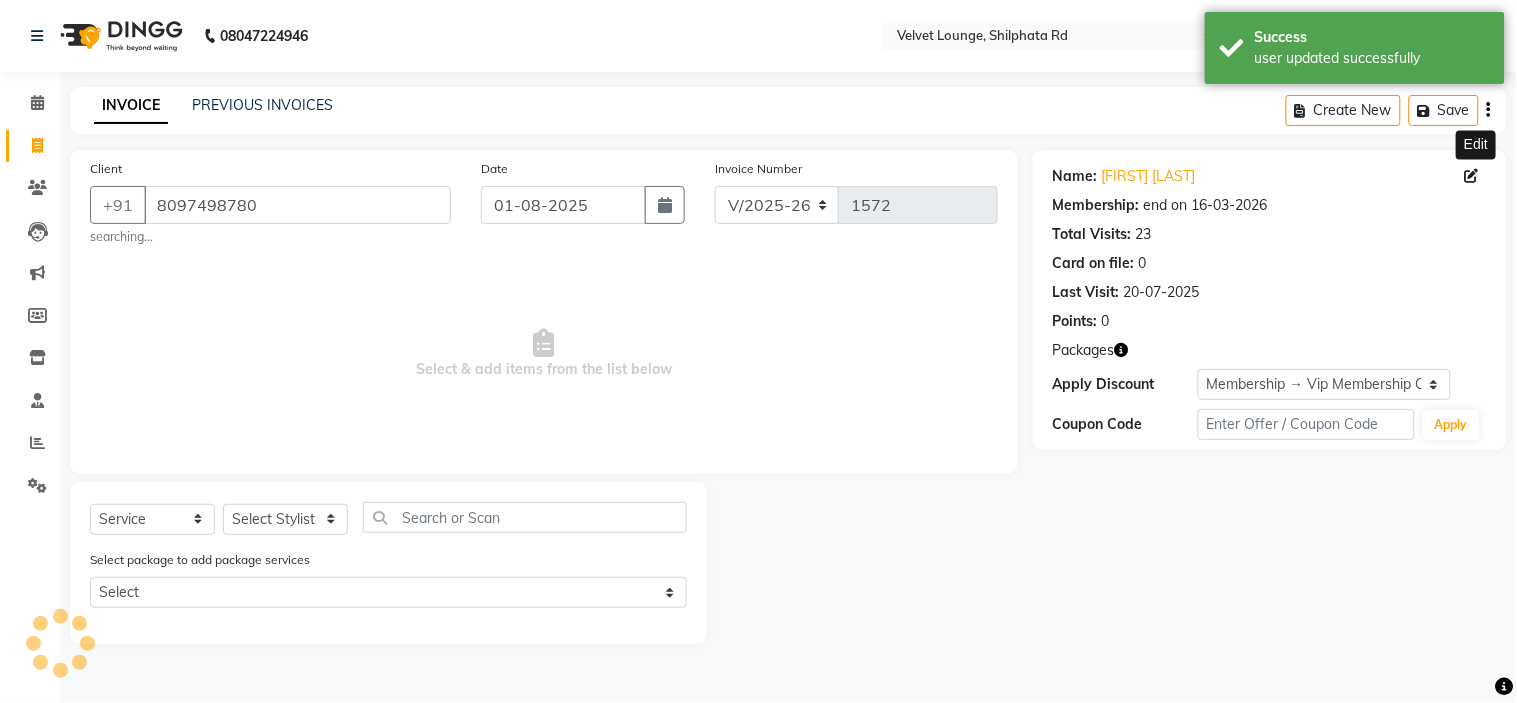 select on "3: Object" 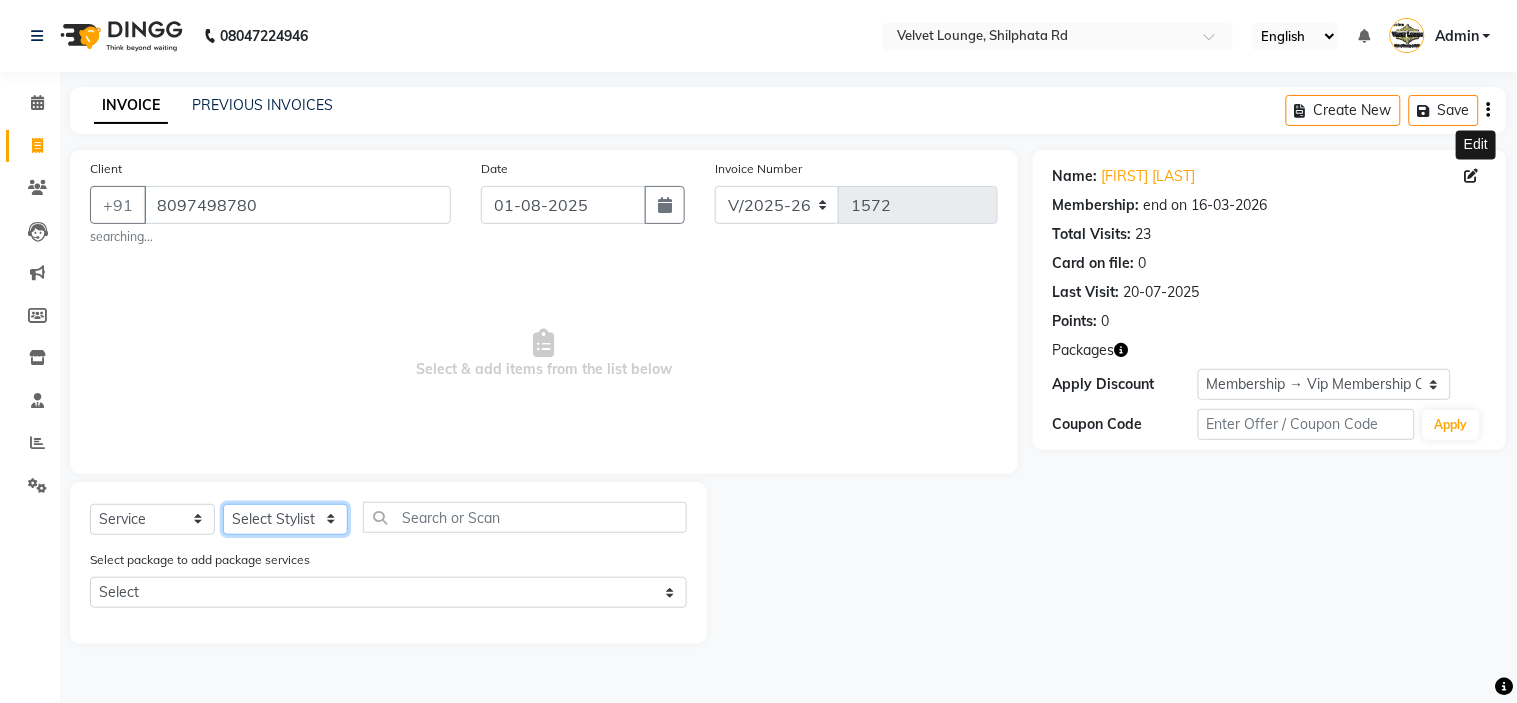 click on "Select Stylist aadil mohaMAD  aarif khan Abrar Ajay ajay jaishwal alam khan aman amit kumar  ANJALI SINGH Ashish singh ashwini palem  Ayan Ali chandradeep DOLLY faizan siddique  fardeen shaikh Garima singh Gulshan jaya jyoti deepak chandaliya kalam karan  Madhu manish sir miraj khan  Mohmad Adnan Ansari mustakin neeta kumbhar neha tamatta pradnya rahul thakur RAZAK SALIM SAIKH rohit Rutuja SAHEER sahil khan salman mahomad imran  SALMA SHAIKH SAMEER KHAN sana santosh jaiswal saqib sayali shaddma  ansari shalu mehra shekhar bansode SHIVADURGA GANTAM shubham pal  shweta pandey varshita gurbani vishal shinde" 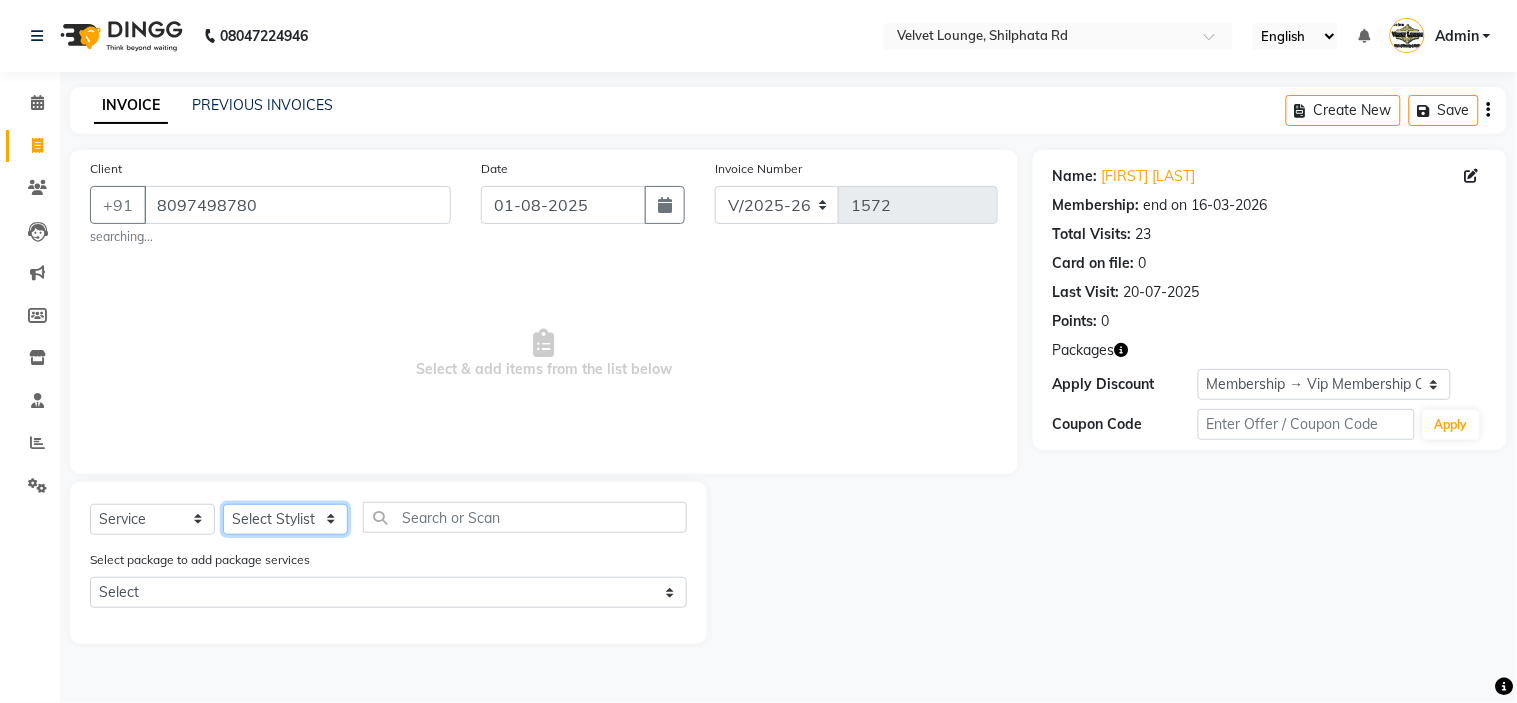 select on "86815" 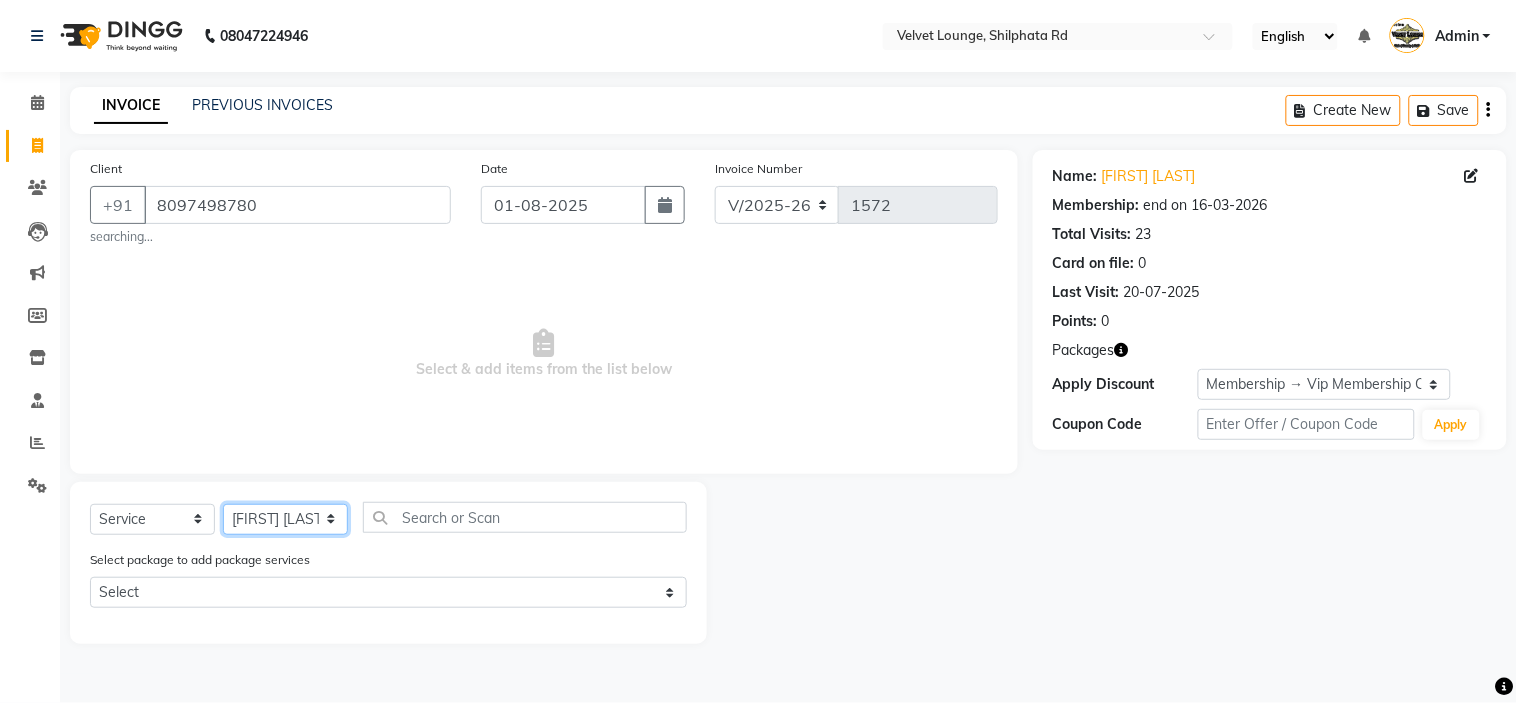 click on "Select Stylist aadil mohaMAD  aarif khan Abrar Ajay ajay jaishwal alam khan aman amit kumar  ANJALI SINGH Ashish singh ashwini palem  Ayan Ali chandradeep DOLLY faizan siddique  fardeen shaikh Garima singh Gulshan jaya jyoti deepak chandaliya kalam karan  Madhu manish sir miraj khan  Mohmad Adnan Ansari mustakin neeta kumbhar neha tamatta pradnya rahul thakur RAZAK SALIM SAIKH rohit Rutuja SAHEER sahil khan salman mahomad imran  SALMA SHAIKH SAMEER KHAN sana santosh jaiswal saqib sayali shaddma  ansari shalu mehra shekhar bansode SHIVADURGA GANTAM shubham pal  shweta pandey varshita gurbani vishal shinde" 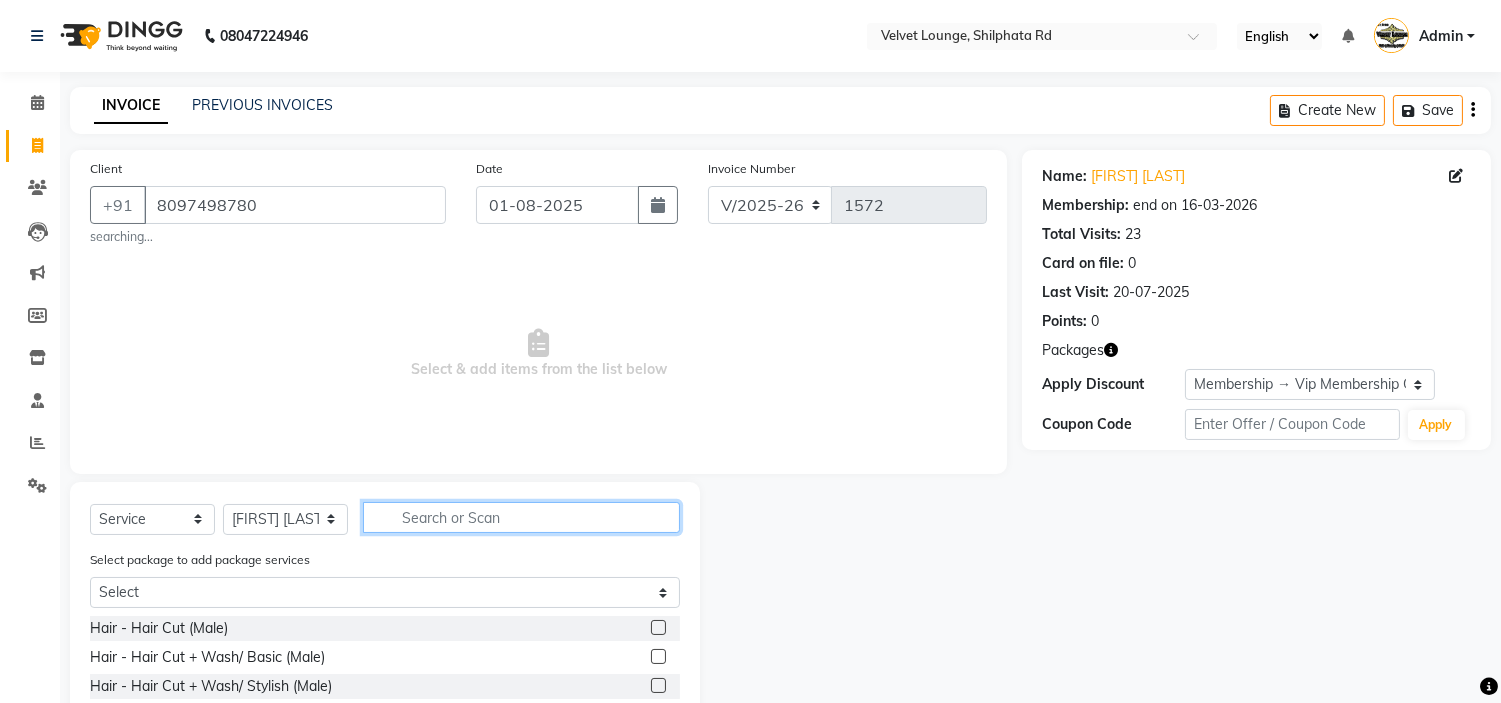 click 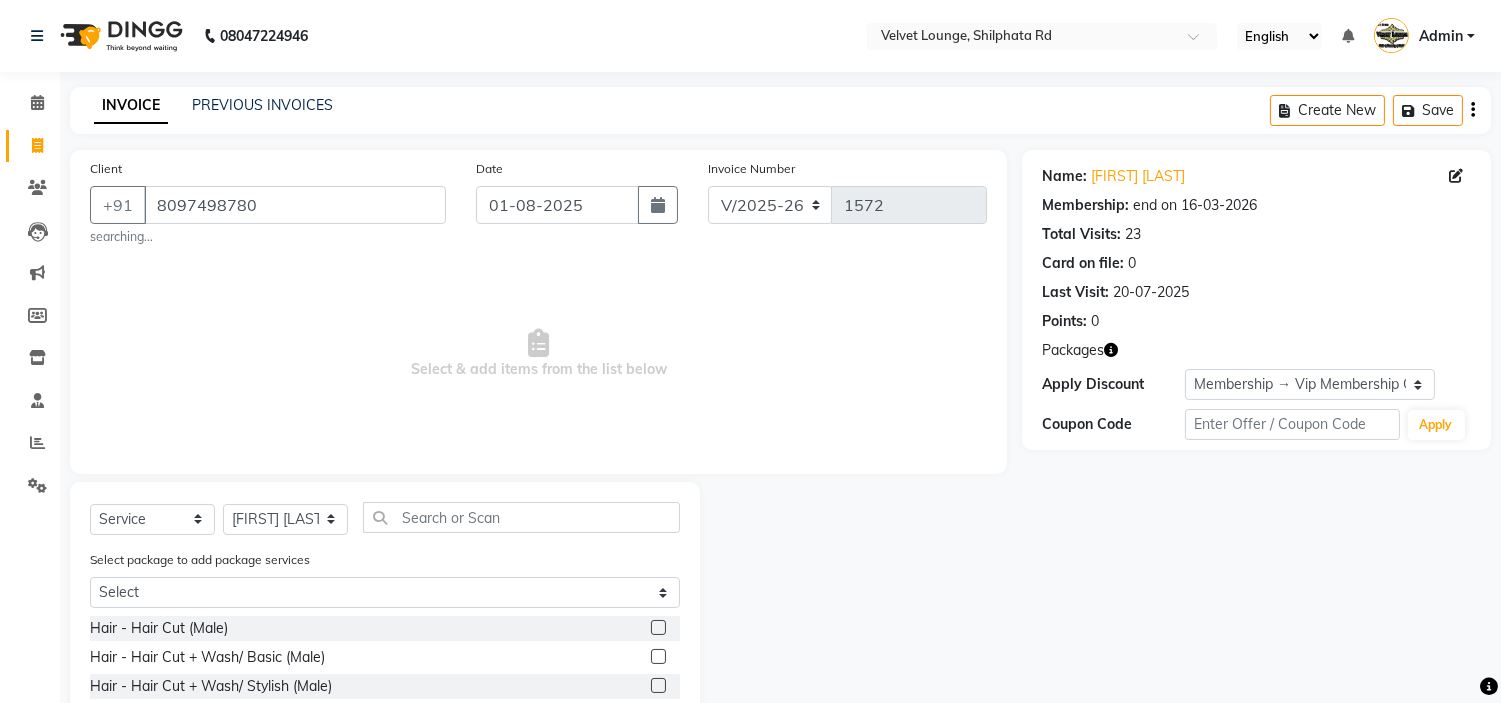 click 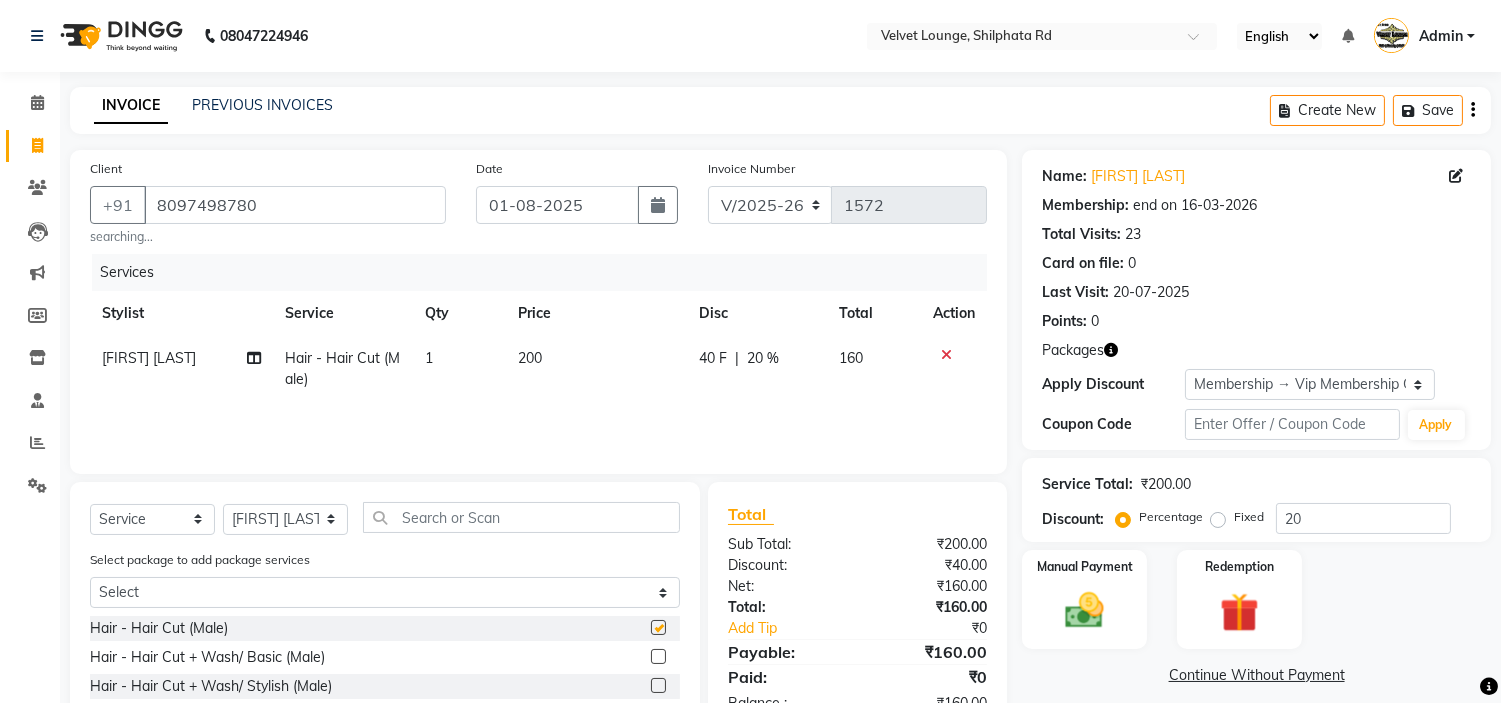 checkbox on "false" 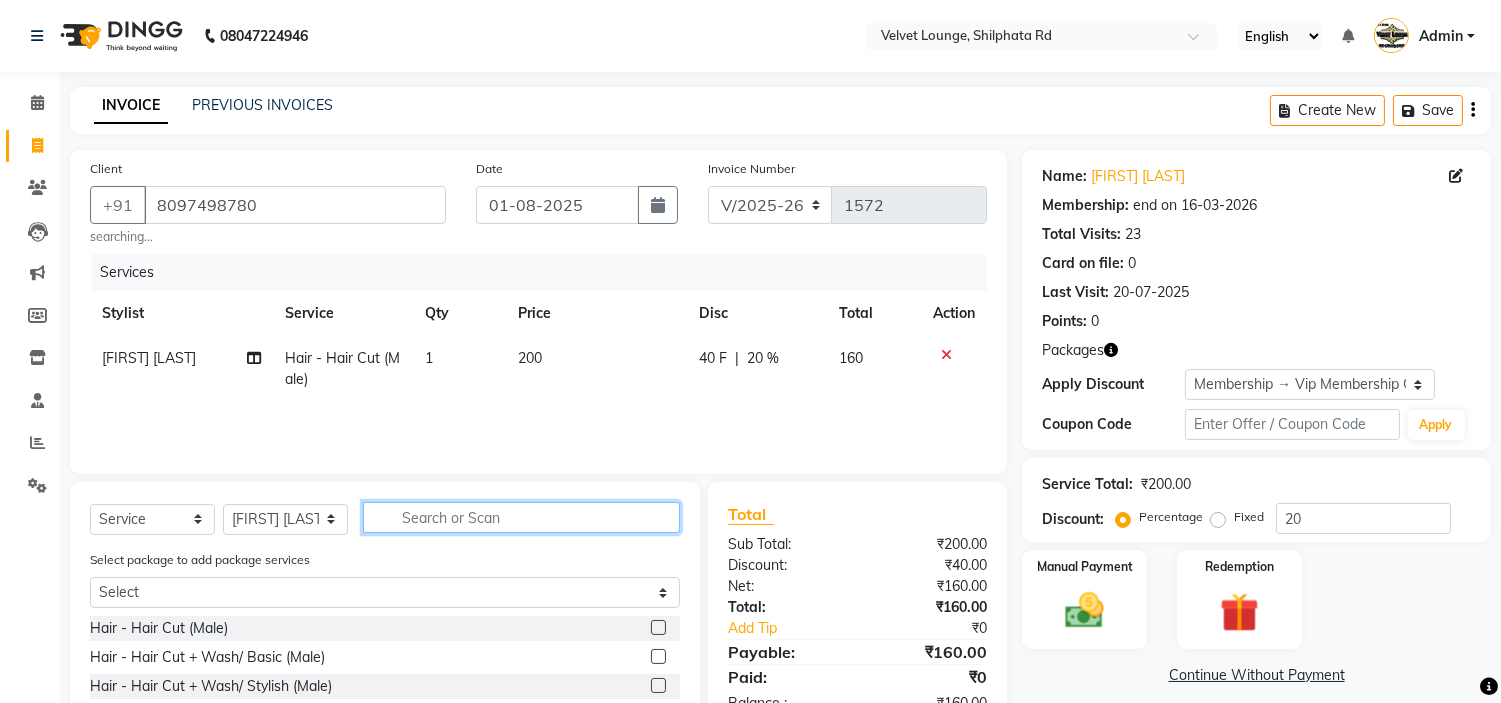 click 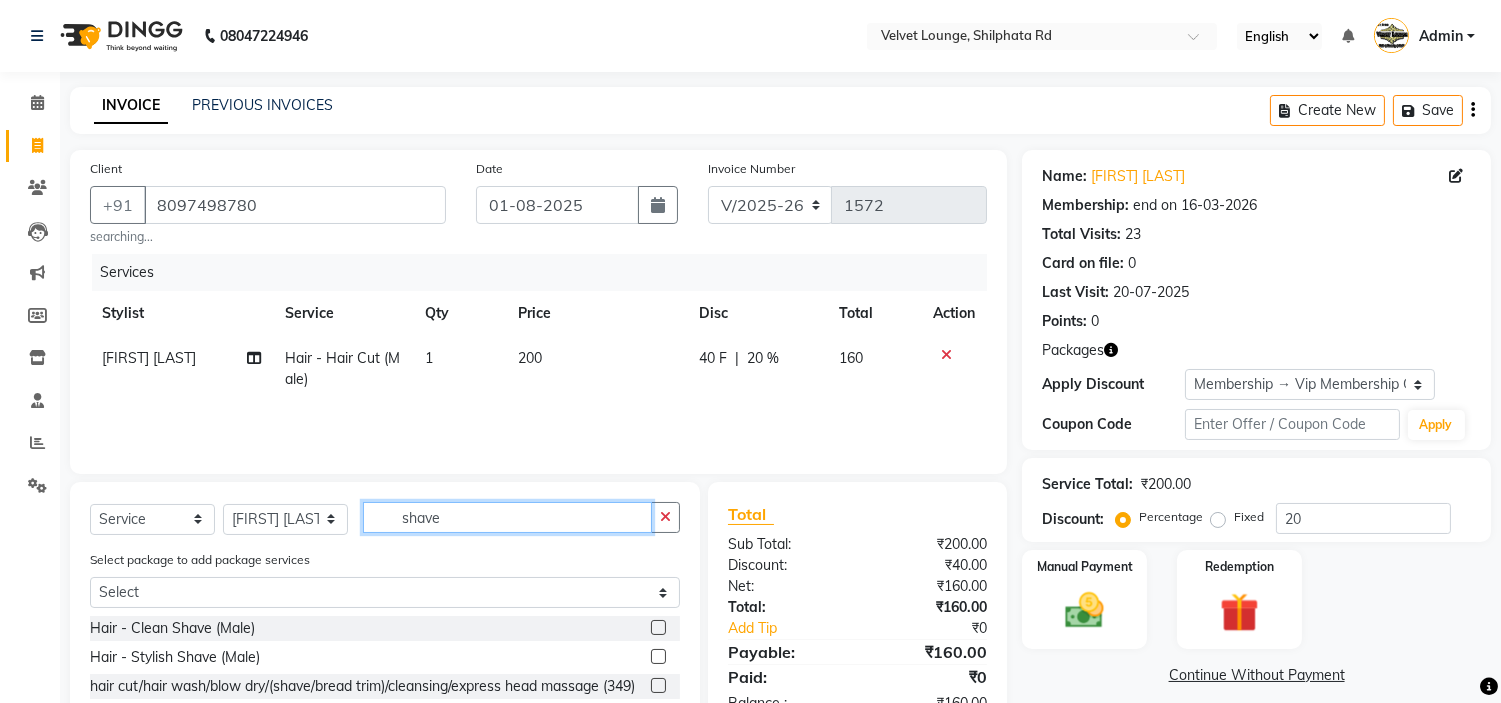 type on "shave" 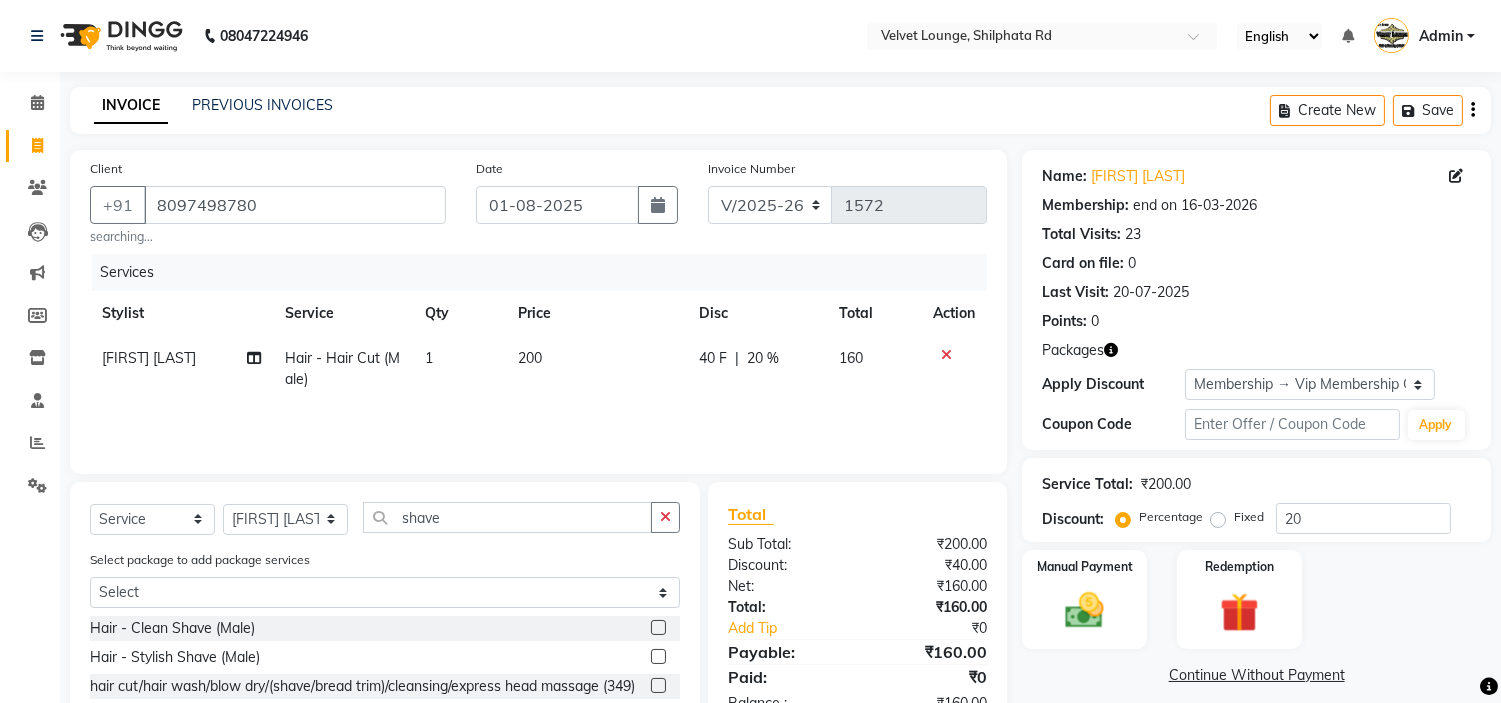 click 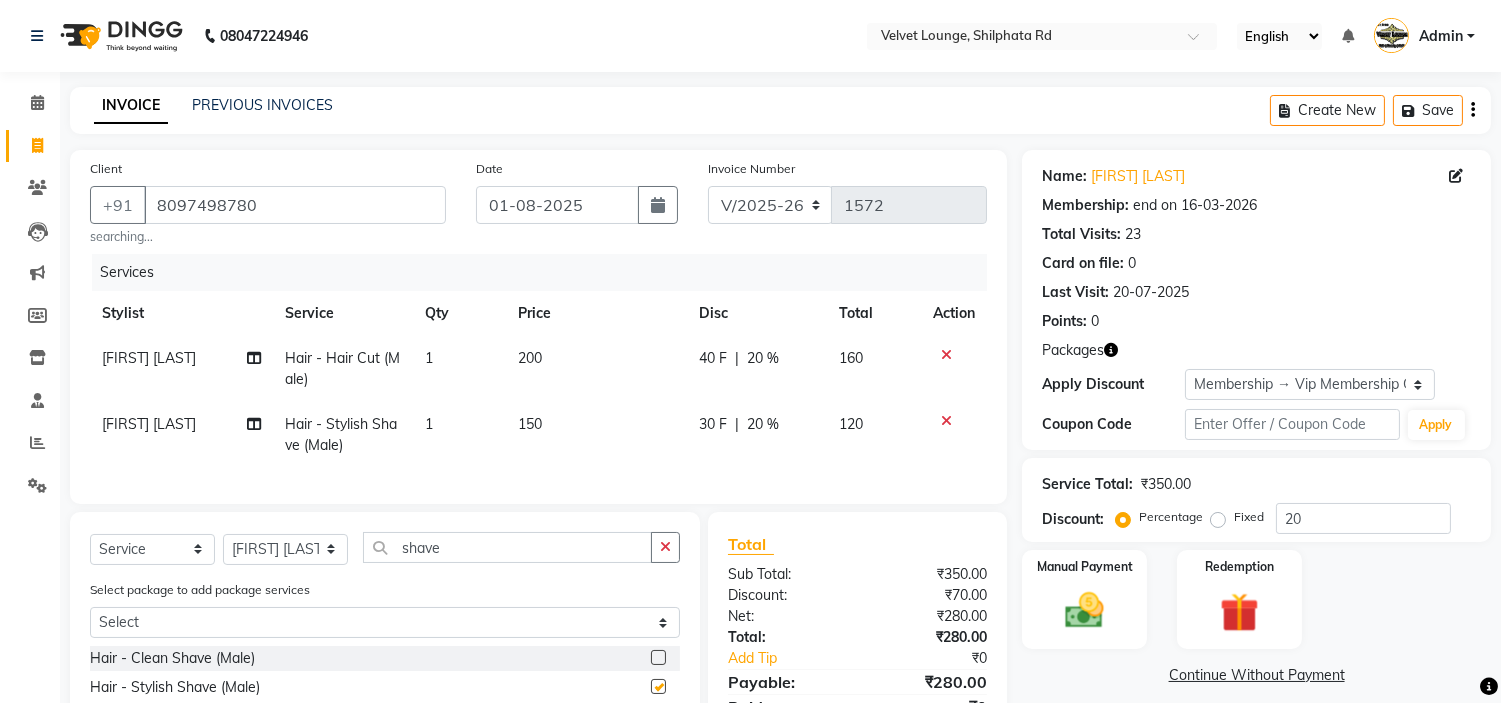 checkbox on "false" 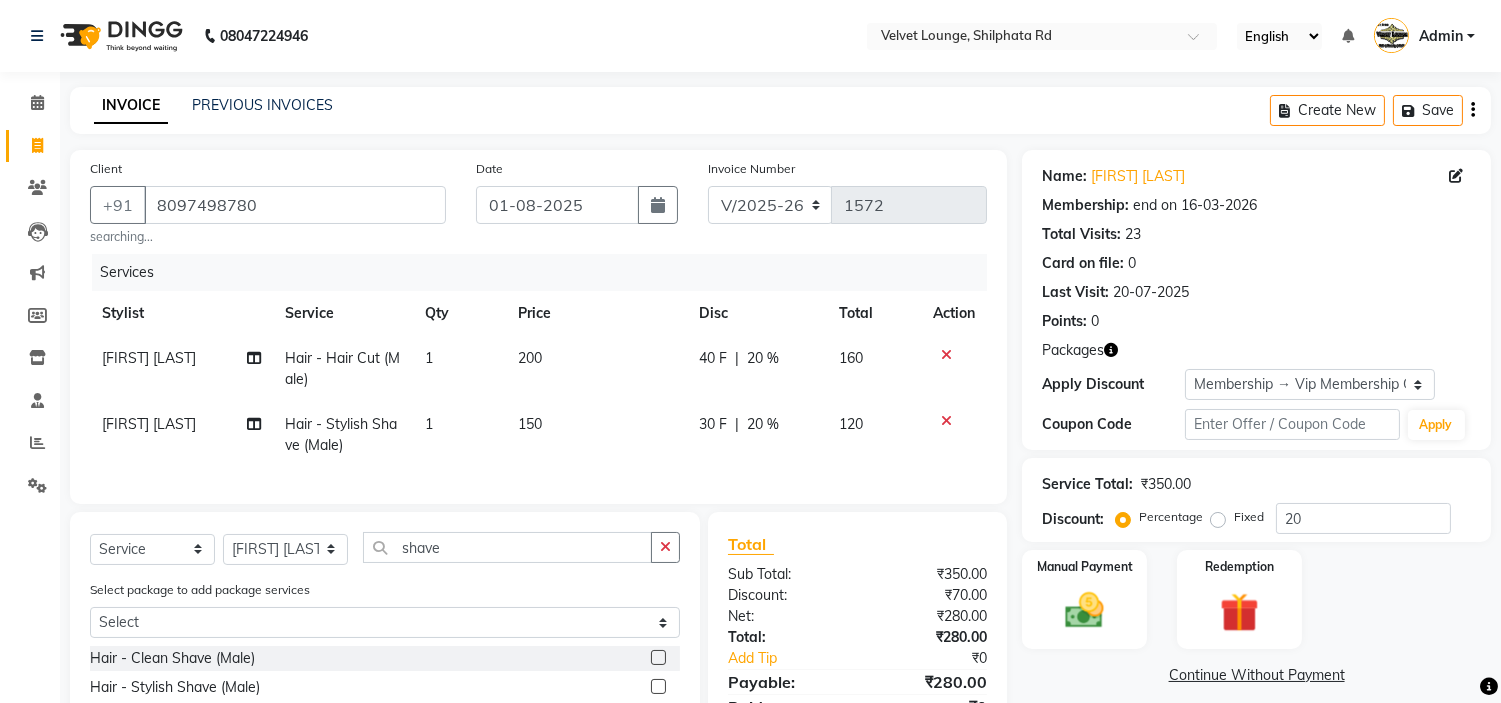 click on "200" 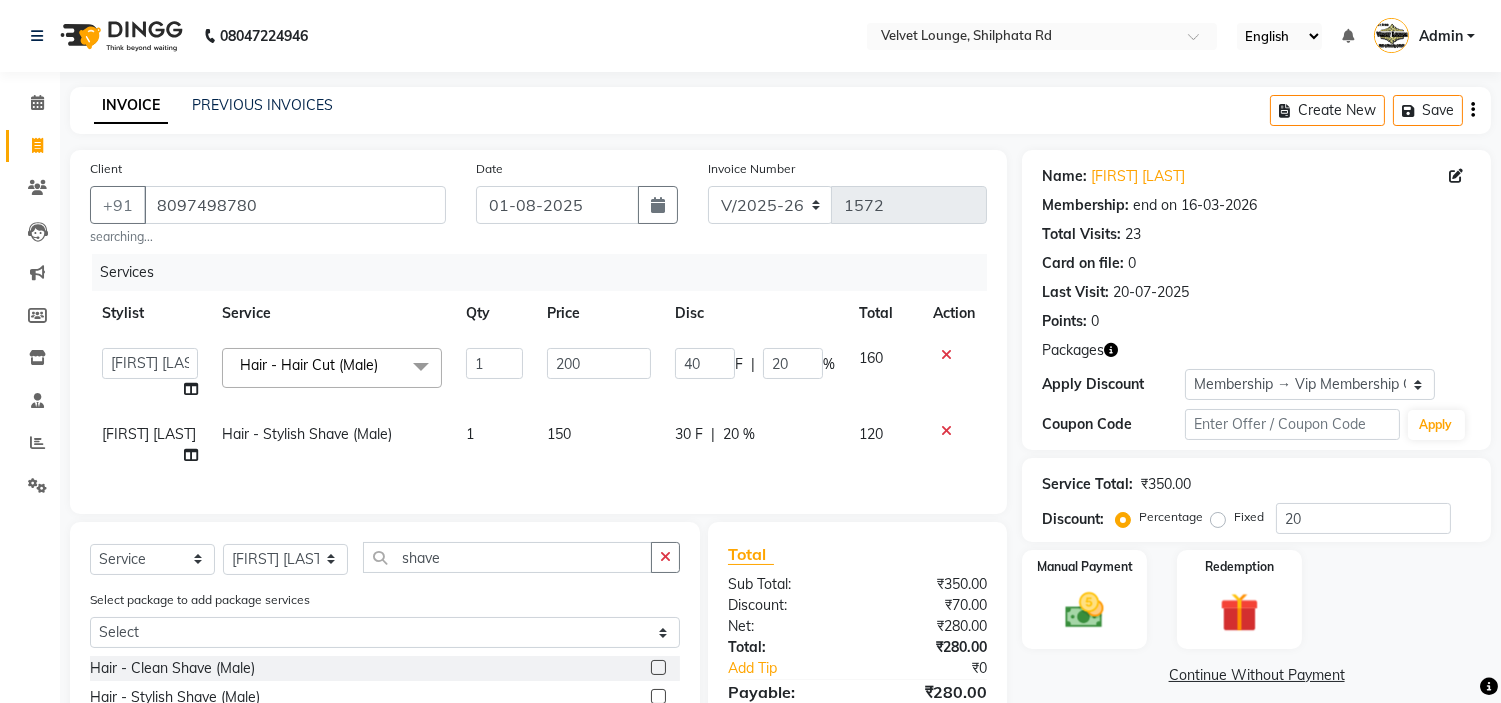 click on "200" 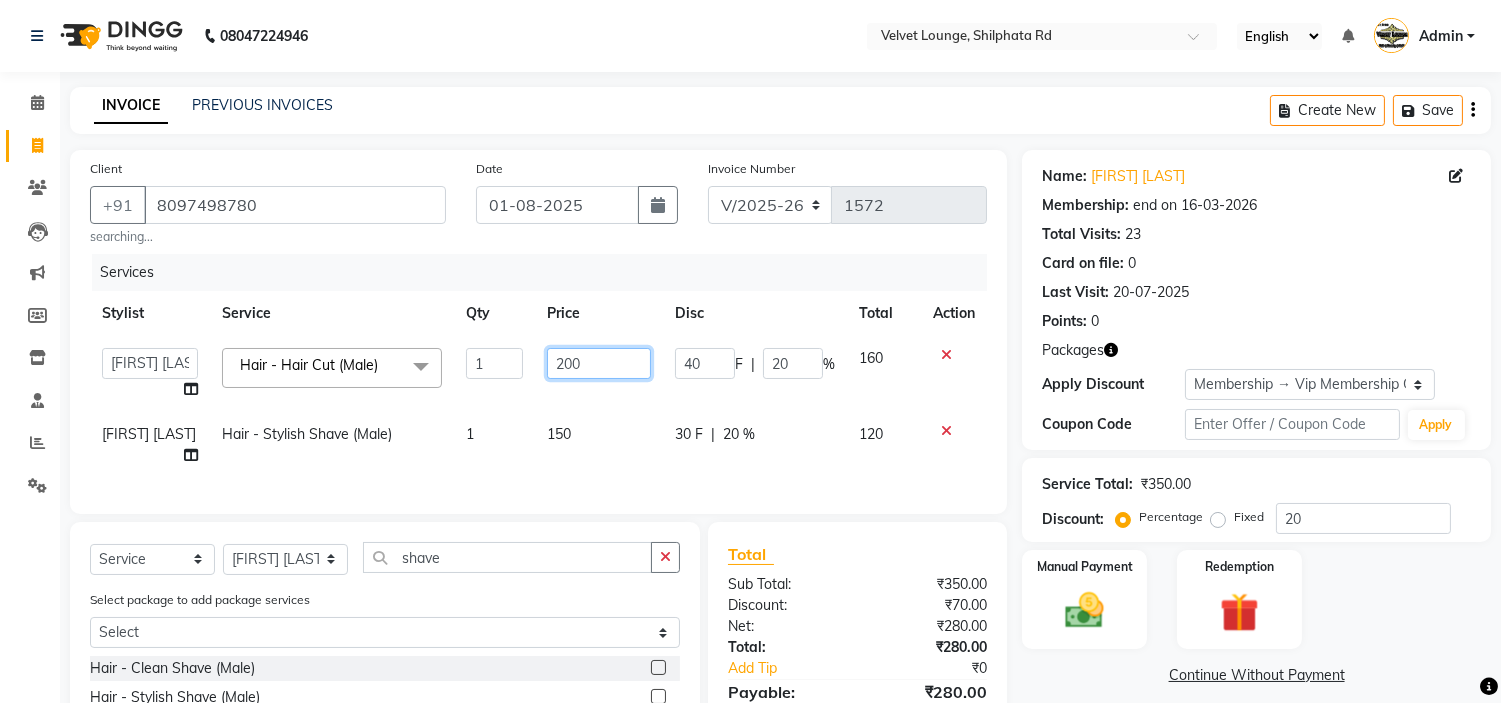 click on "200" 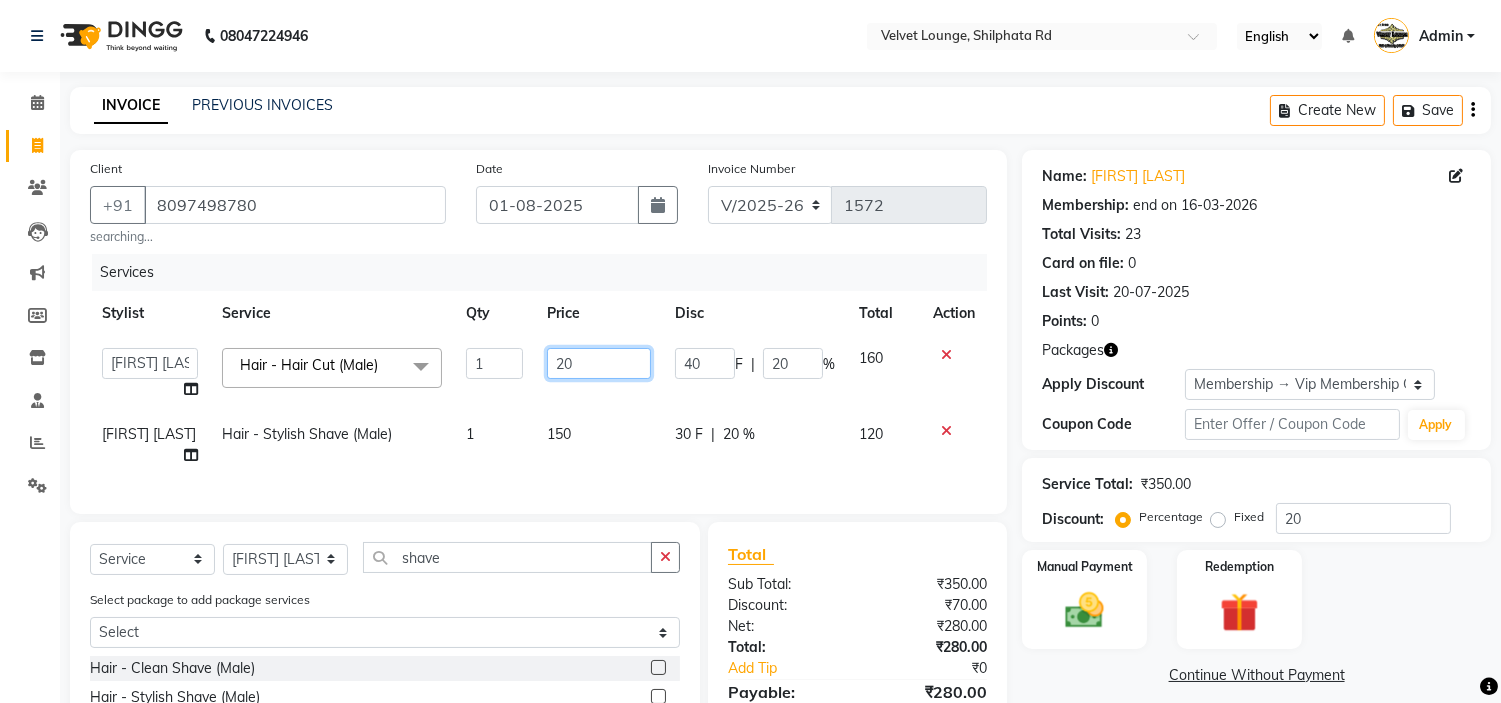 type on "2" 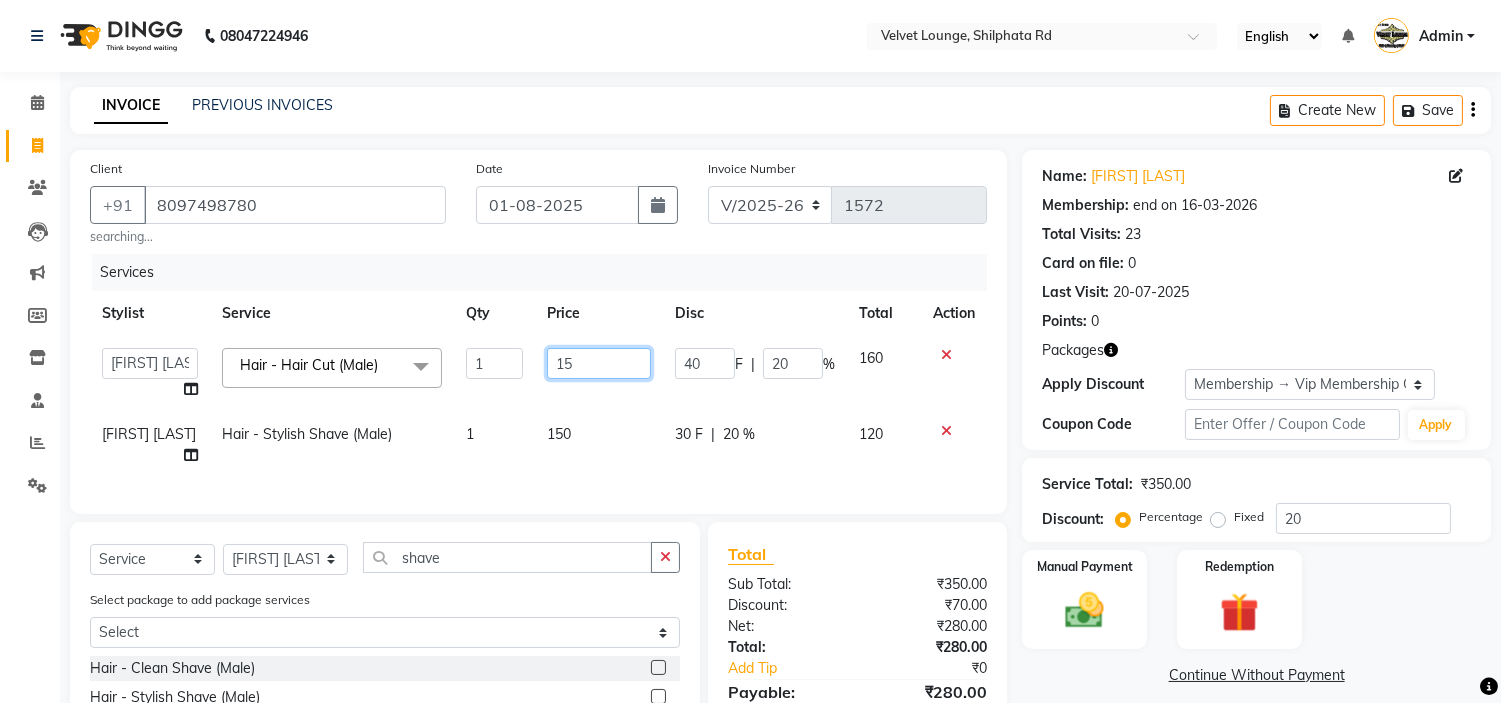 type on "150" 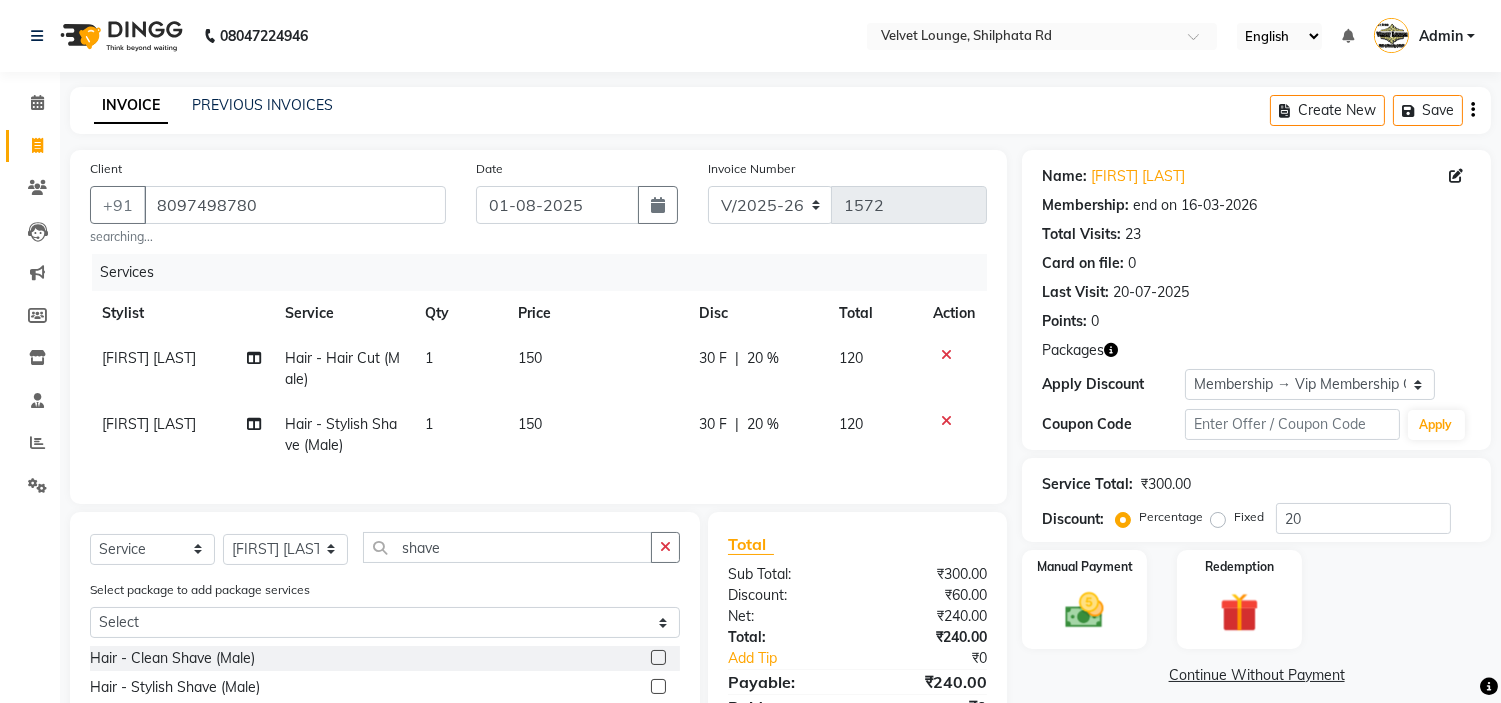 click on "150" 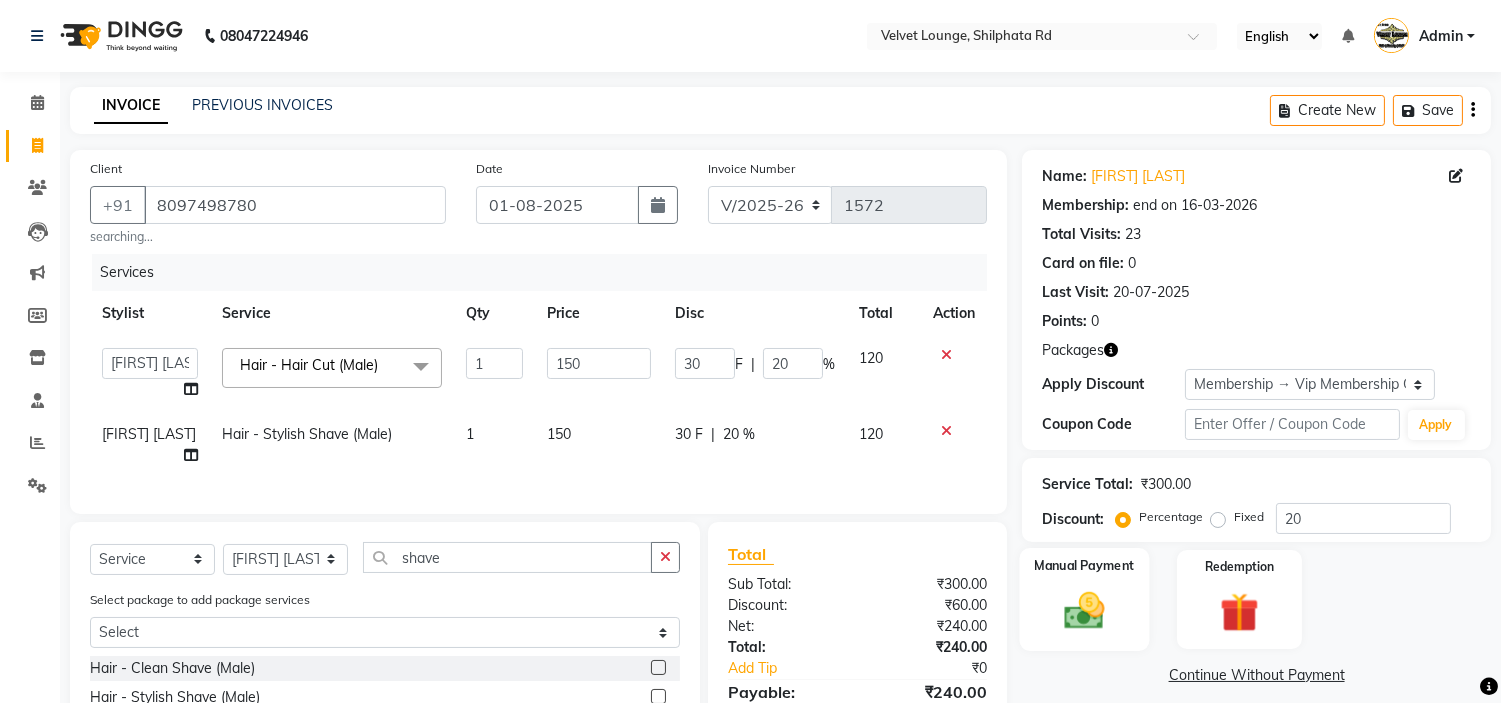 click 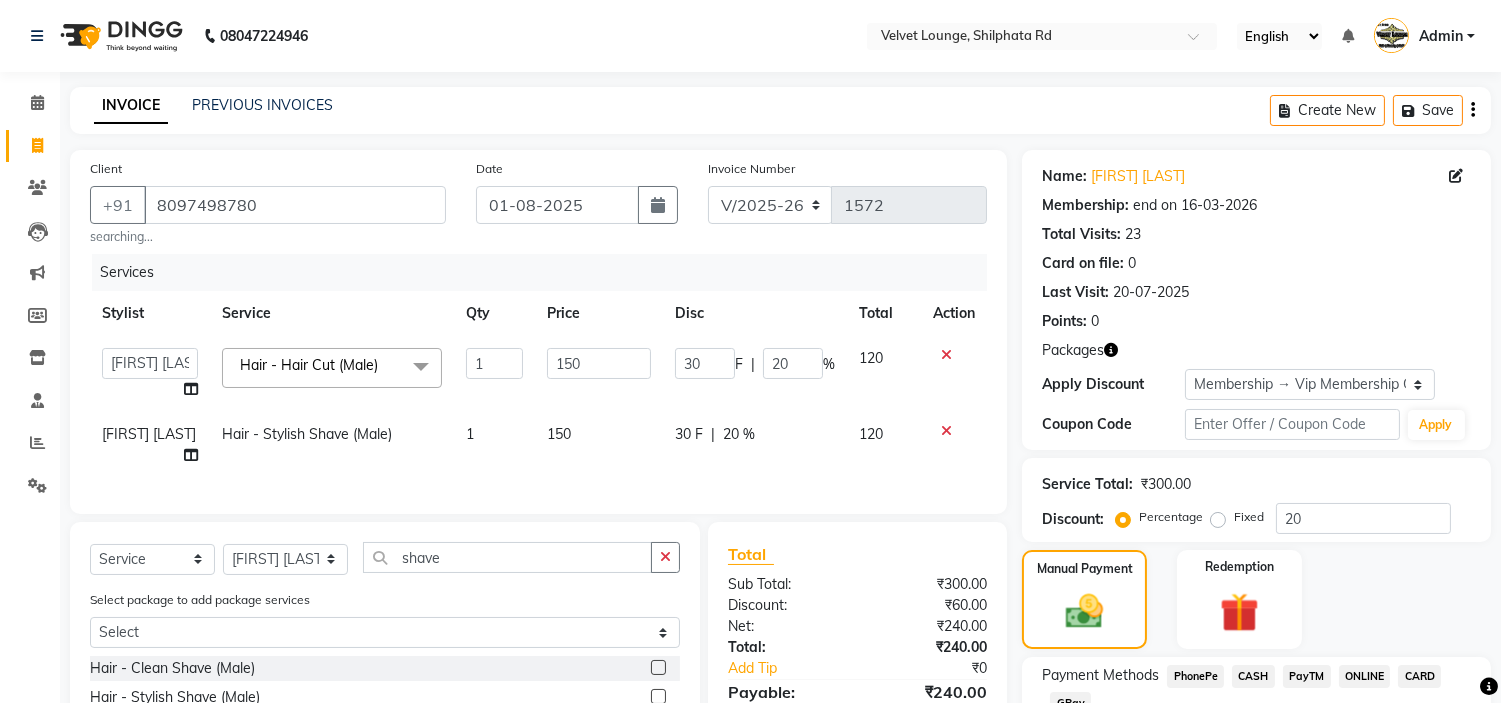 click on "PayTM" 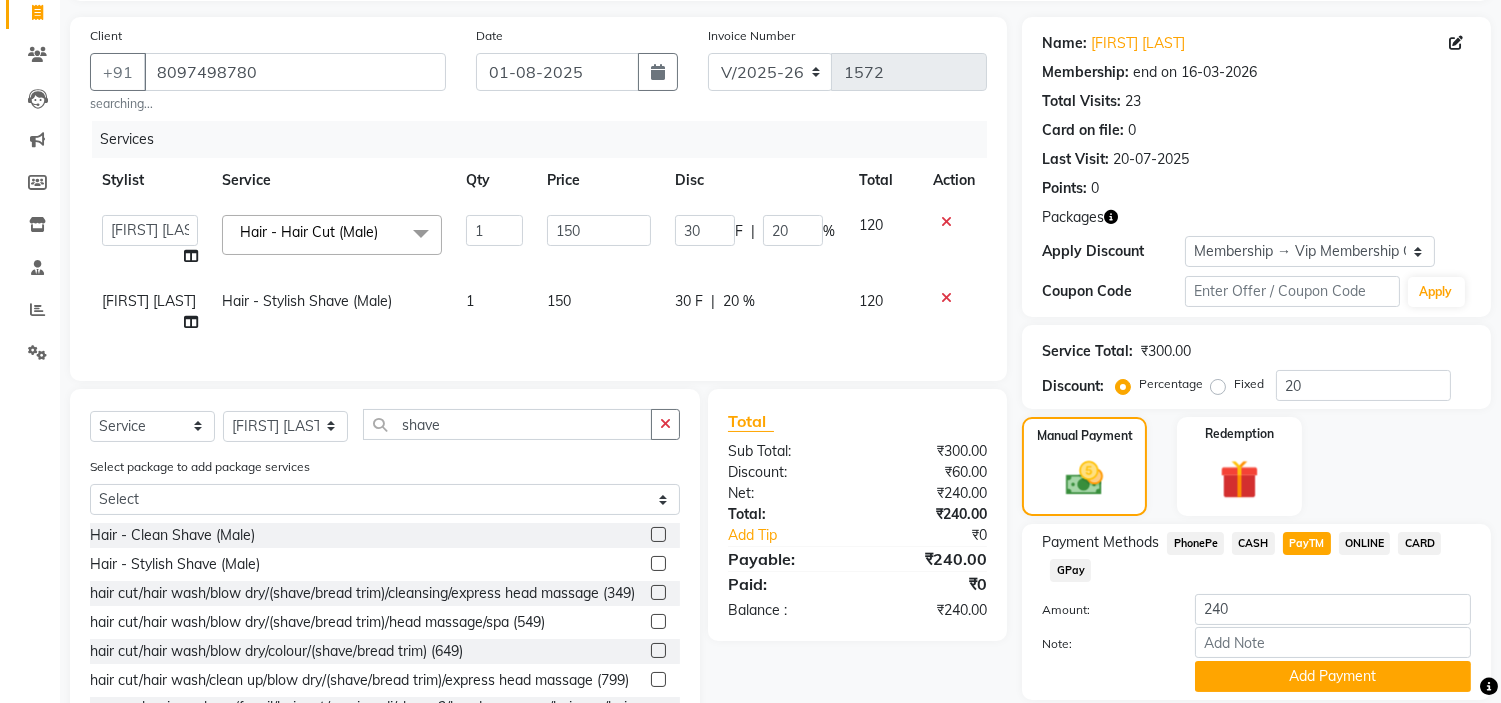 scroll, scrollTop: 207, scrollLeft: 0, axis: vertical 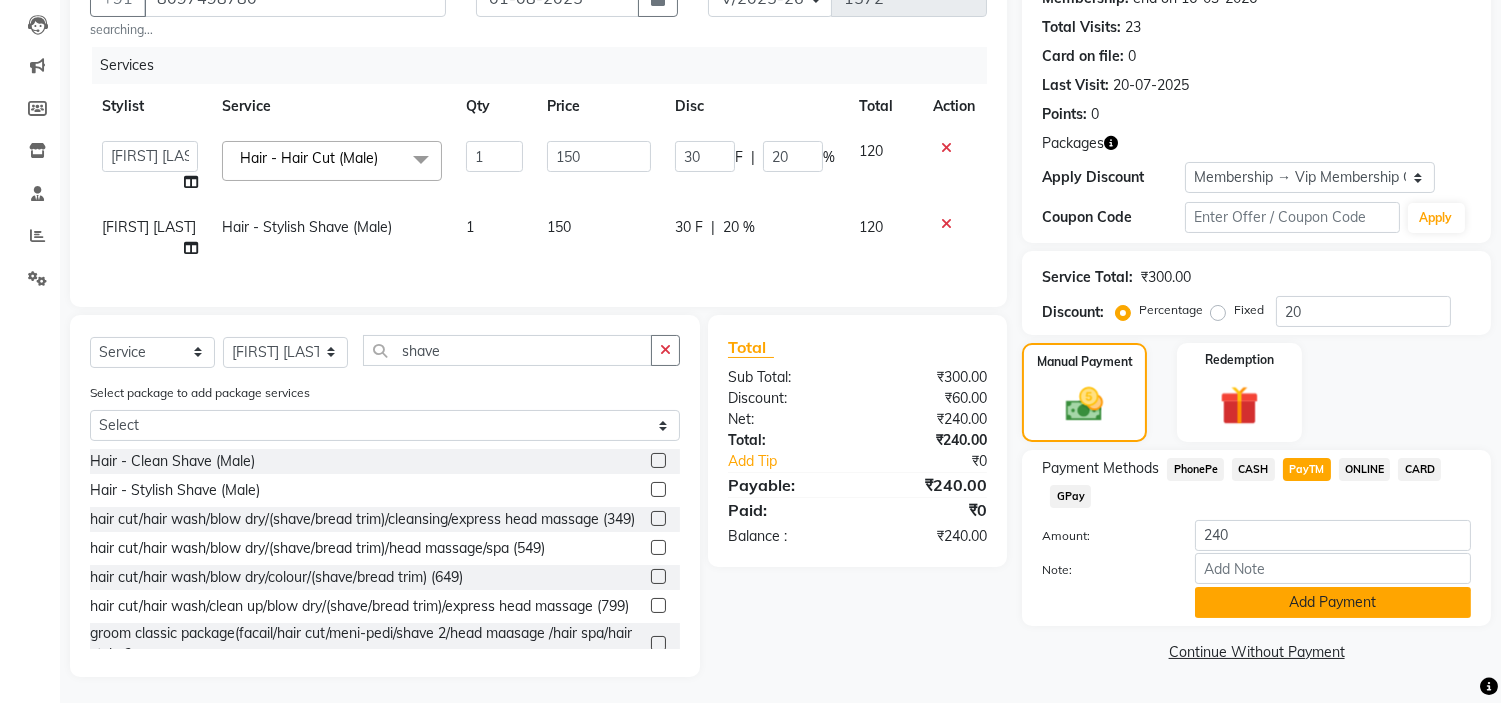 click on "Add Payment" 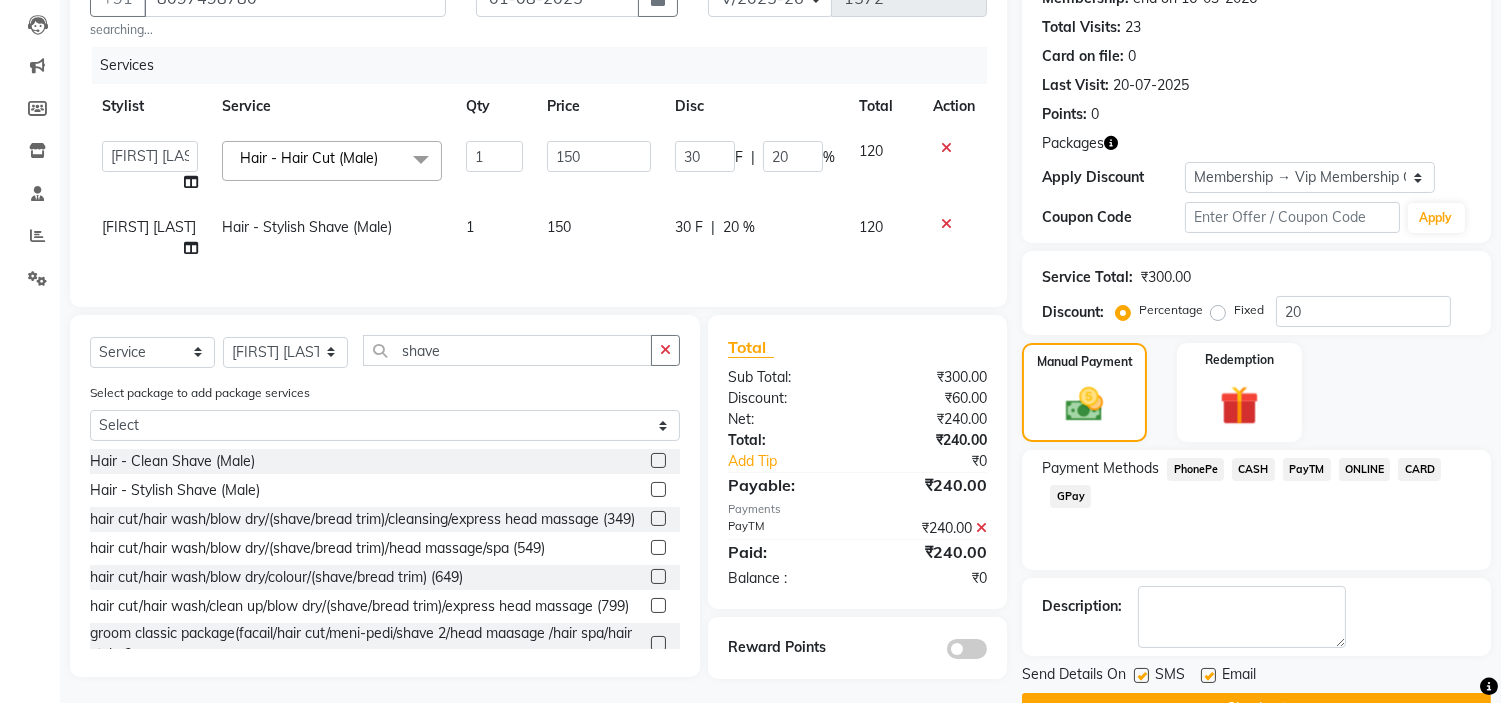 click on "Checkout" 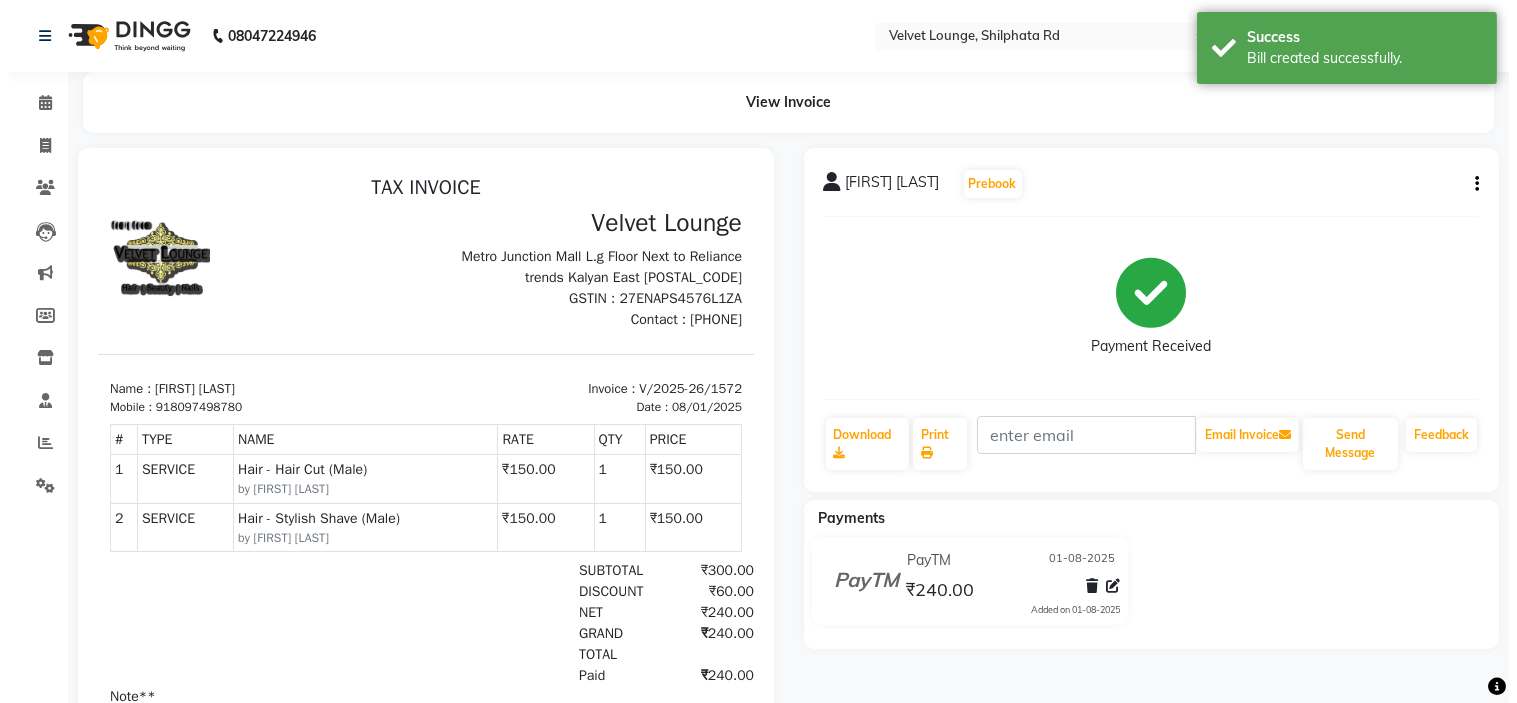 scroll, scrollTop: 0, scrollLeft: 0, axis: both 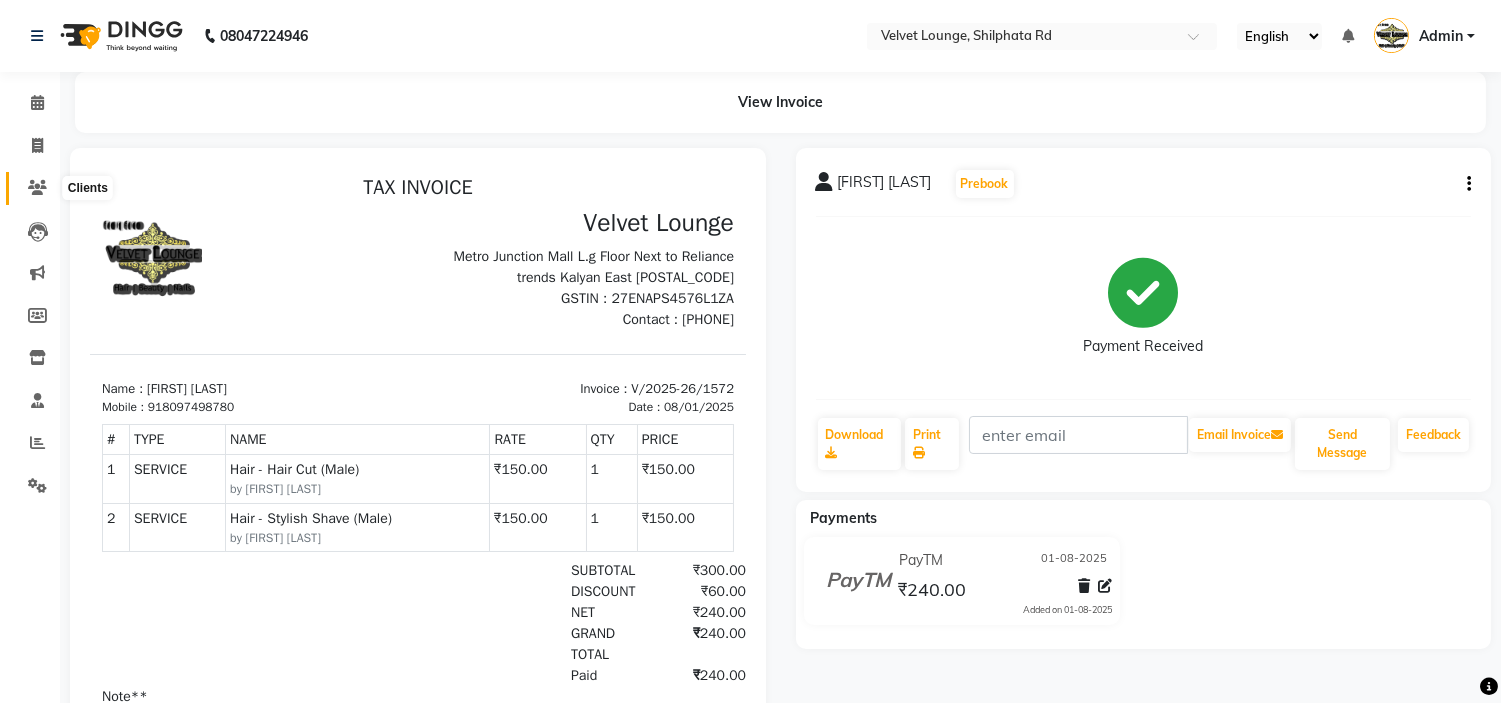 click 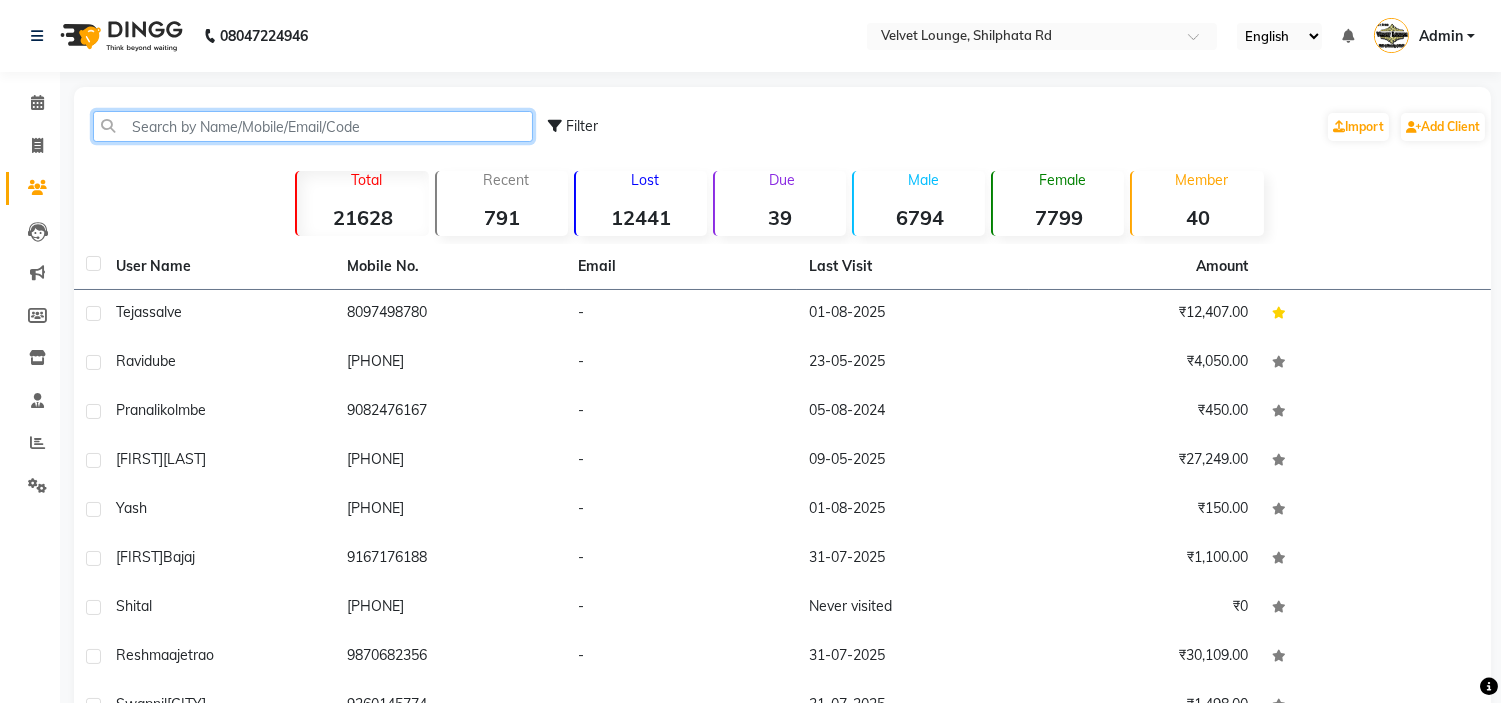 click 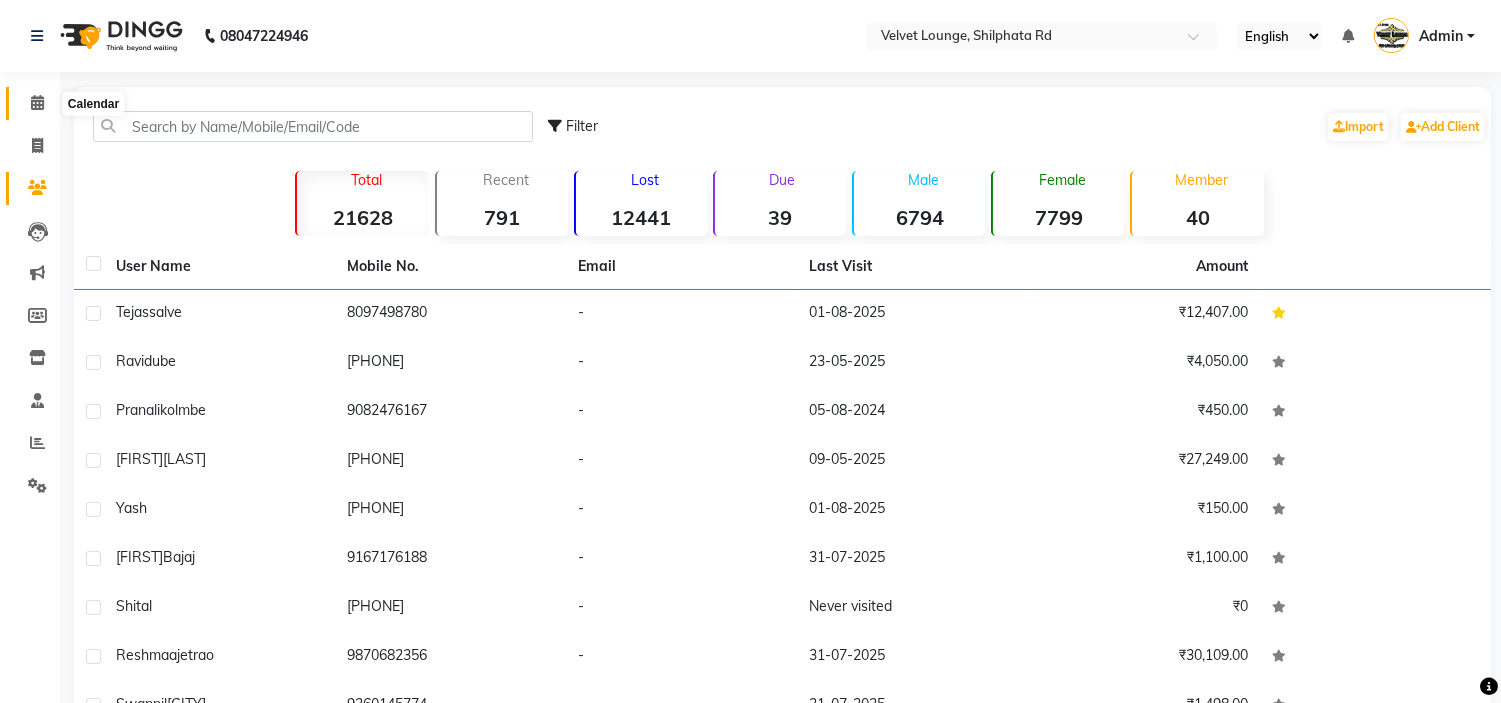 click 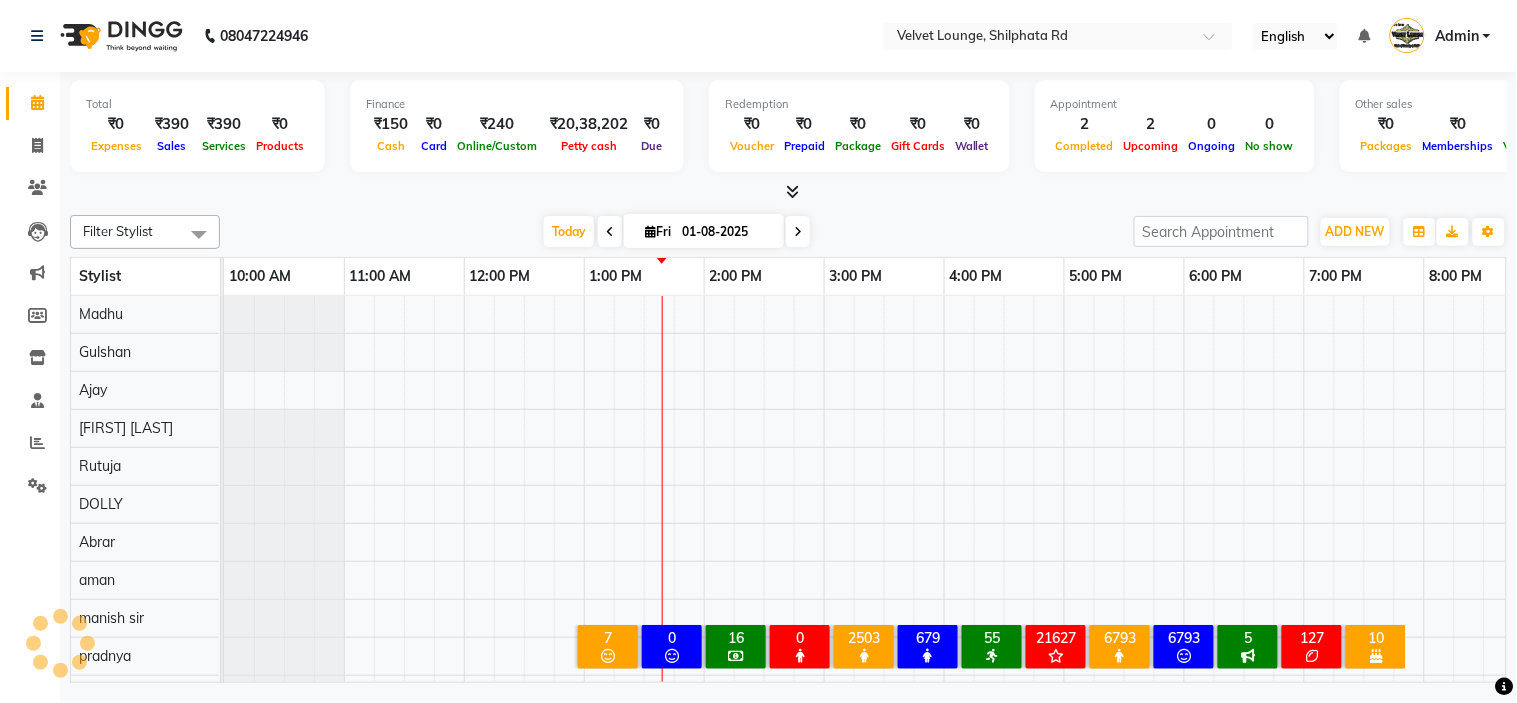 scroll, scrollTop: 0, scrollLeft: 0, axis: both 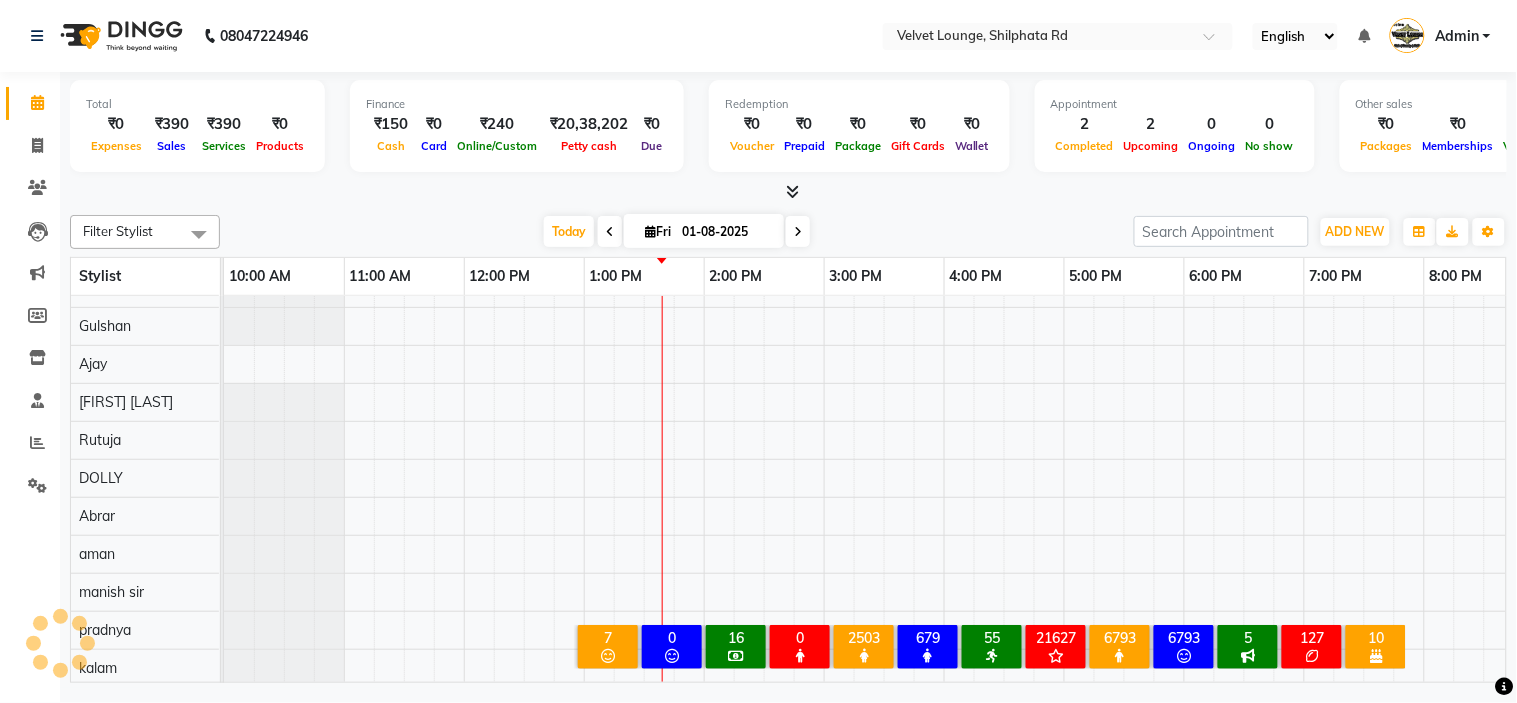 click at bounding box center [798, 232] 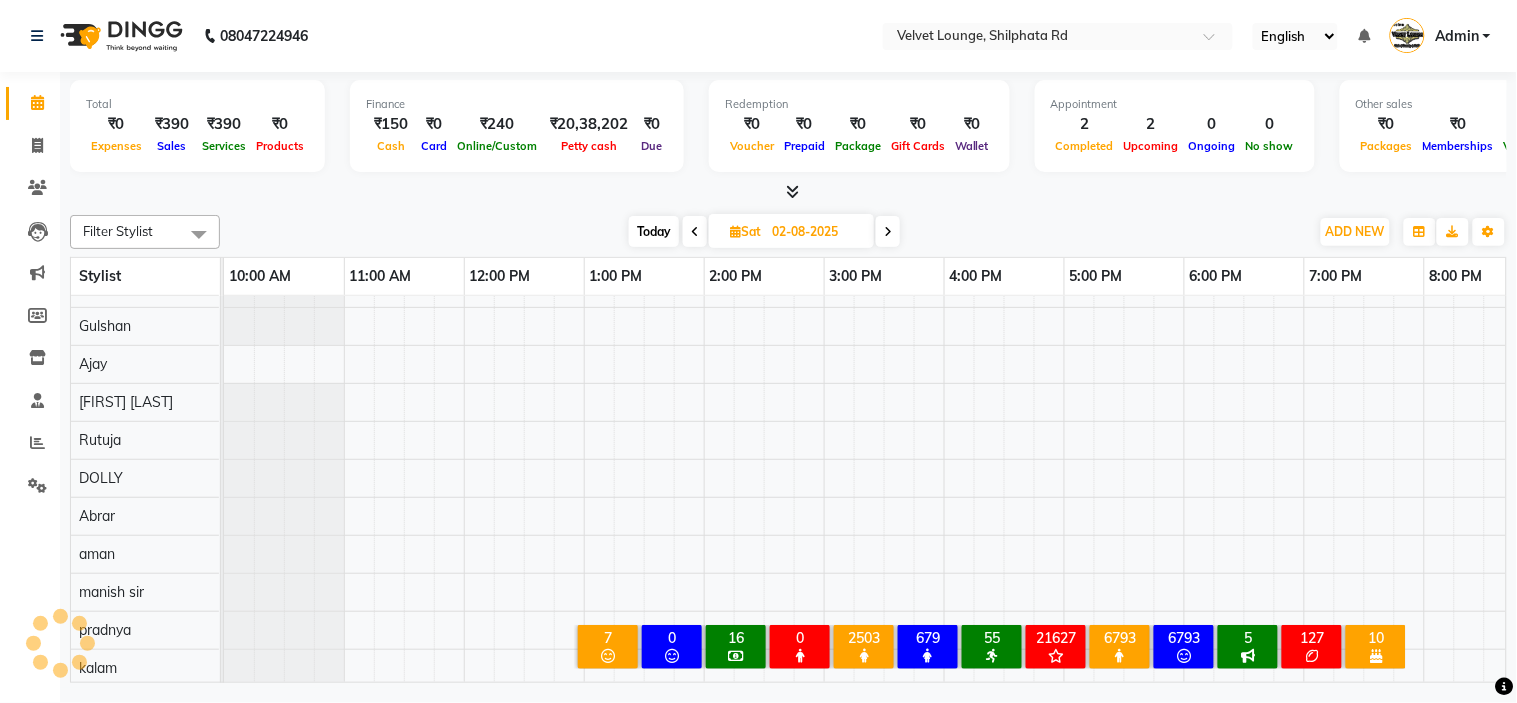scroll, scrollTop: 0, scrollLeft: 277, axis: horizontal 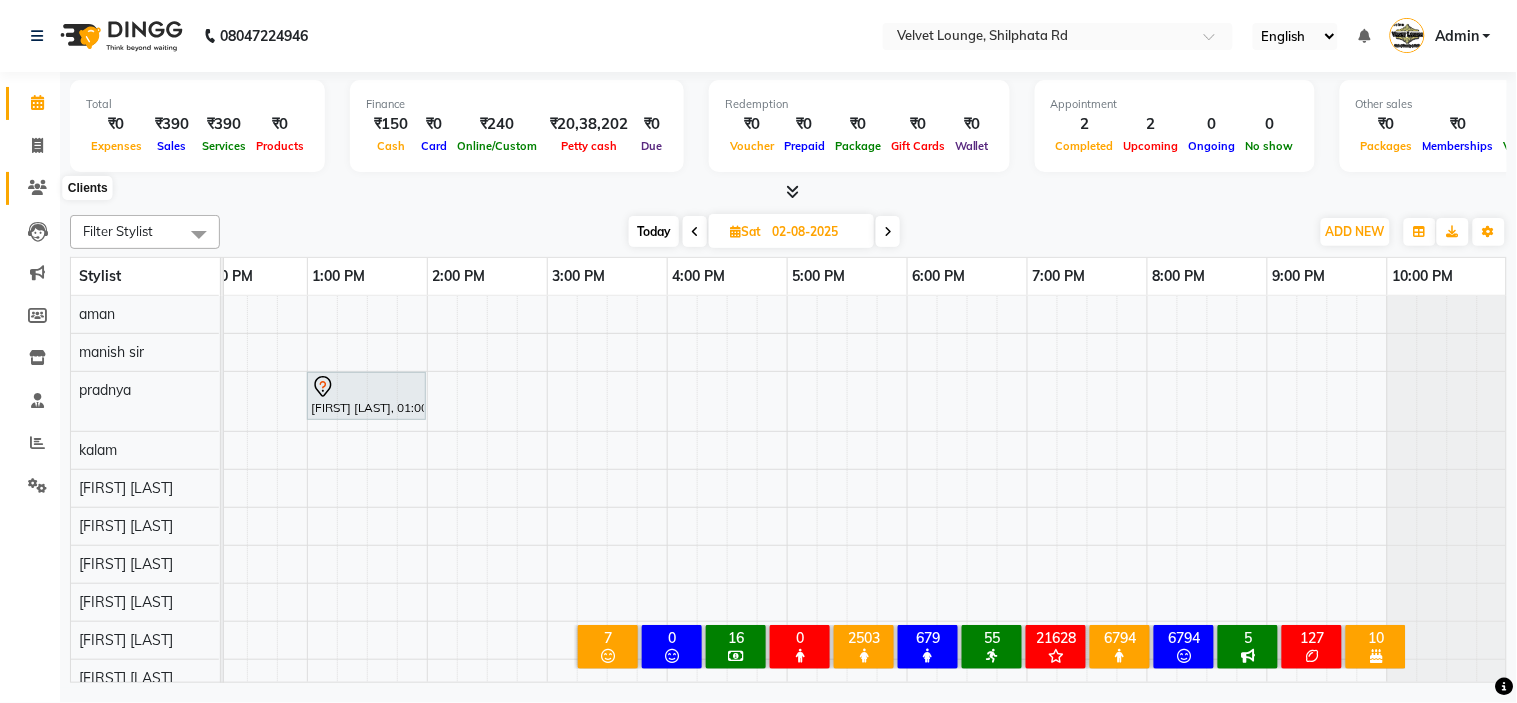 click 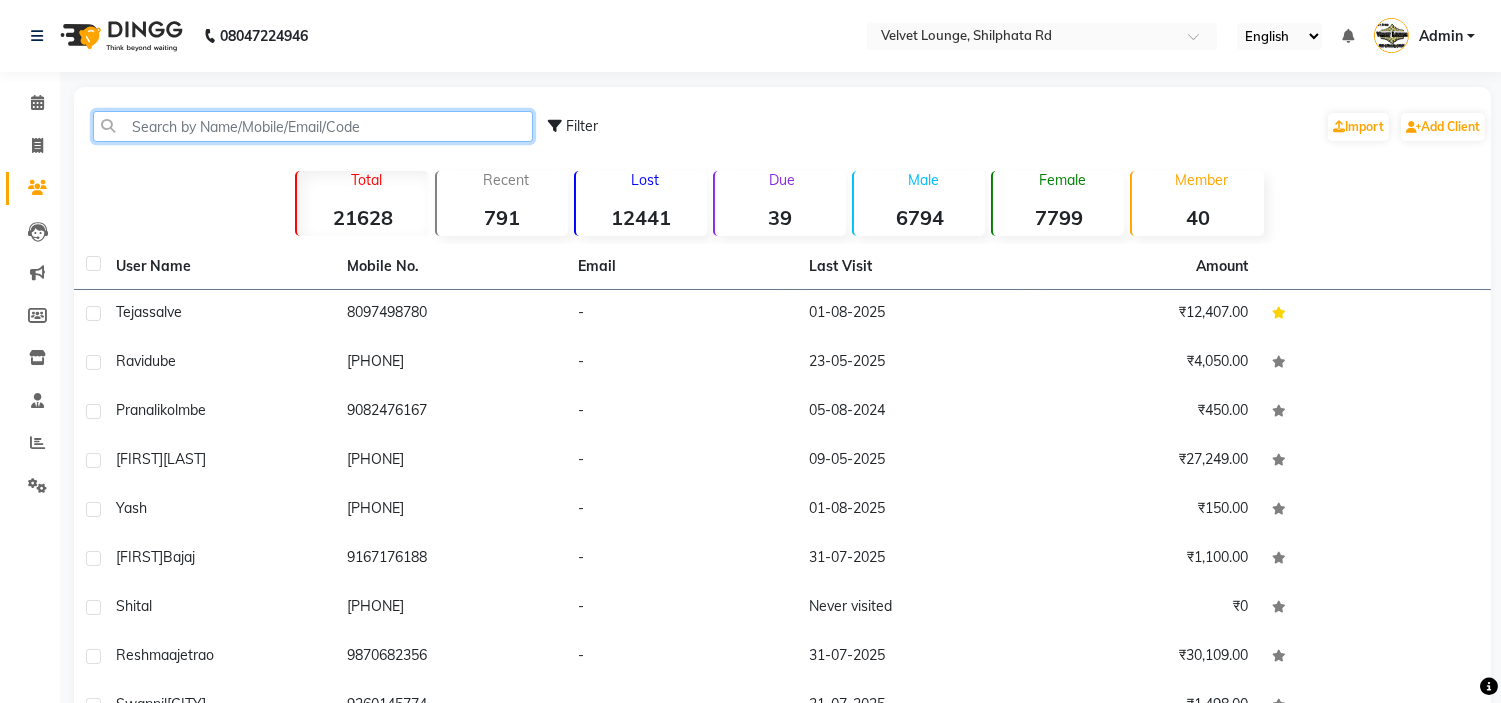 click 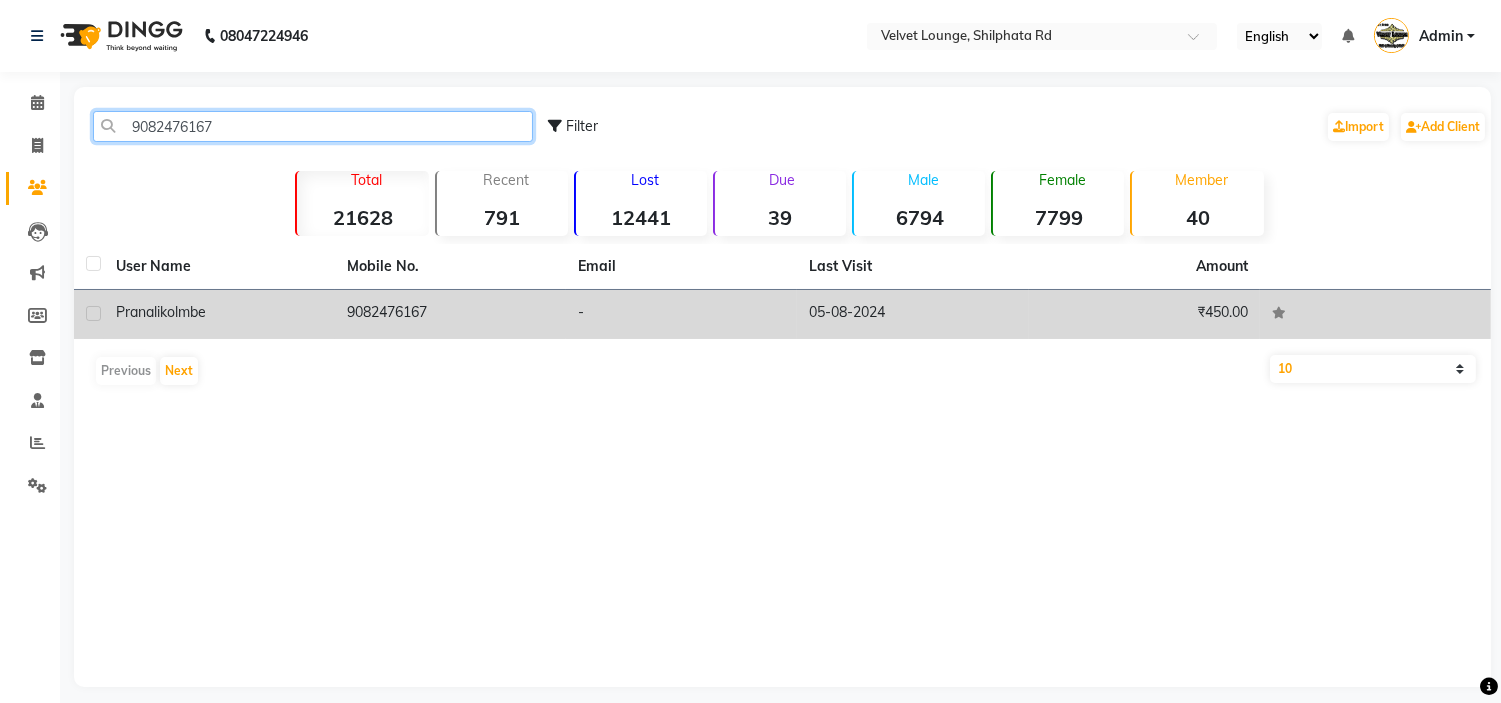 type on "9082476167" 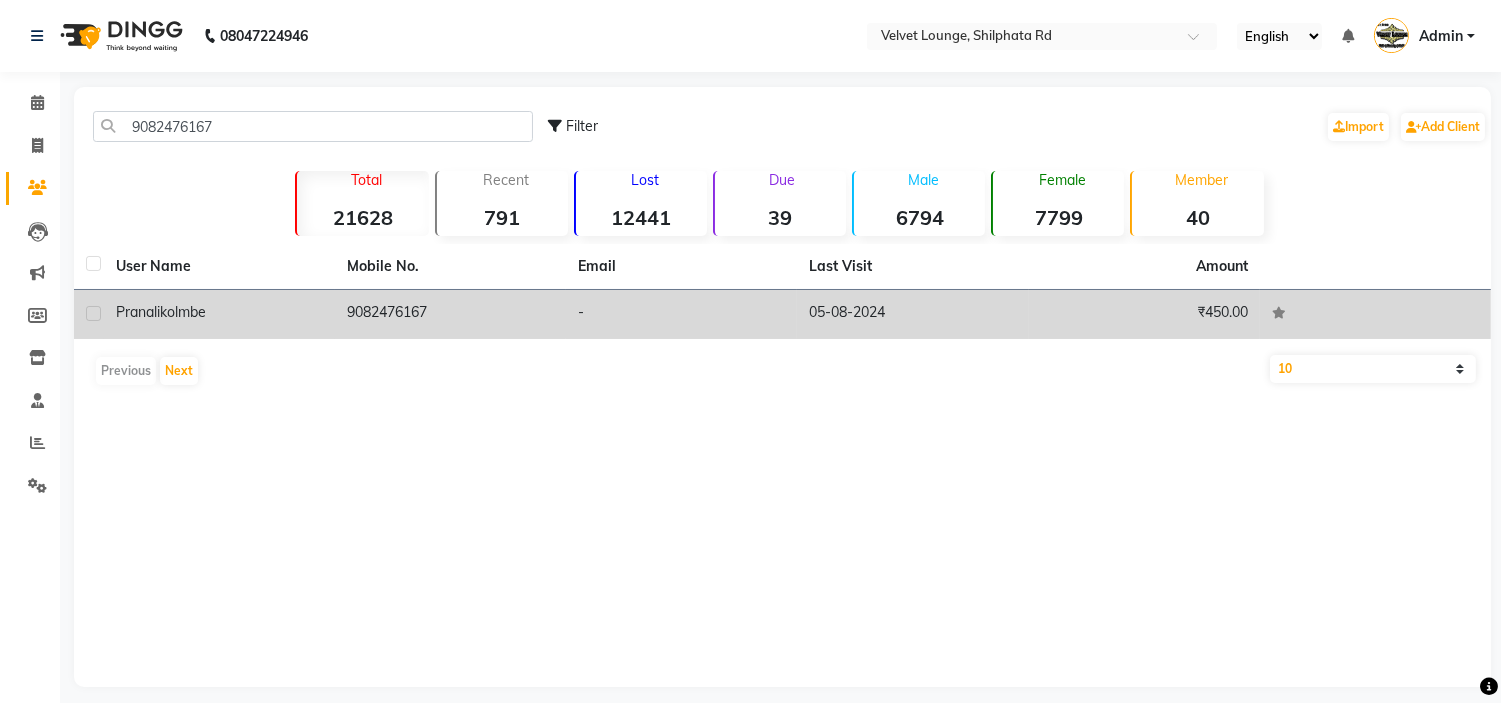 click on "-" 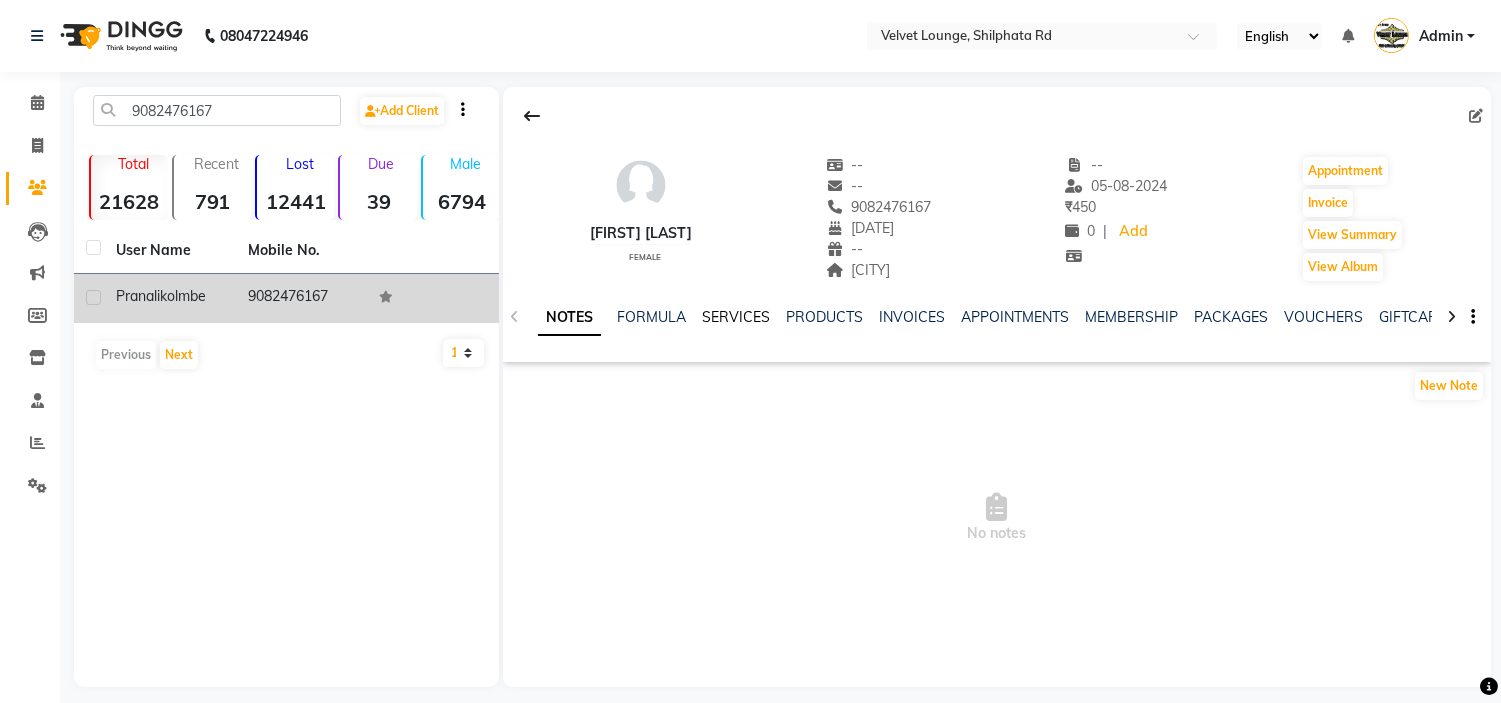 click on "SERVICES" 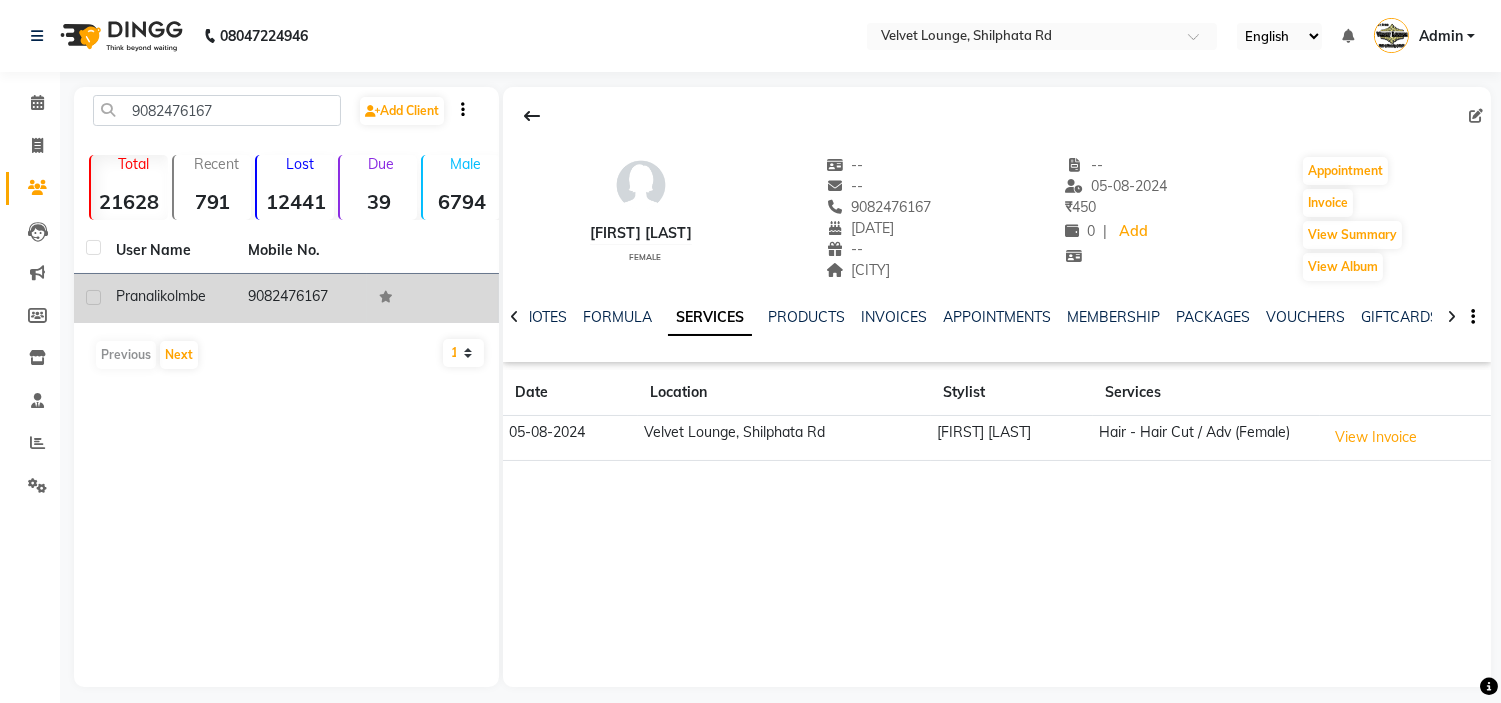 click 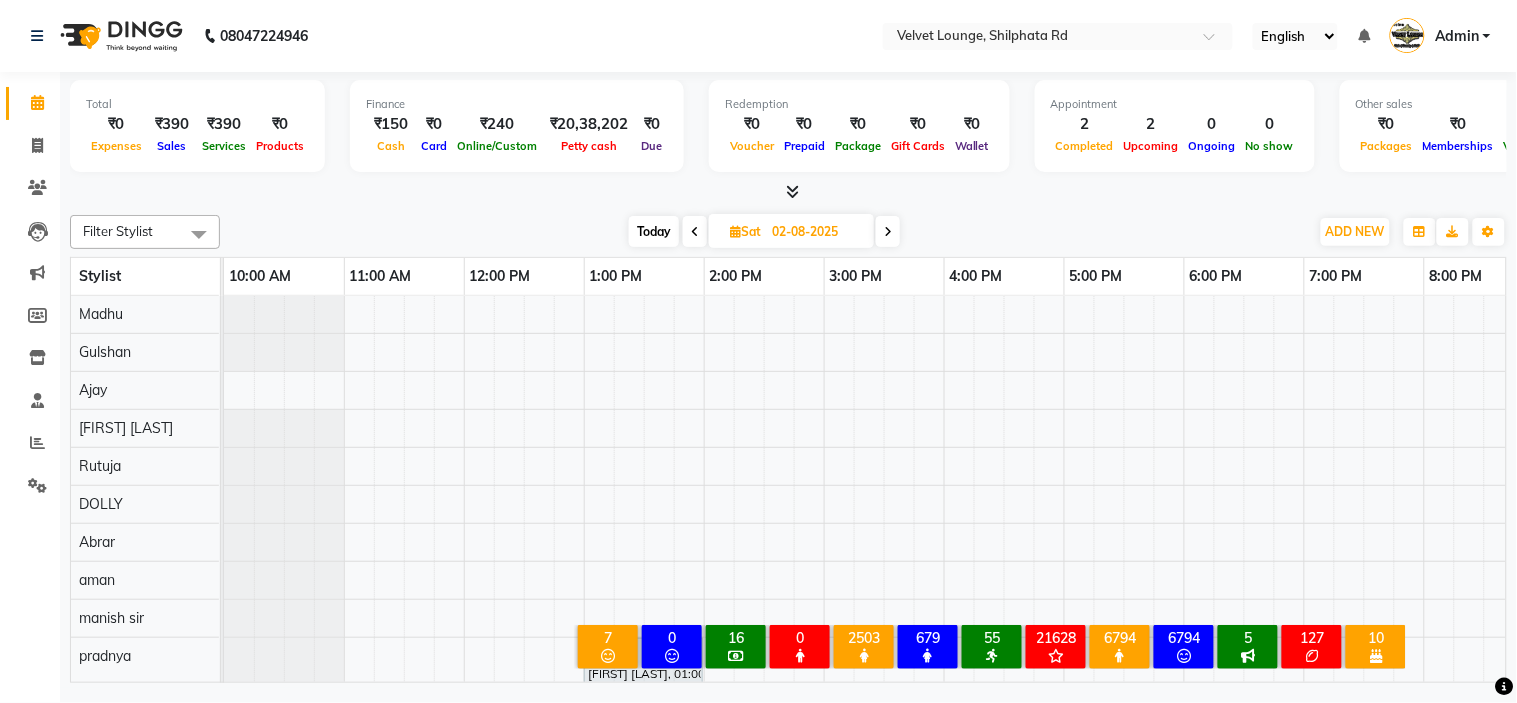 scroll, scrollTop: 26, scrollLeft: 0, axis: vertical 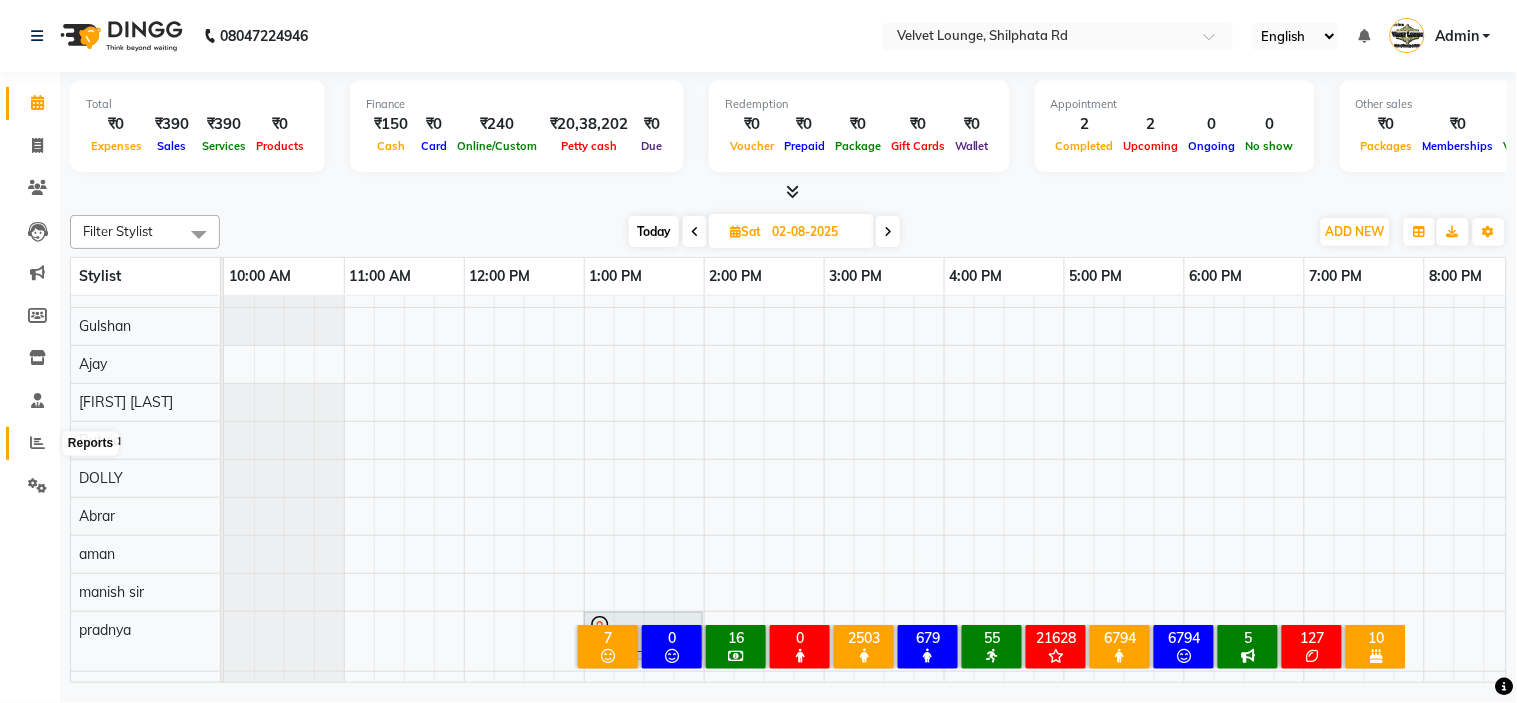 click 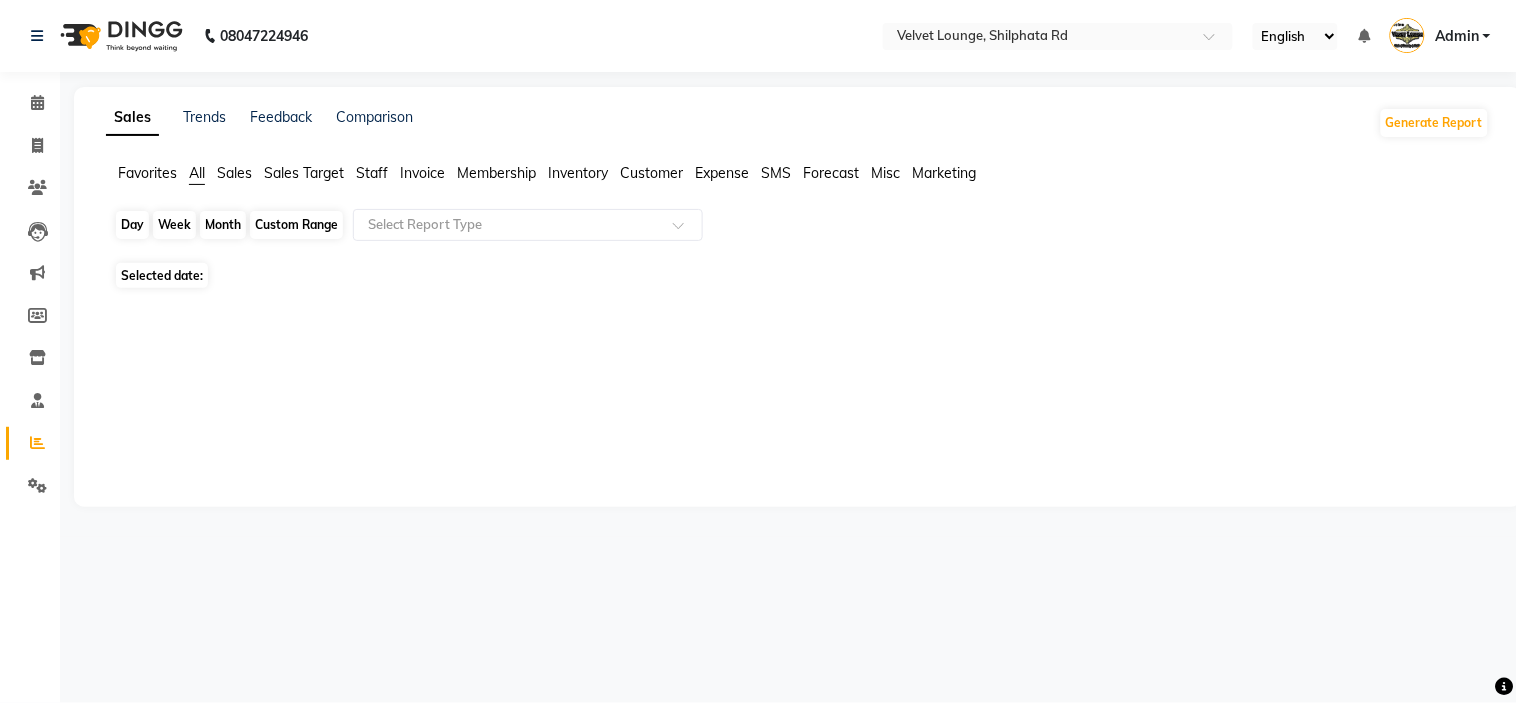click on "Day" 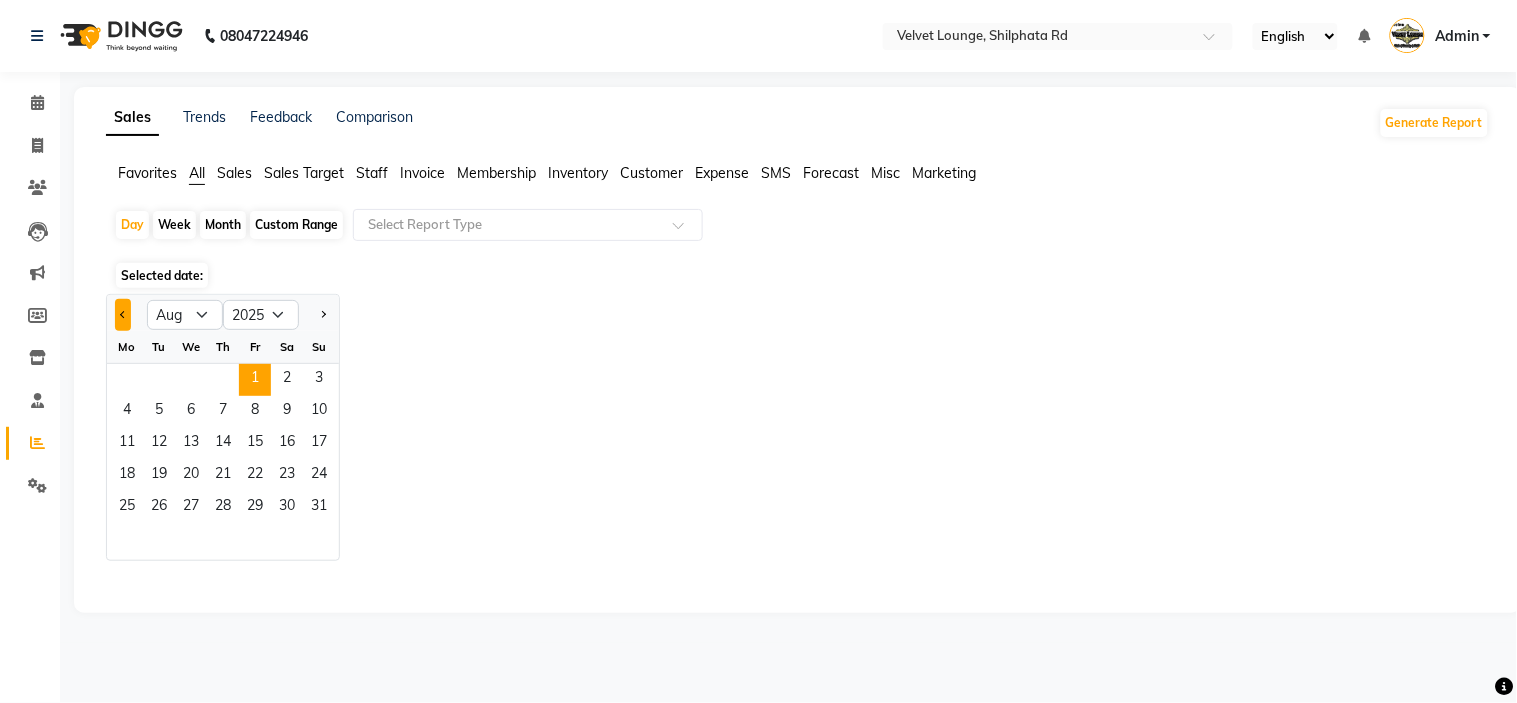 click 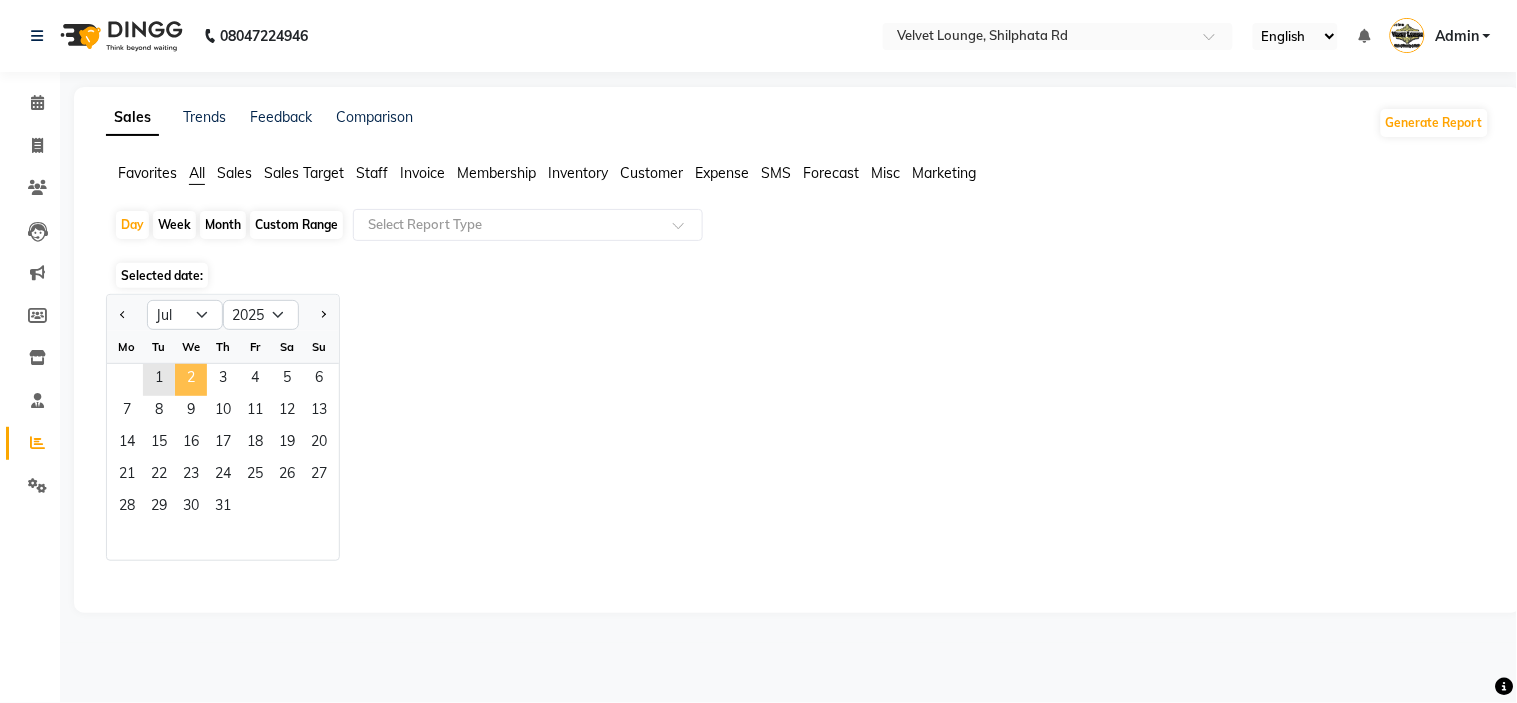 click on "2" 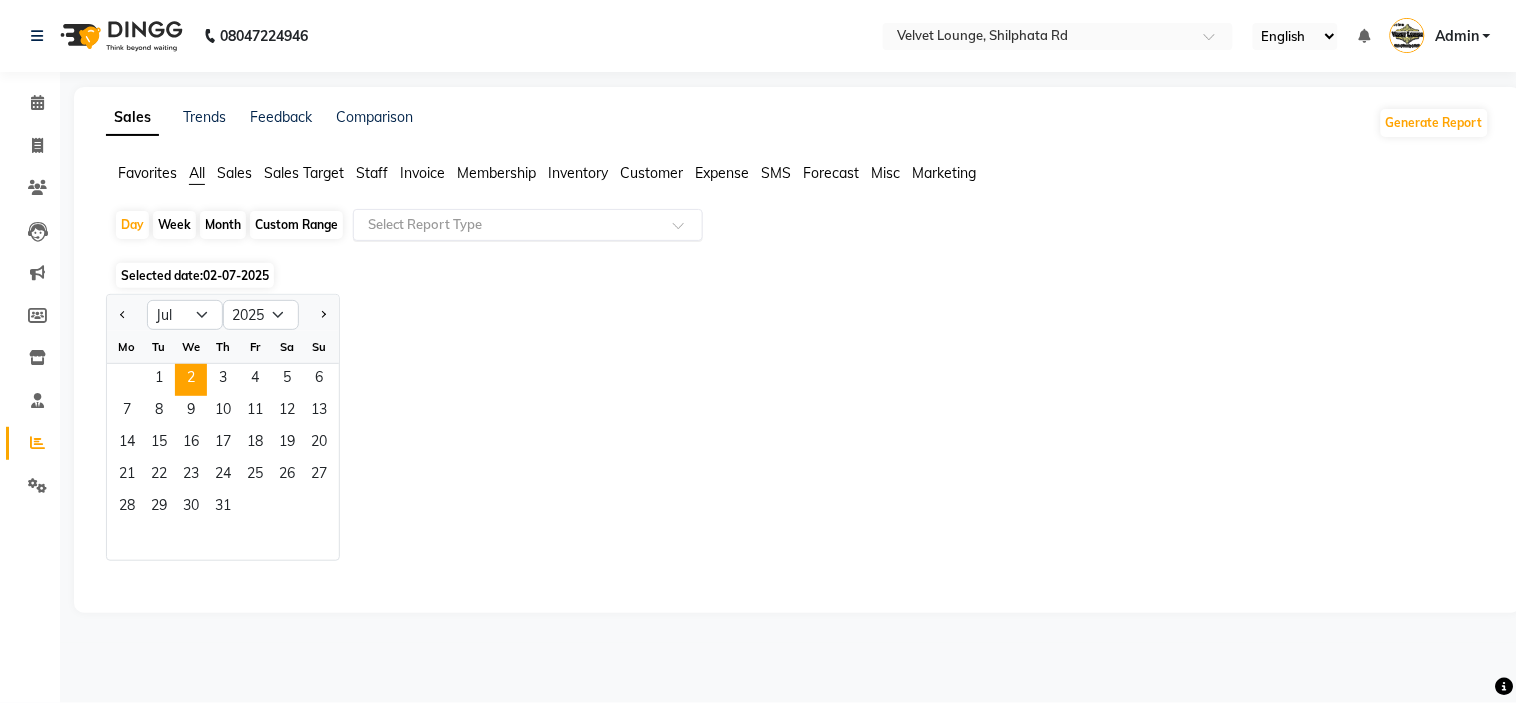 click 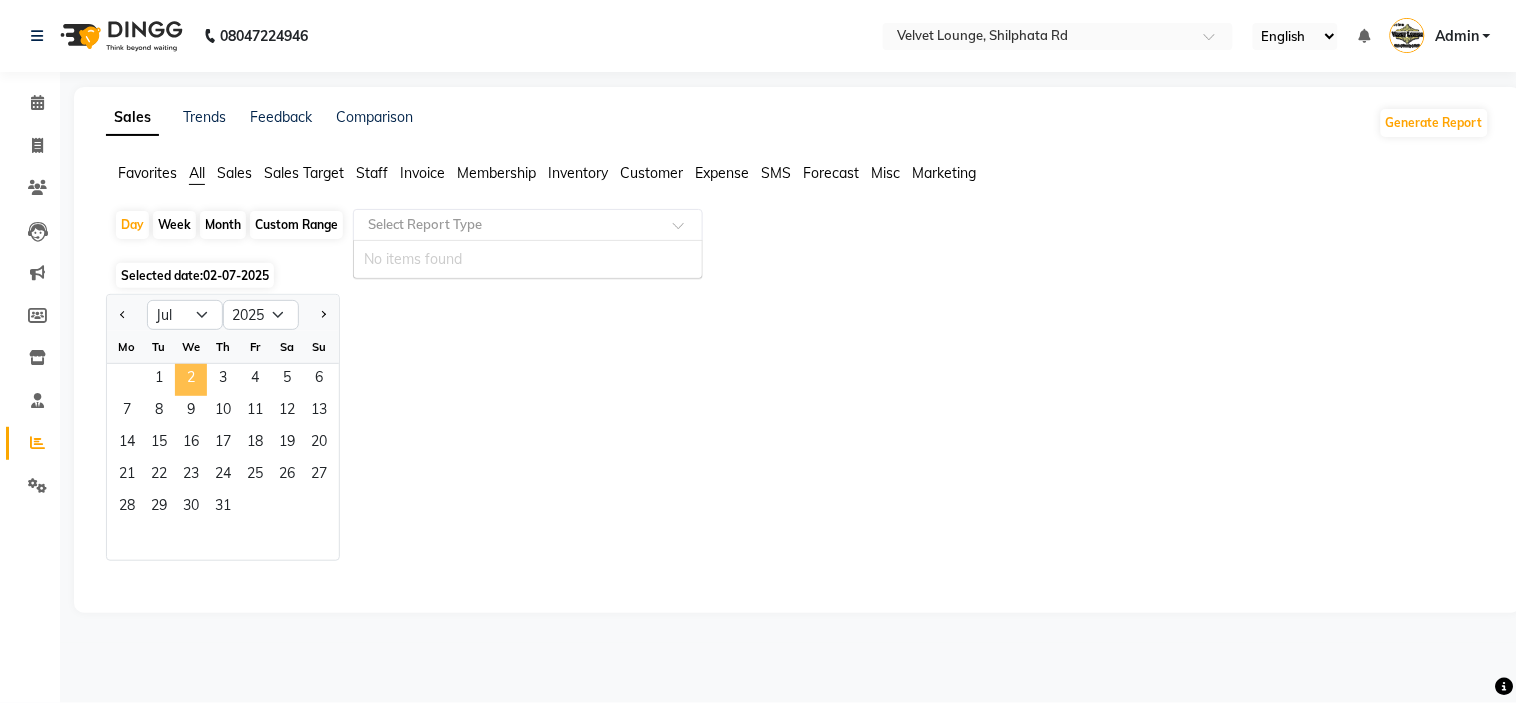 click on "2" 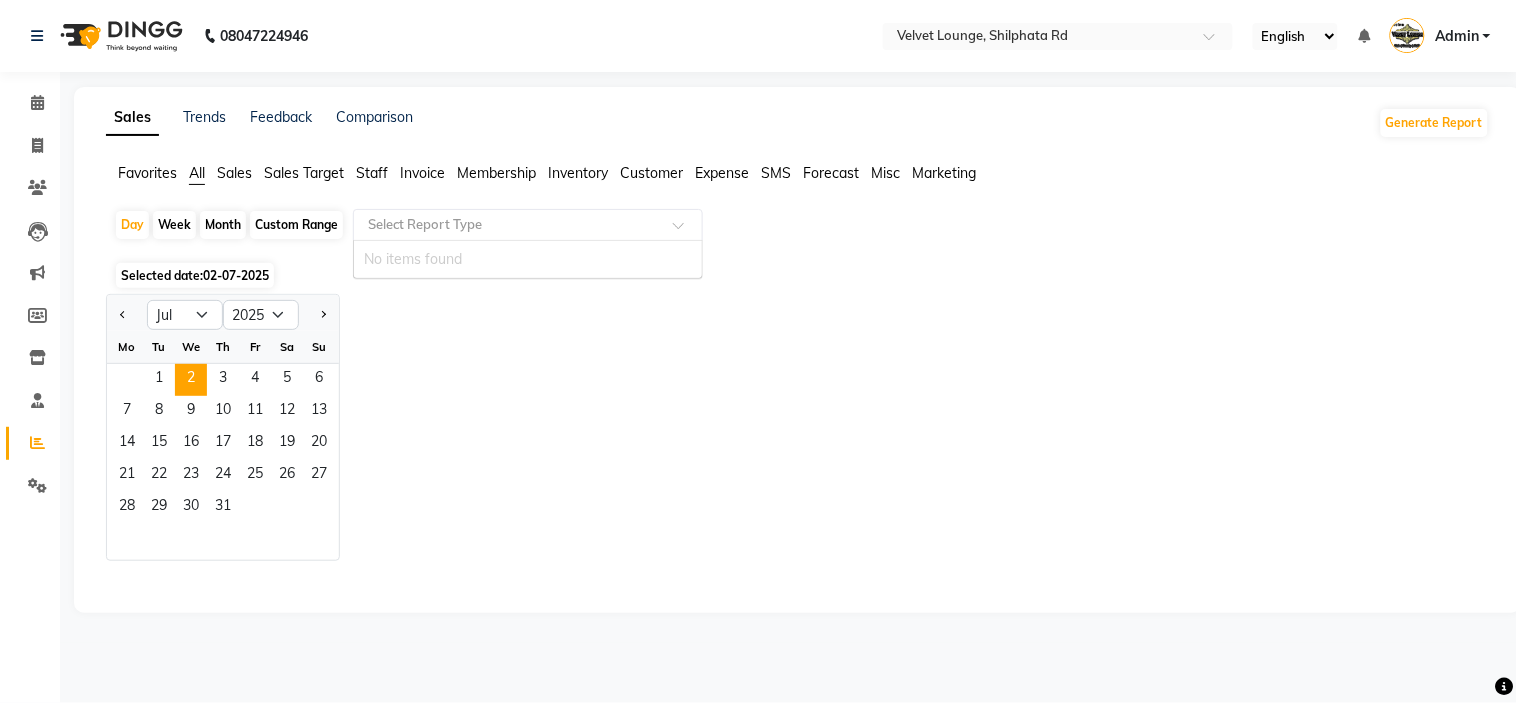 click 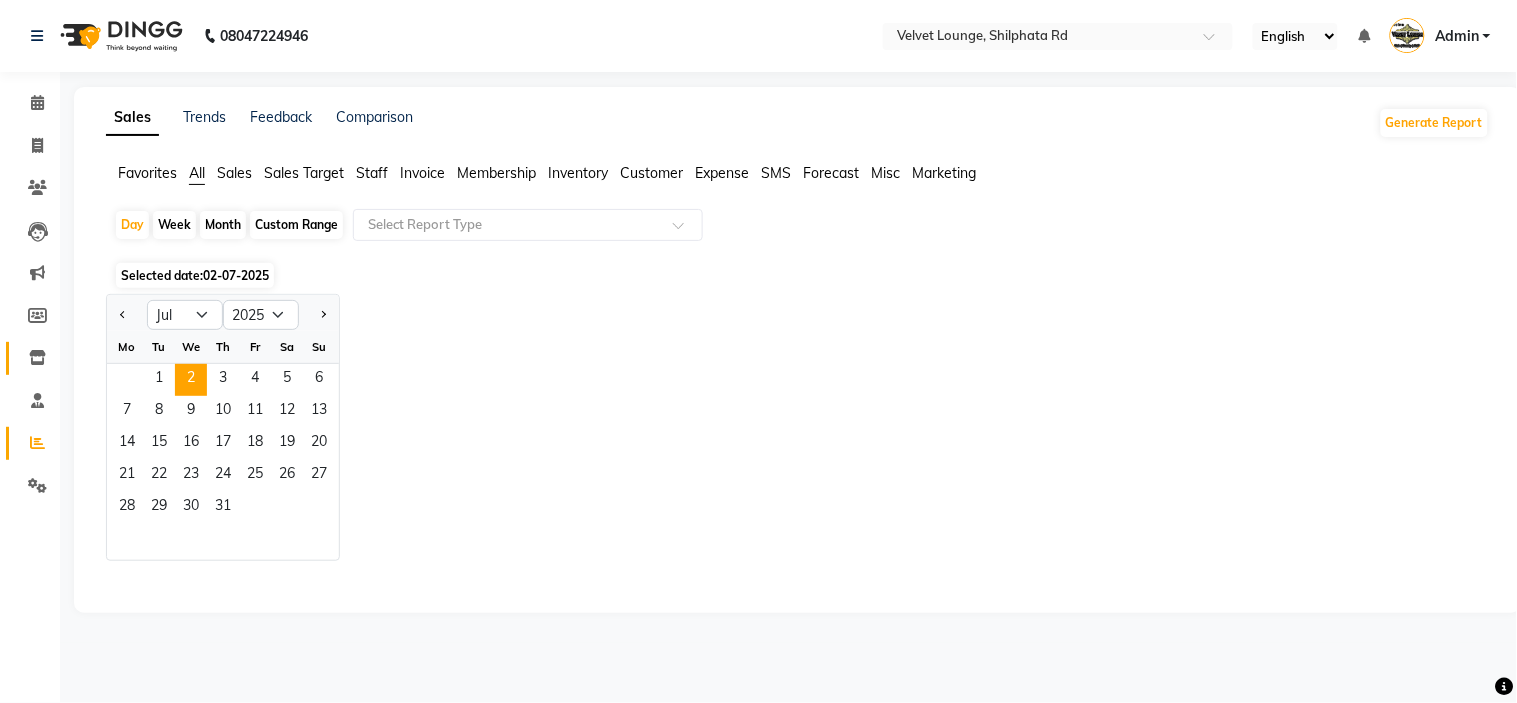 click on "Inventory" 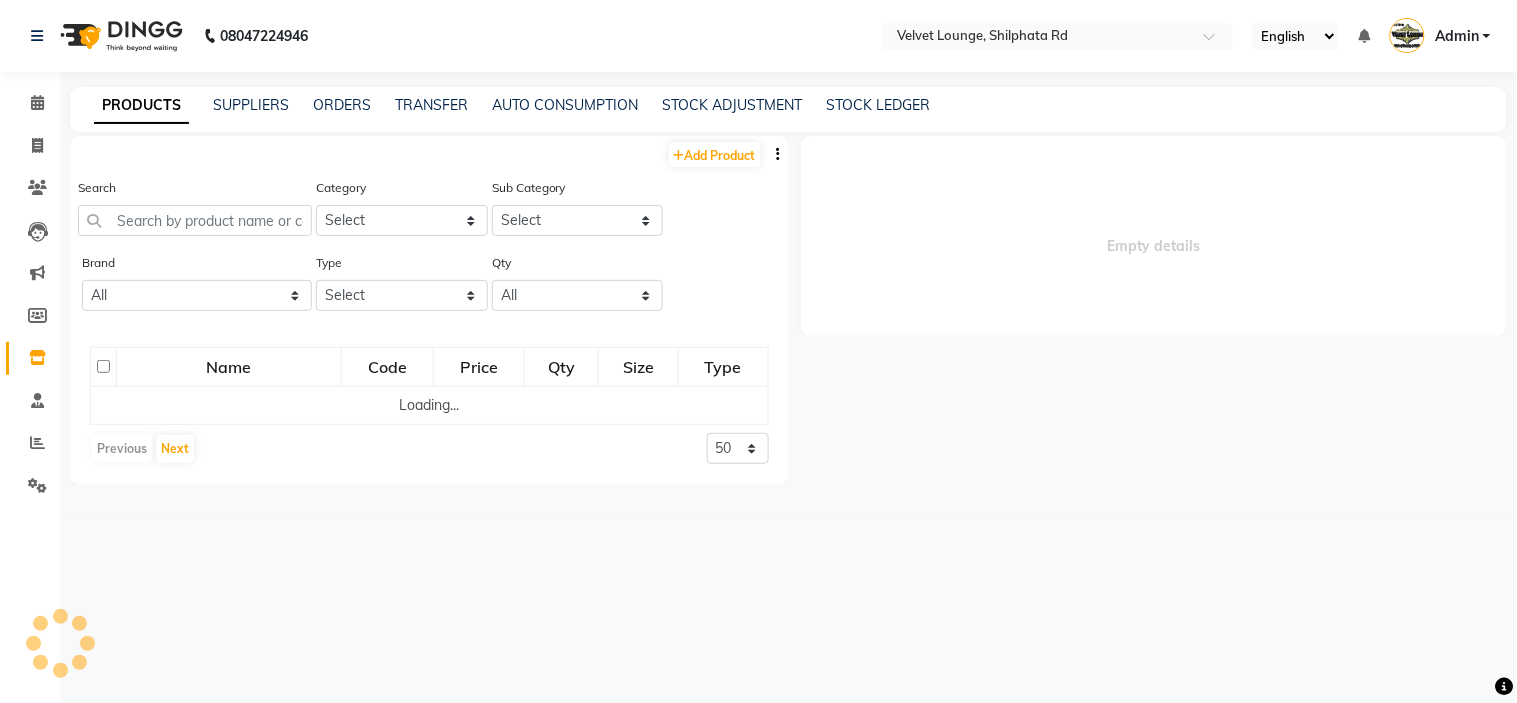 select 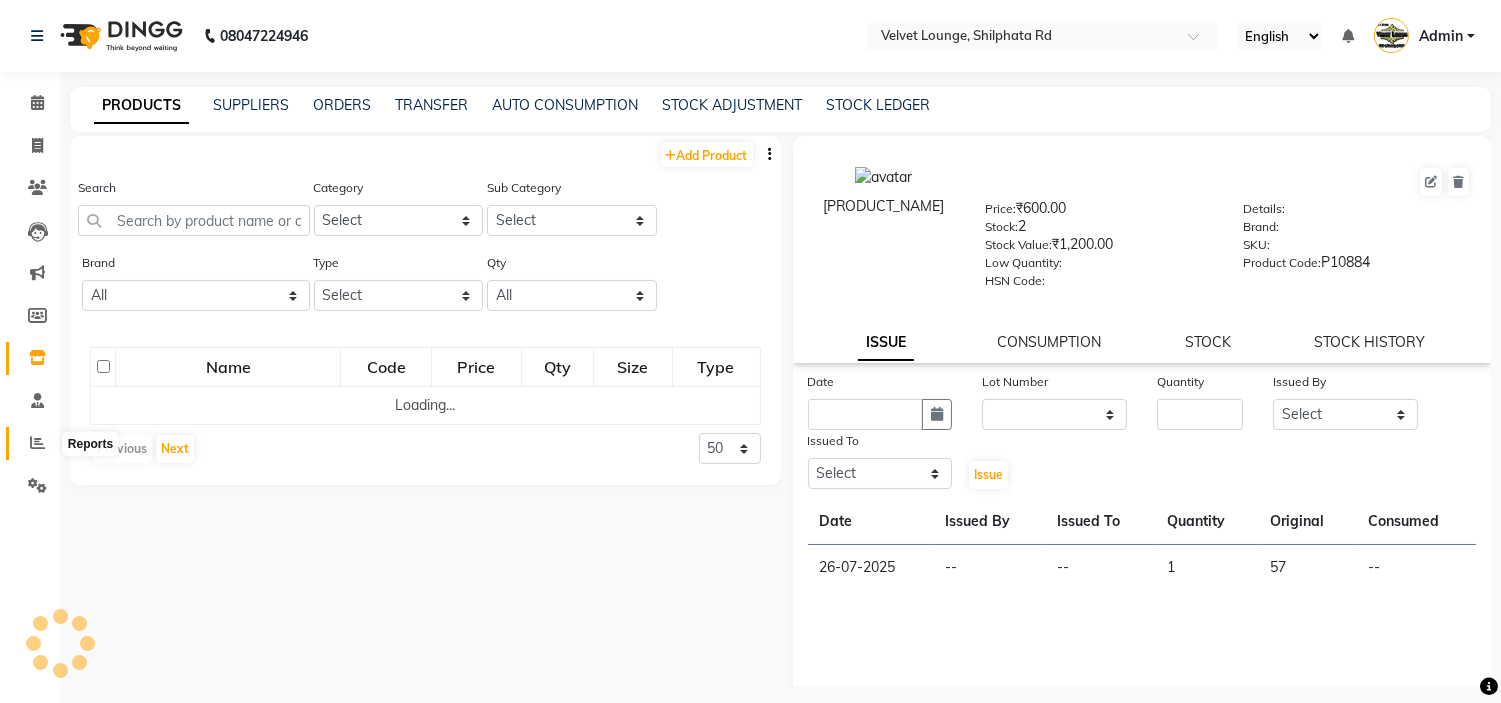 click 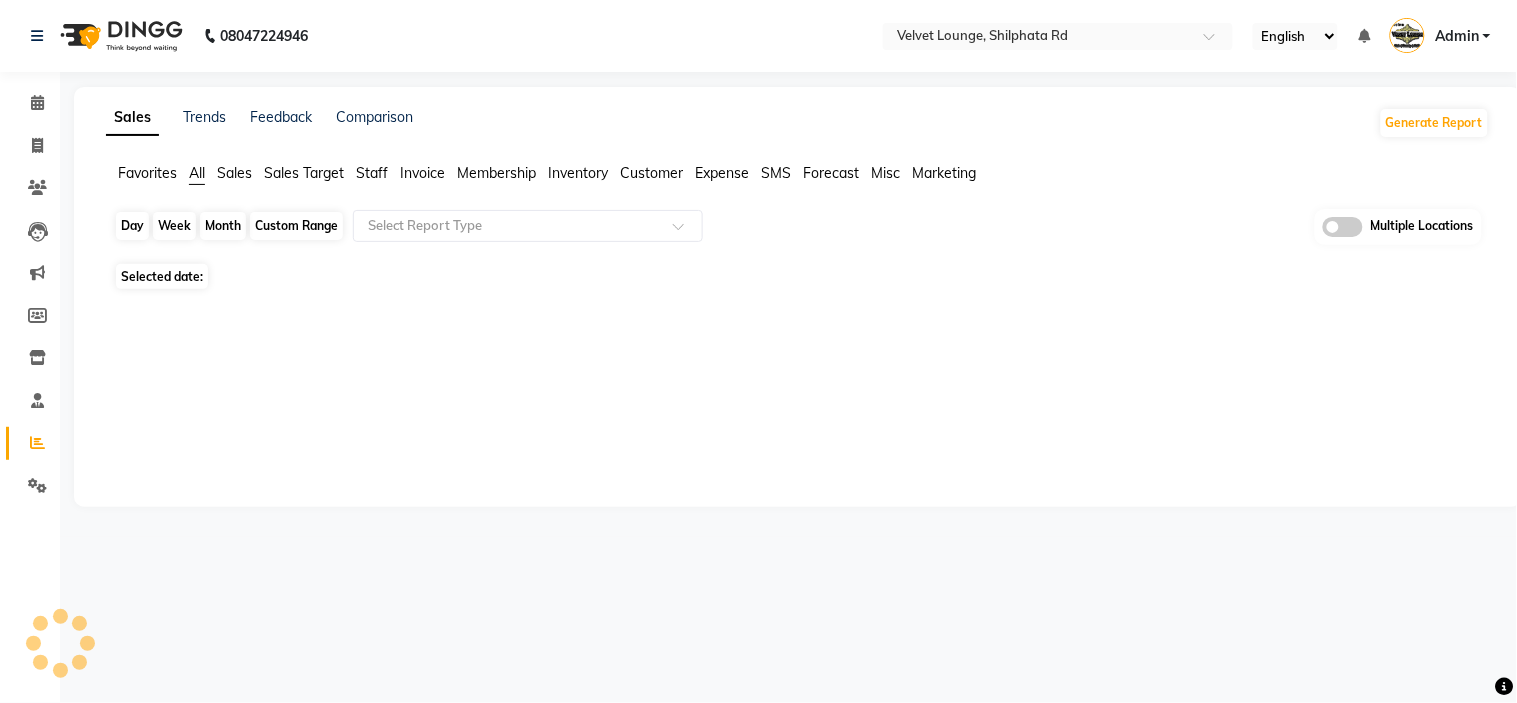 click on "Day" 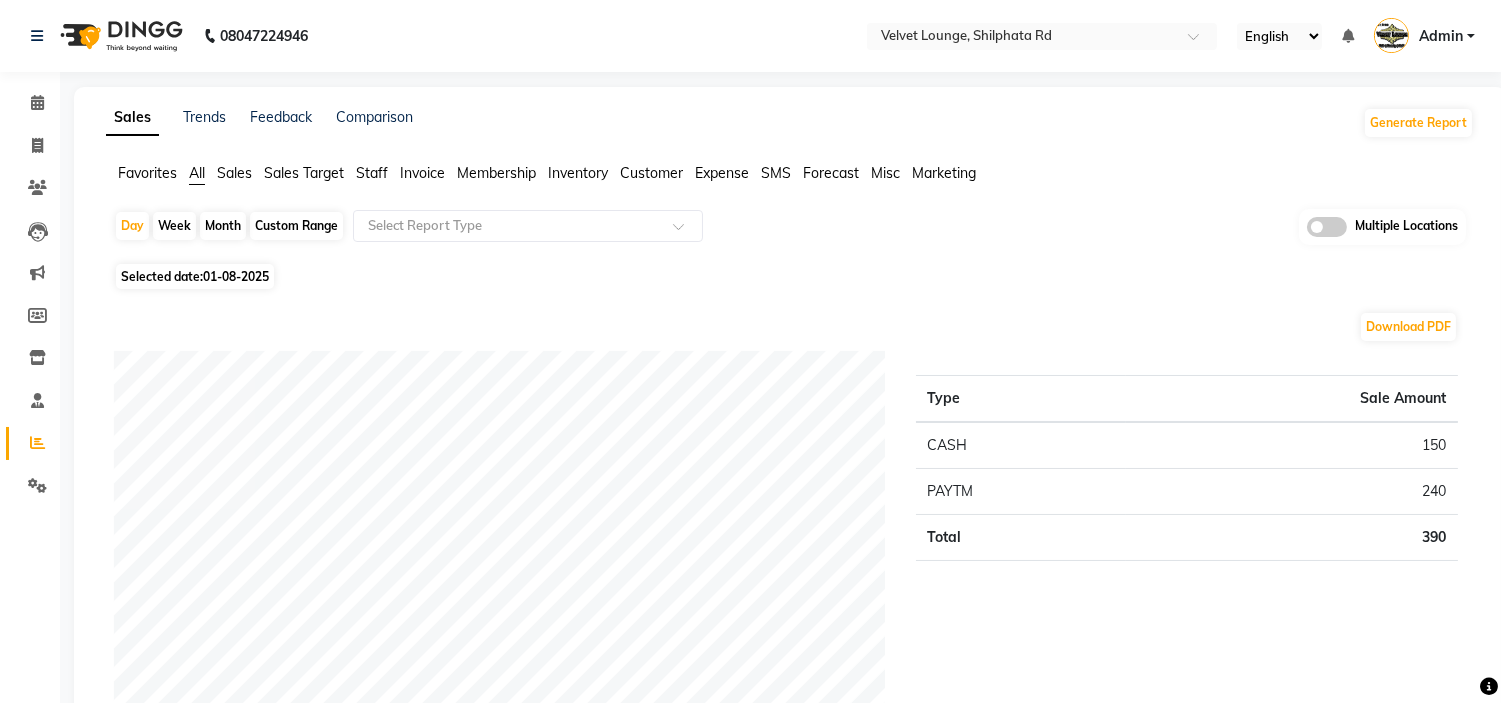 click on "Download PDF" 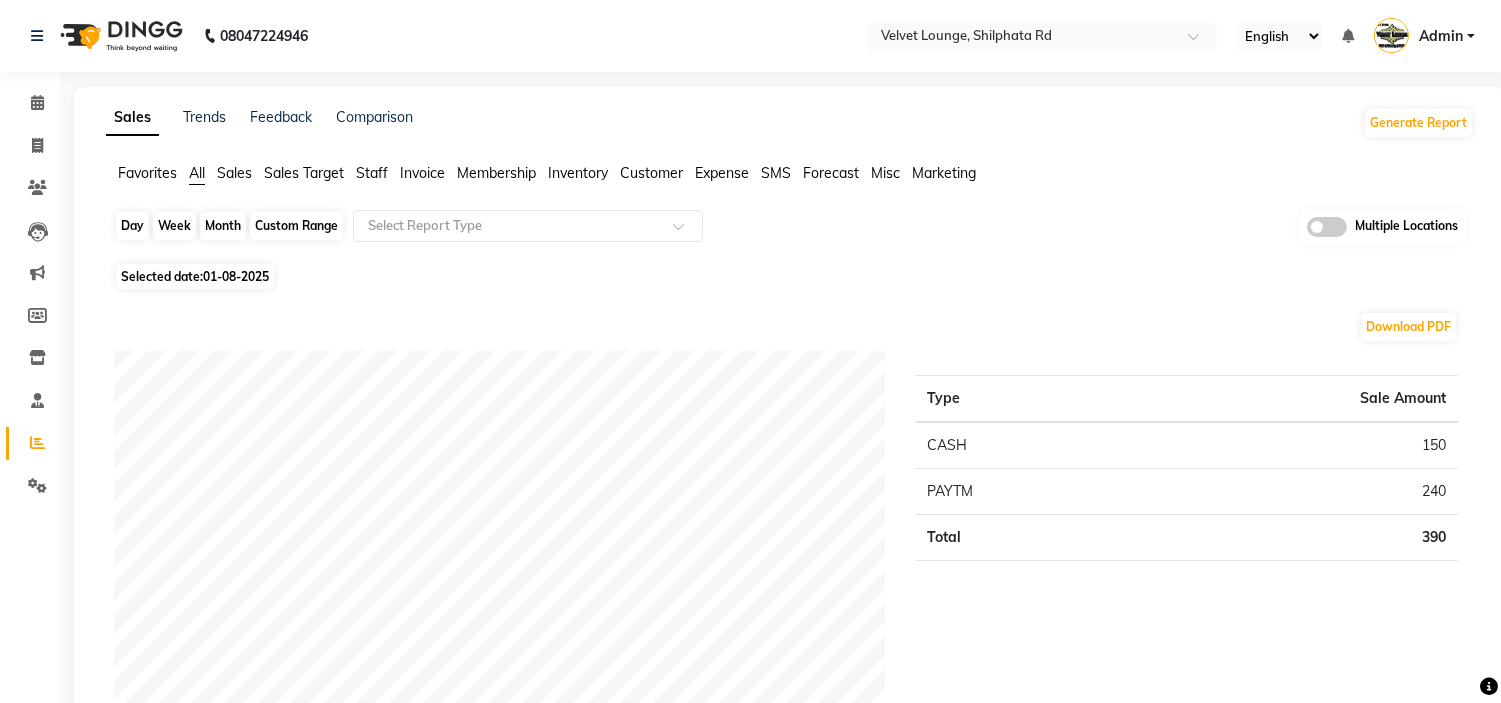 click on "Day" 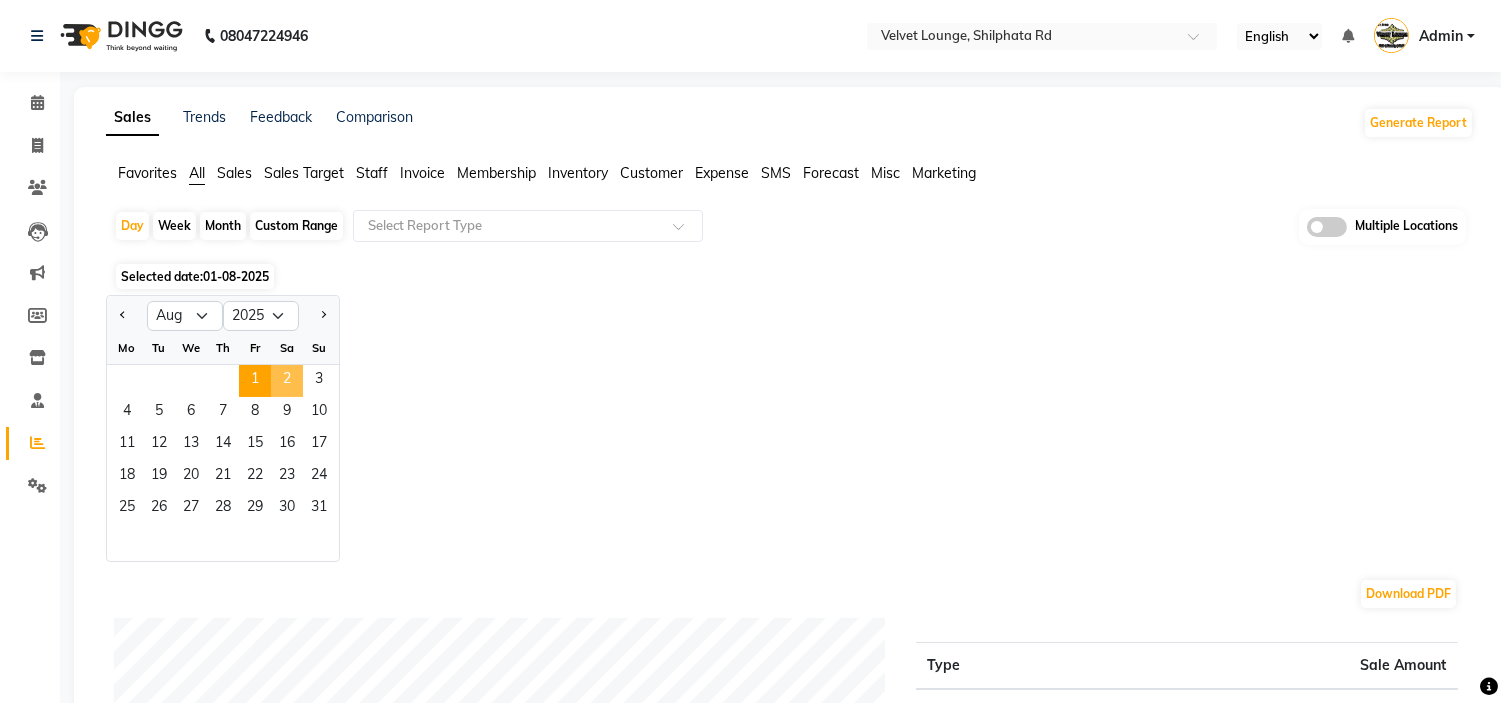 click on "2" 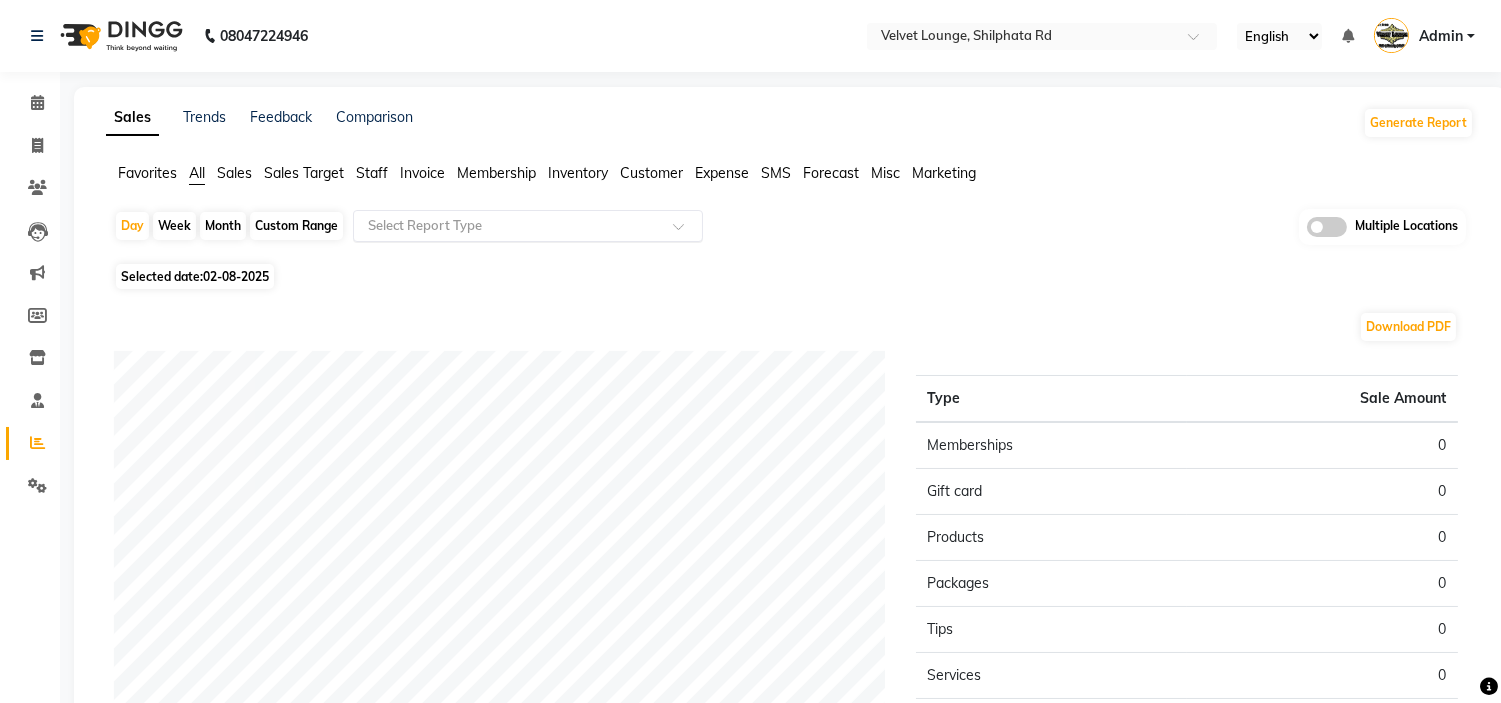 click 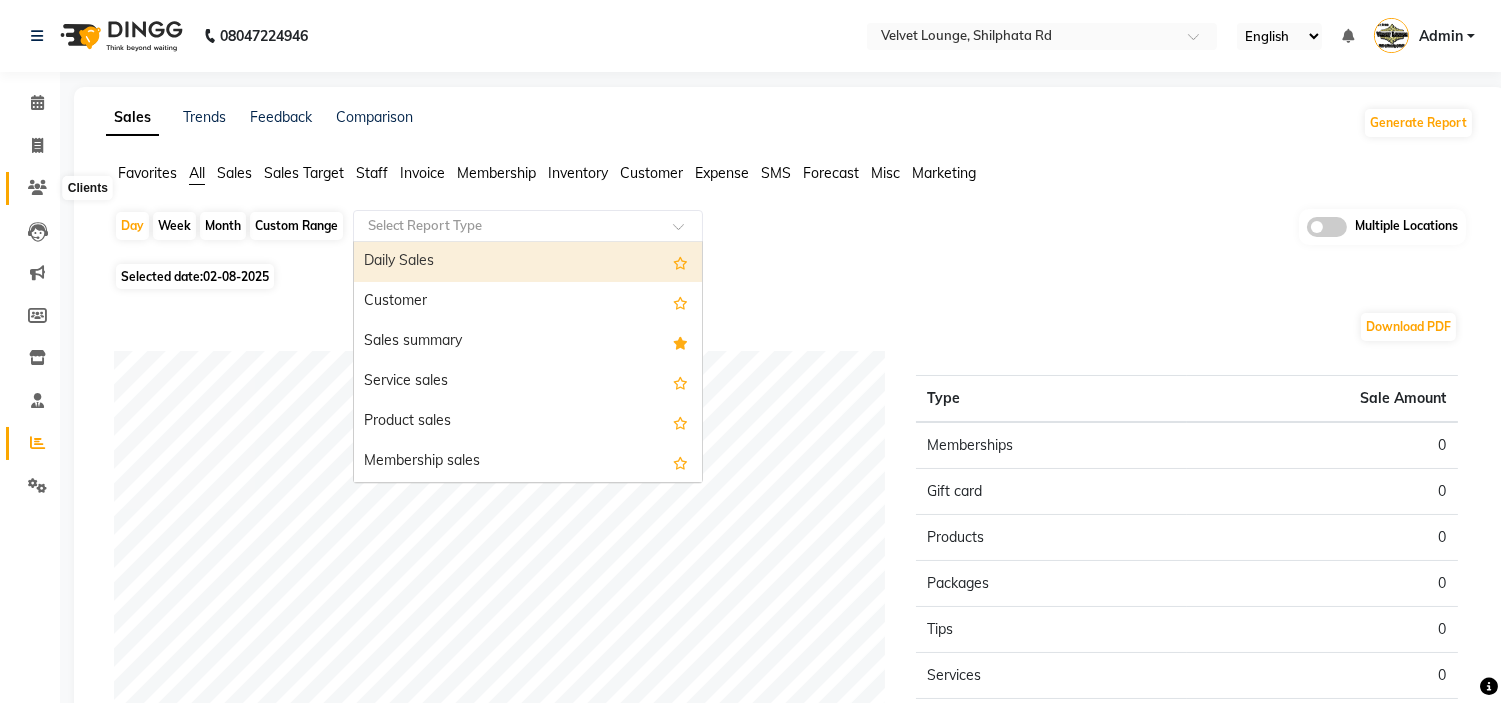 click 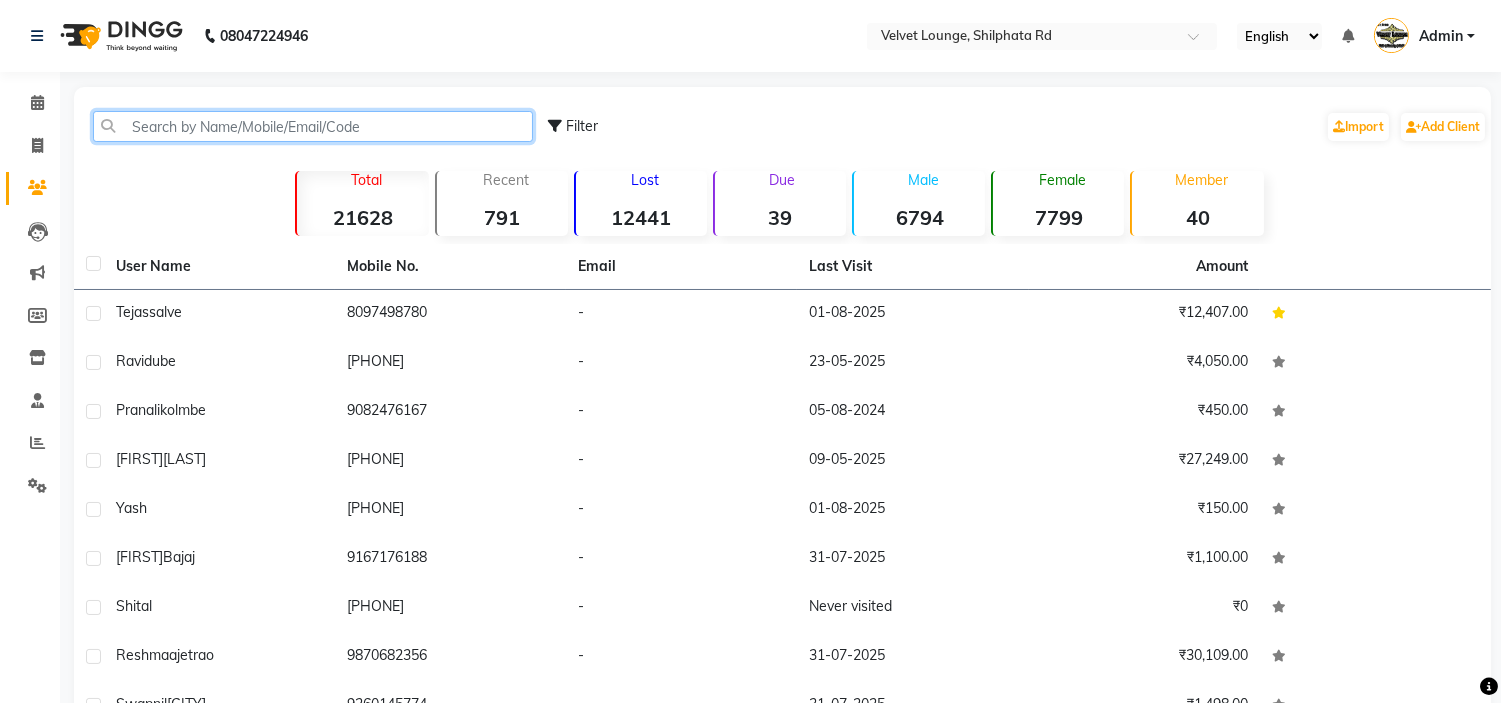click 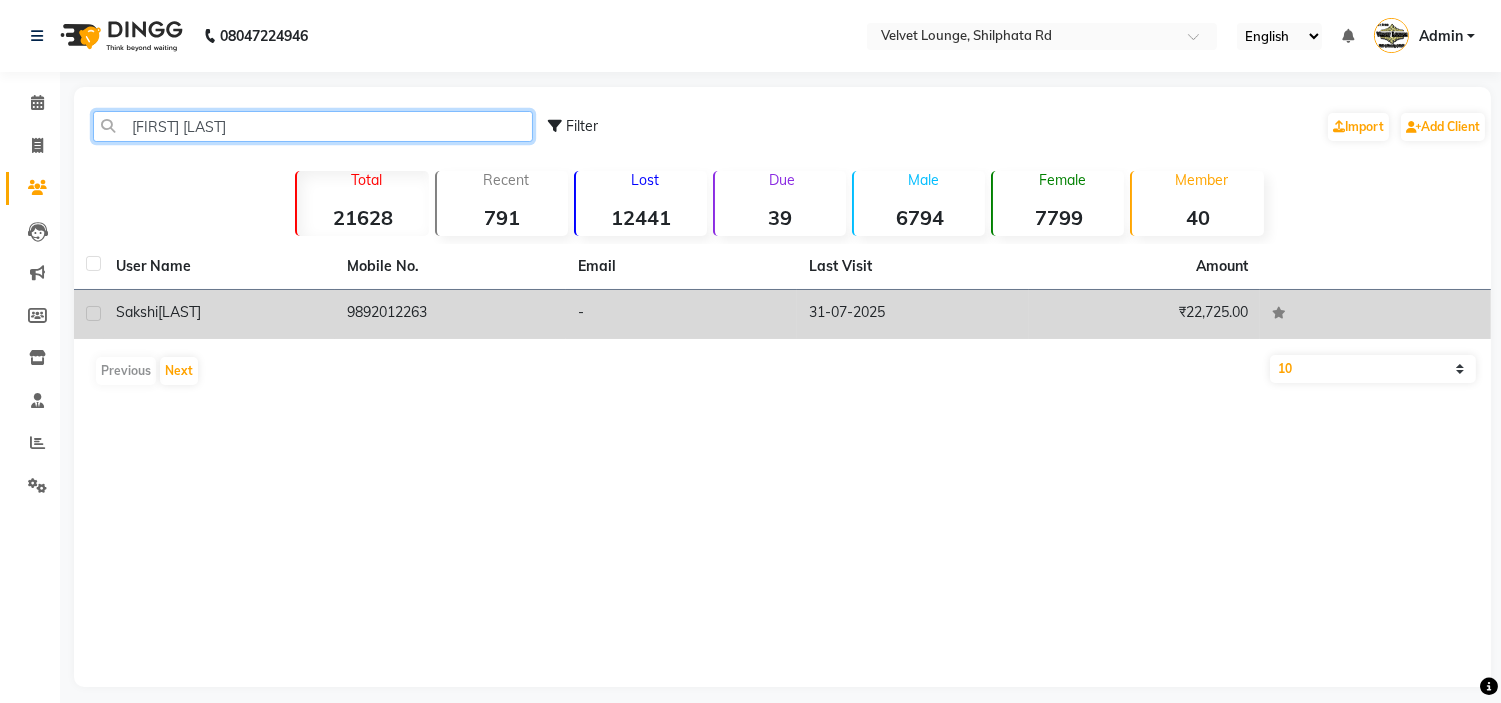 type on "[FIRST] [LAST]" 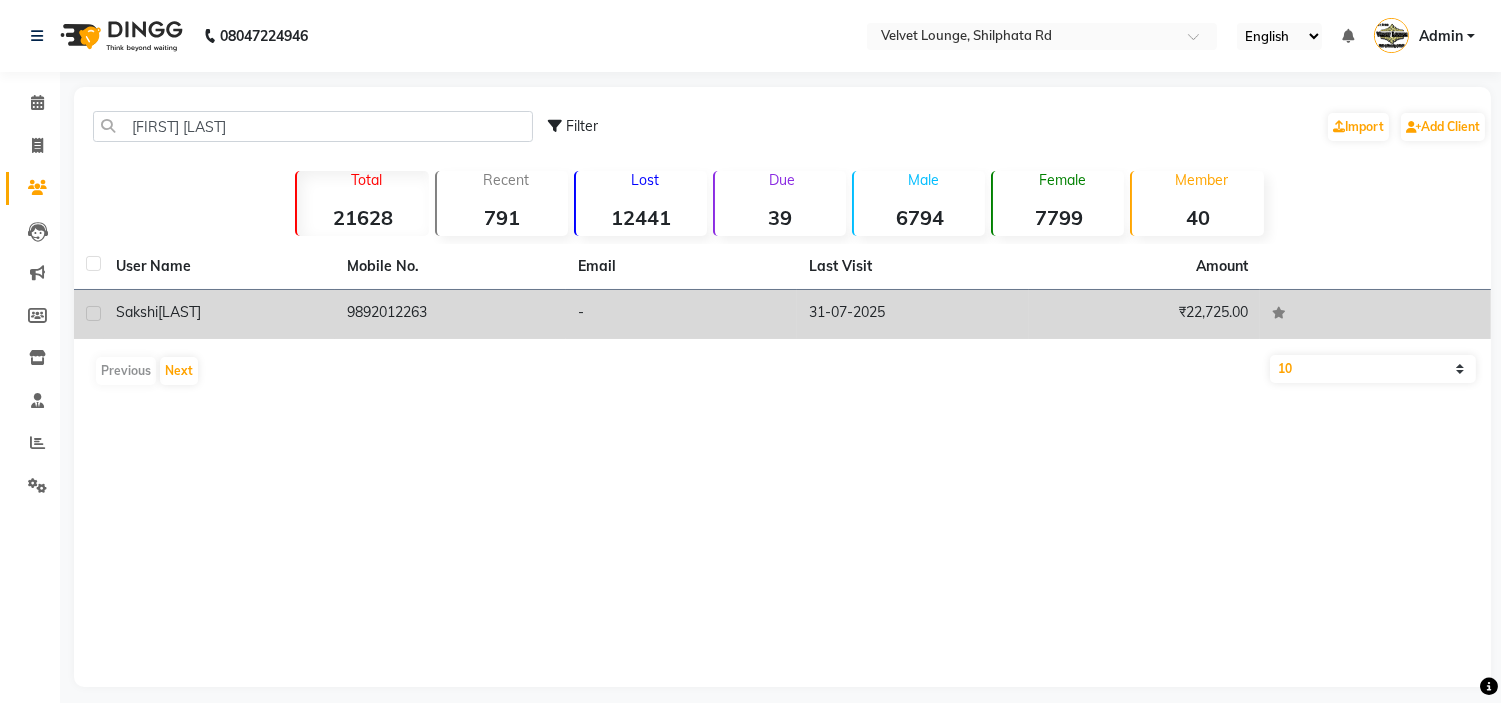 click on "[FIRST] [LAST]" 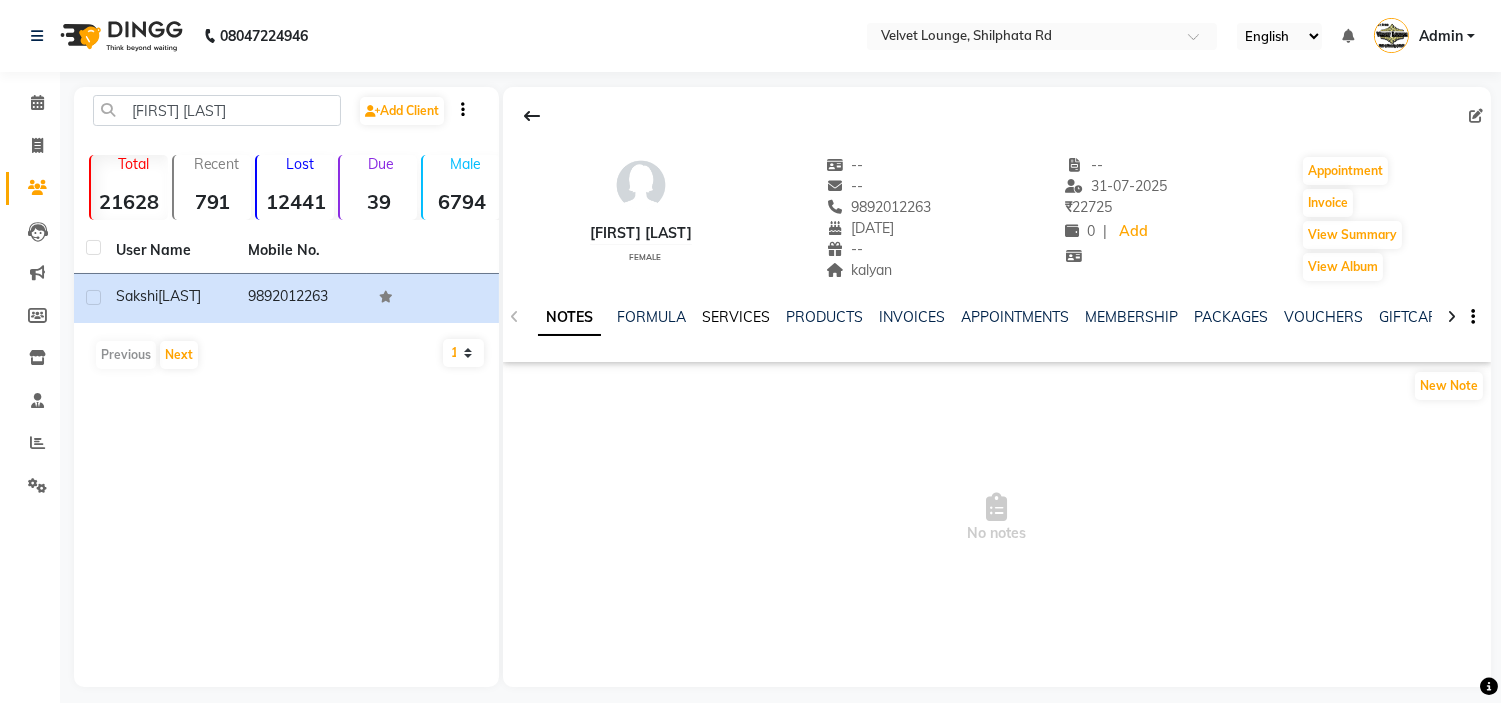 click on "SERVICES" 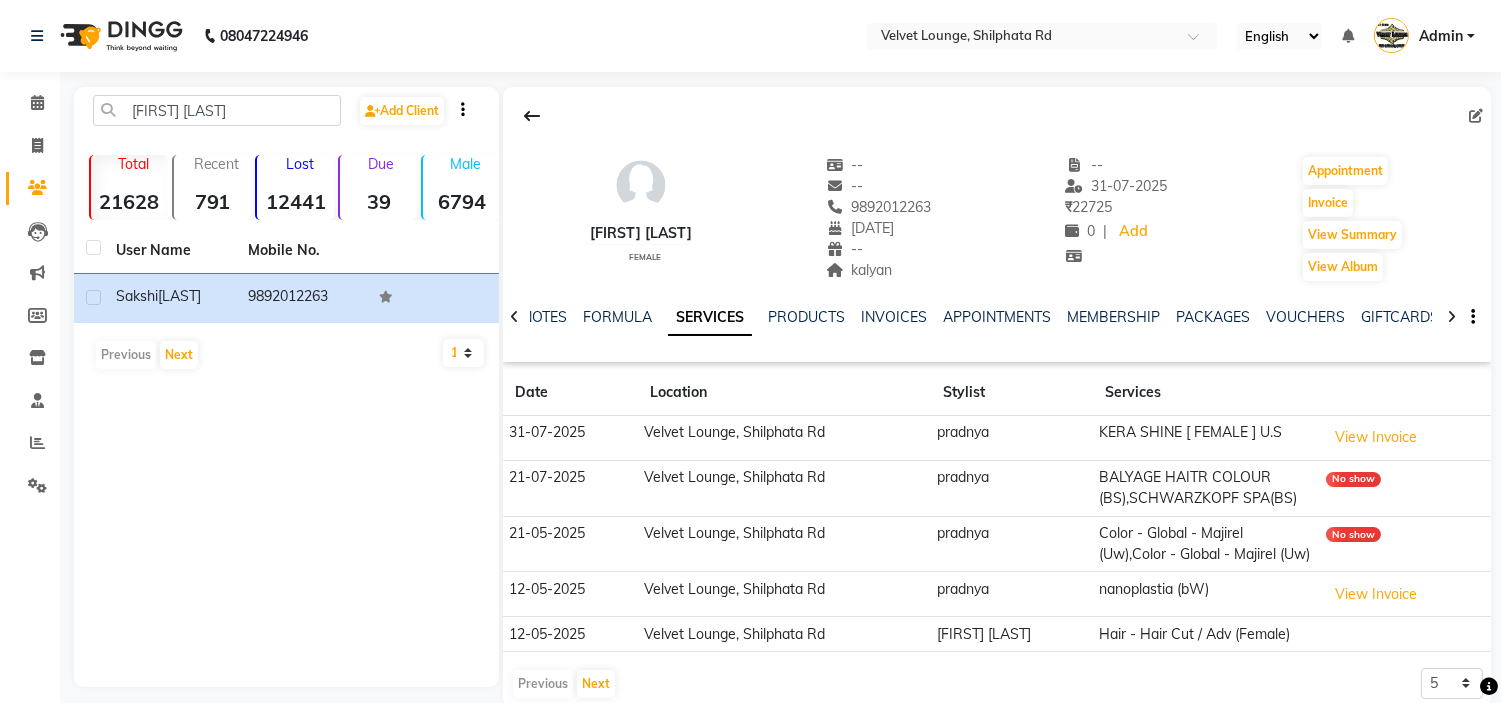 scroll, scrollTop: 56, scrollLeft: 0, axis: vertical 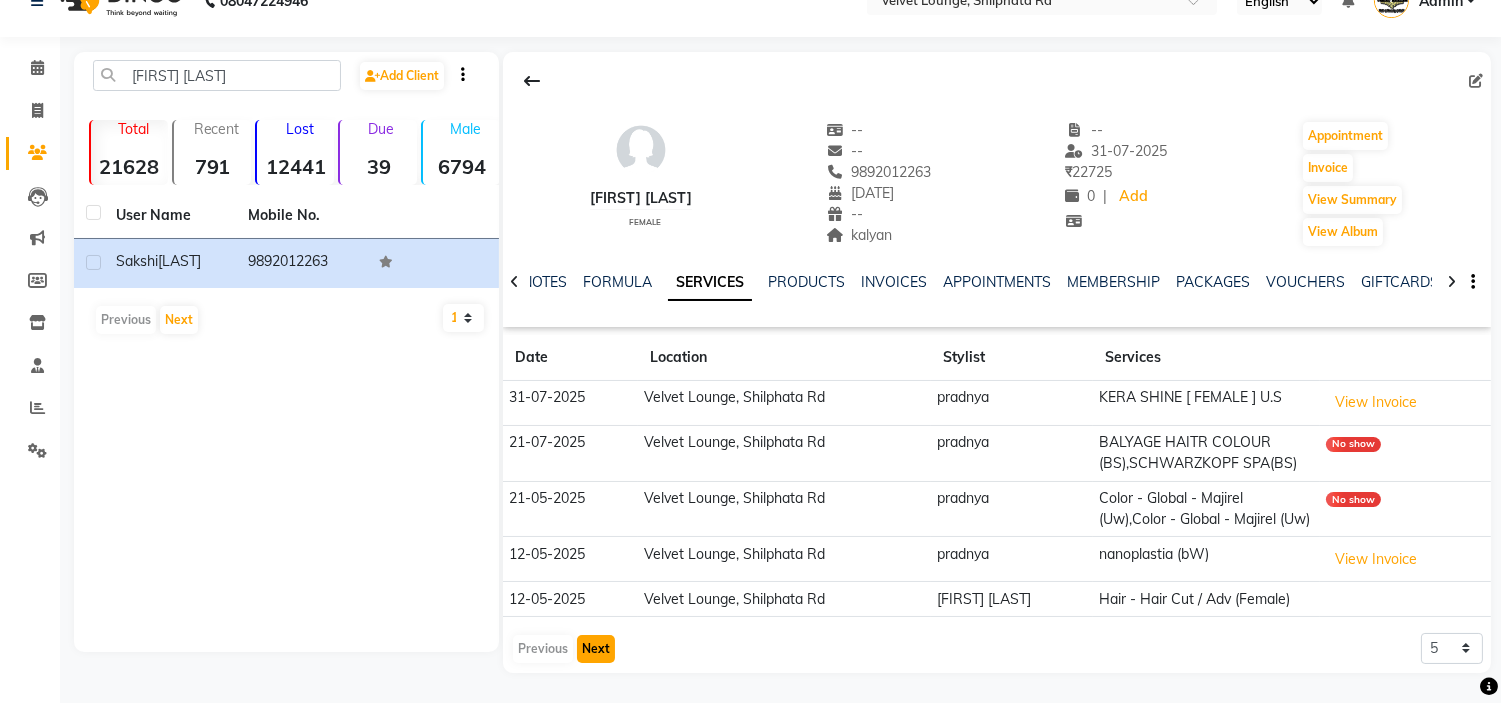 click on "Next" 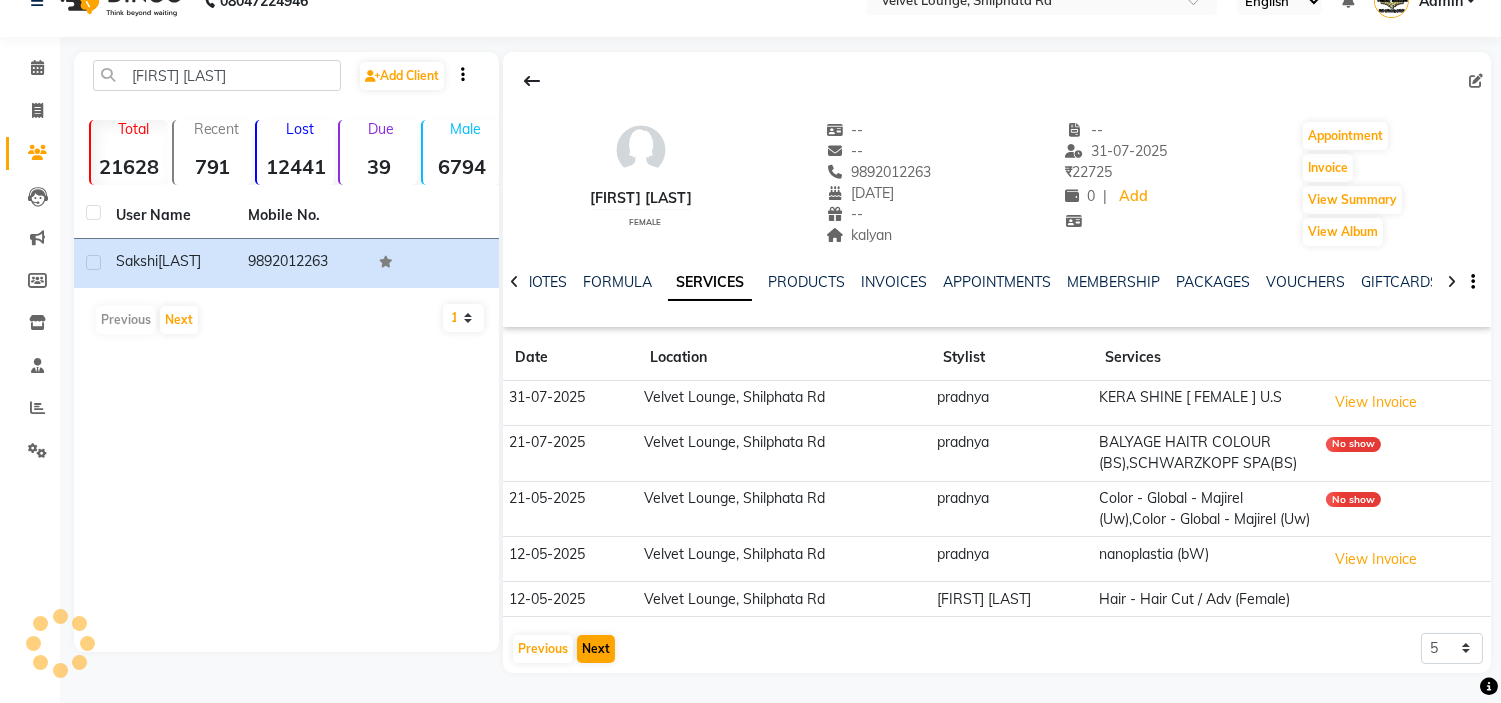 scroll, scrollTop: 32, scrollLeft: 0, axis: vertical 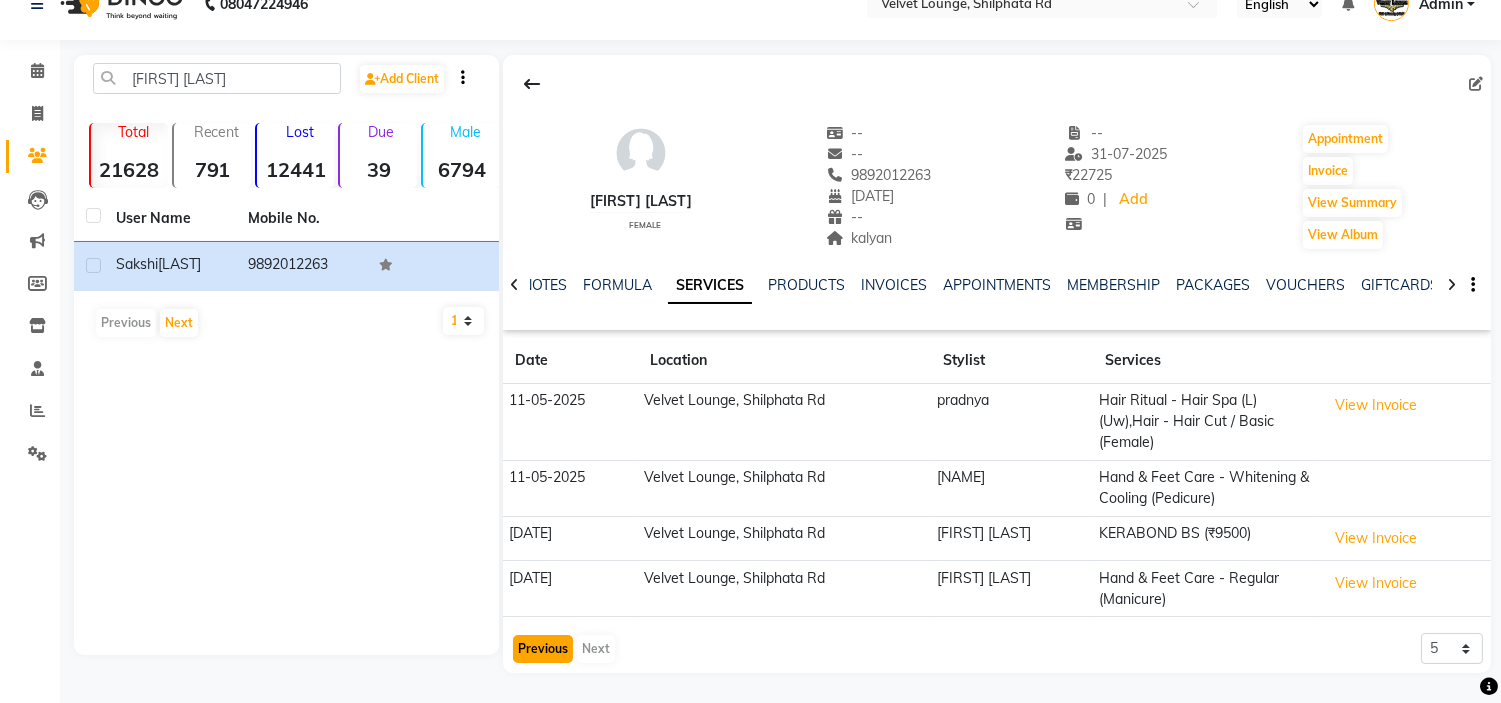 click on "Previous" 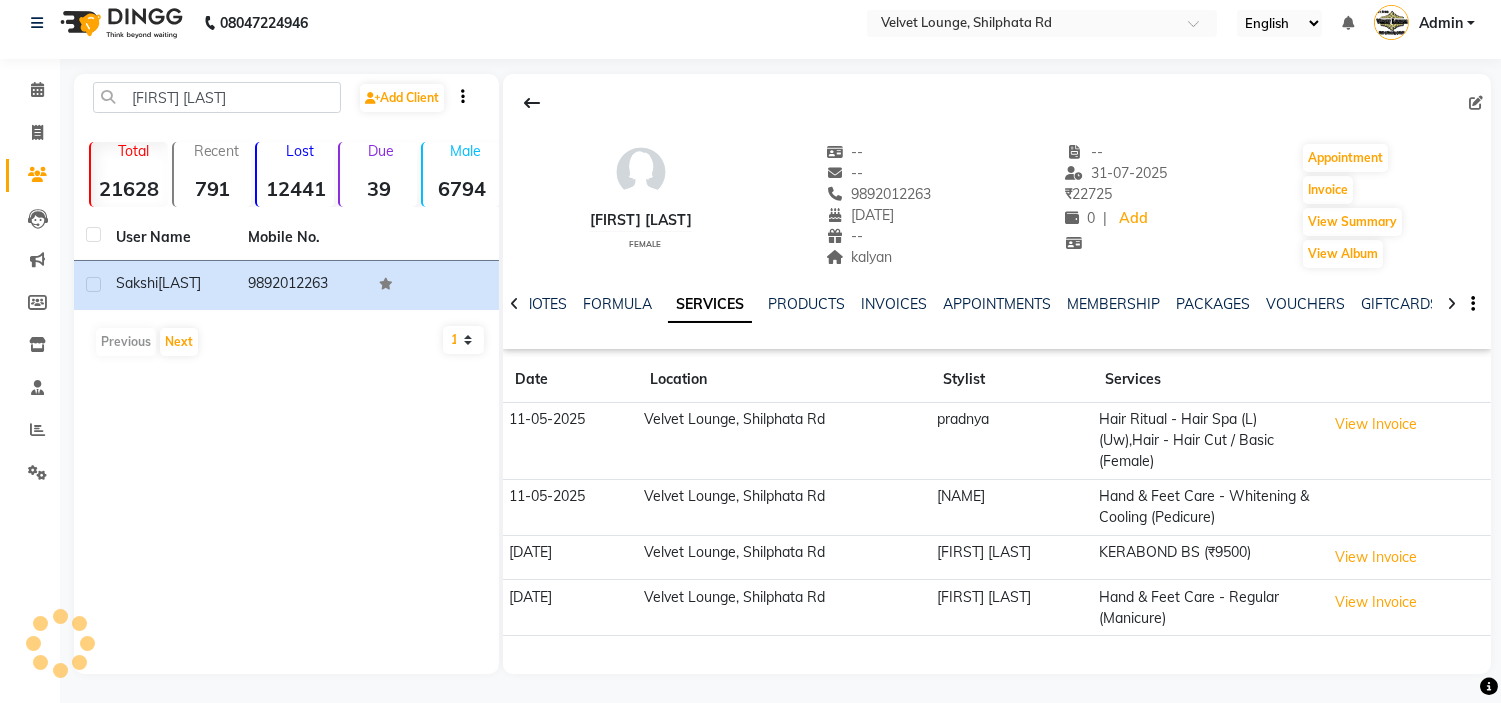 scroll, scrollTop: 32, scrollLeft: 0, axis: vertical 